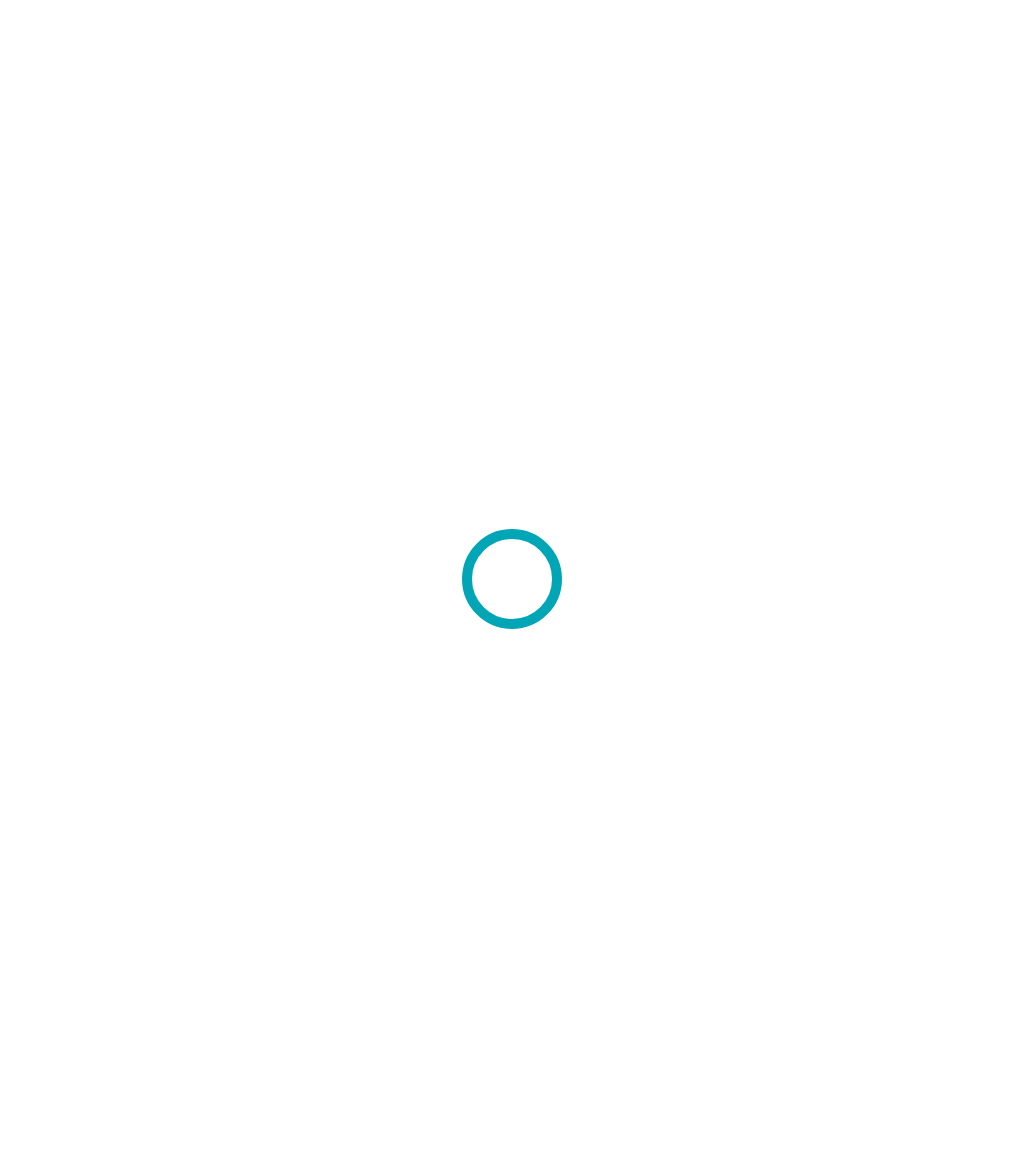 scroll, scrollTop: 0, scrollLeft: 0, axis: both 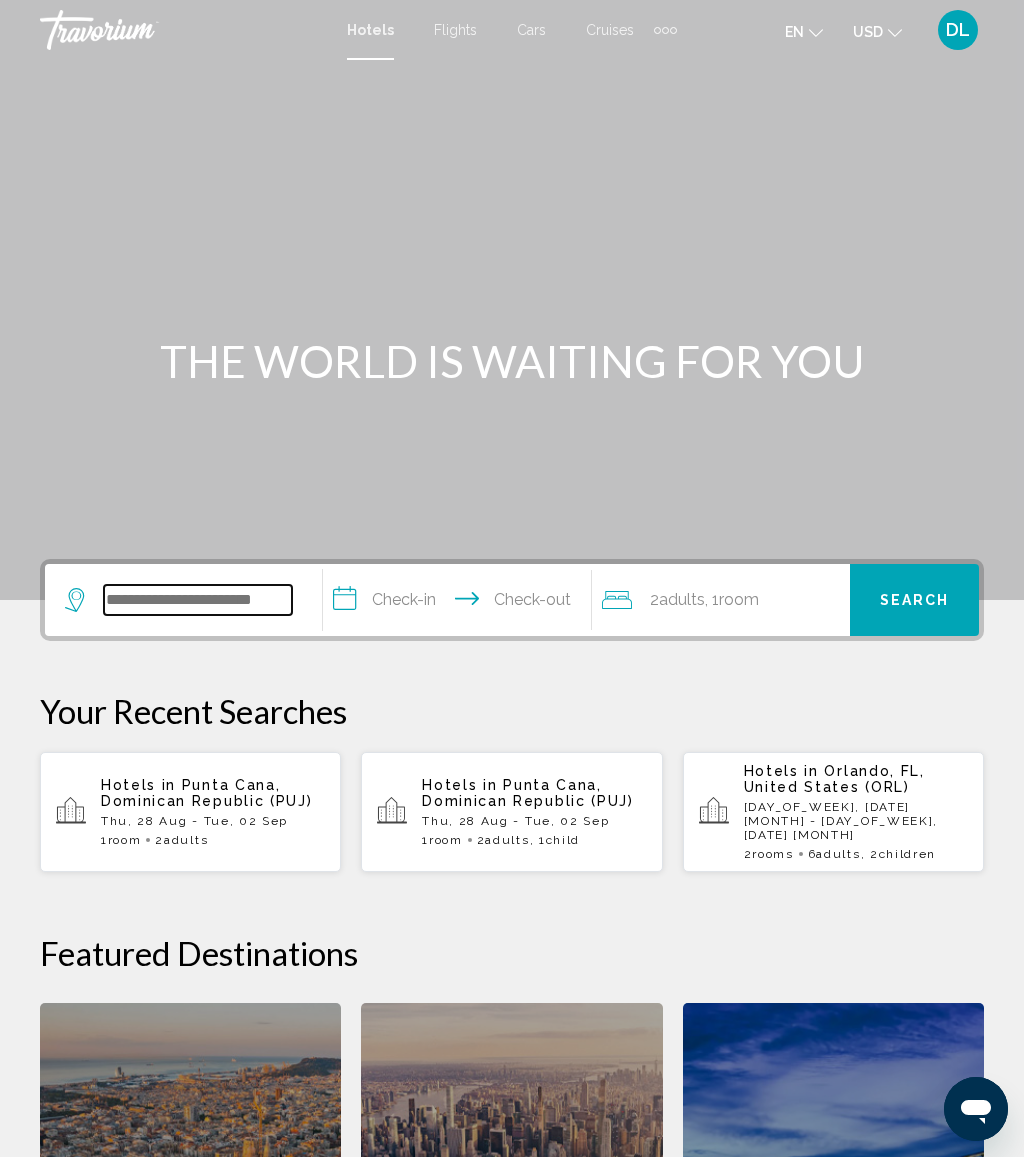 click at bounding box center [198, 600] 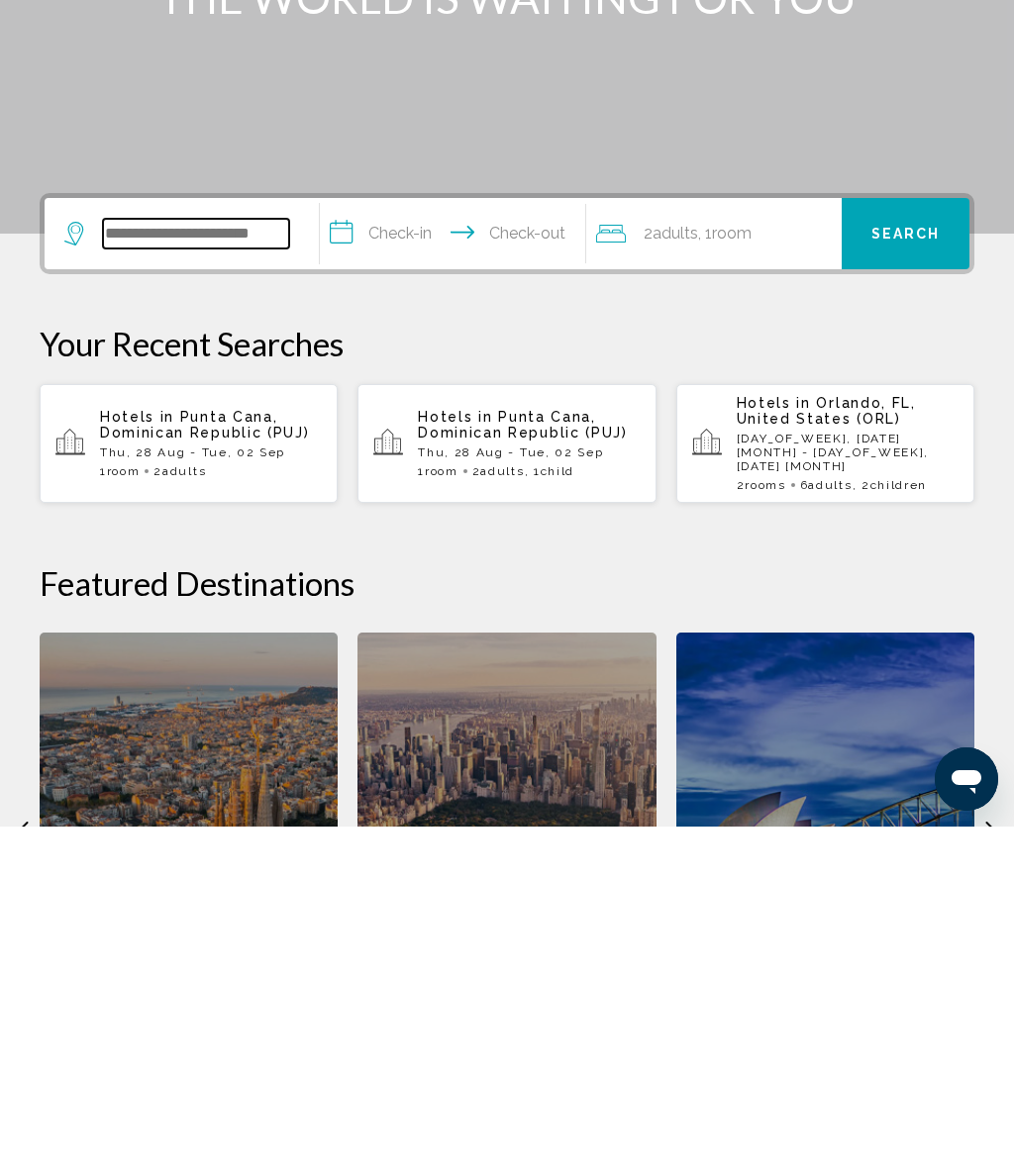 scroll, scrollTop: 140, scrollLeft: 0, axis: vertical 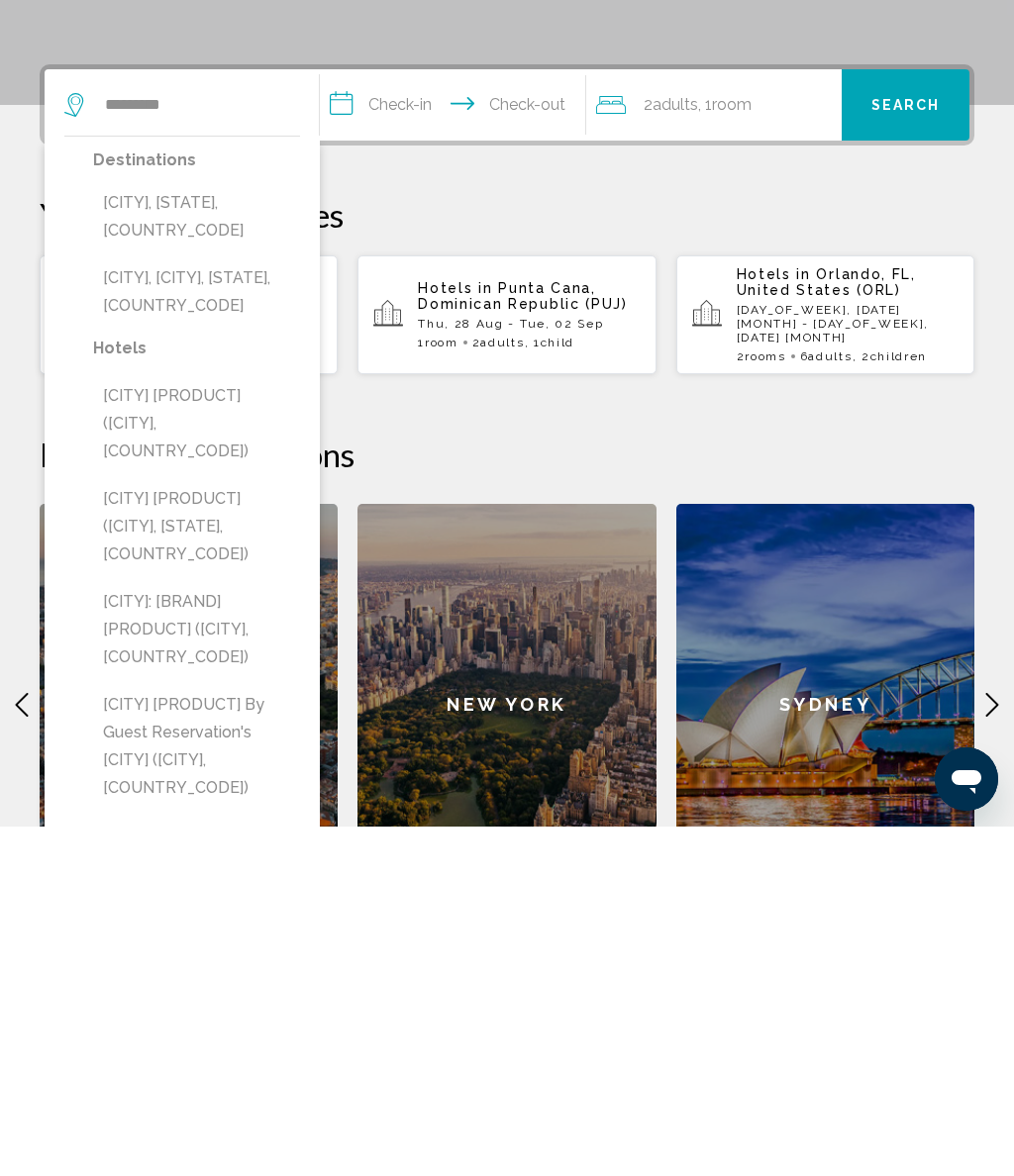 click on "[CITY], [STATE], [COUNTRY] ([CODE])" at bounding box center [196, 566] 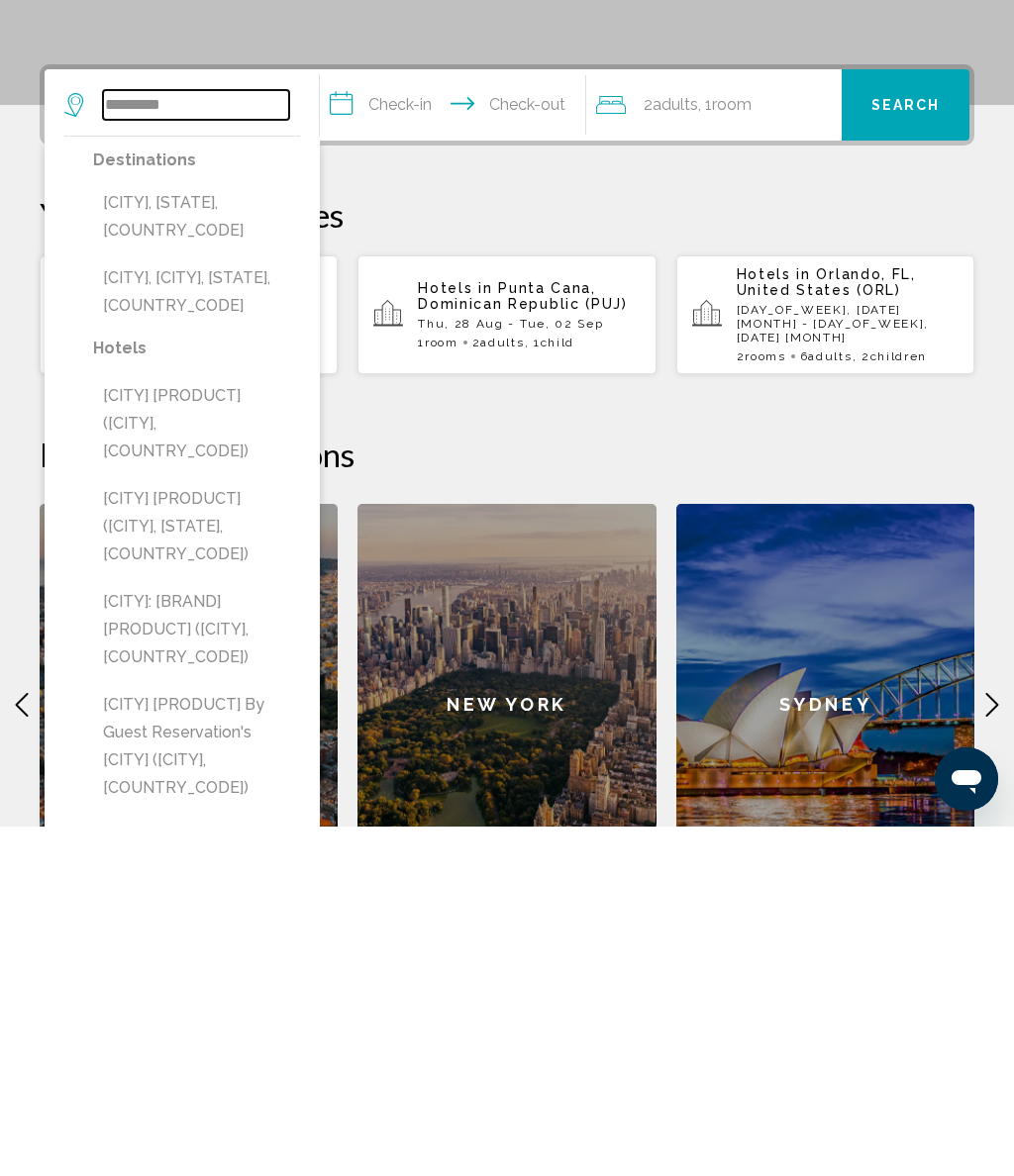 type on "**********" 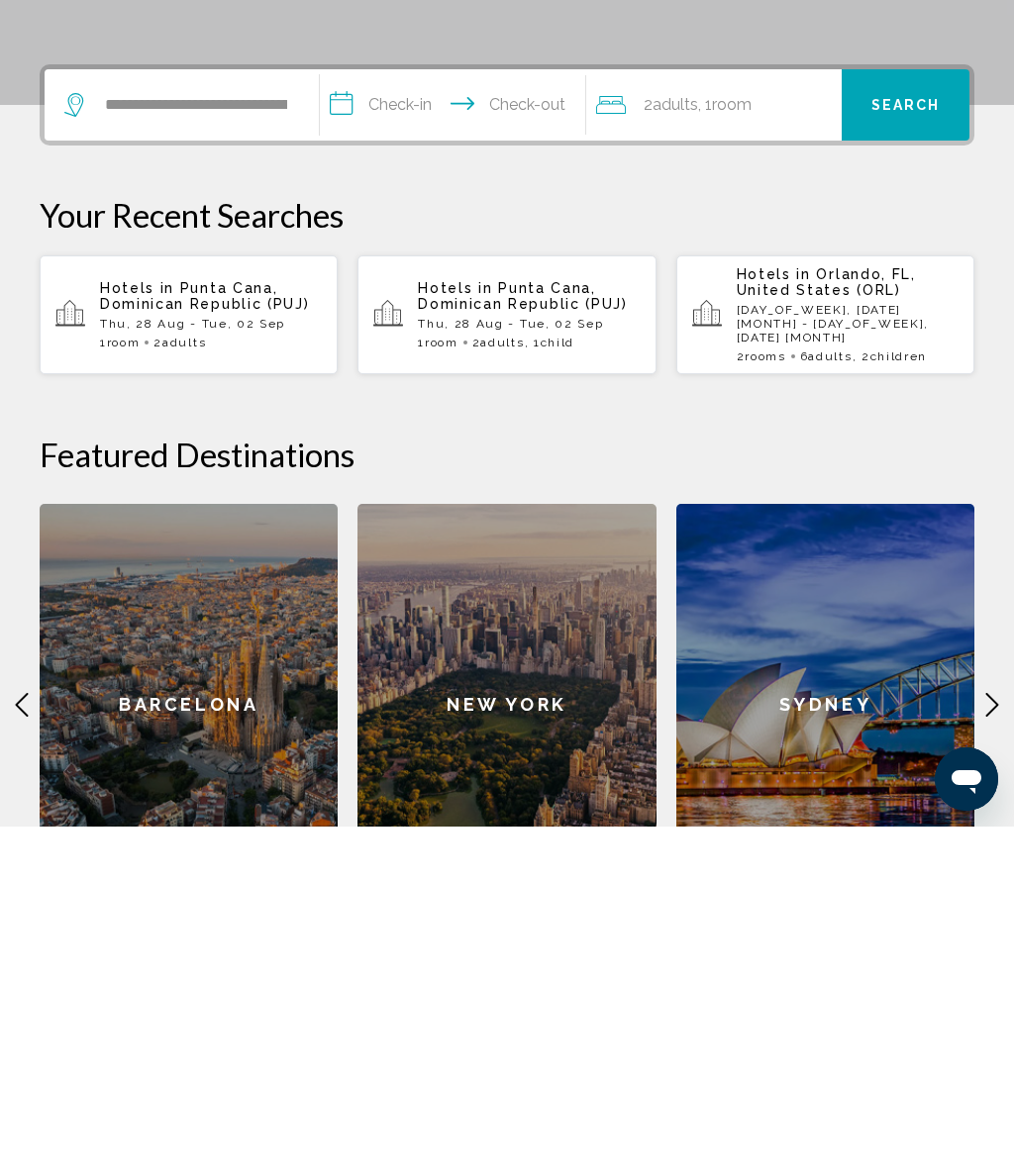 click on "**********" at bounding box center (456, 457) 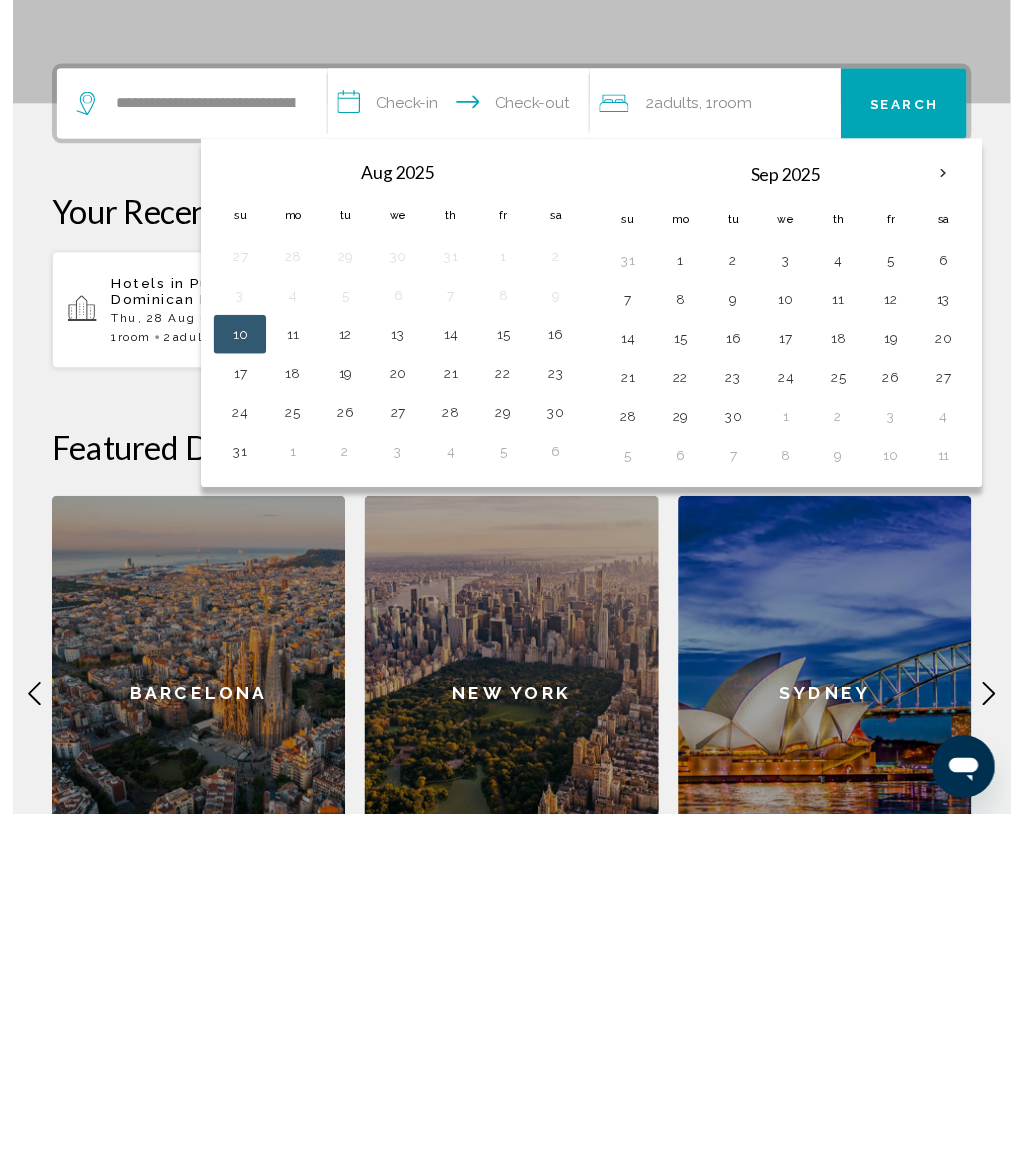scroll, scrollTop: 494, scrollLeft: 0, axis: vertical 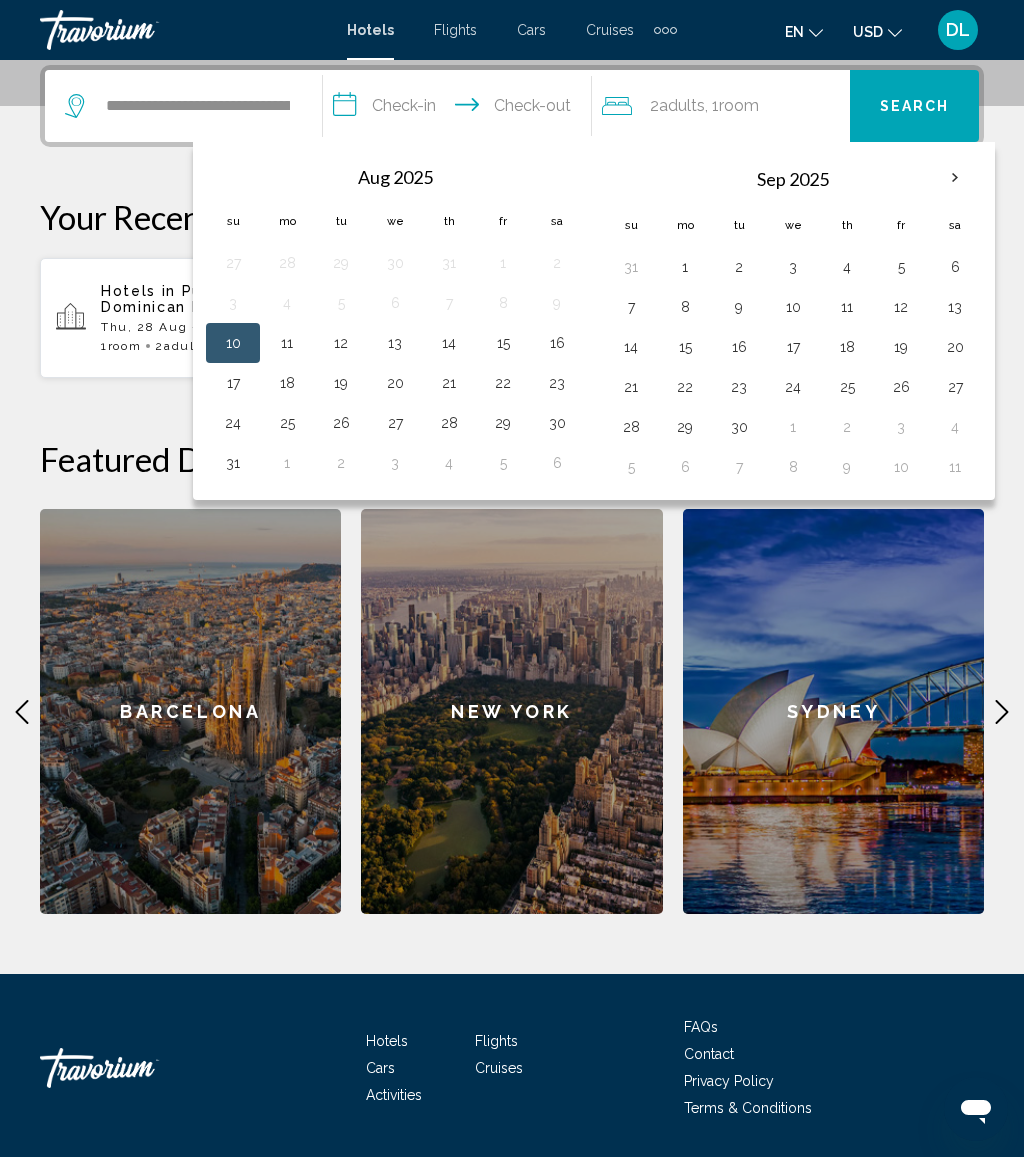 click at bounding box center [955, 178] 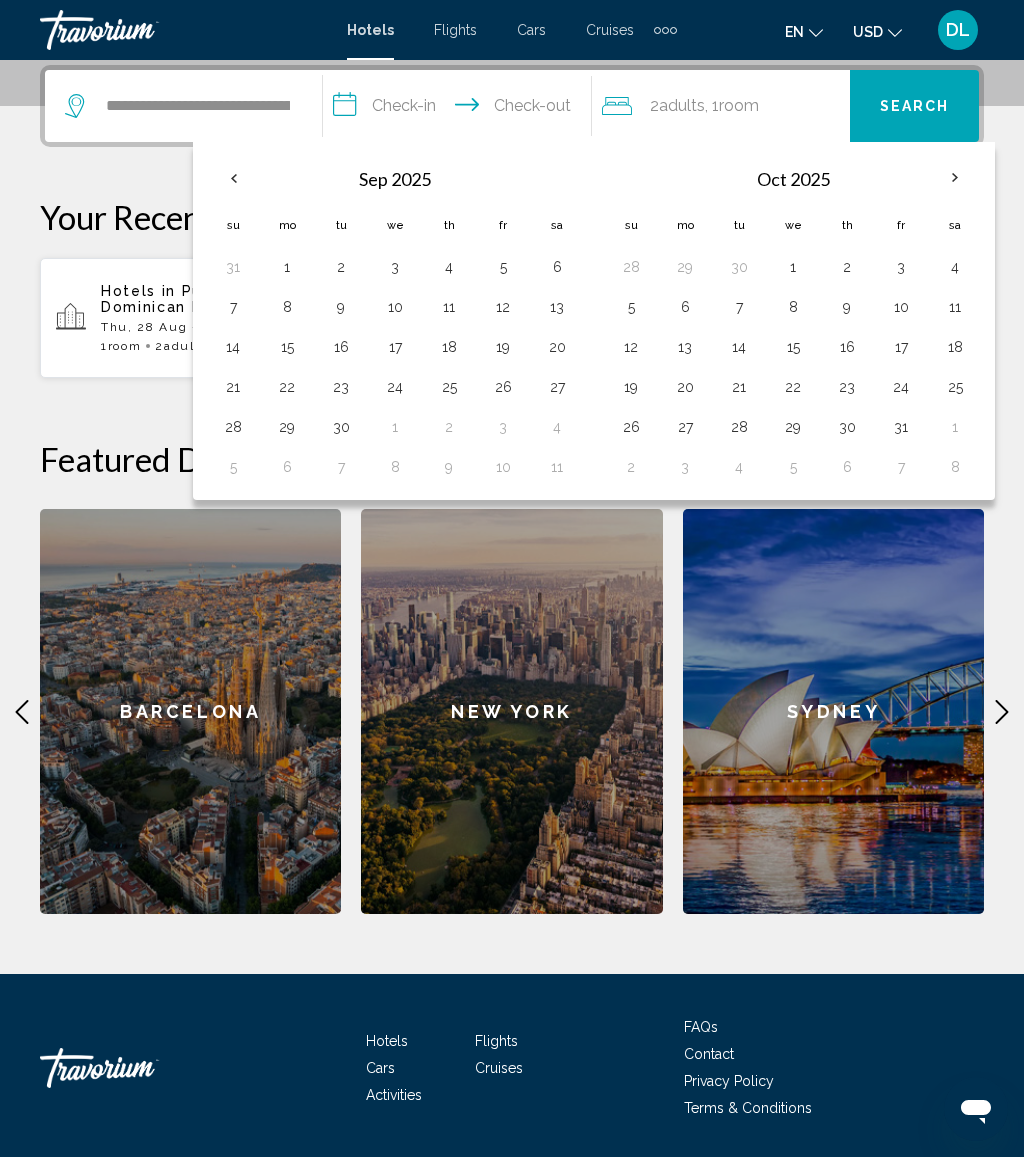 click at bounding box center [955, 178] 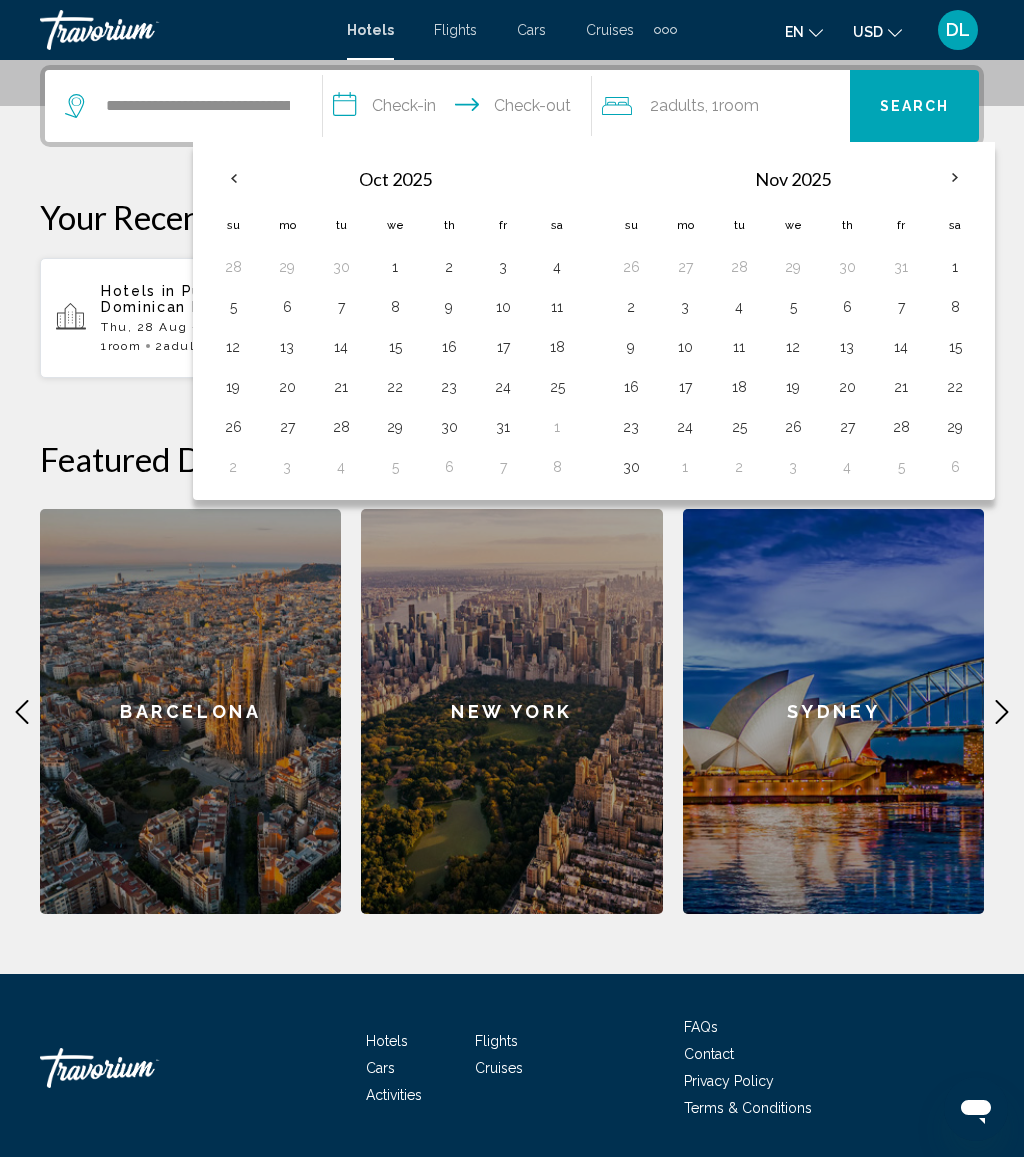 click on "5" at bounding box center [793, 307] 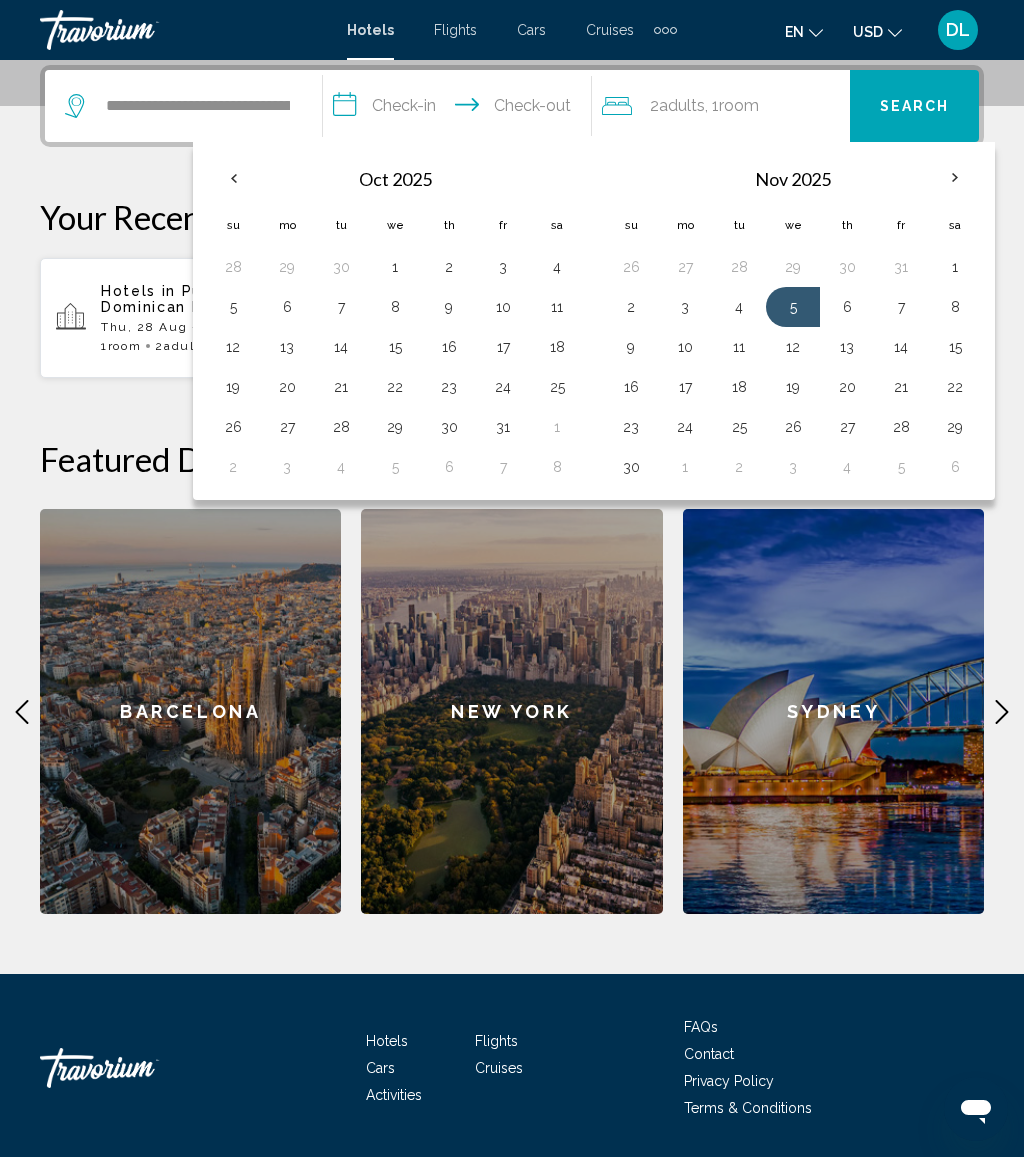 click on "9" at bounding box center [631, 347] 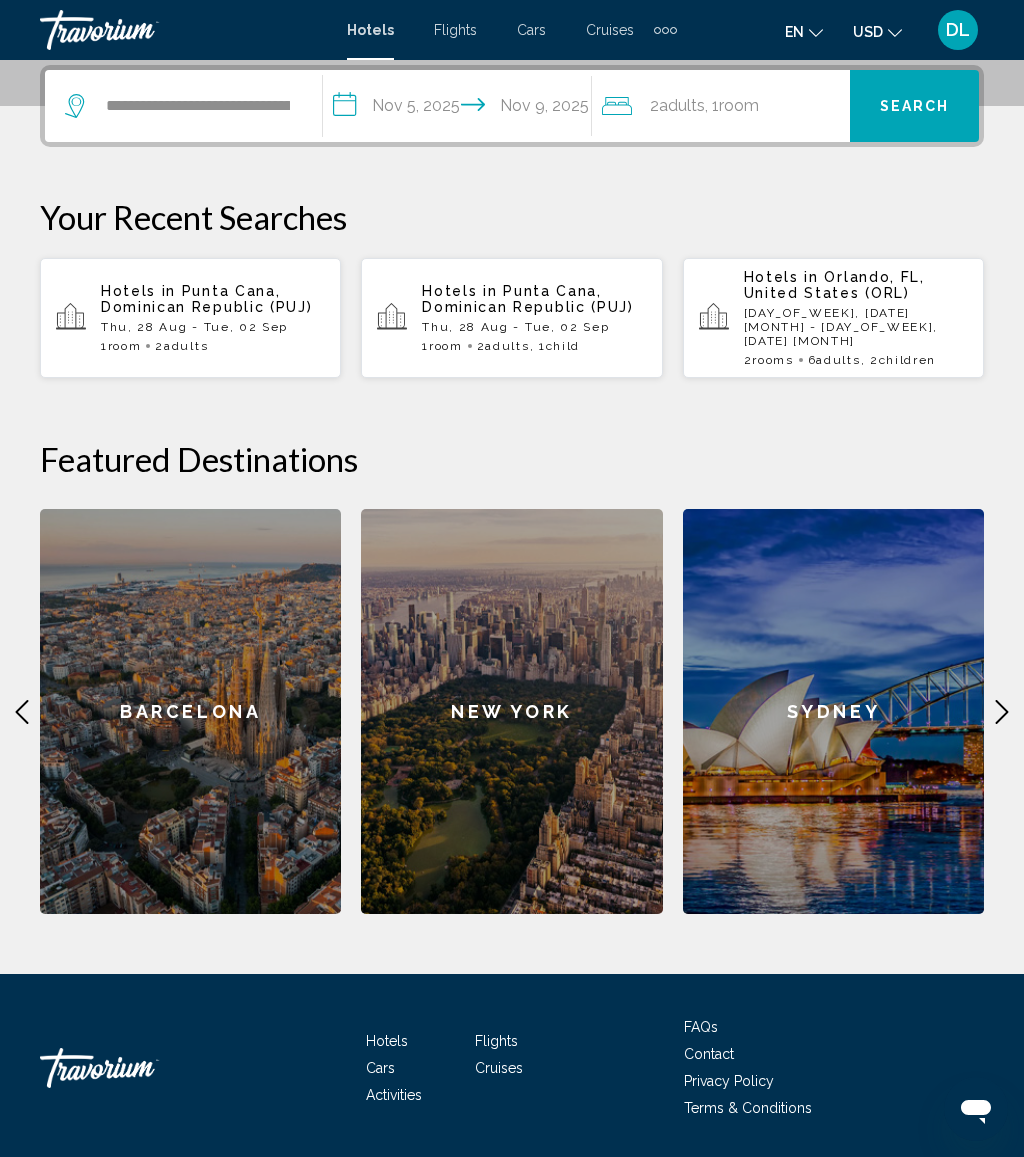 click on "2  Adult Adults , 1  Room rooms" 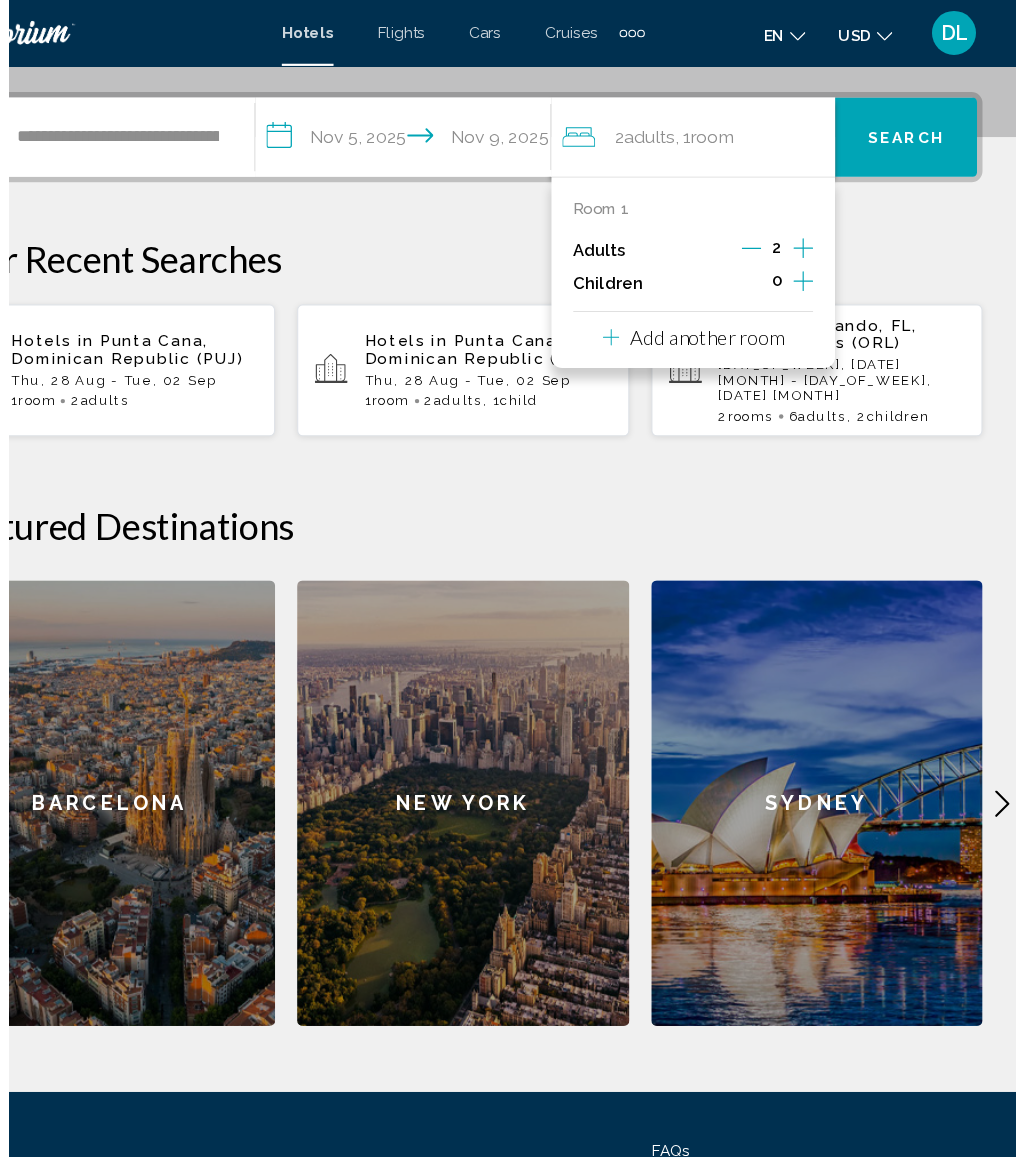 scroll, scrollTop: 475, scrollLeft: 0, axis: vertical 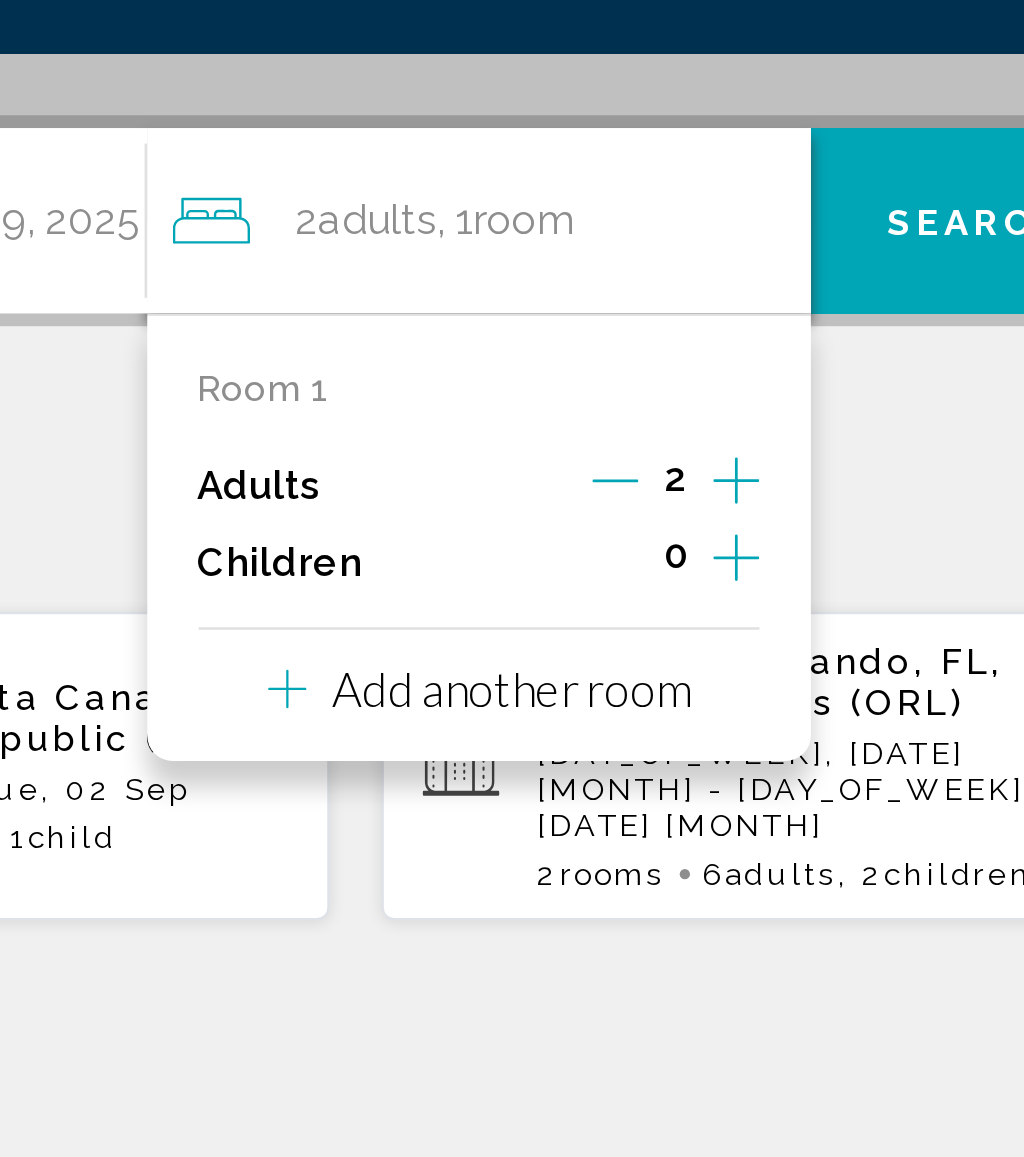 click 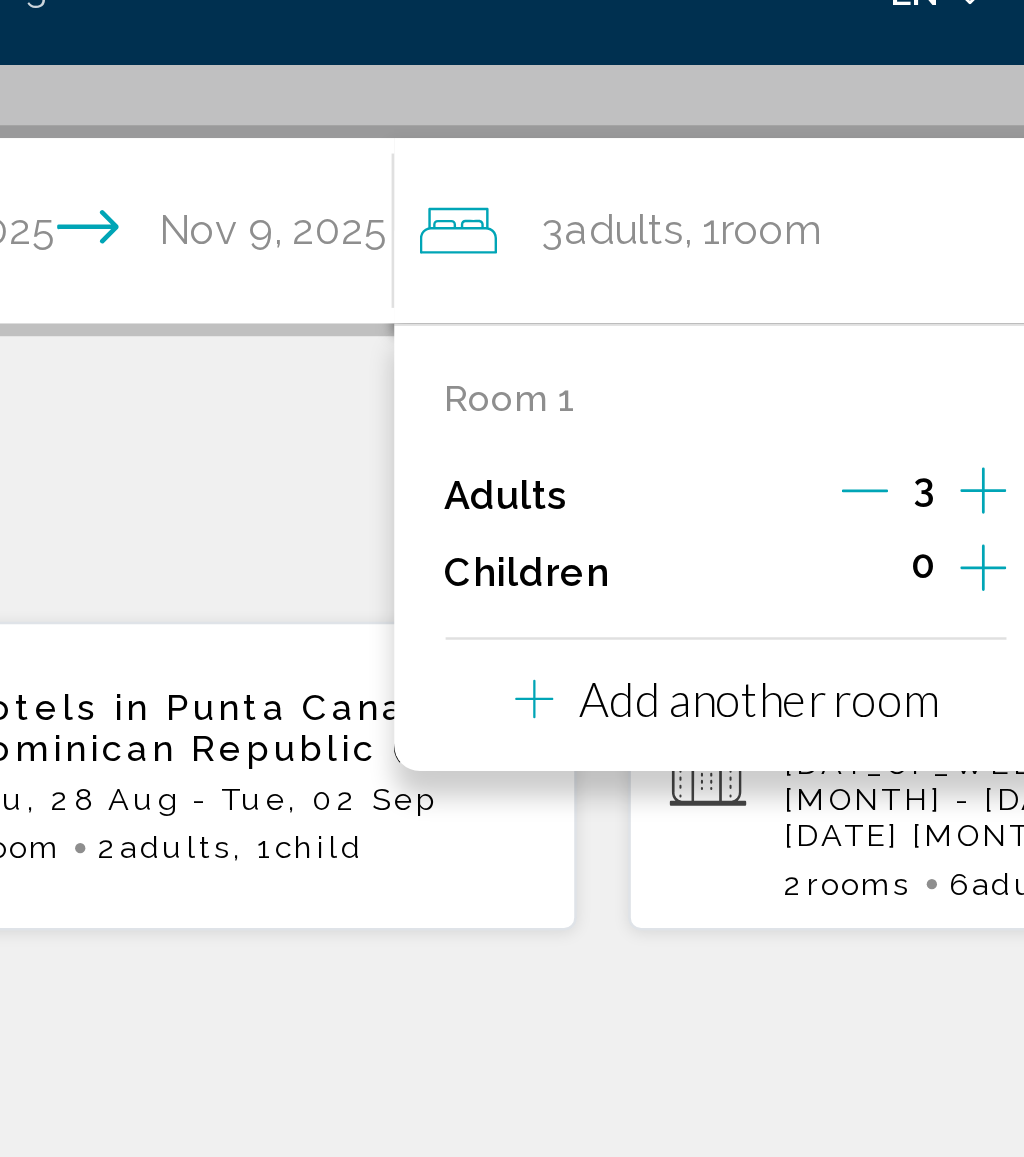 click on "Adults
3" at bounding box center [721, 228] 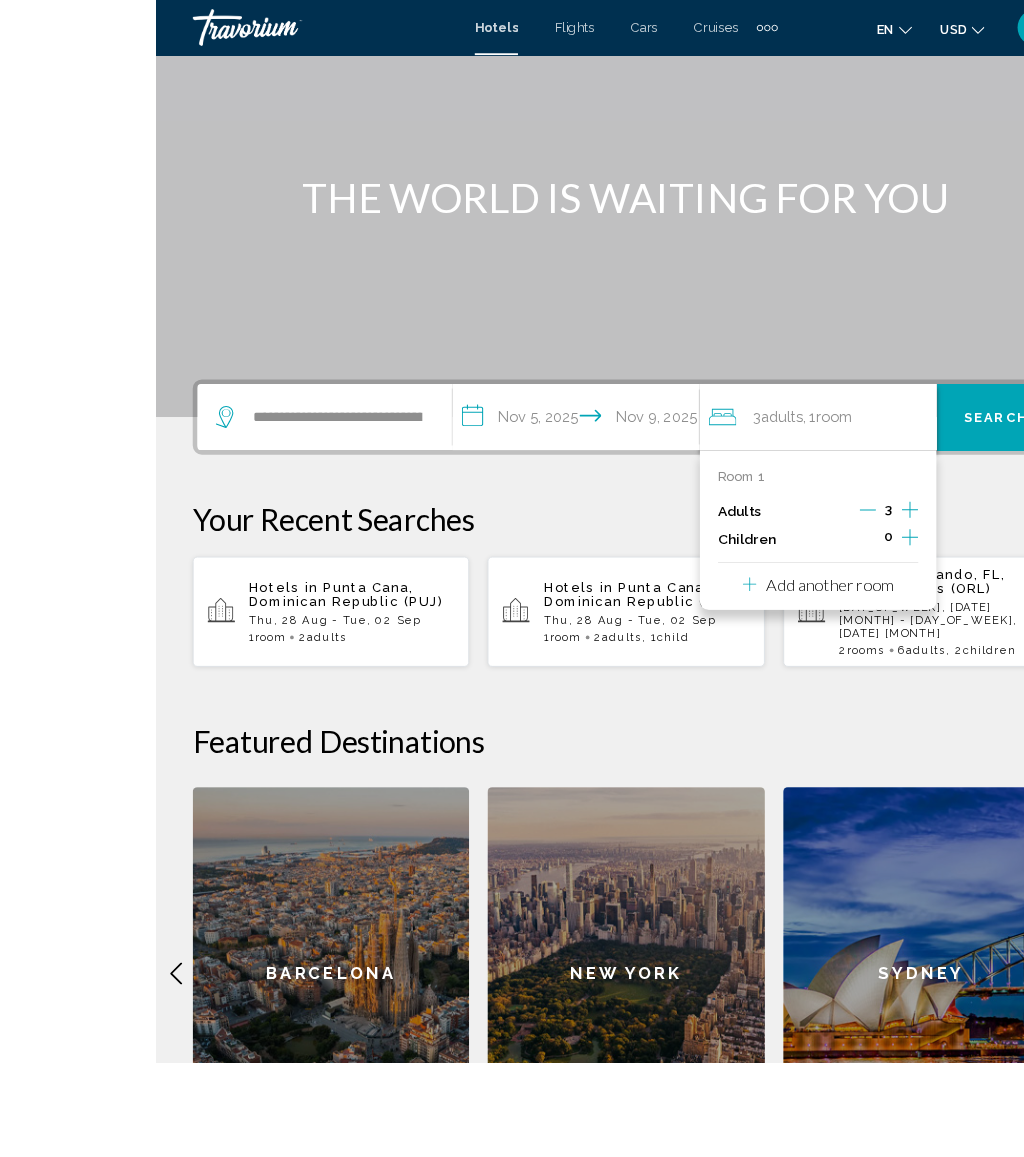 scroll, scrollTop: 193, scrollLeft: 0, axis: vertical 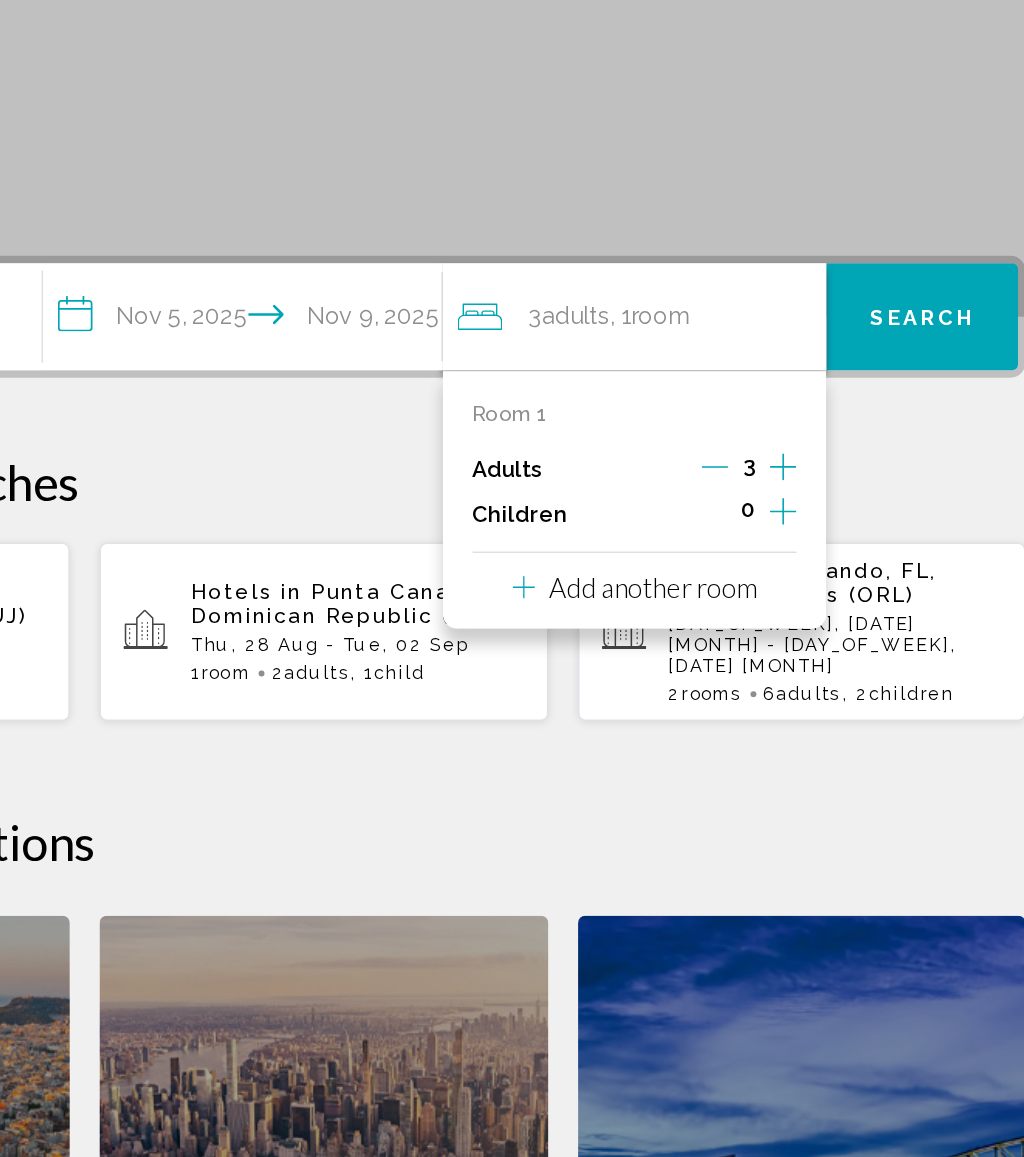 click 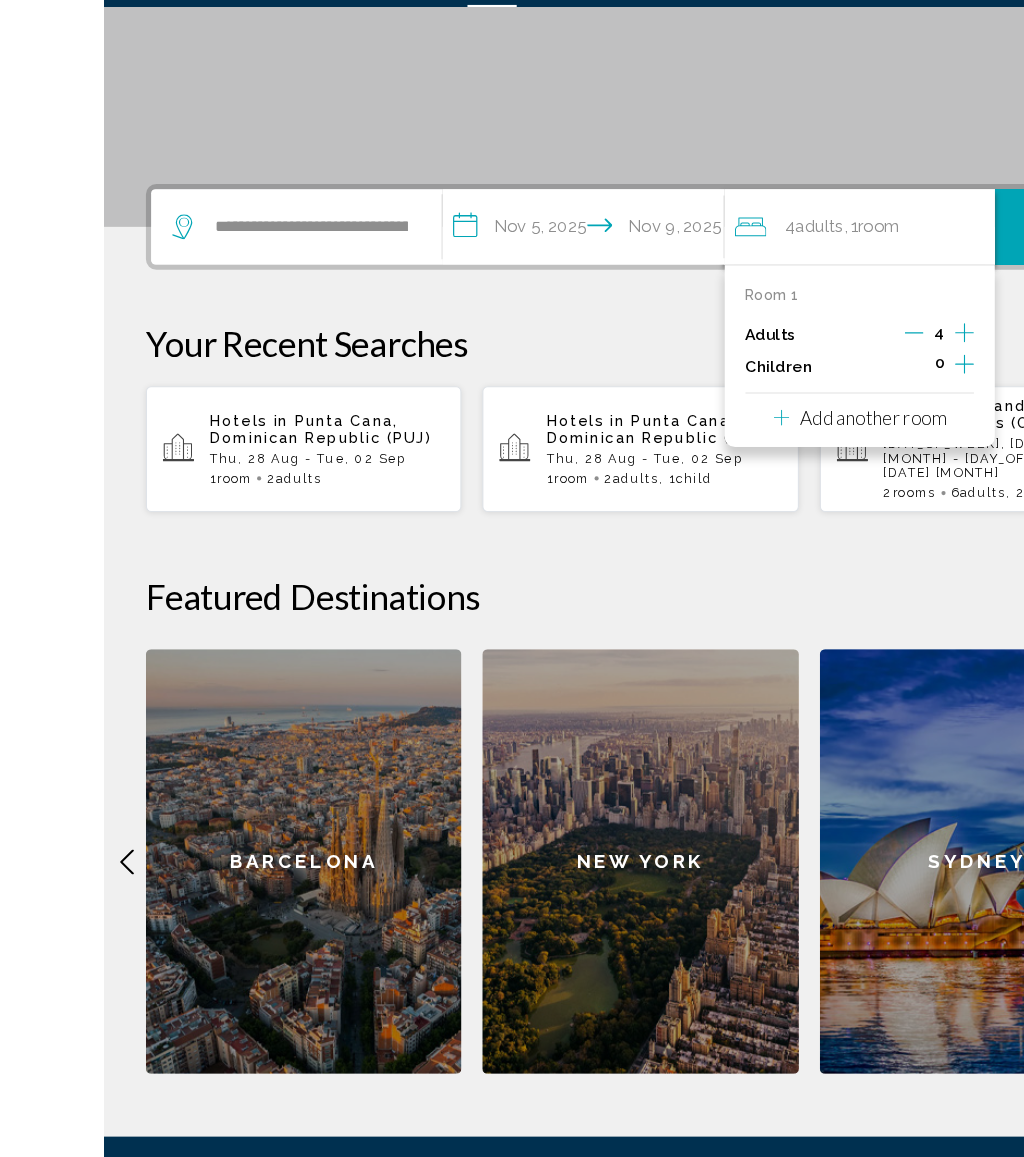 scroll, scrollTop: 351, scrollLeft: 0, axis: vertical 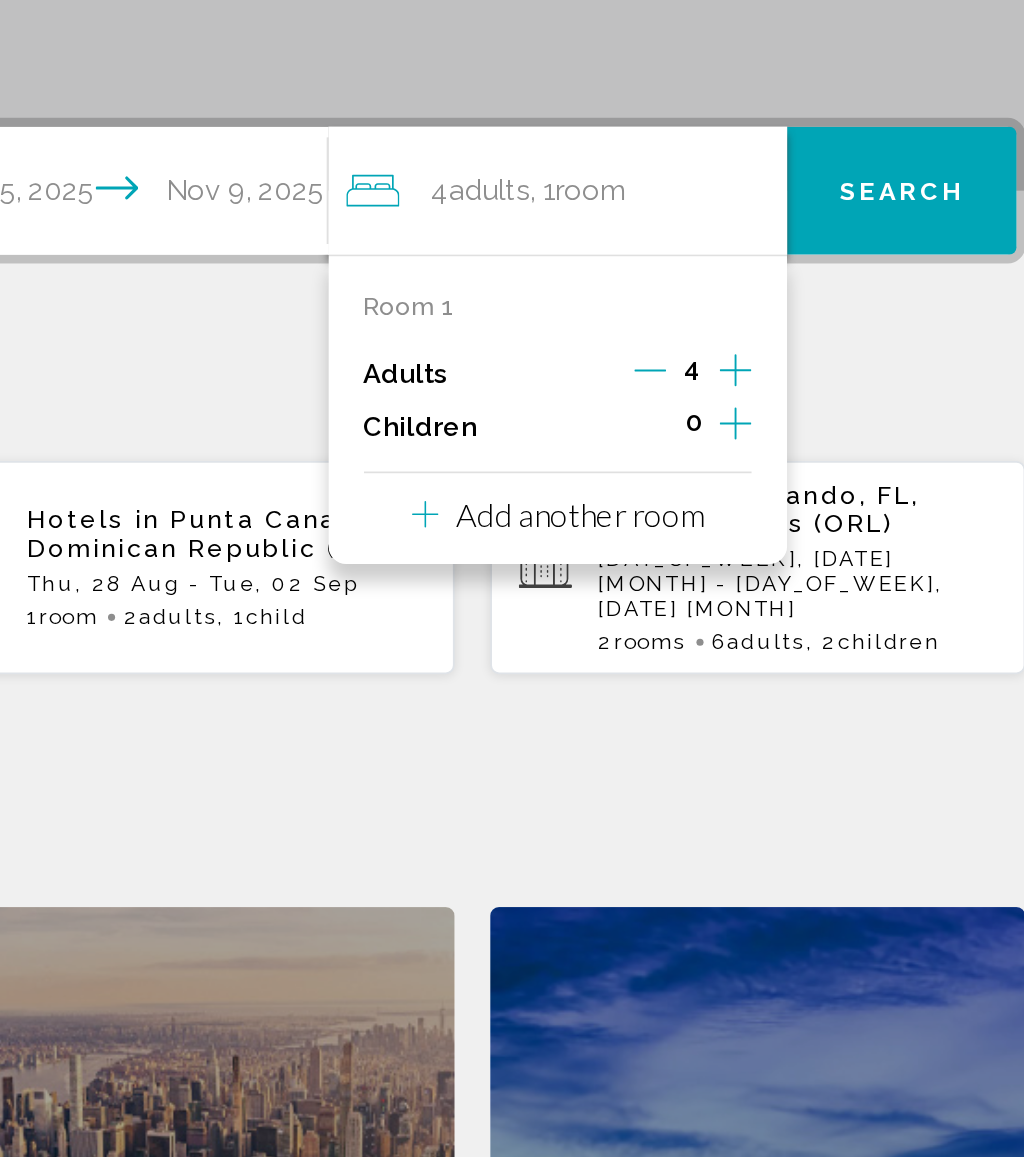 click on "Search" at bounding box center (915, 250) 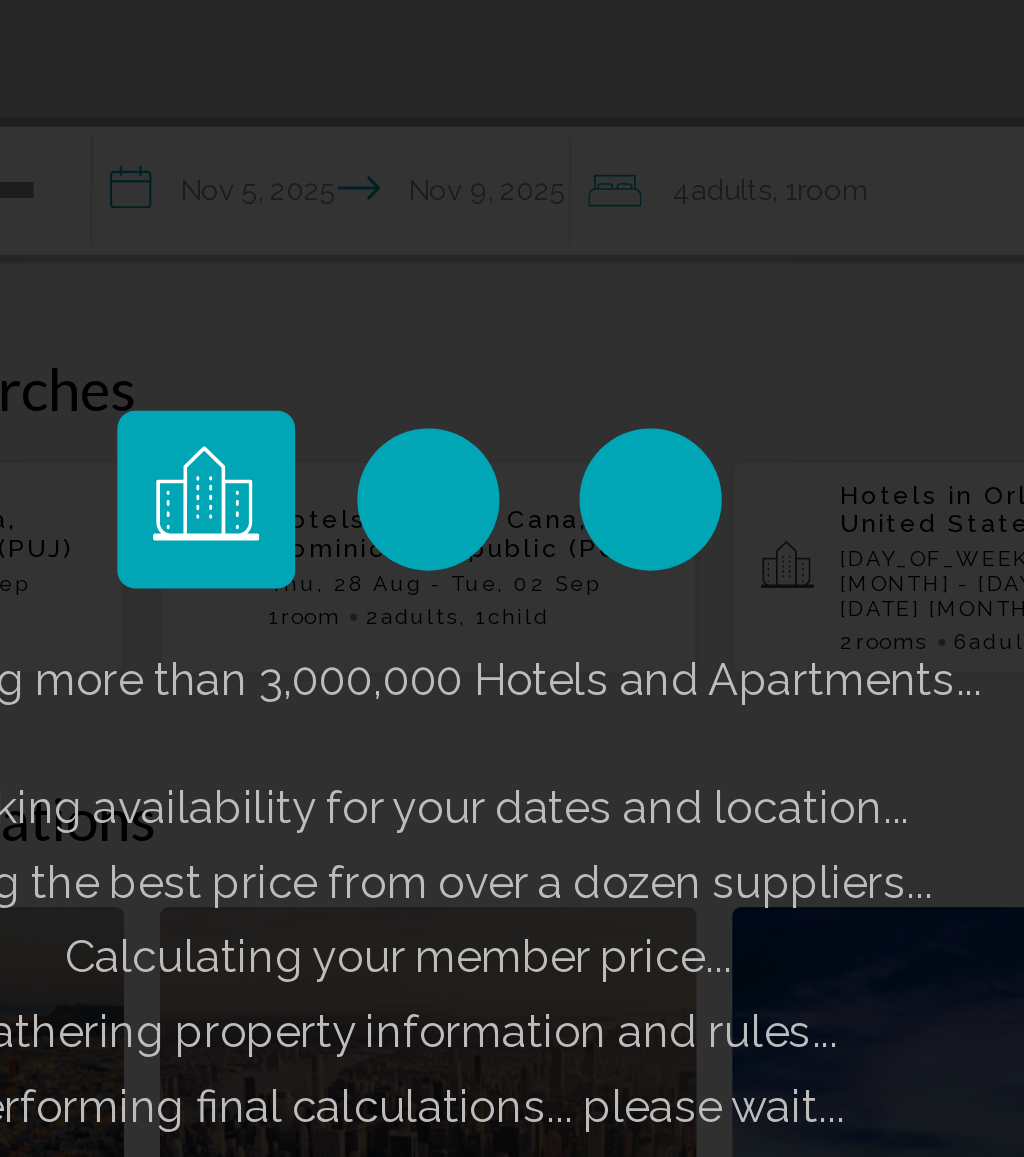 scroll, scrollTop: 278, scrollLeft: 0, axis: vertical 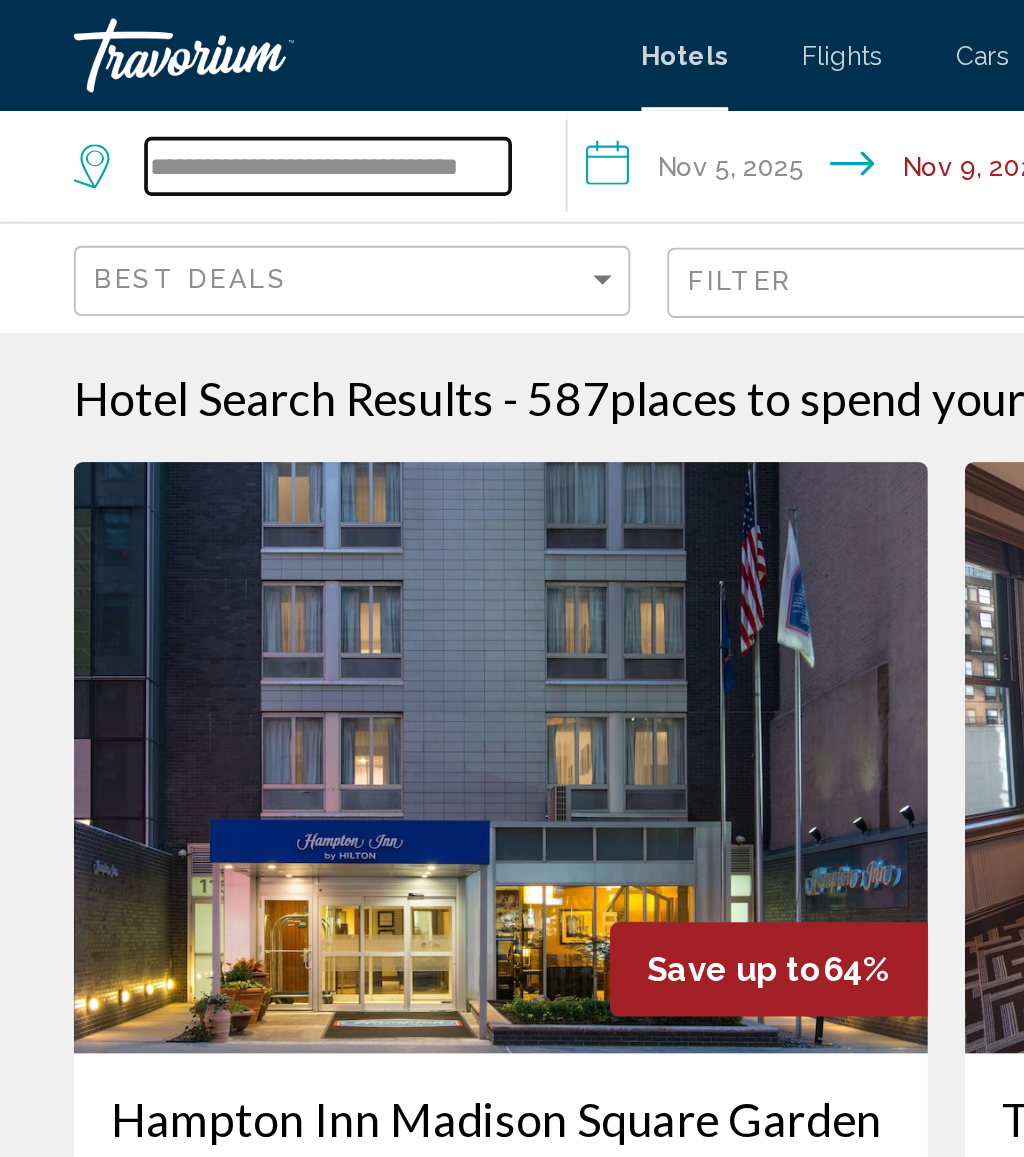 click on "**********" at bounding box center (177, 90) 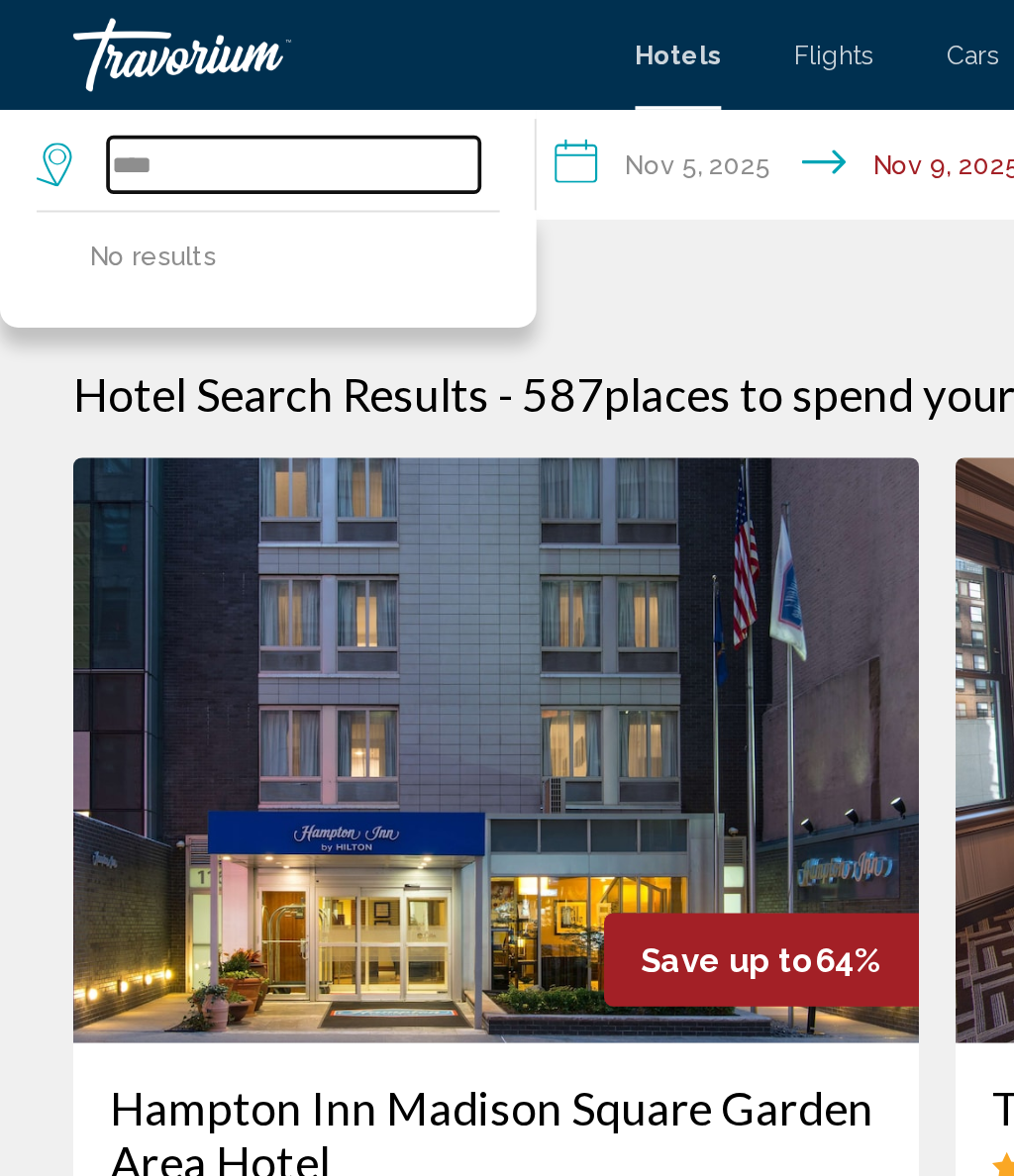 click on "****" at bounding box center (158, 89) 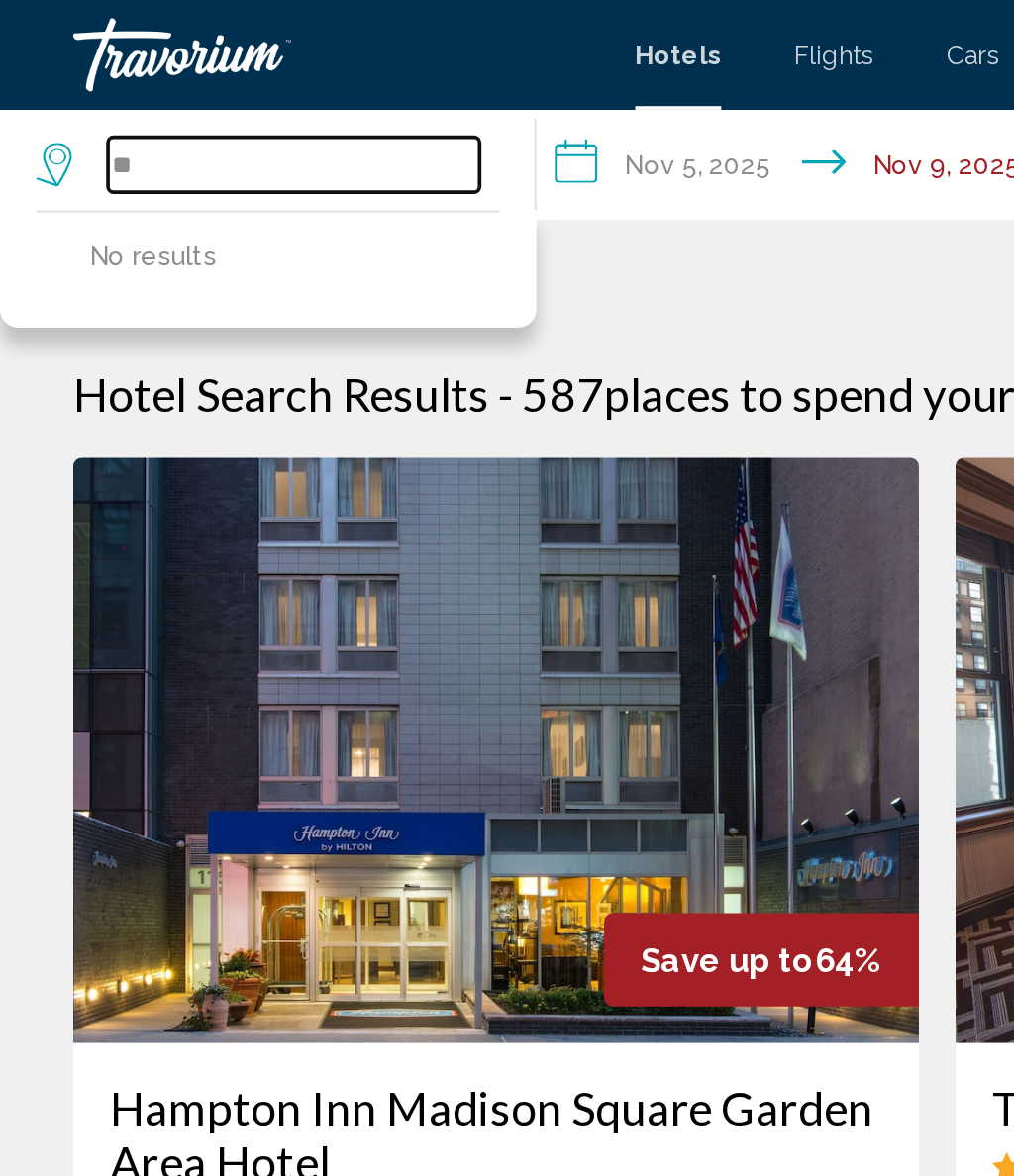 type on "*" 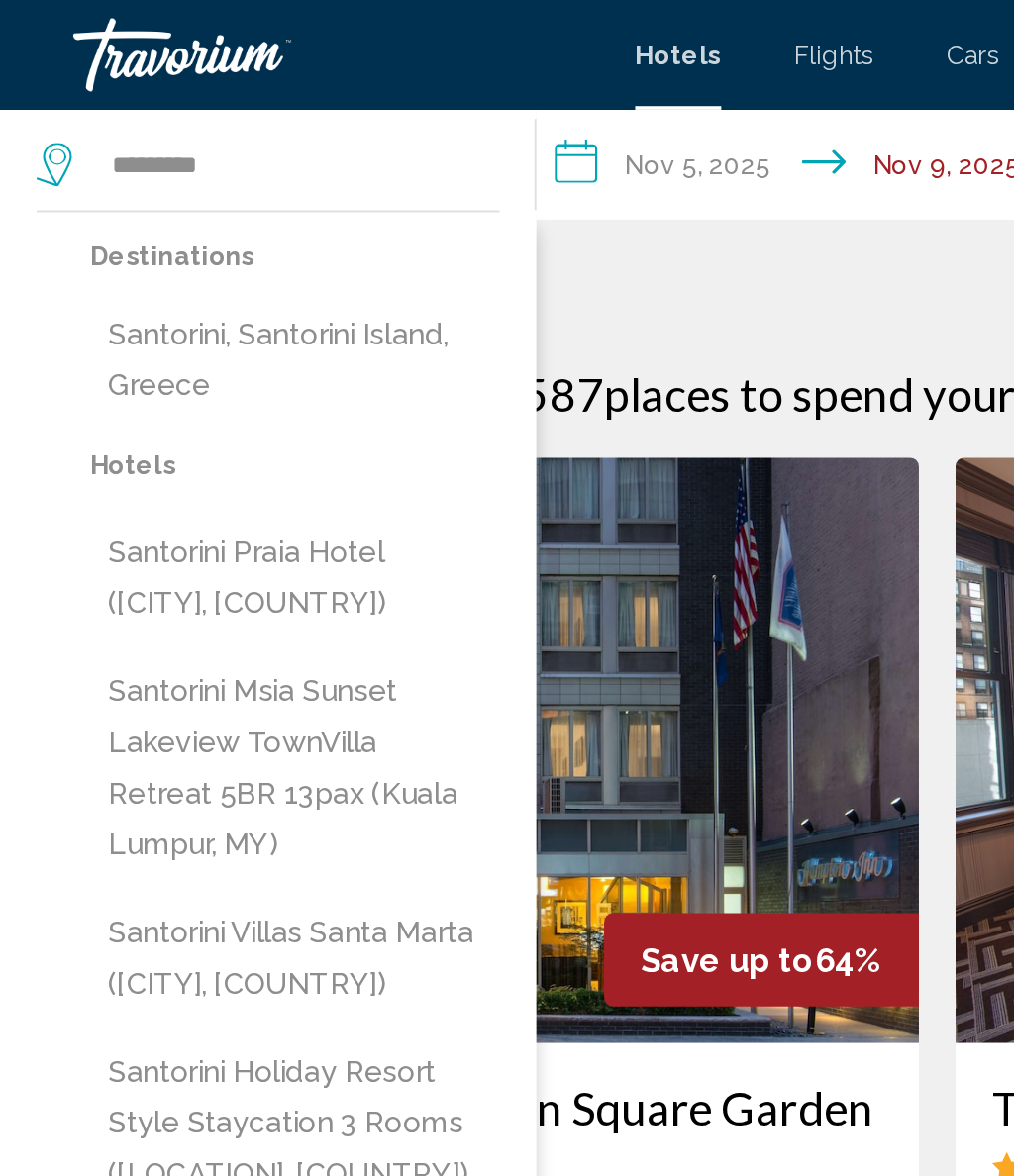 click on "Santorini, Santorini Island, Greece" at bounding box center [159, 195] 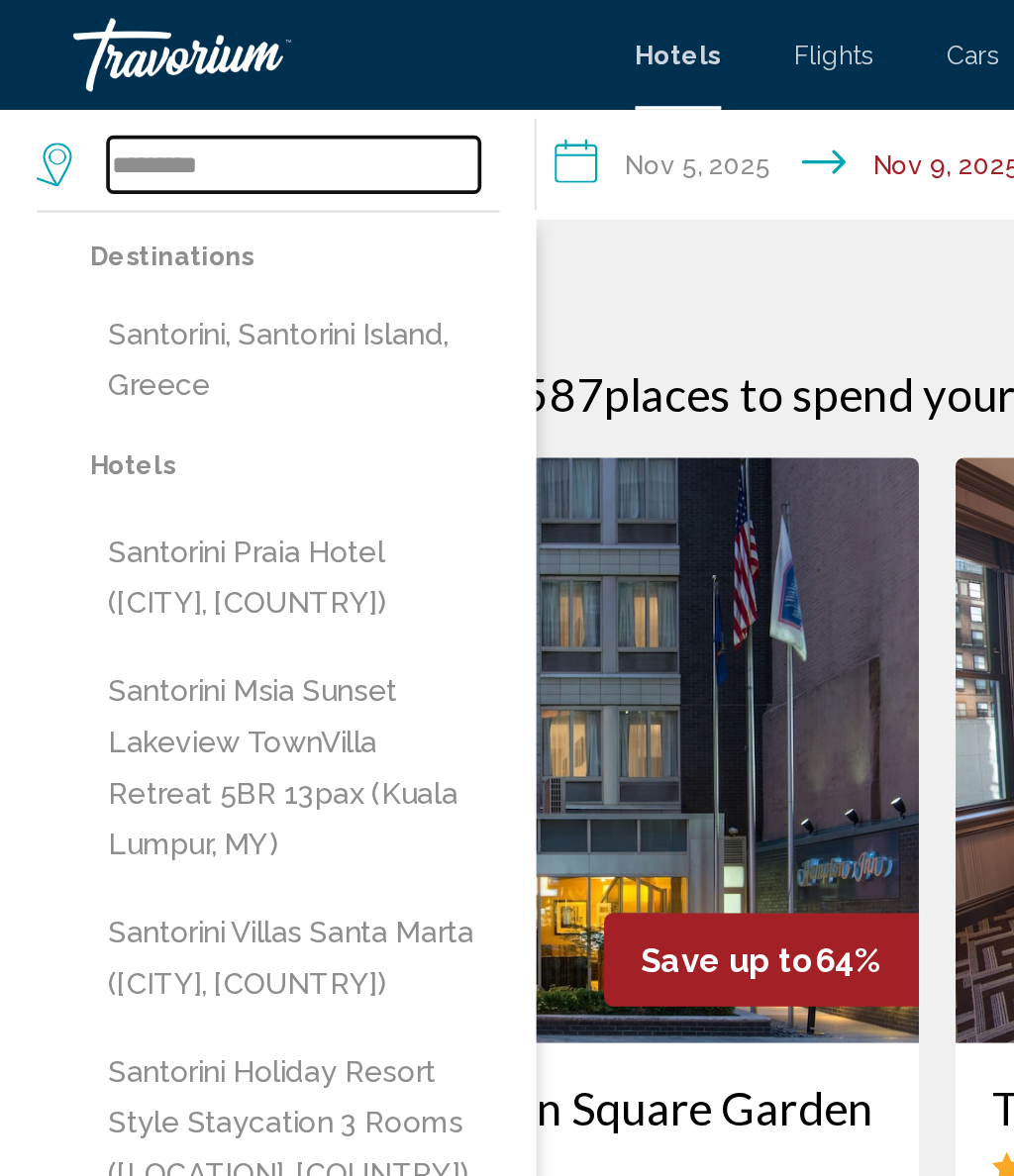 type on "**********" 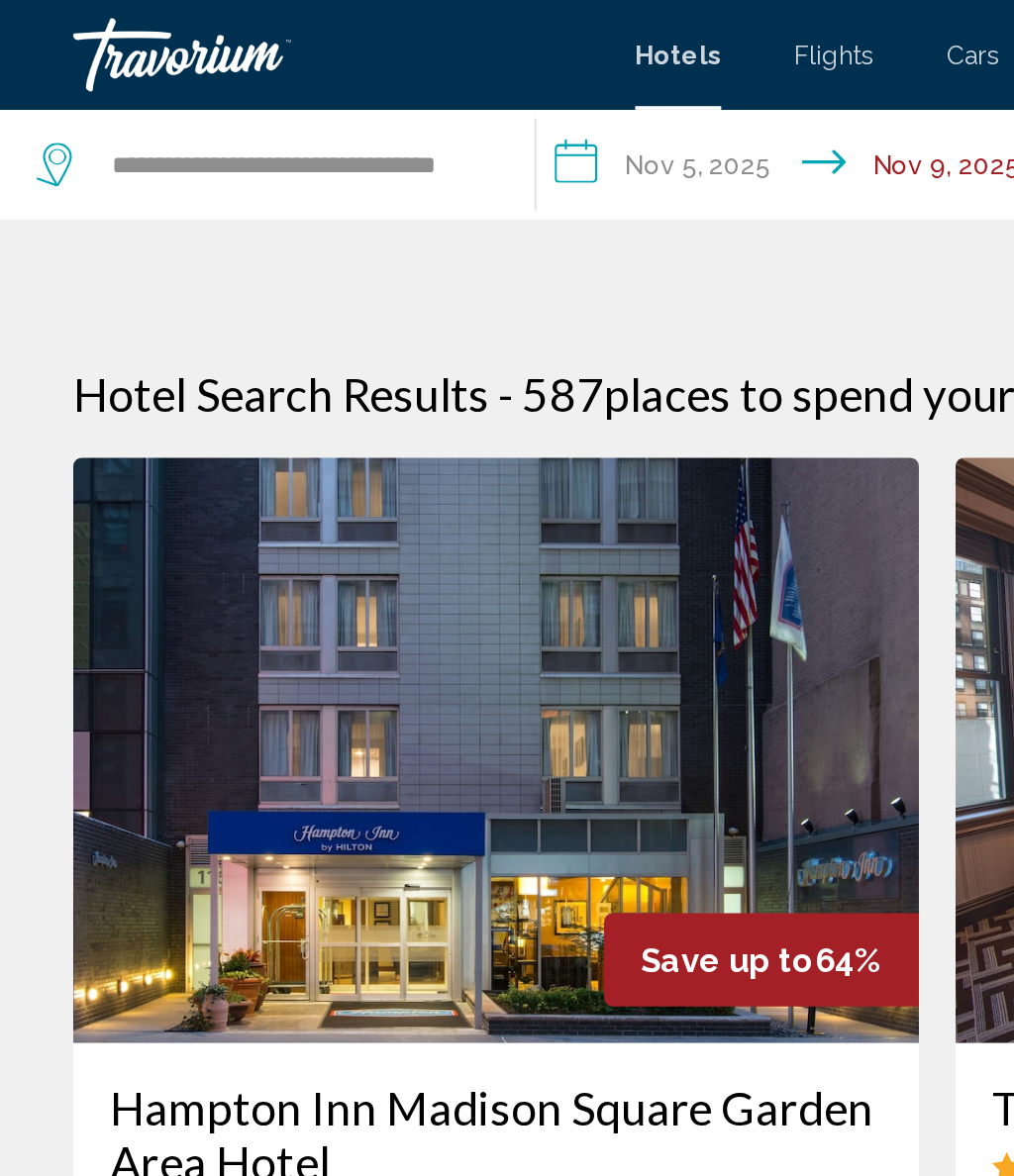 click on "**********" at bounding box center [434, 92] 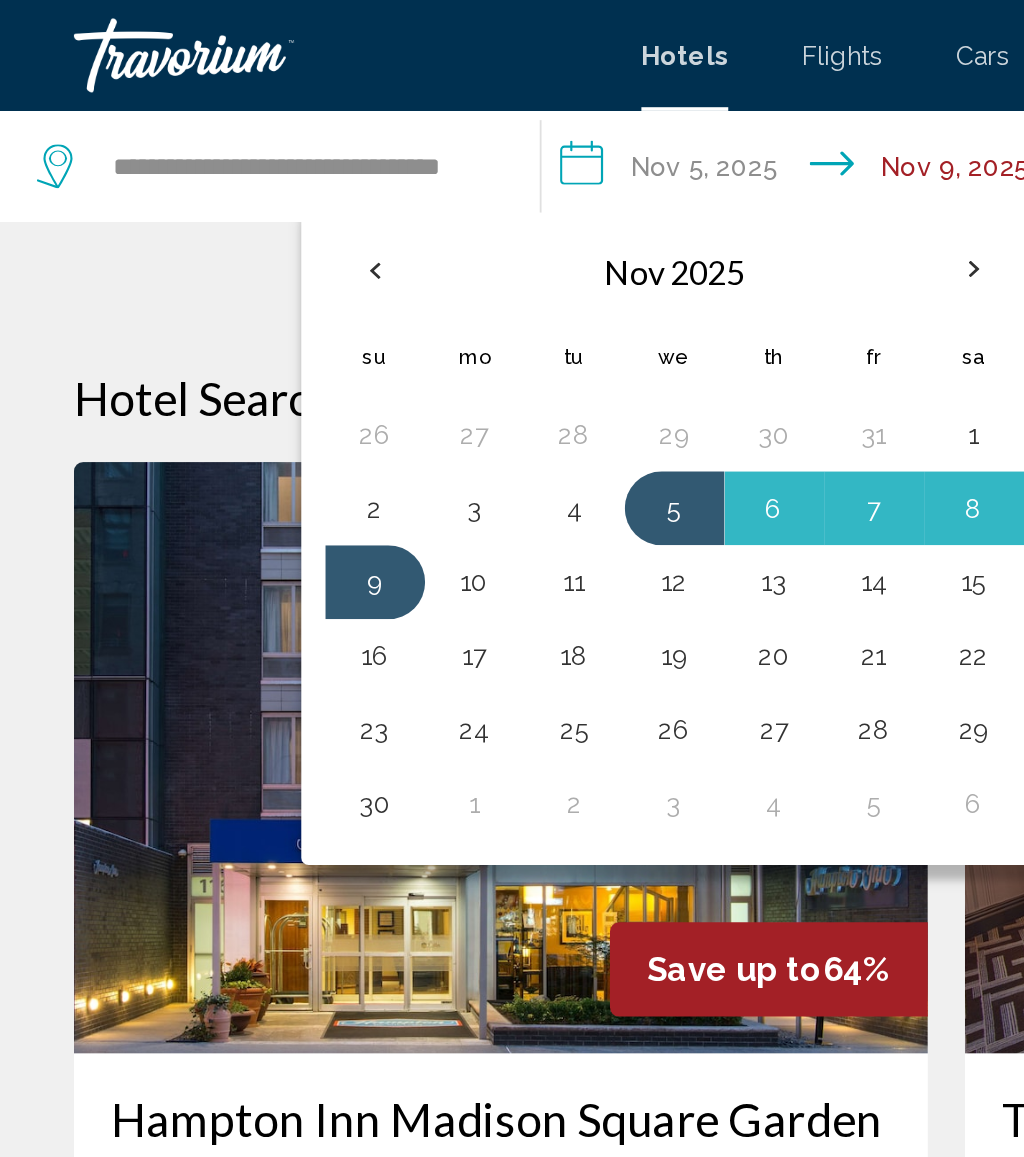 click at bounding box center (203, 146) 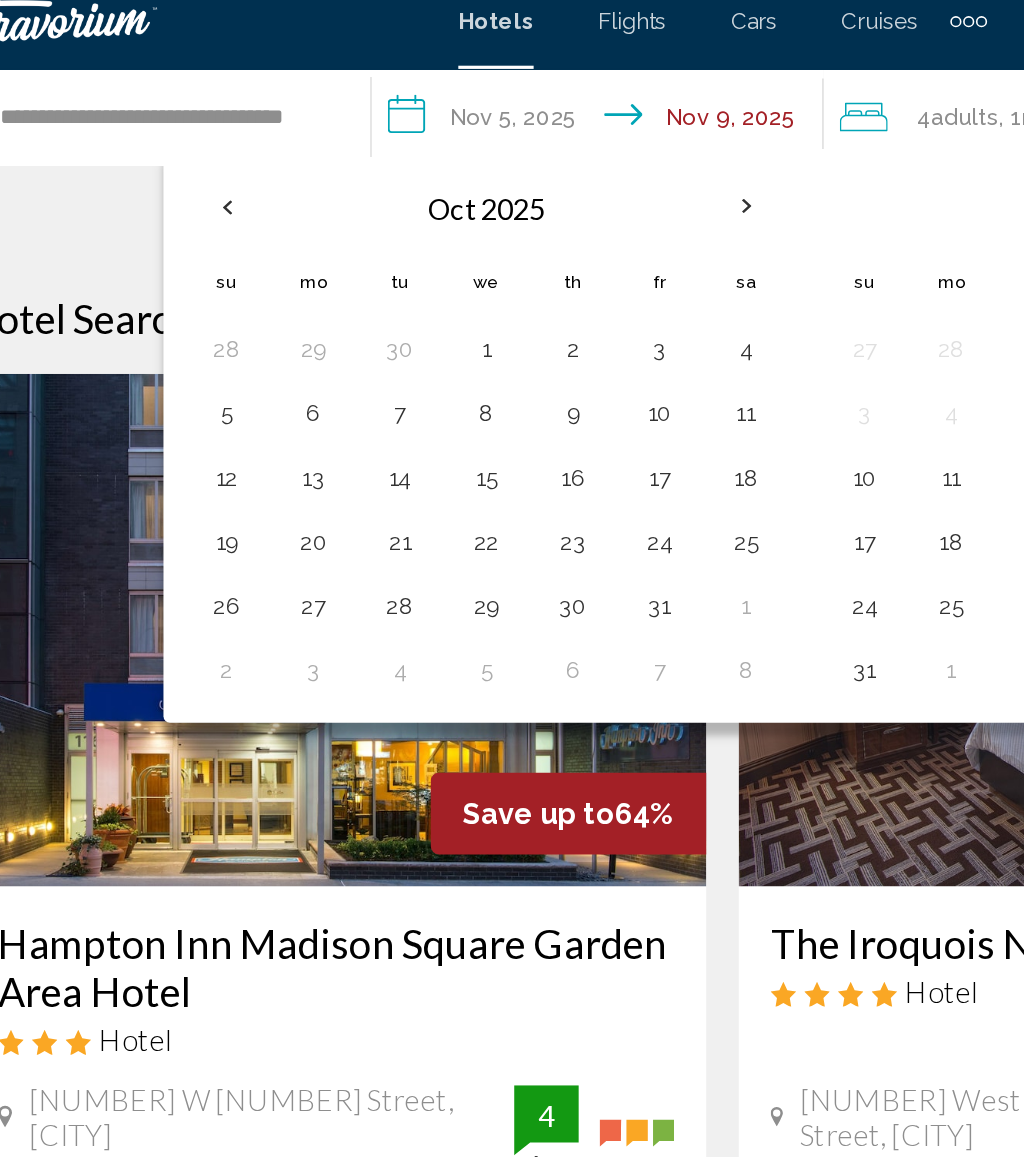 click at bounding box center [203, 146] 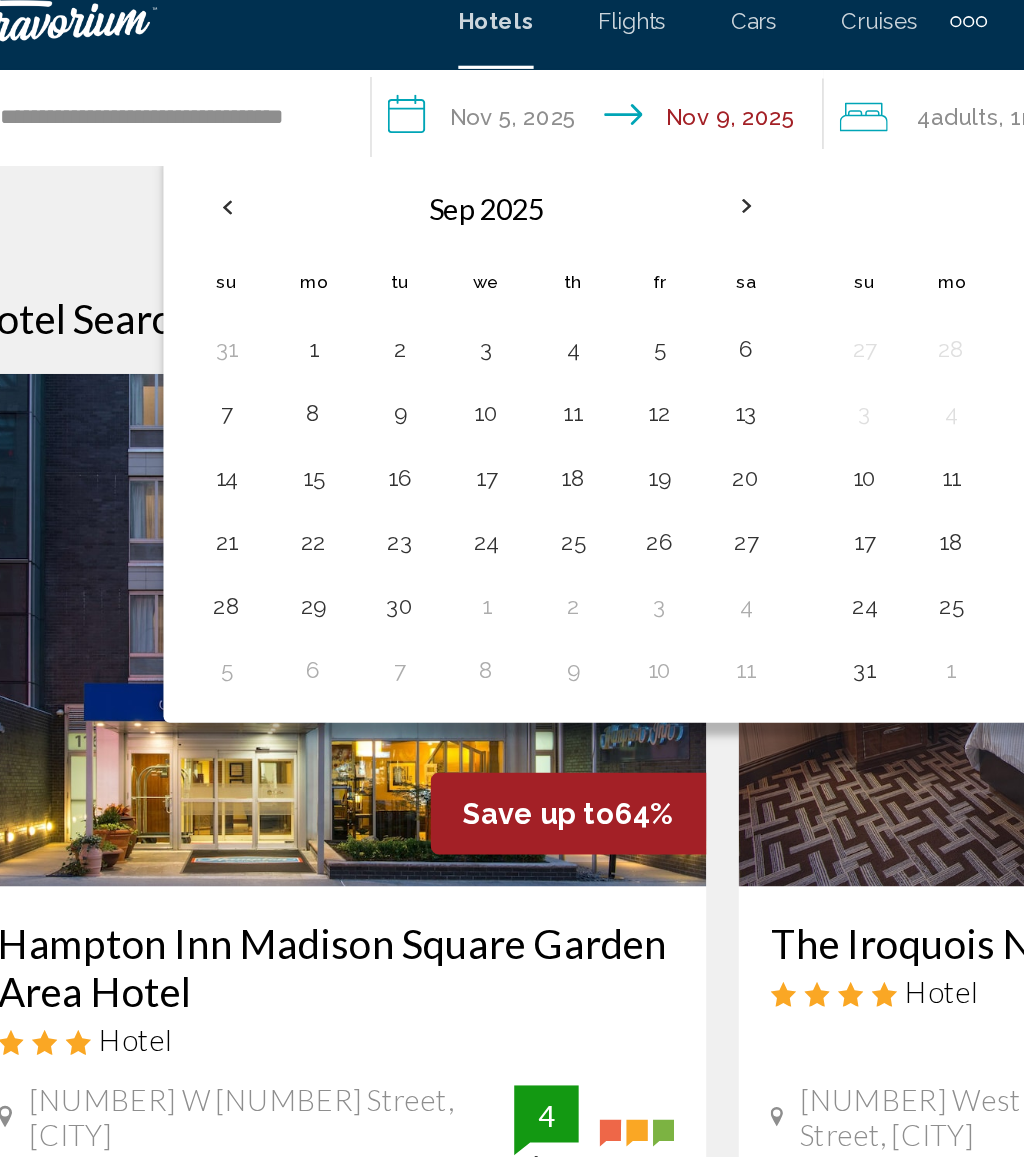 click on "23" at bounding box center (311, 355) 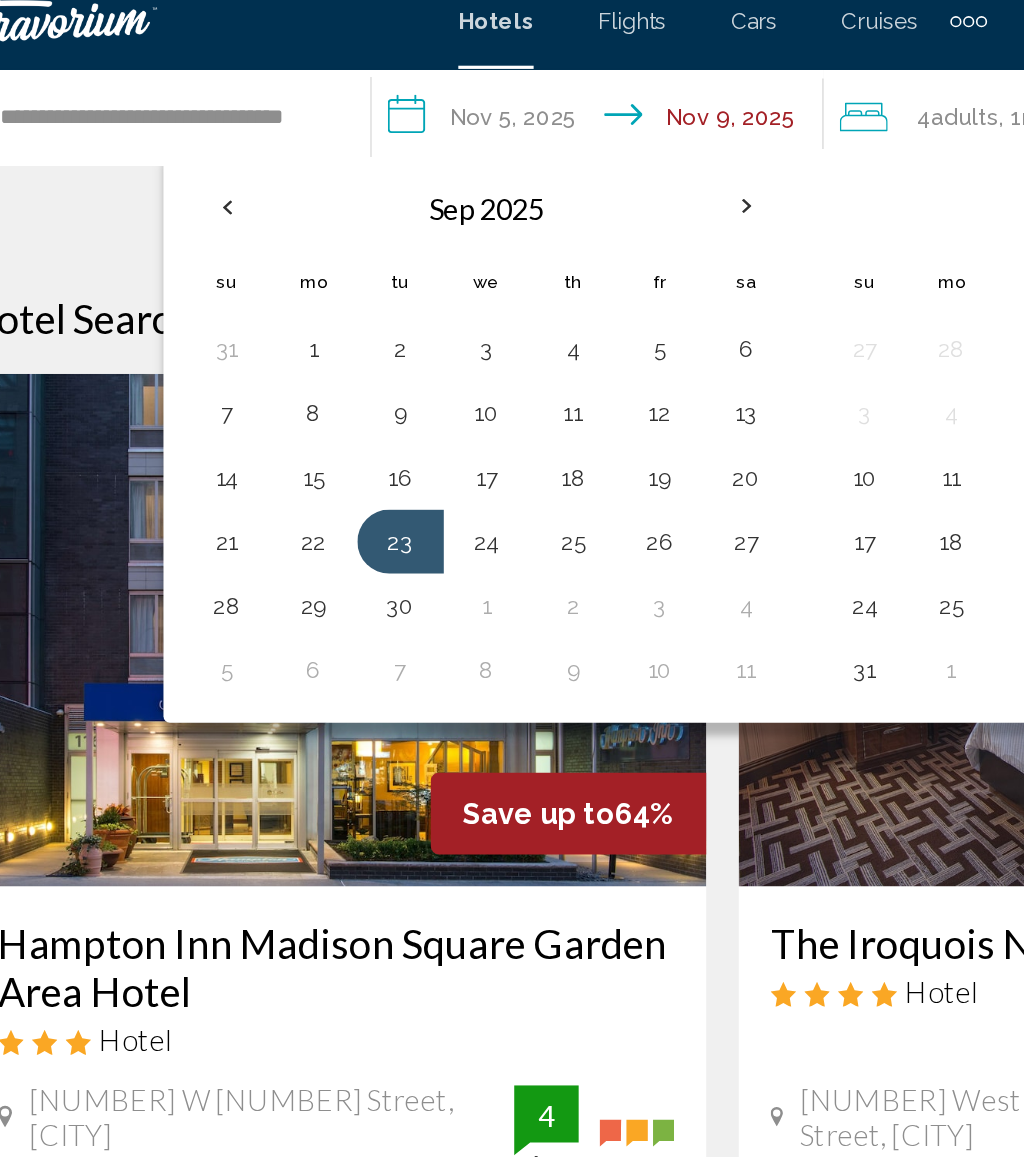 click on "30" at bounding box center (311, 395) 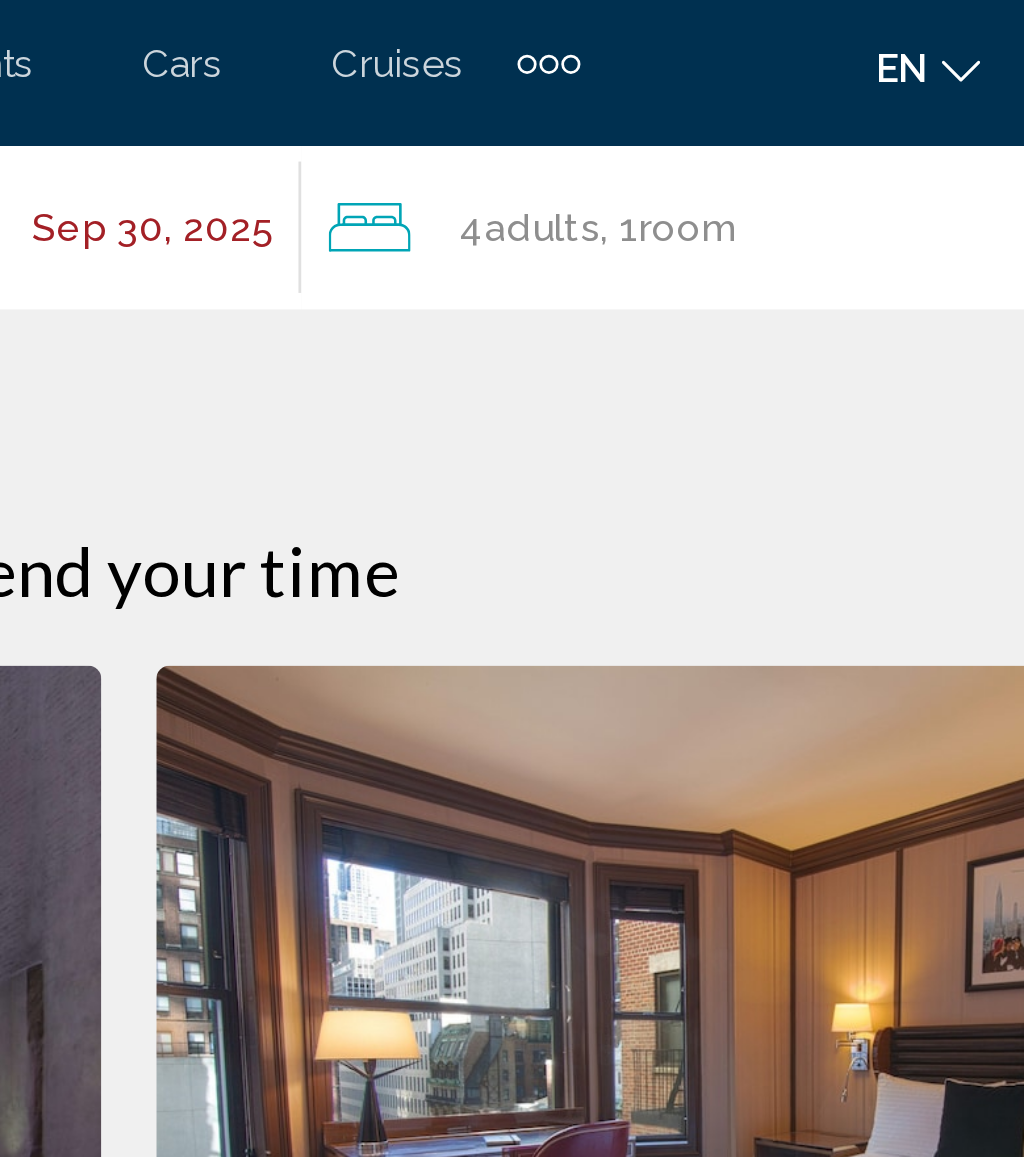 click on "4  Adult Adults , 1  Room rooms" 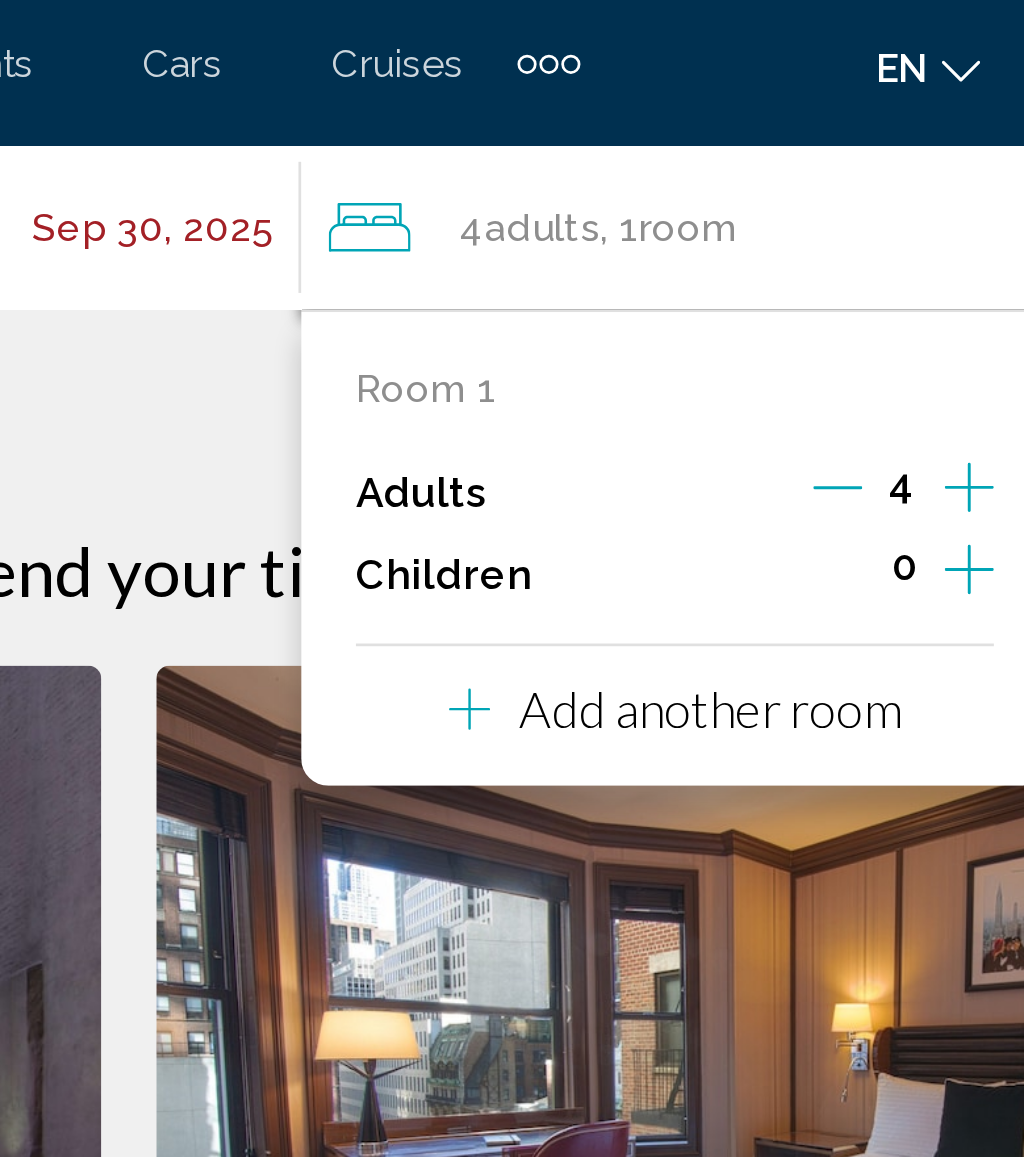 click on "4" at bounding box center (795, 187) 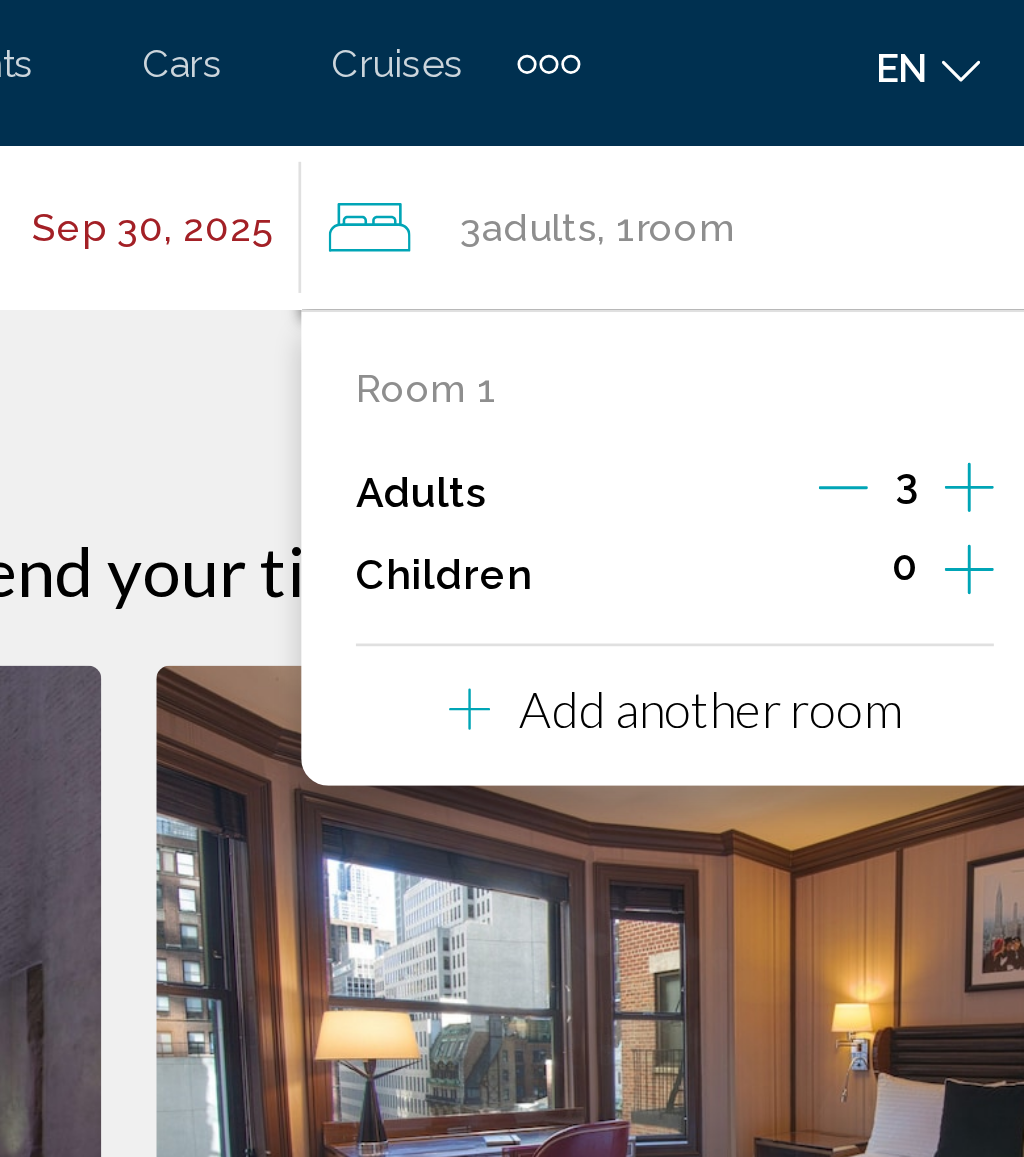 click 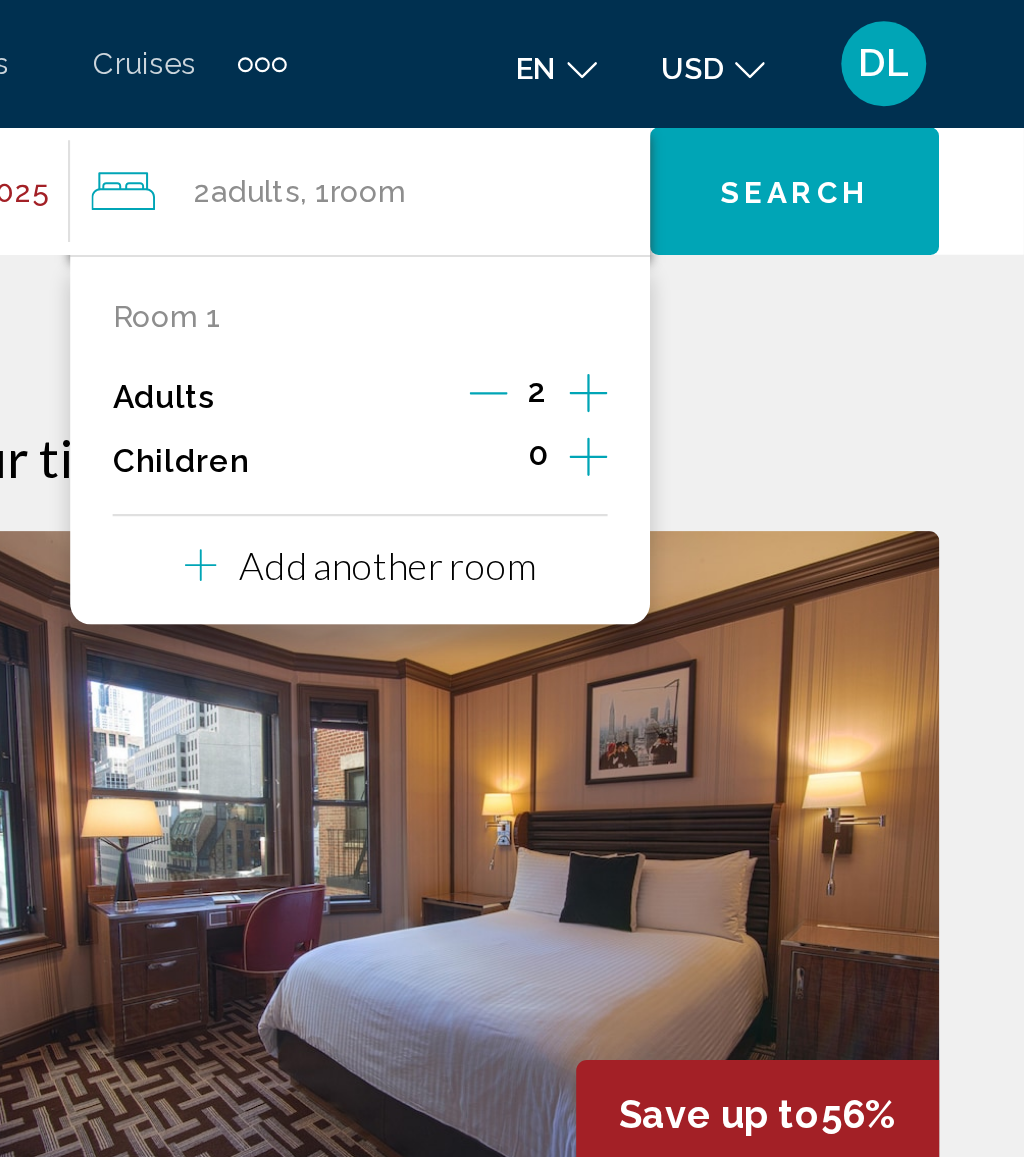 click on "Search" 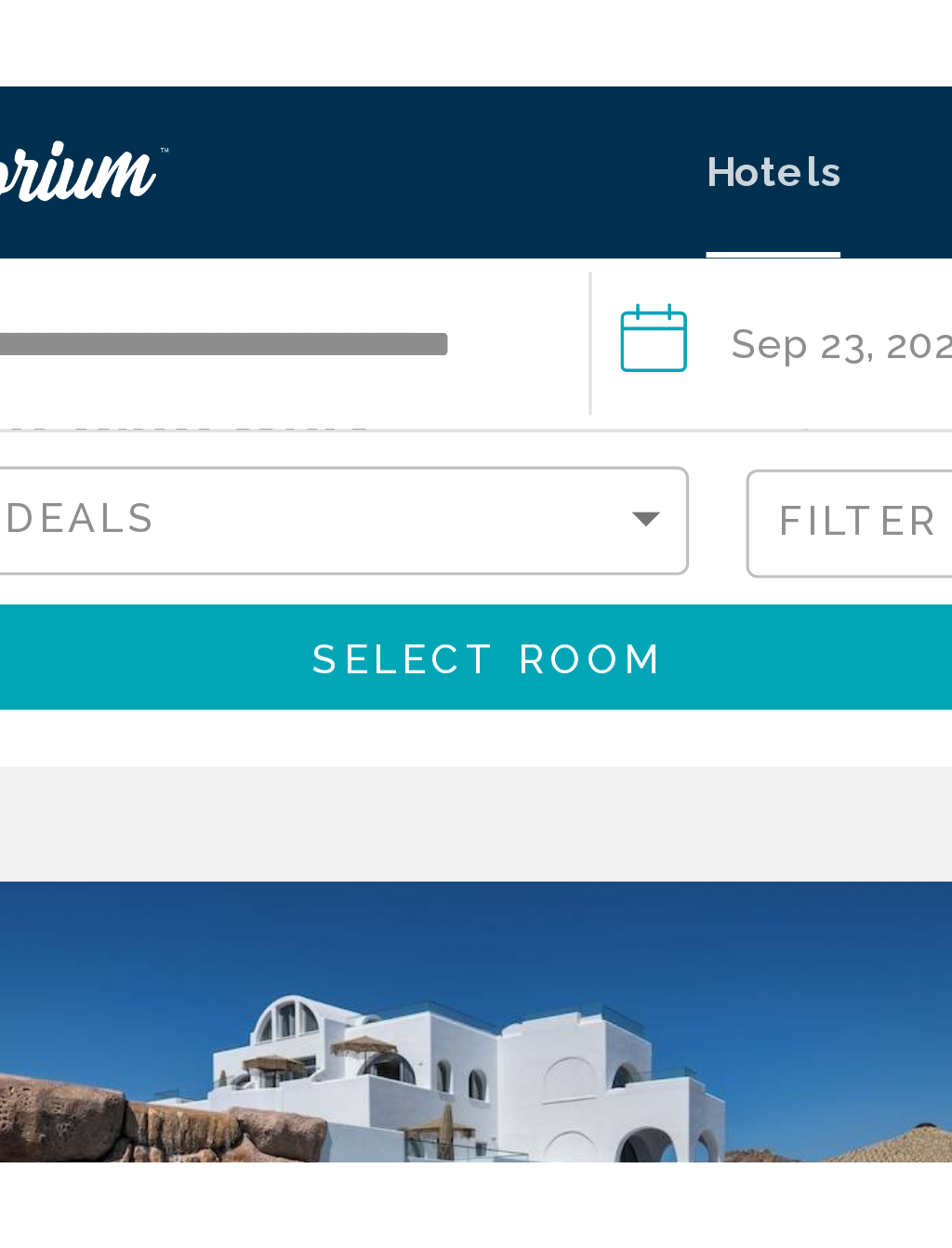 scroll, scrollTop: 471, scrollLeft: 0, axis: vertical 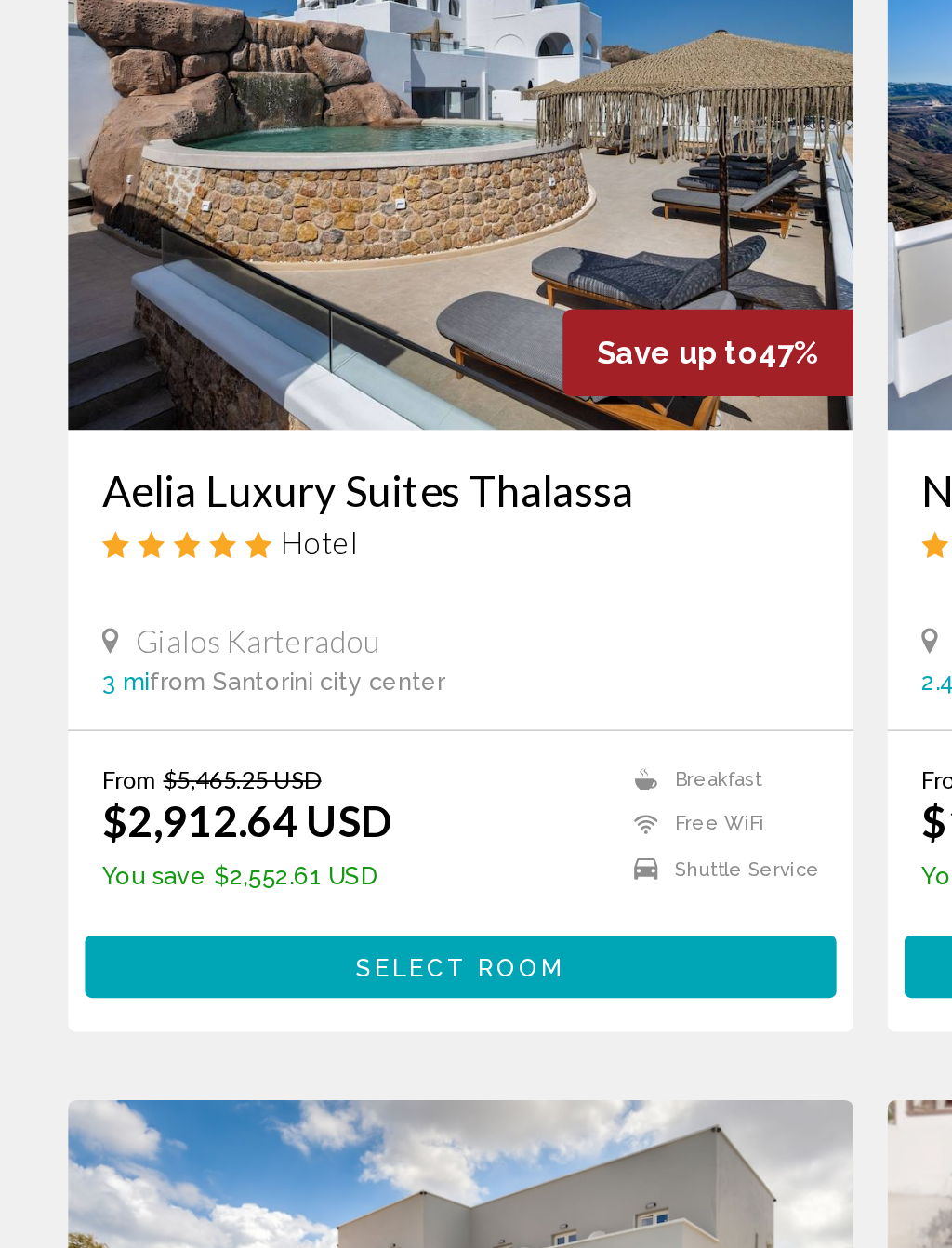 click on "Select Room" at bounding box center [252, 996] 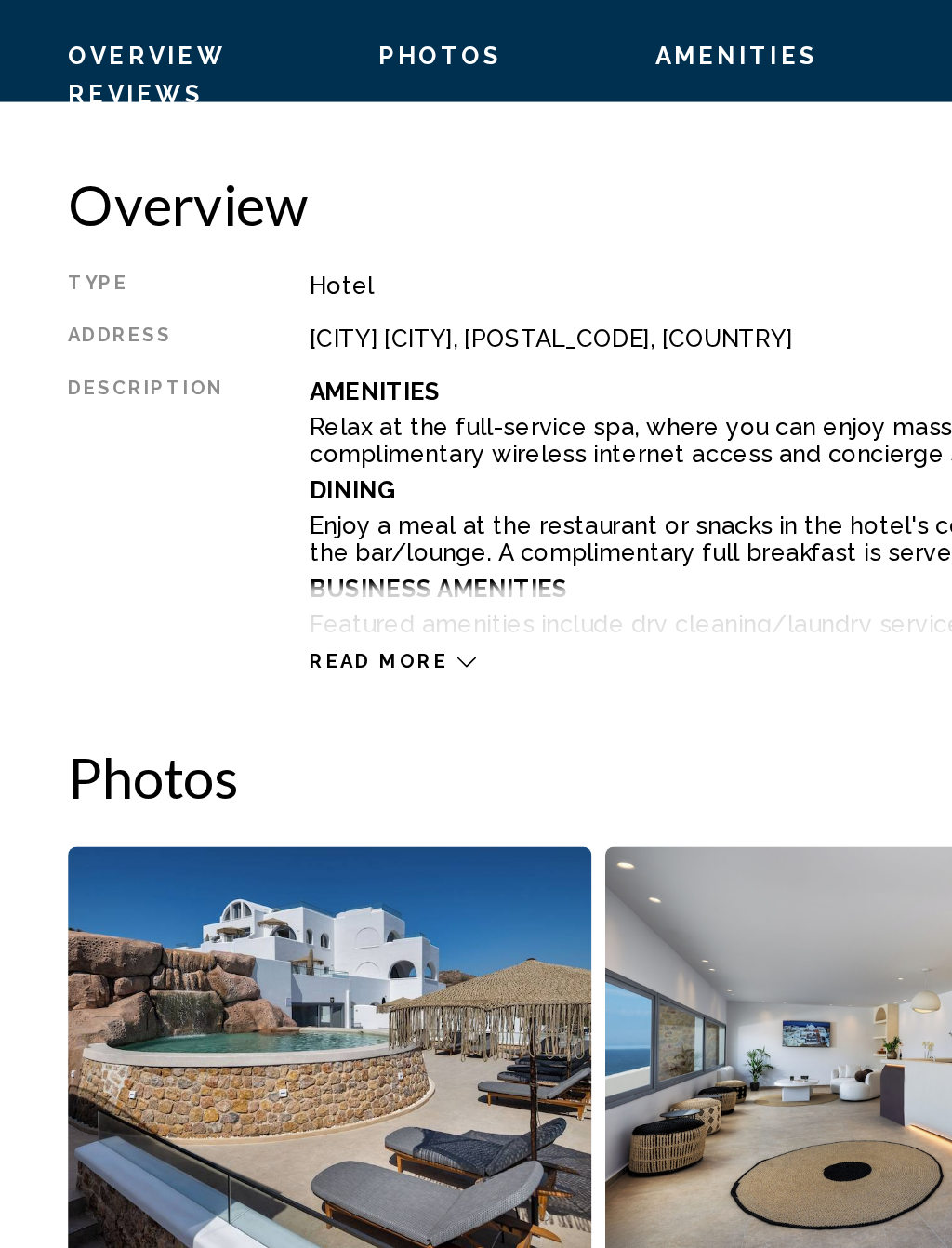 scroll, scrollTop: 0, scrollLeft: 0, axis: both 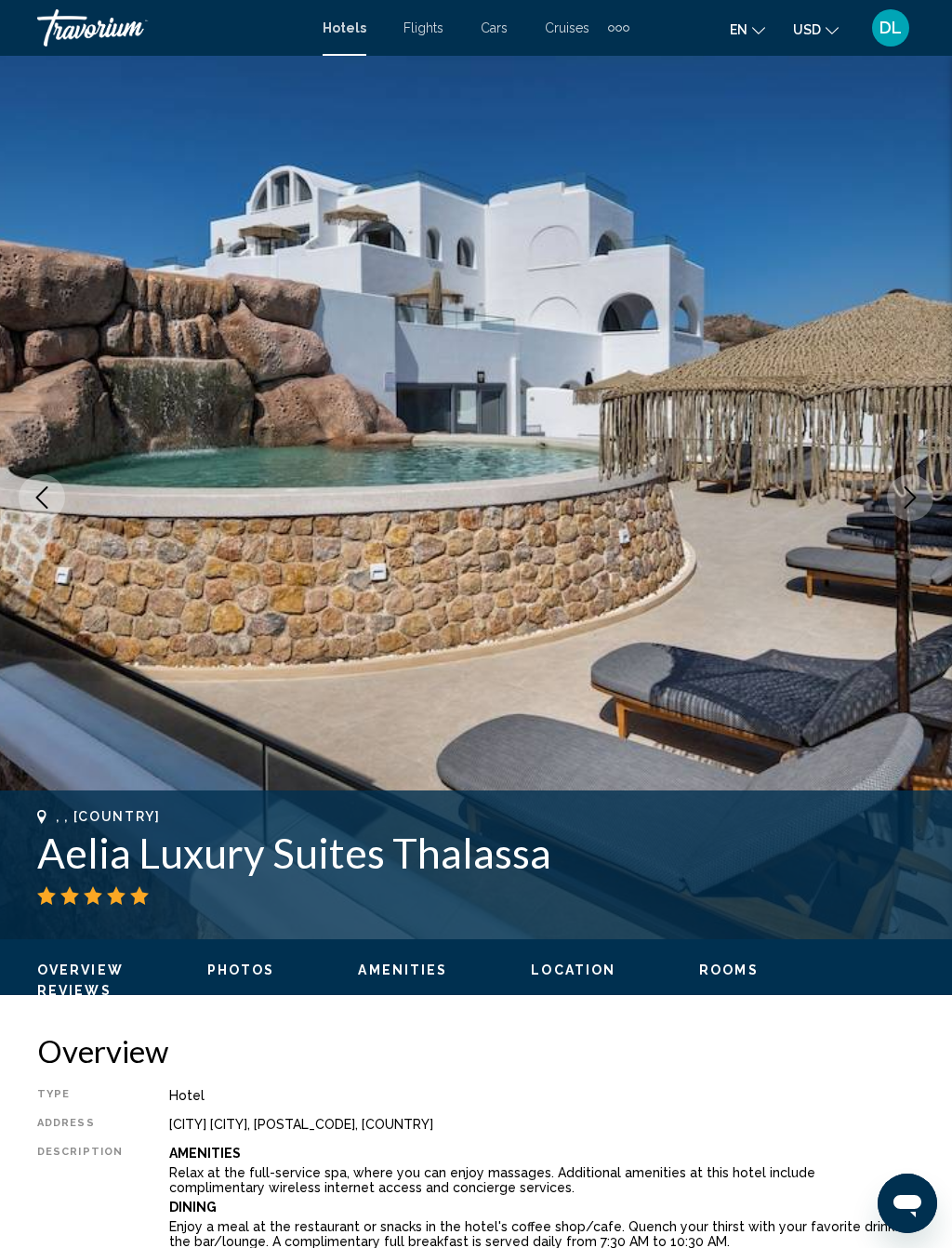 click 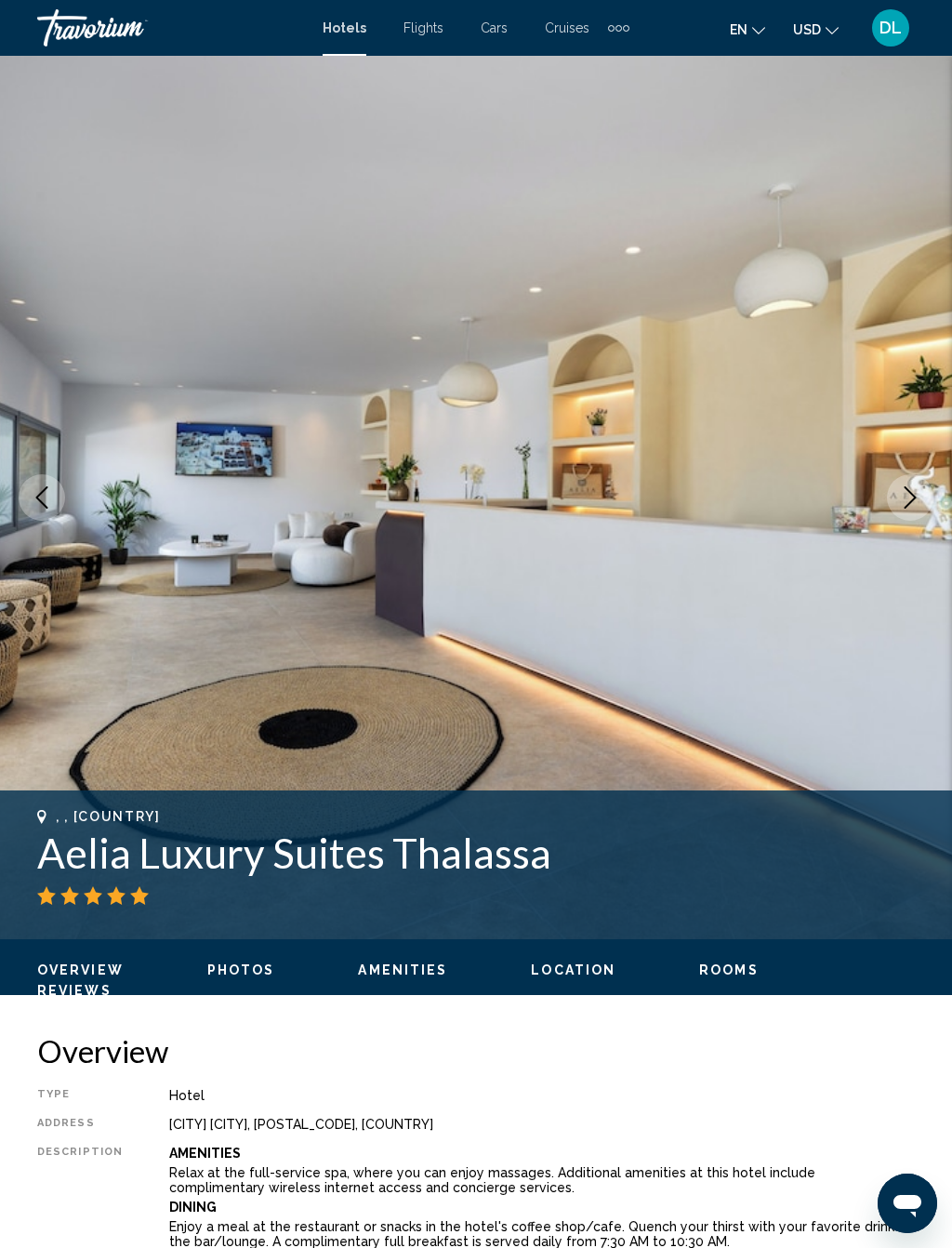 click 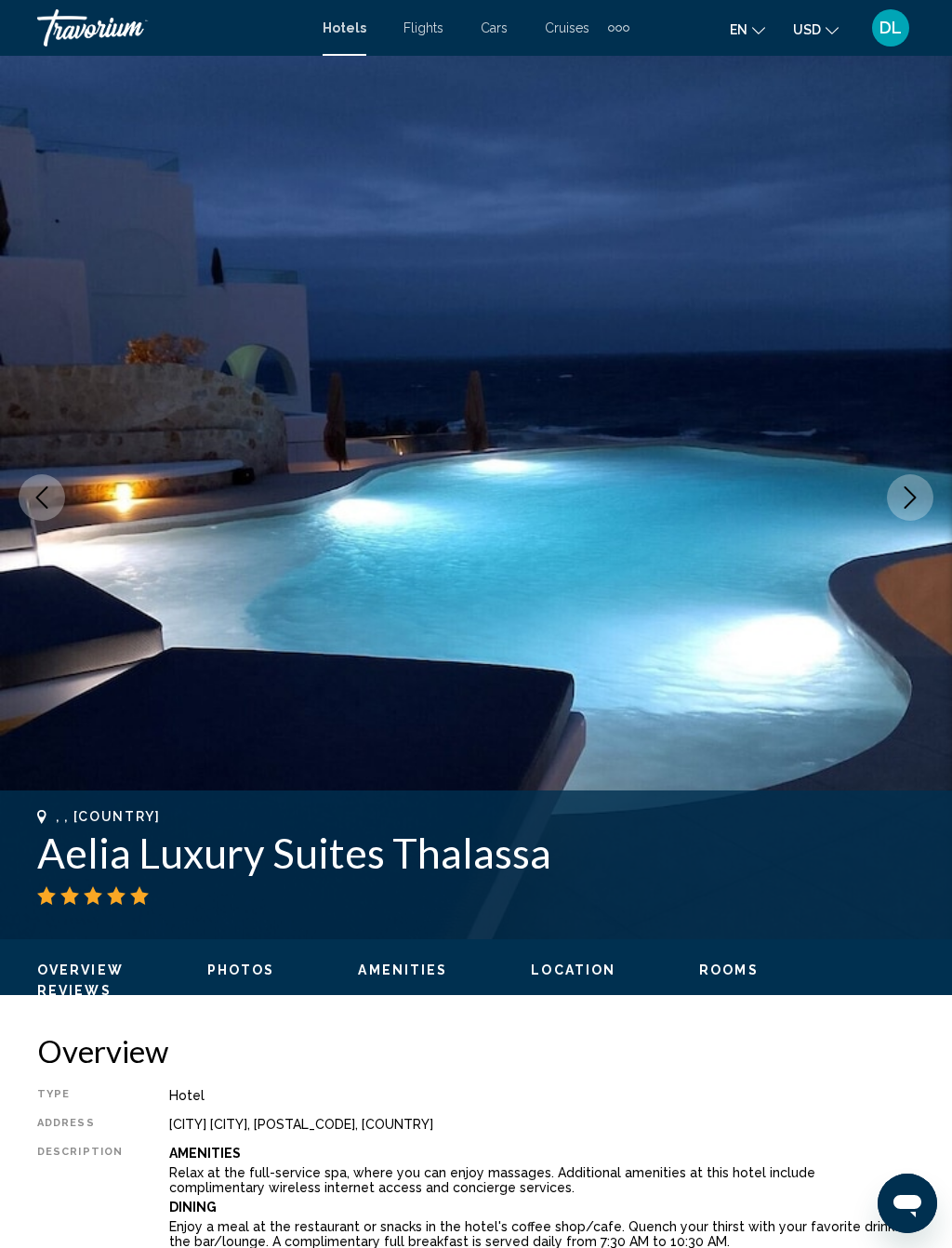 click 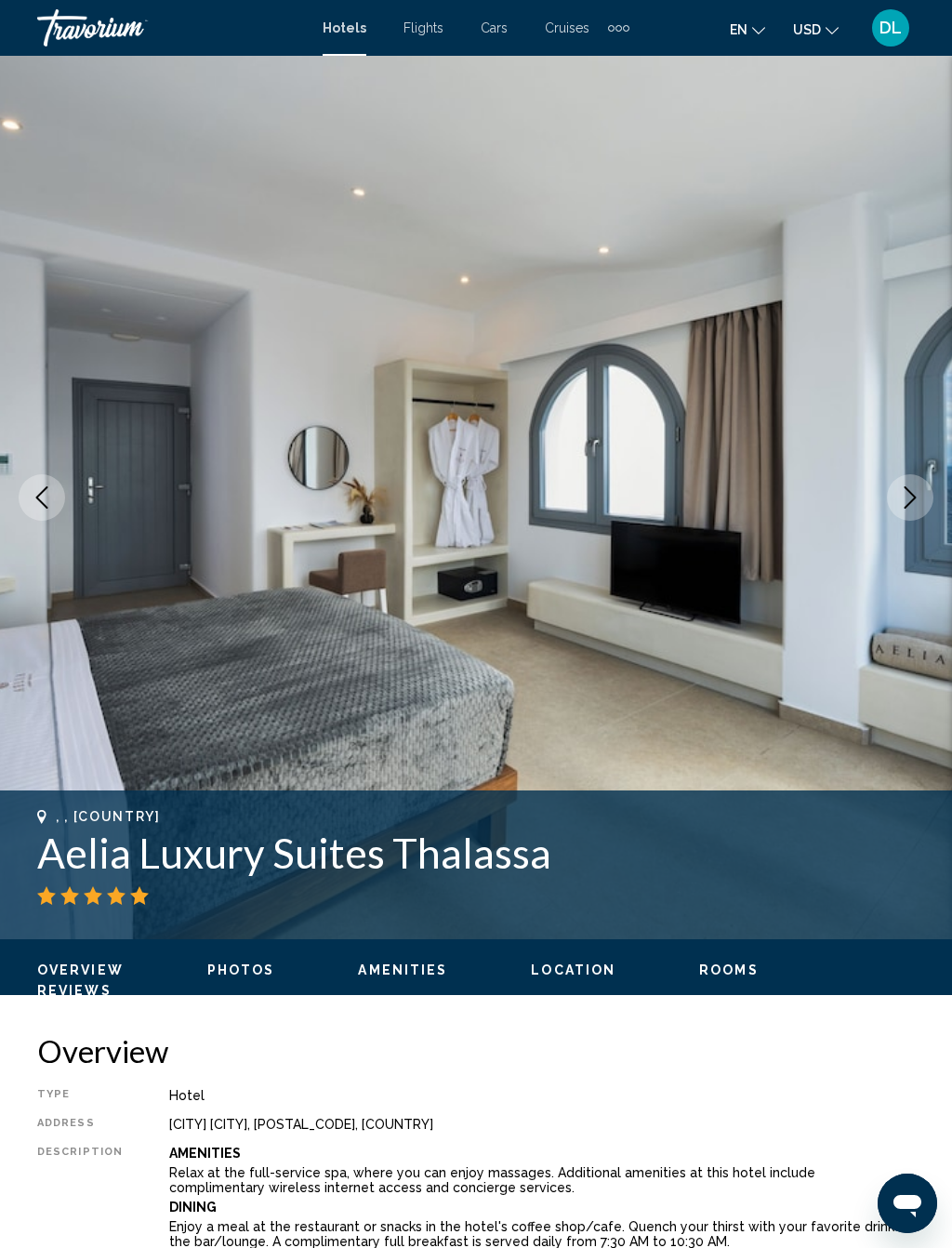 click at bounding box center (910, 498) 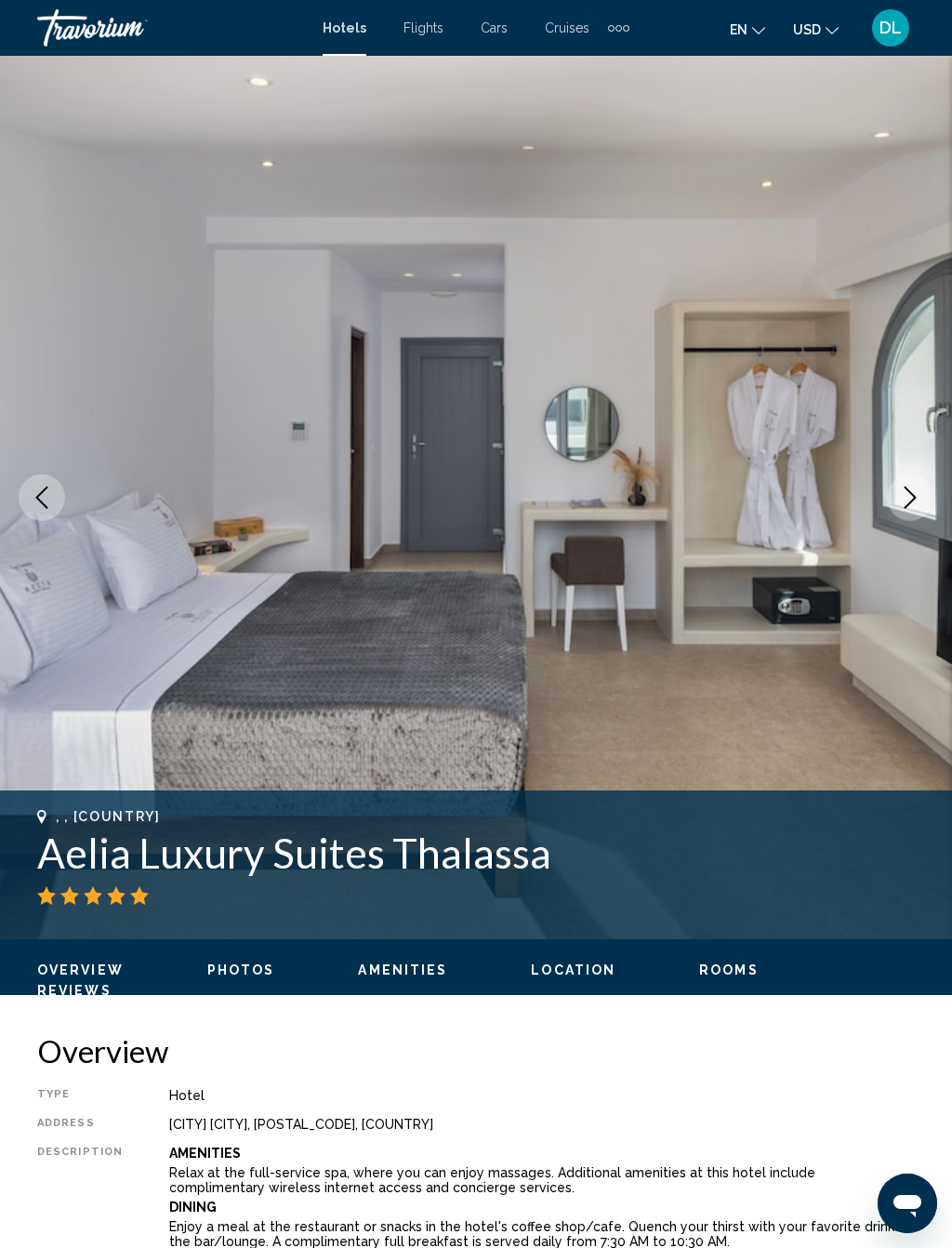 click 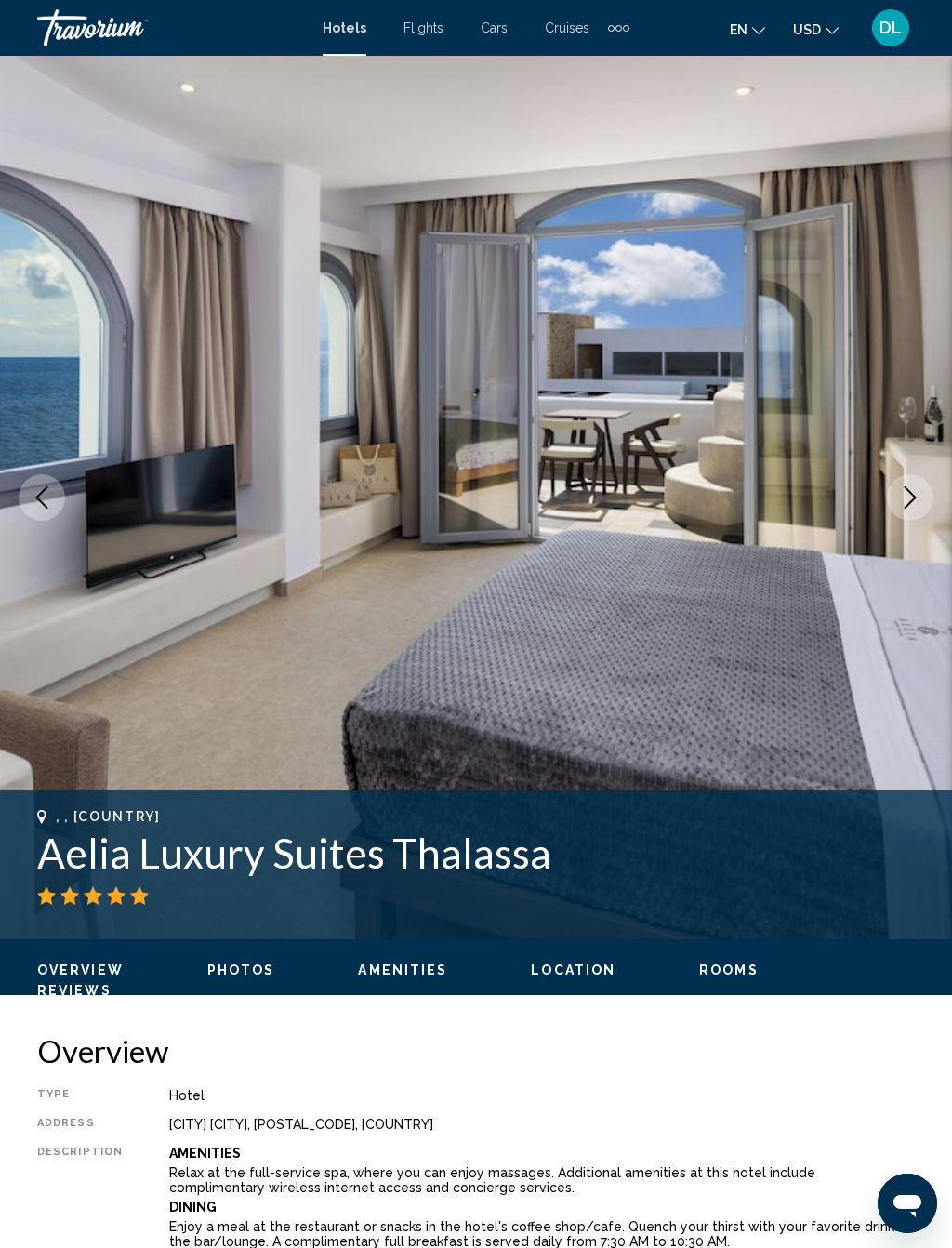 click at bounding box center (910, 498) 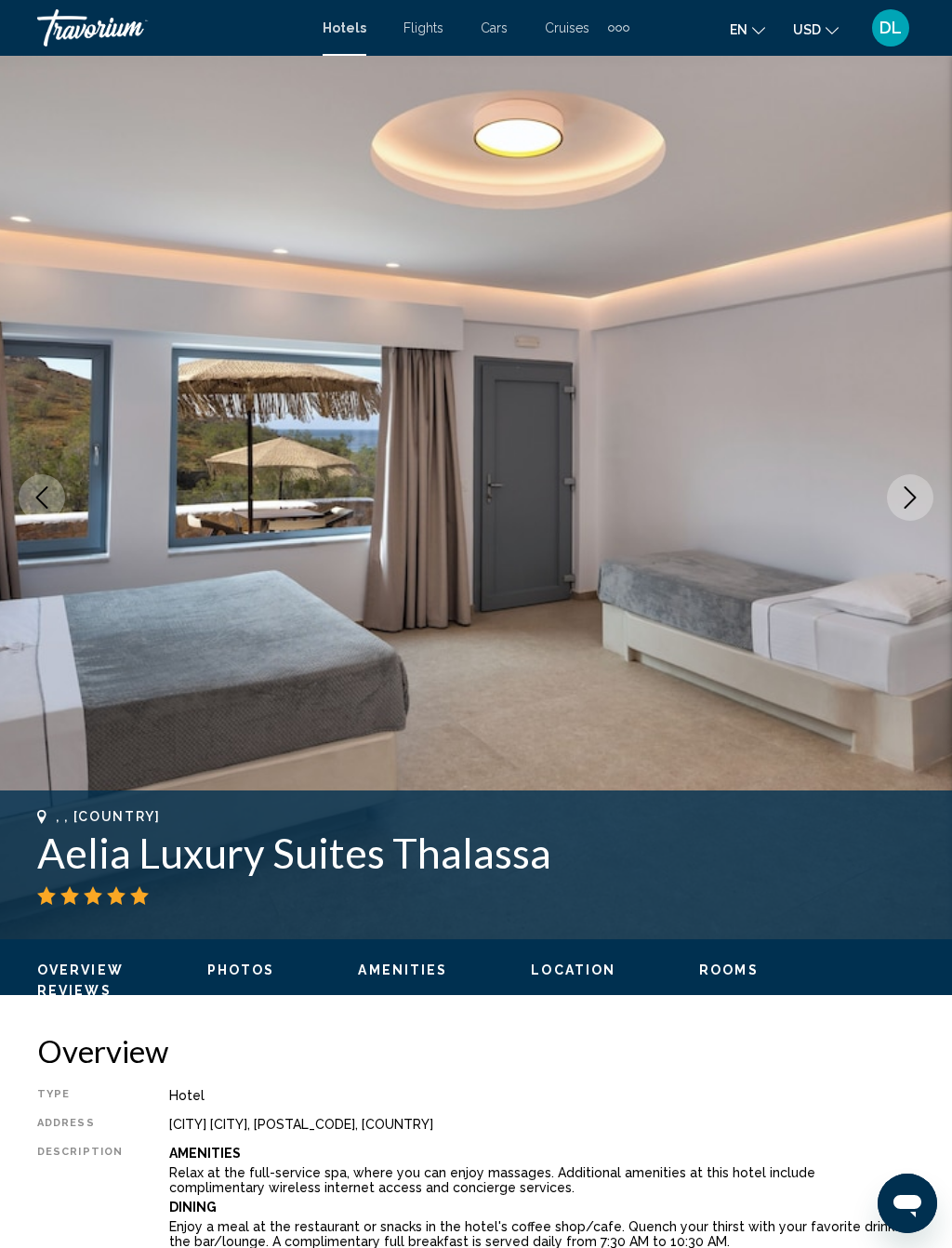 click 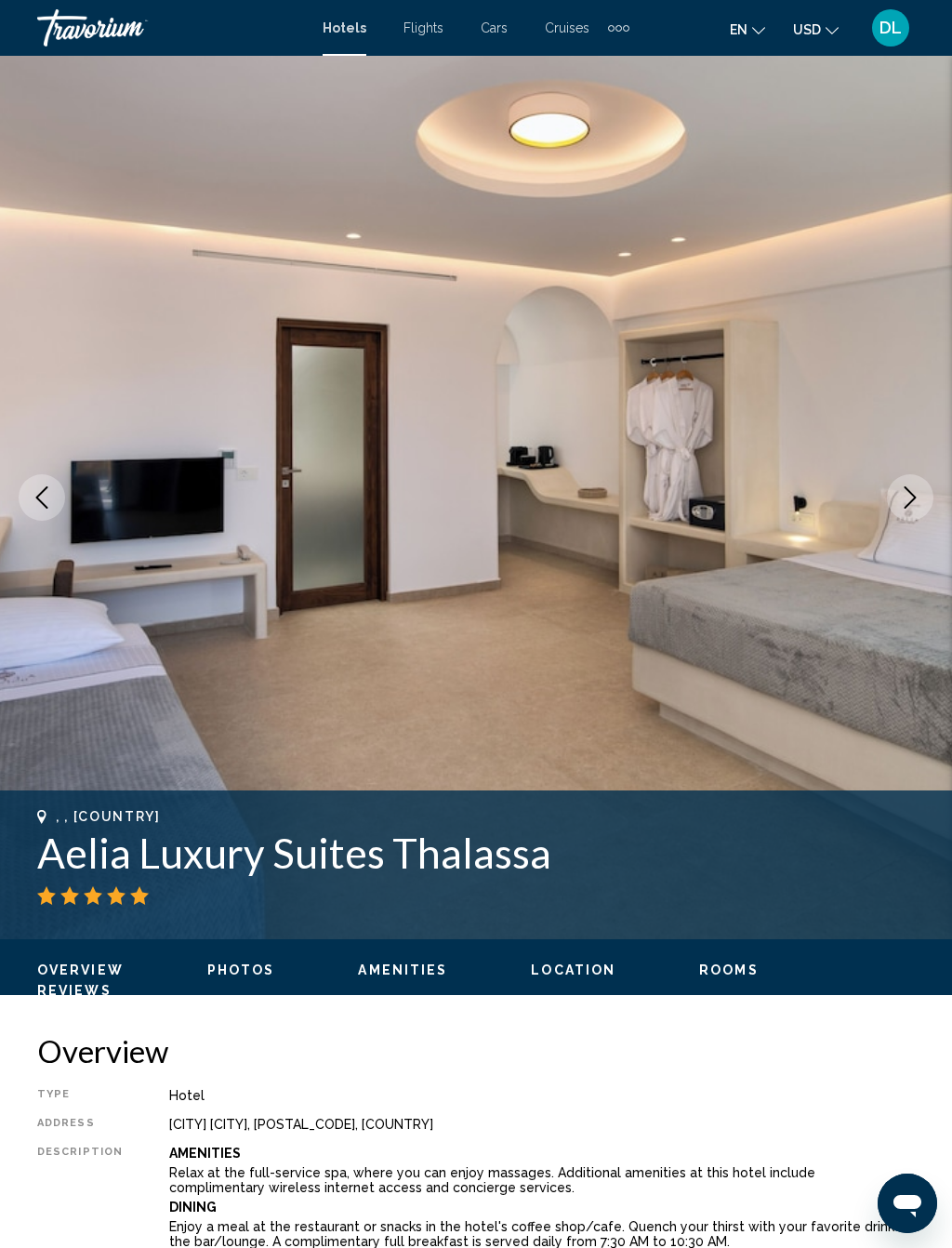 click 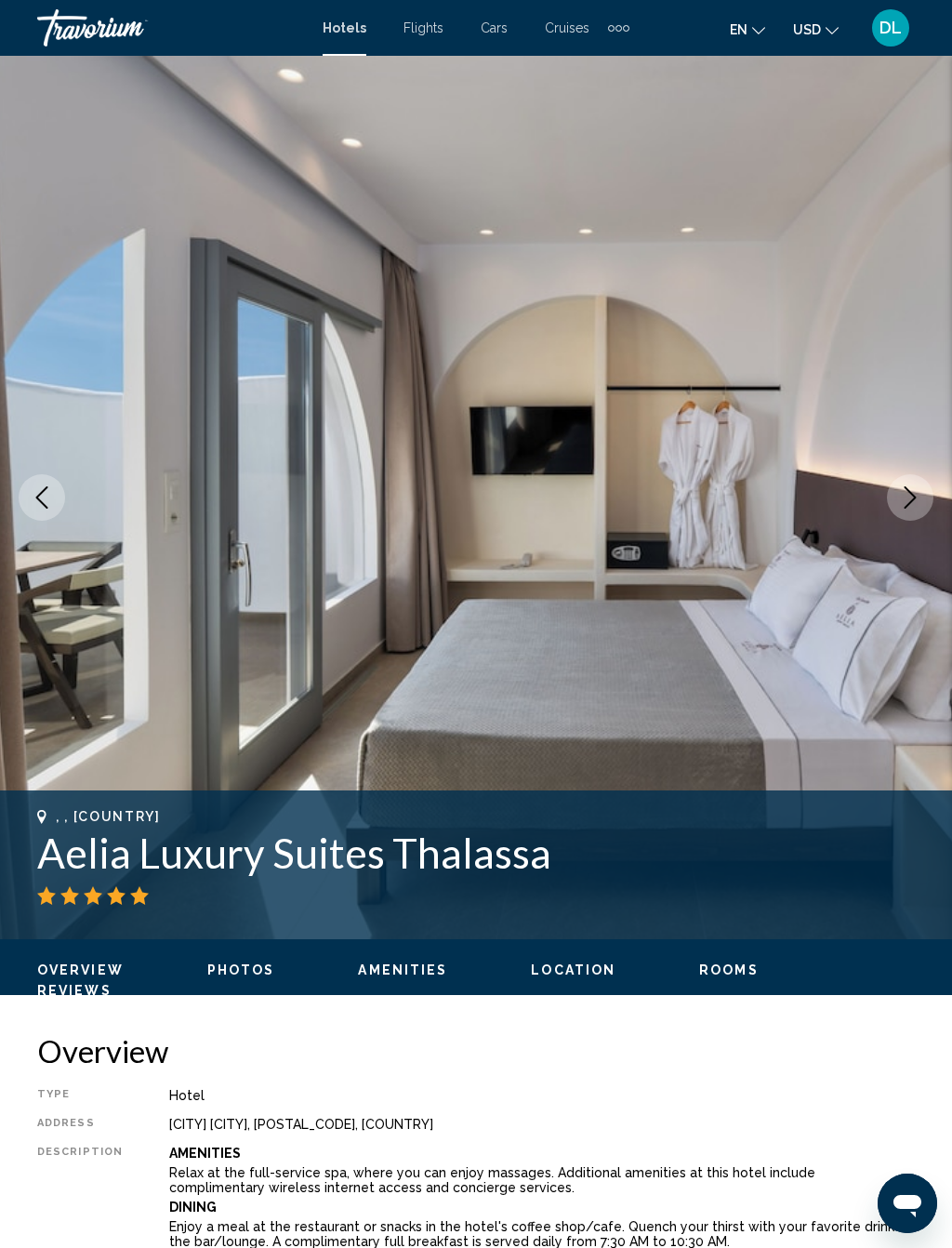 click at bounding box center (476, 498) 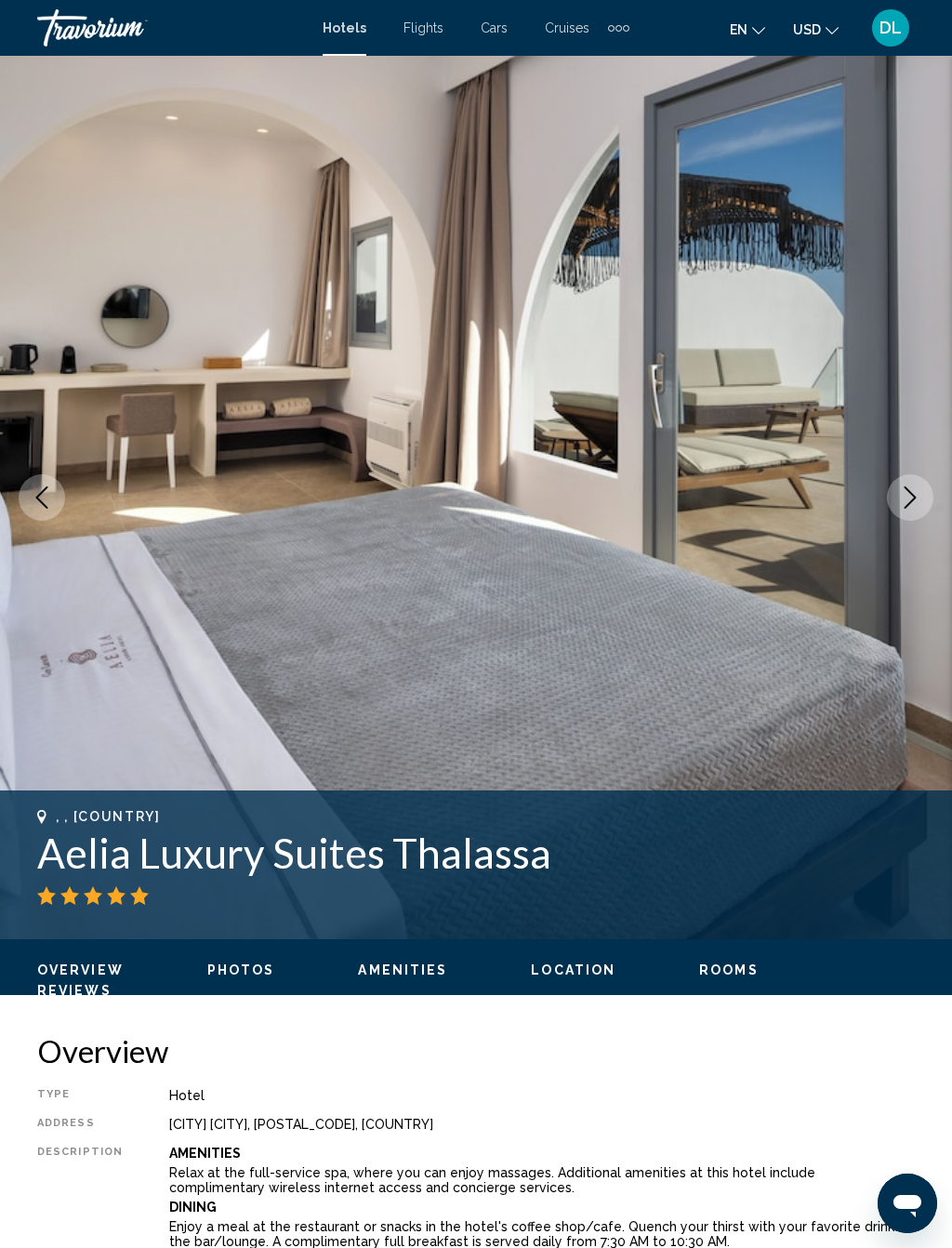 click at bounding box center (910, 498) 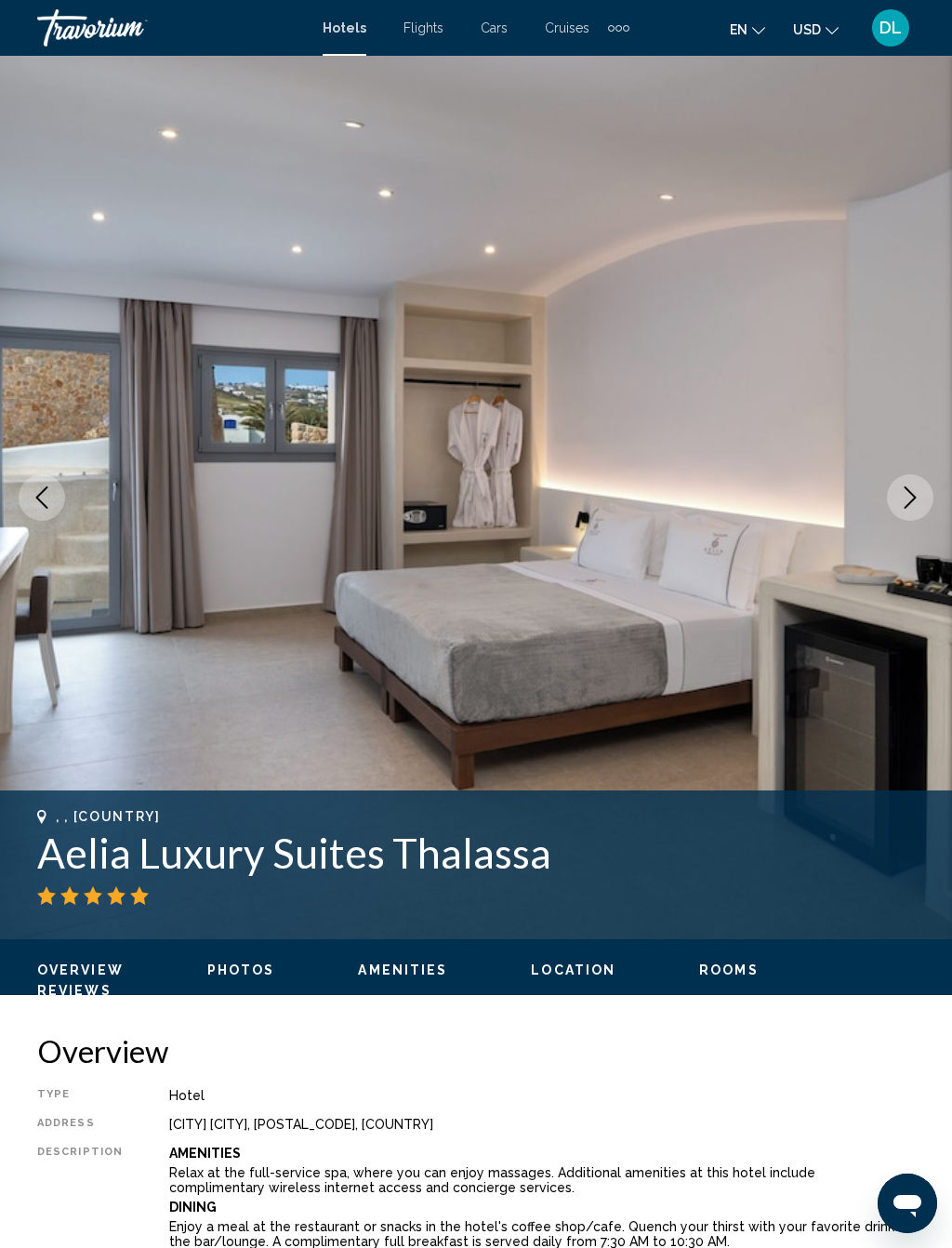 click at bounding box center [910, 498] 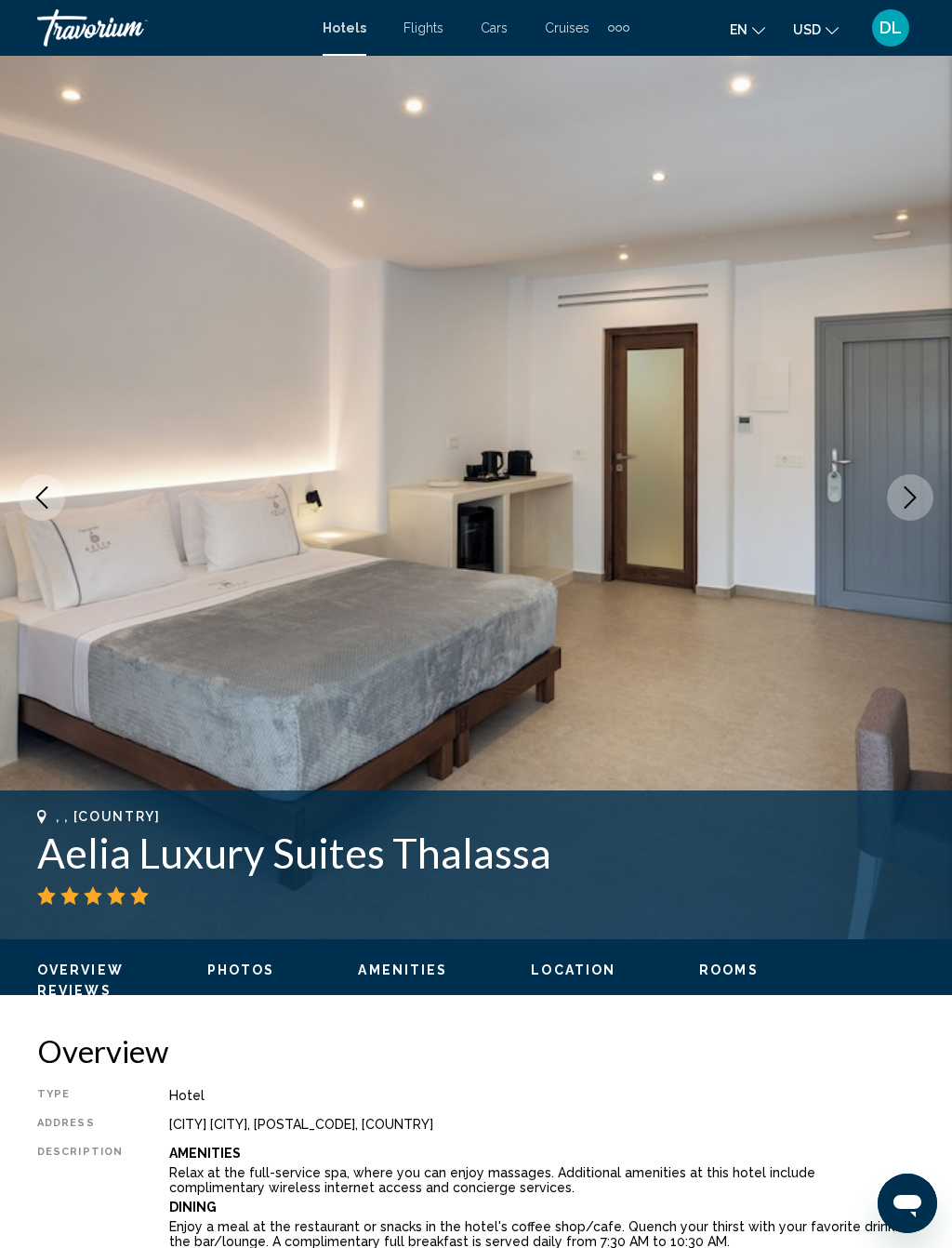 click at bounding box center (476, 498) 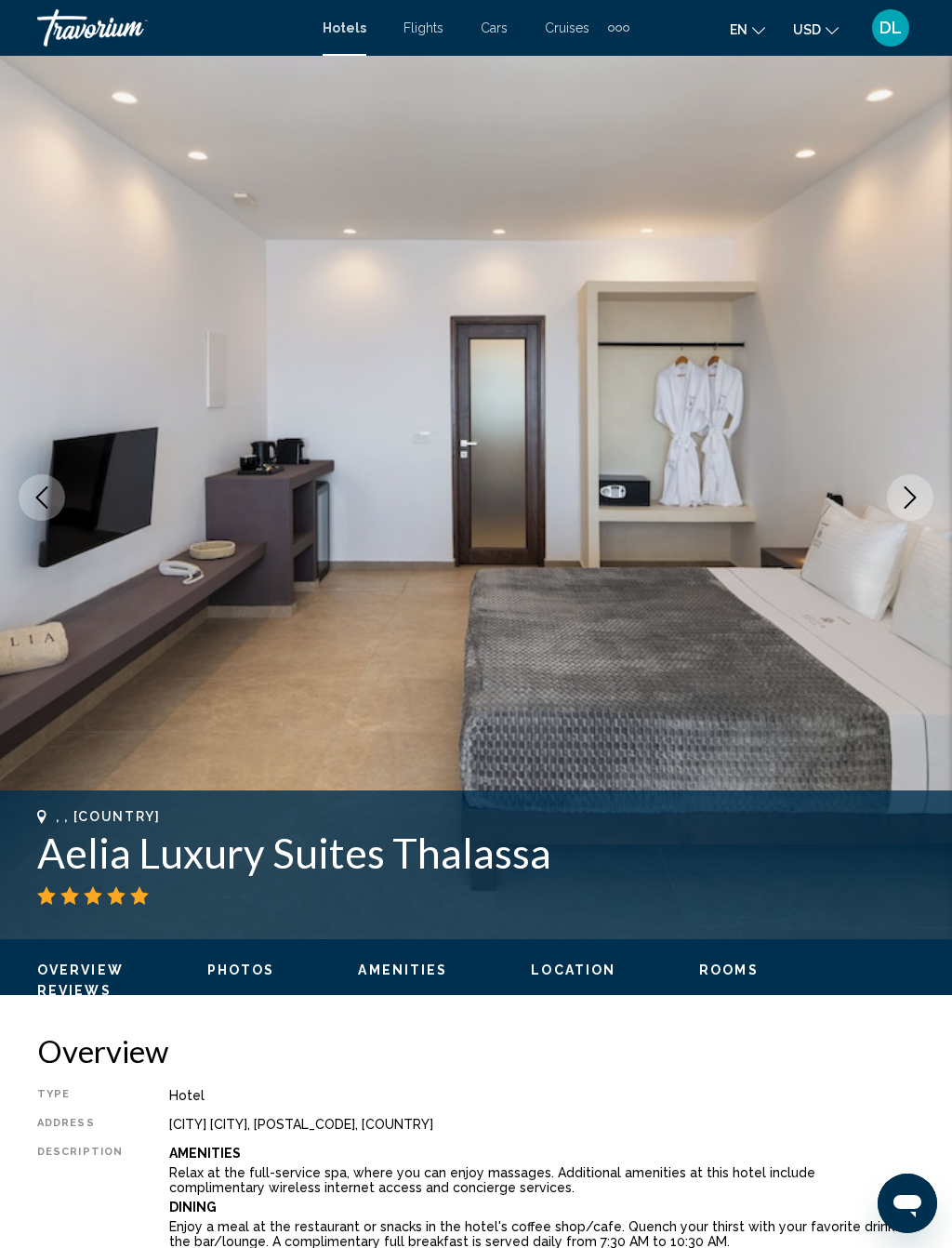 click 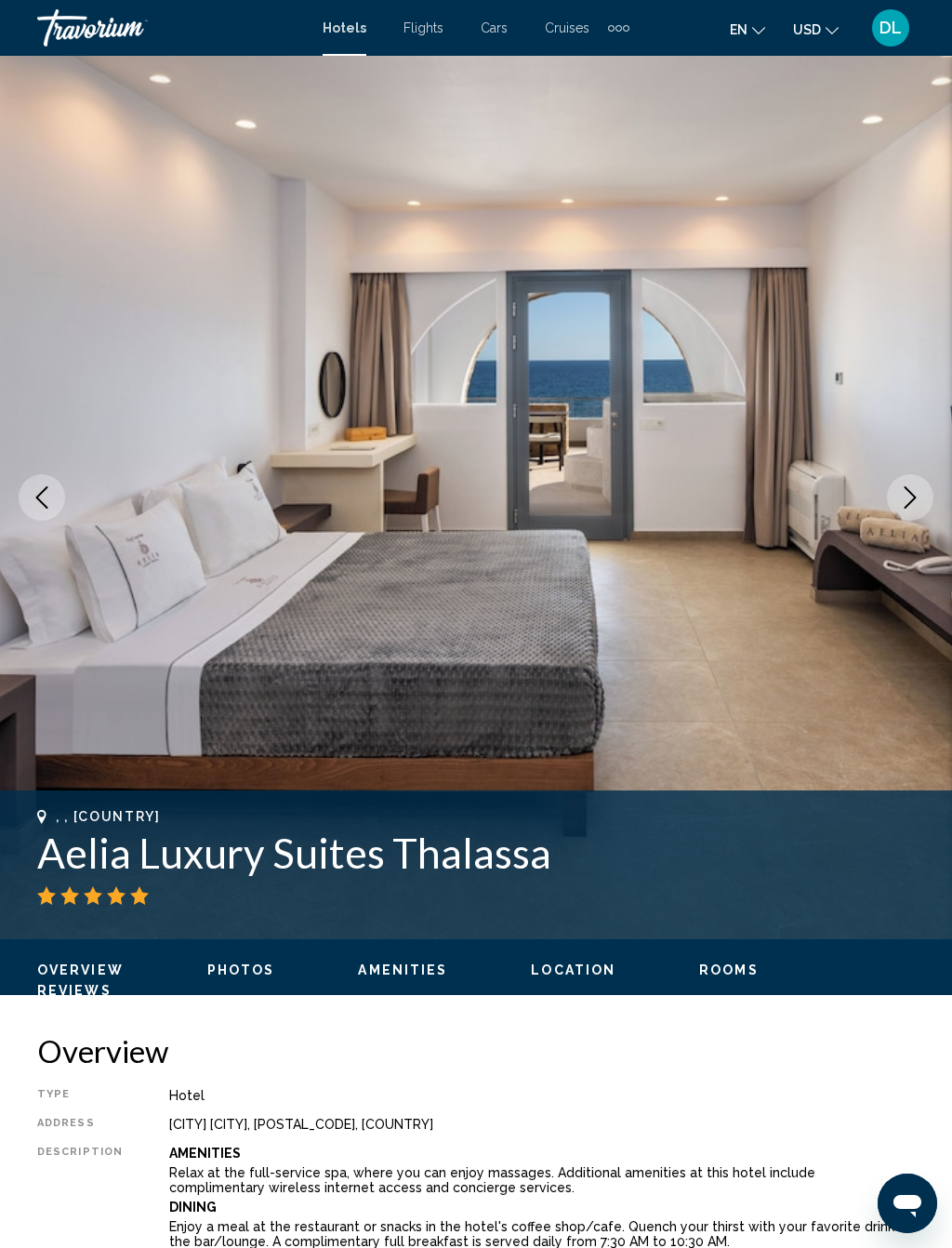 click 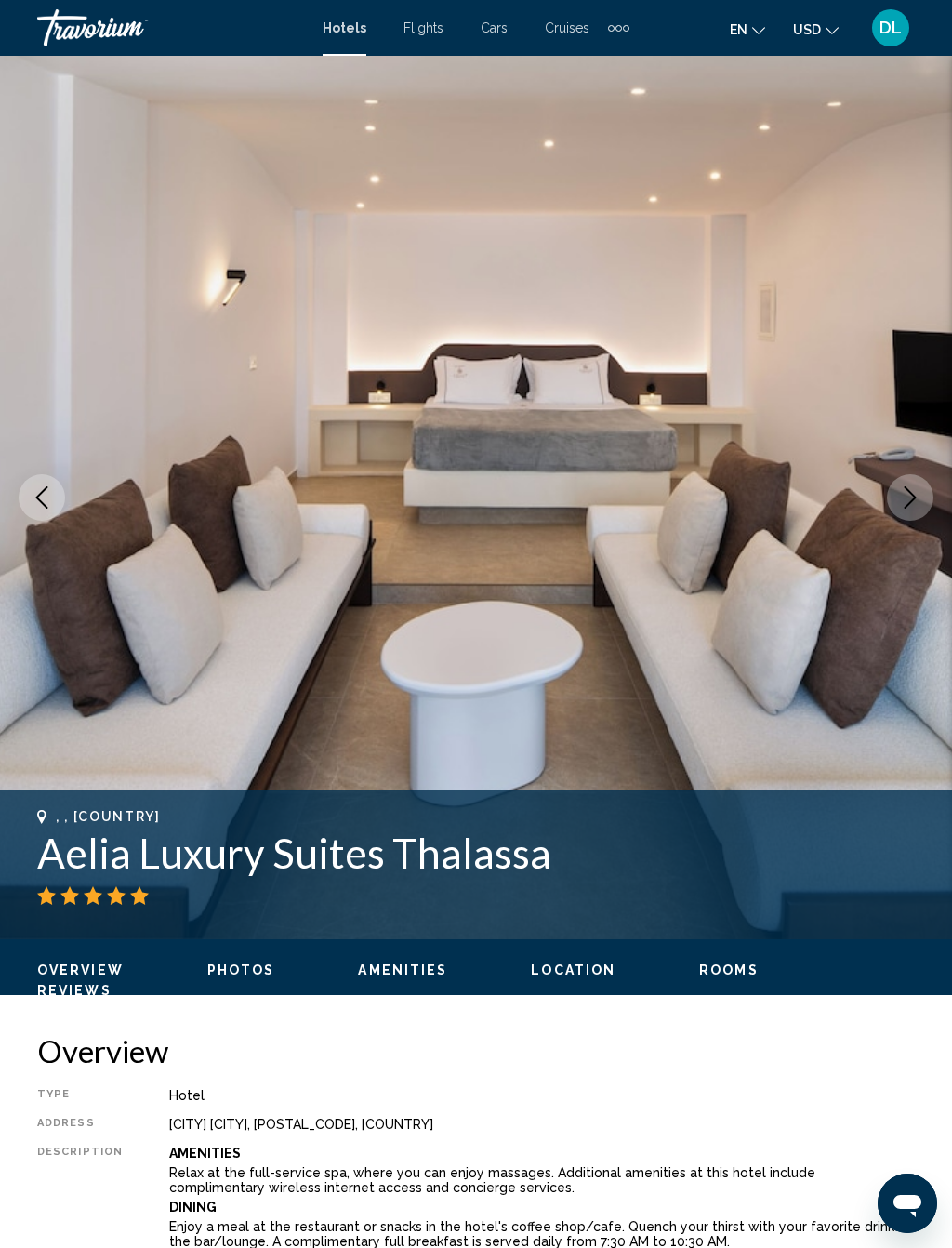 click 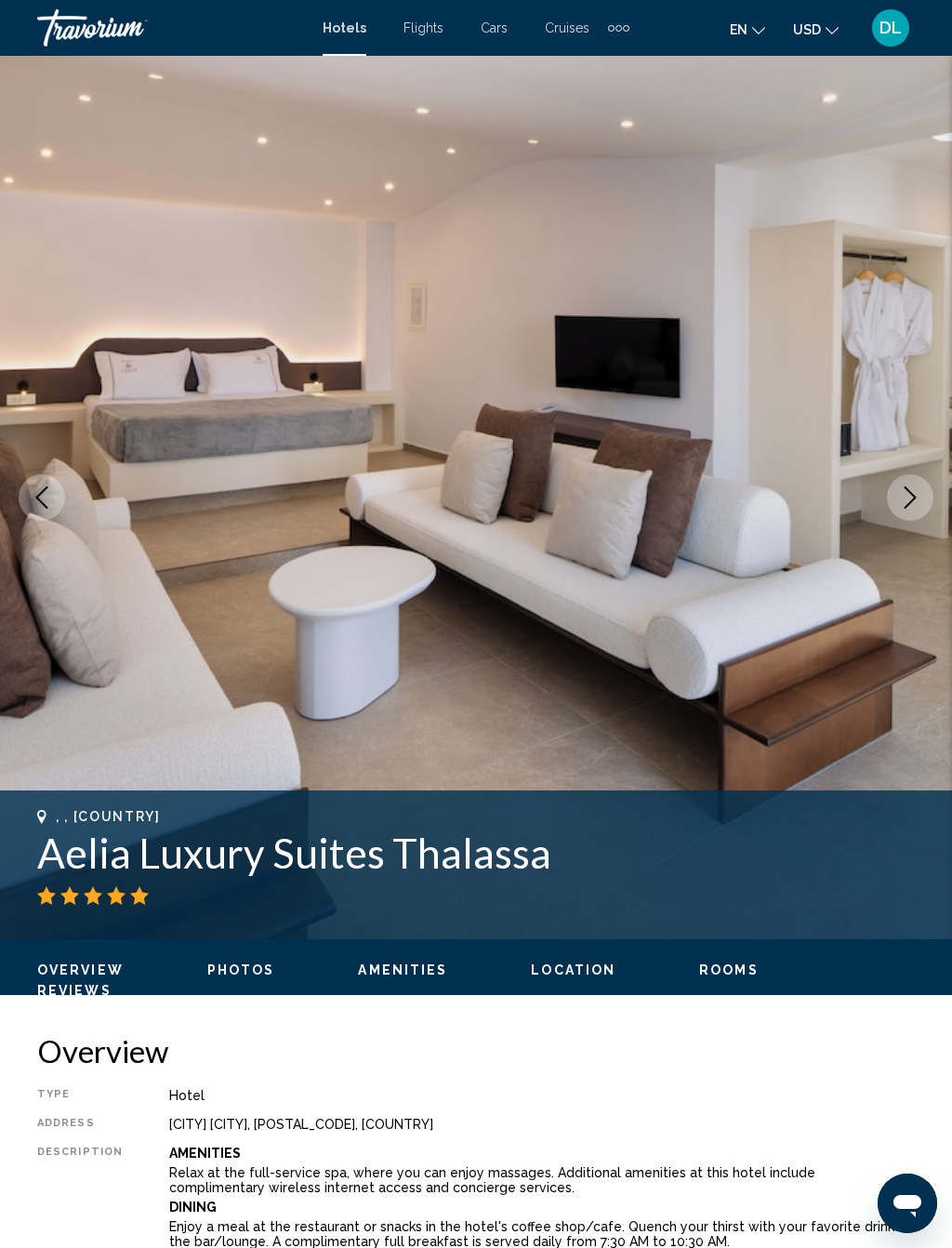 click at bounding box center (476, 498) 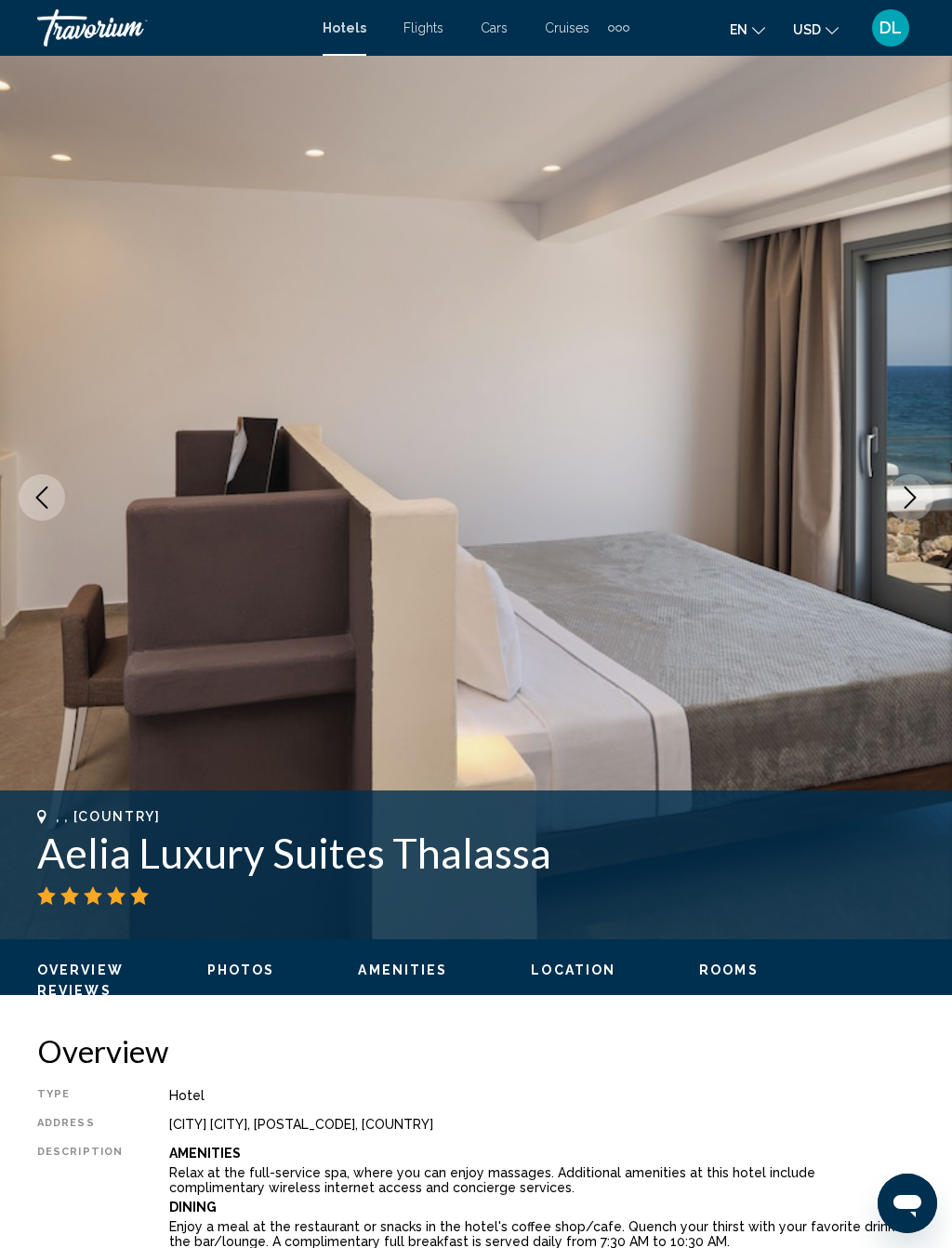 click 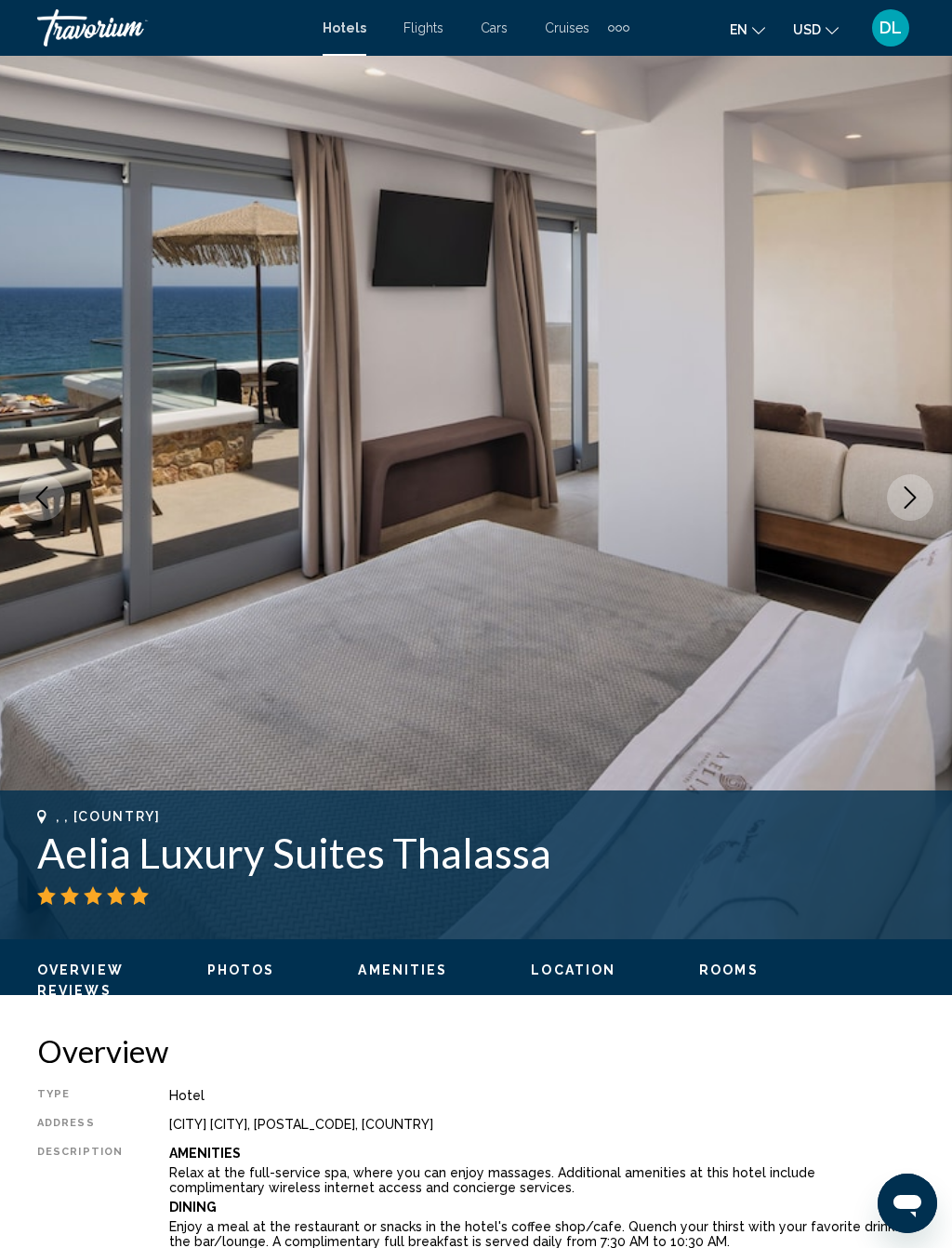 click 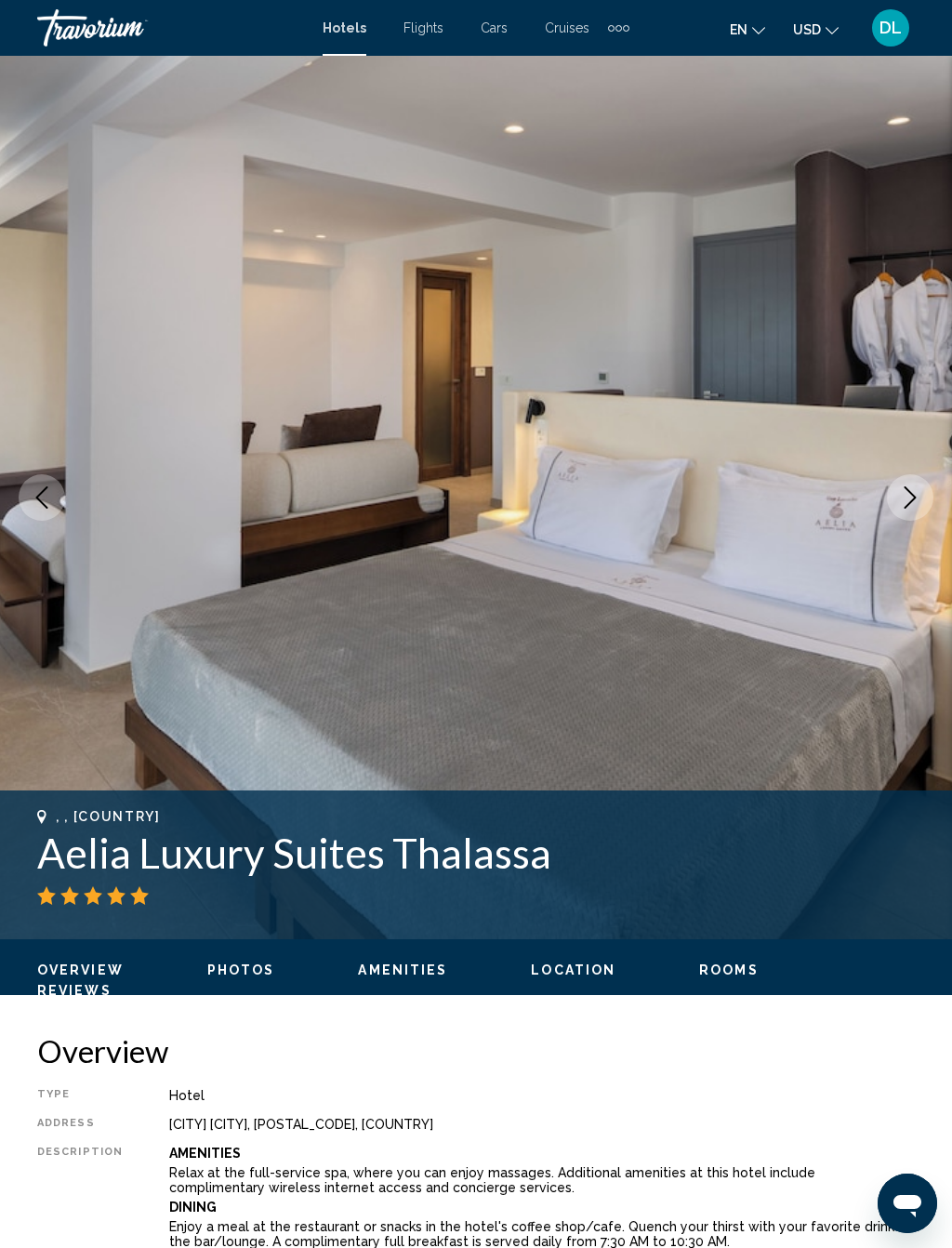 click 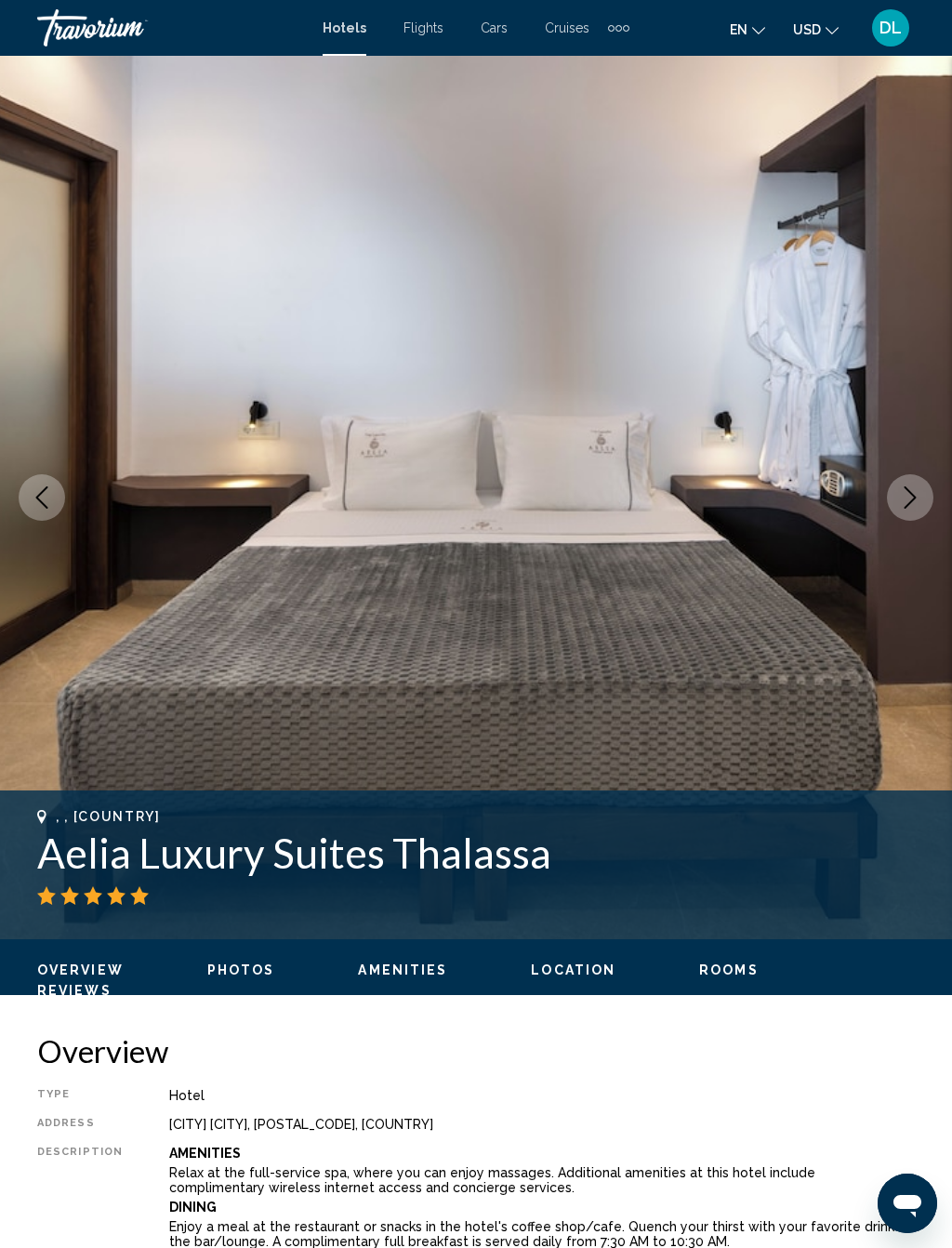 click at bounding box center (910, 498) 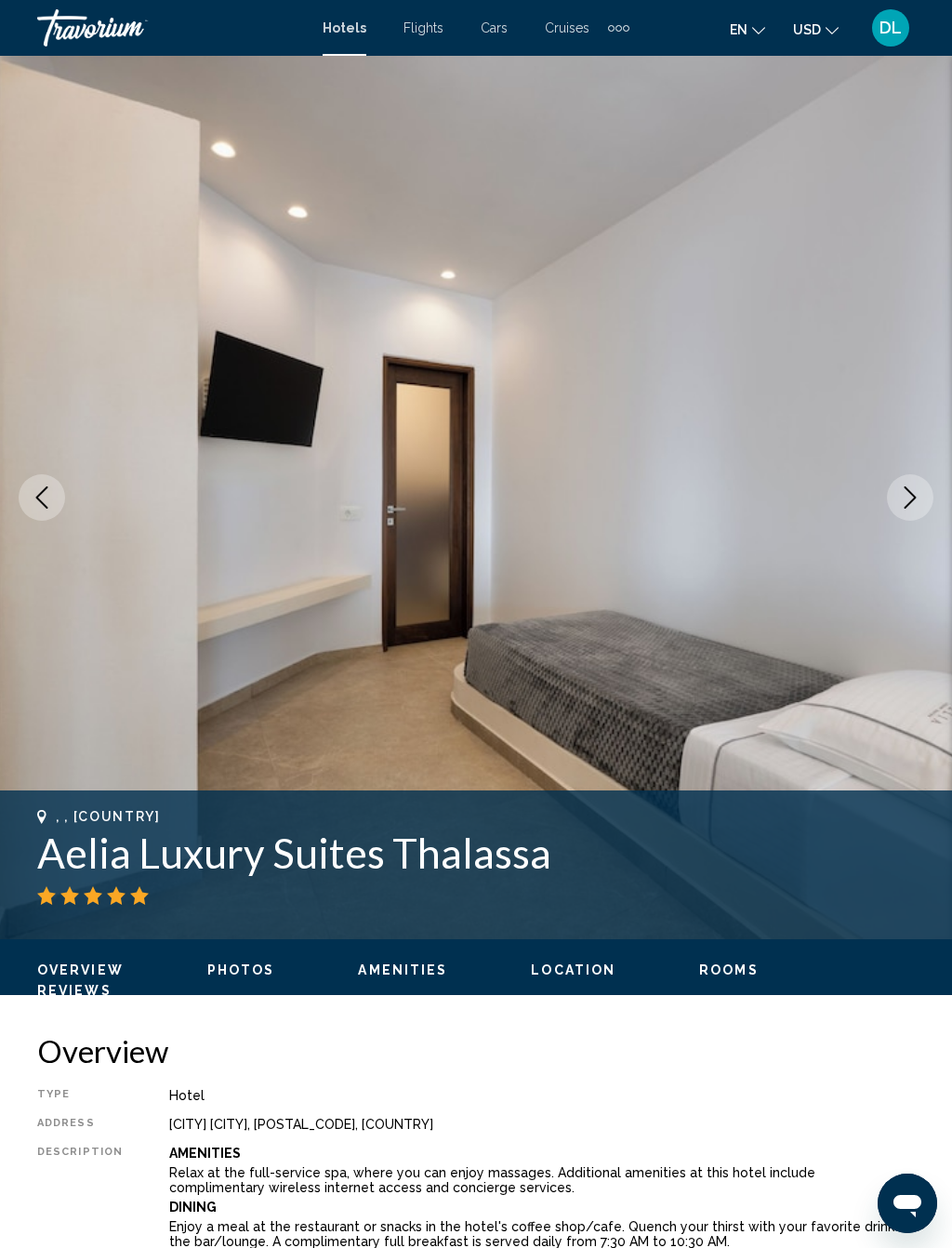 click 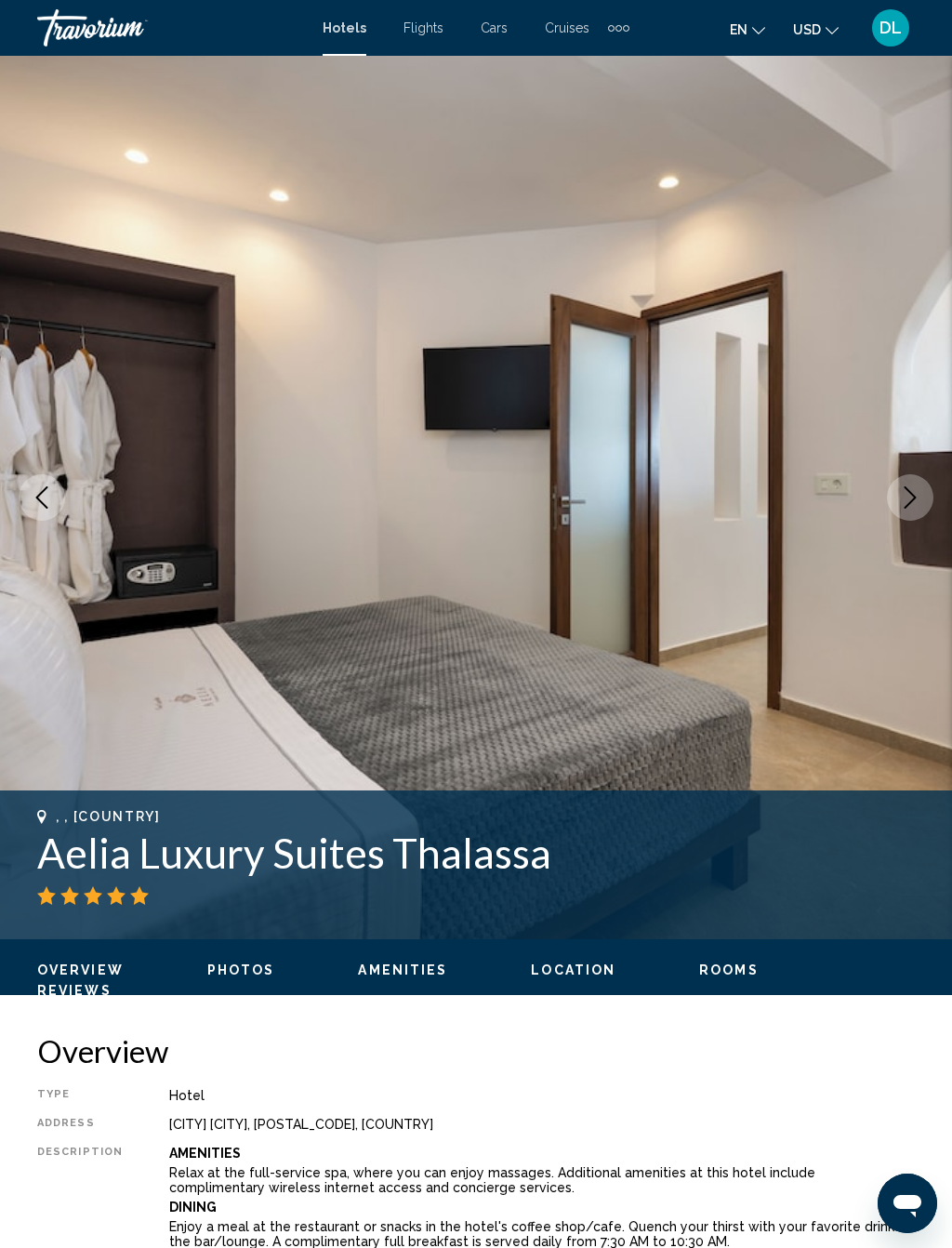 click at bounding box center (910, 498) 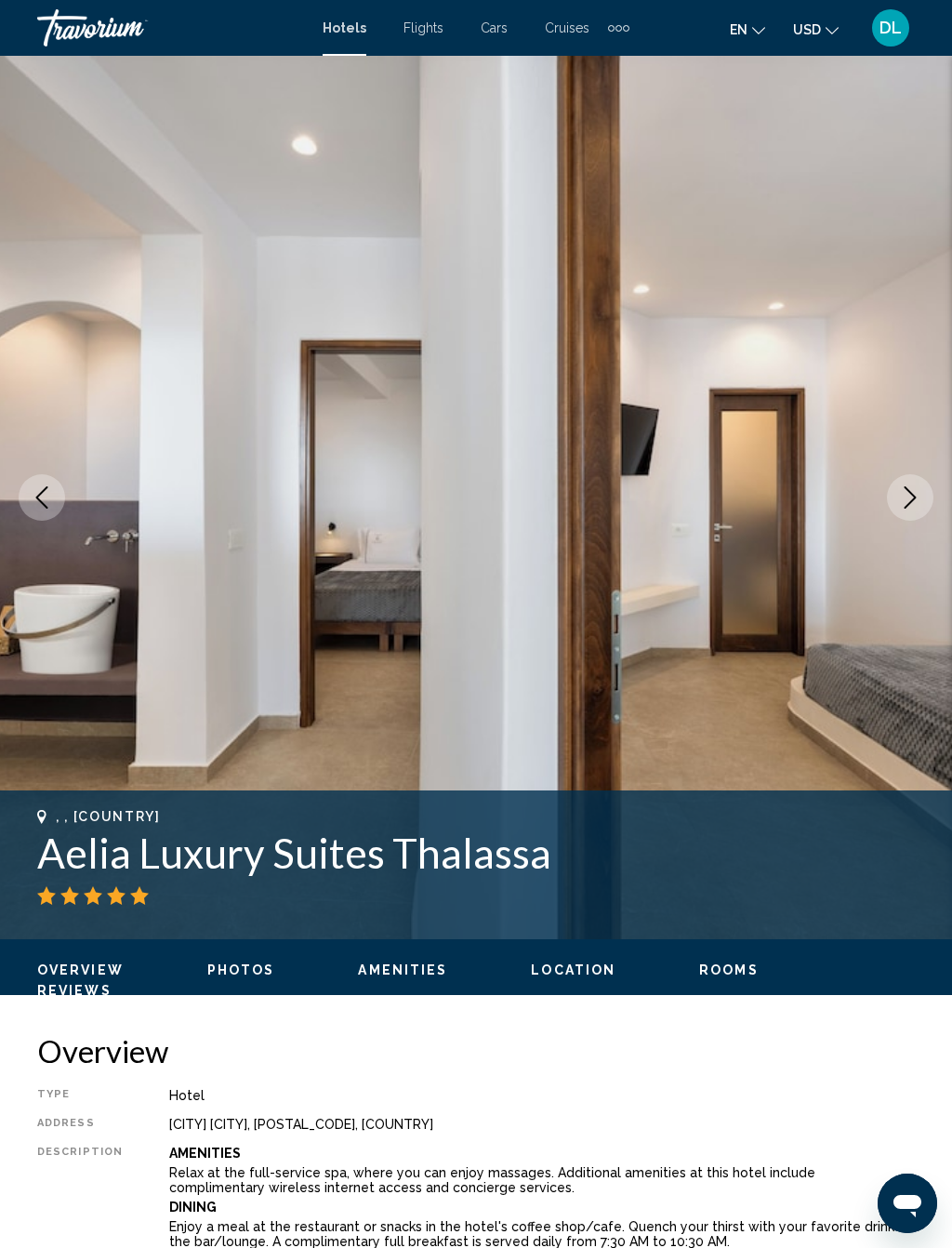 click 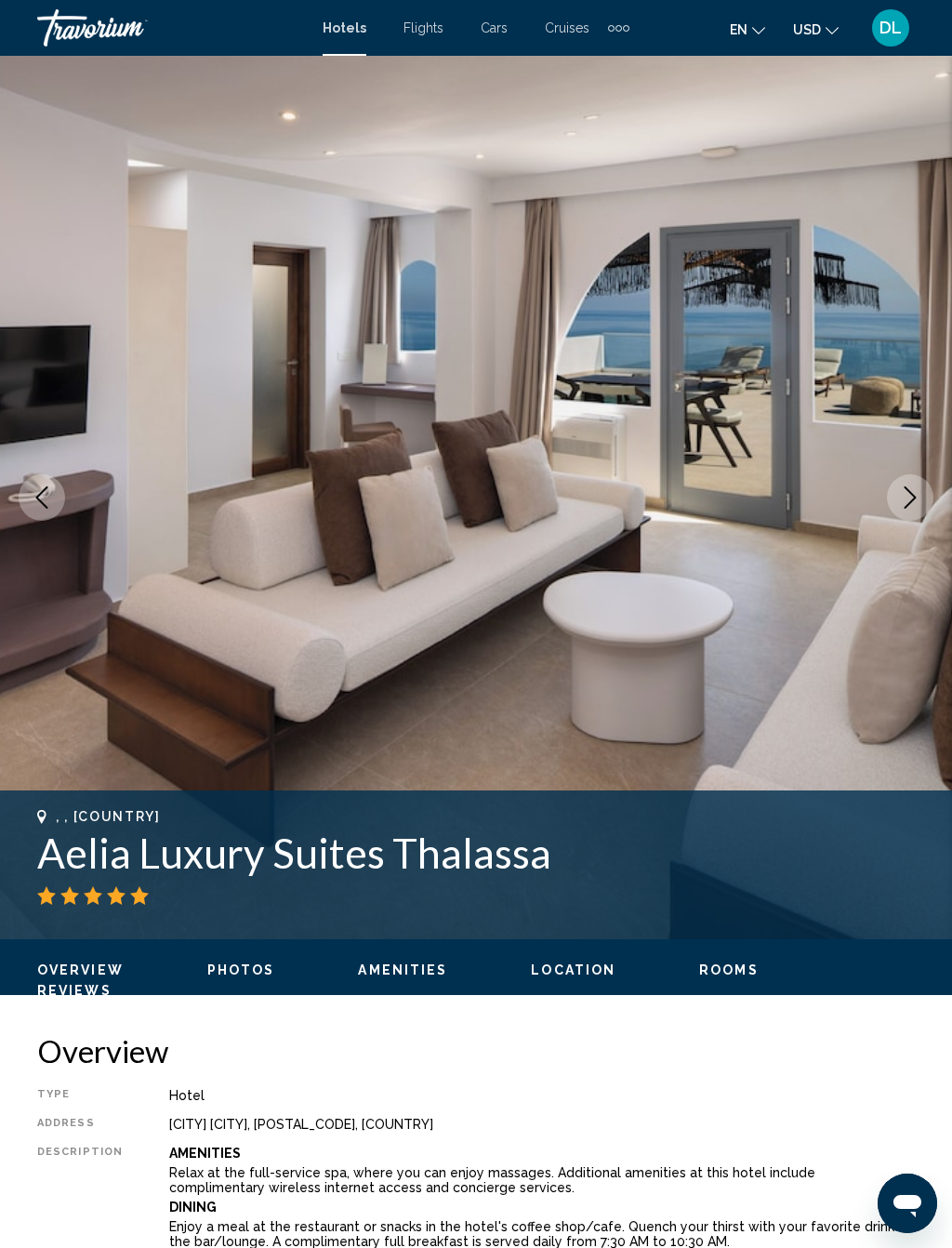 click at bounding box center [910, 498] 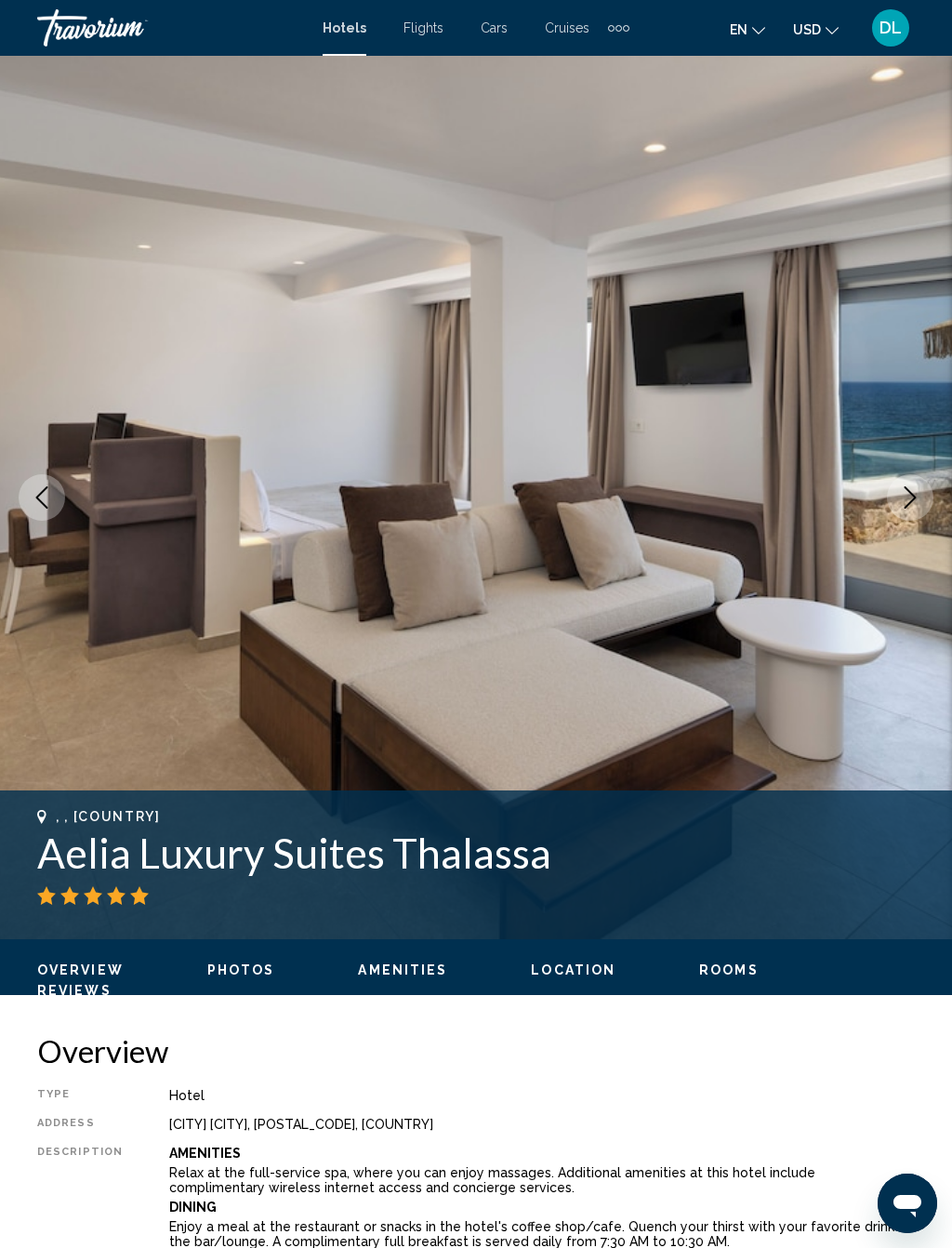 click at bounding box center [476, 498] 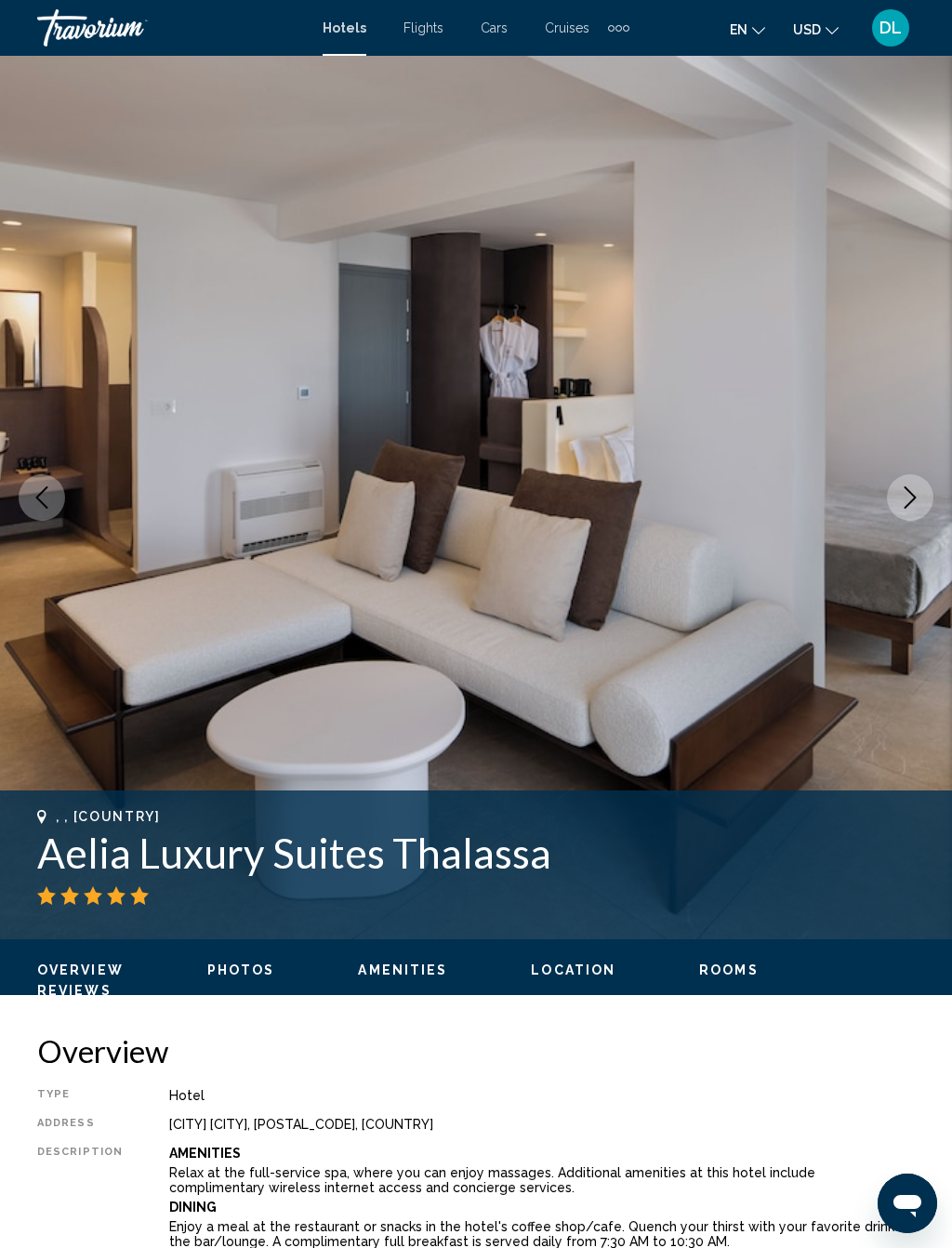click 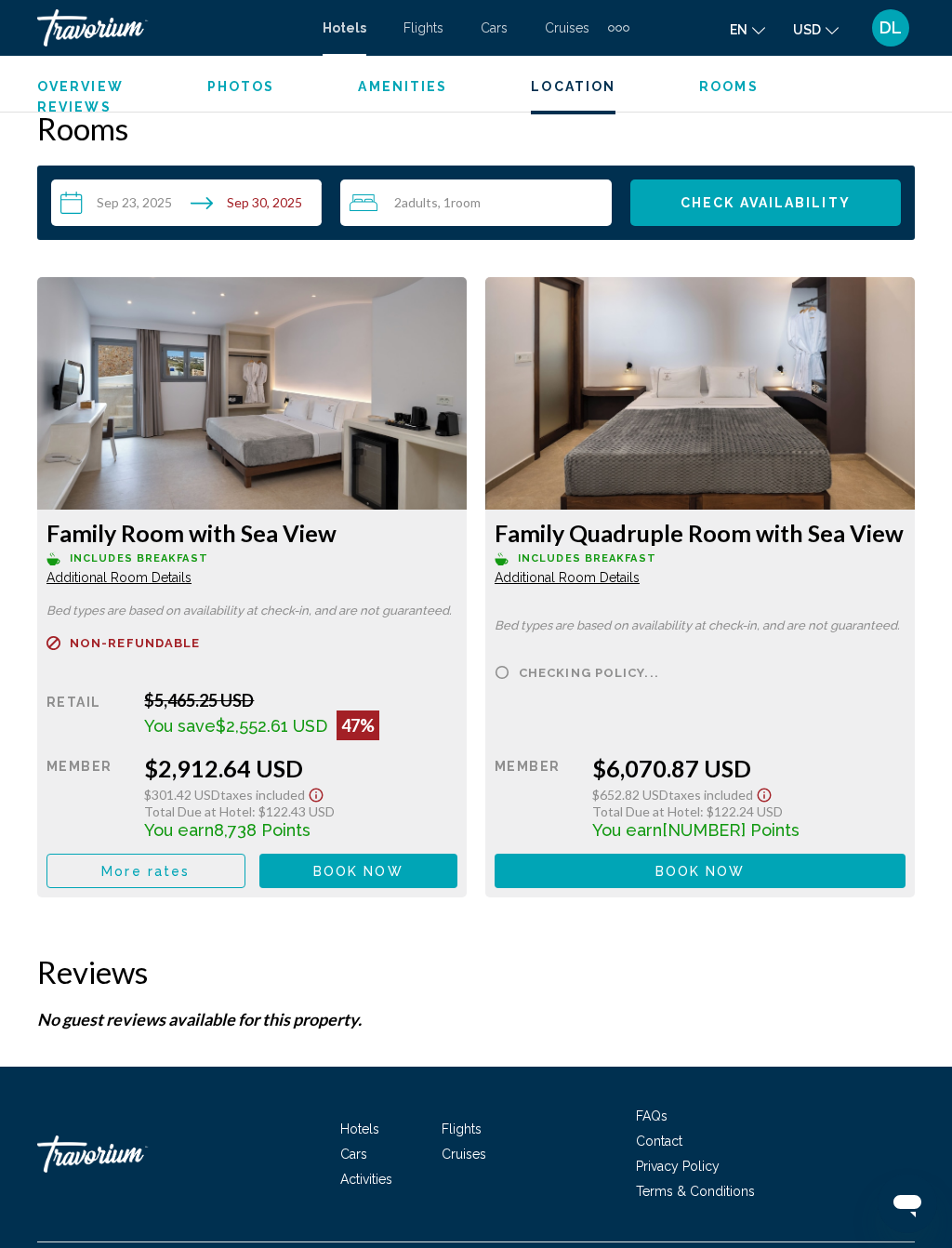 scroll, scrollTop: 2967, scrollLeft: 0, axis: vertical 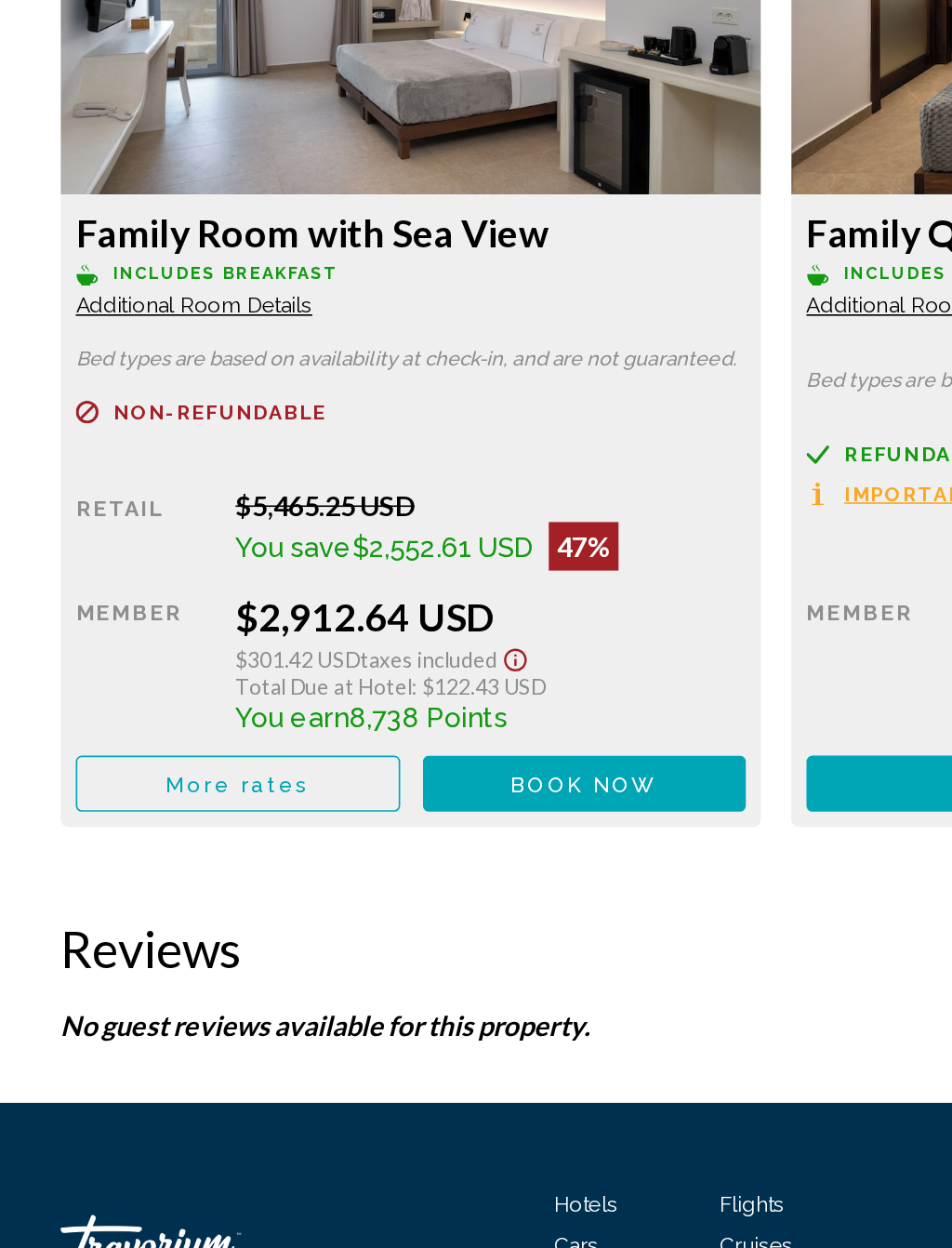 click on "Book now" at bounding box center (358, 826) 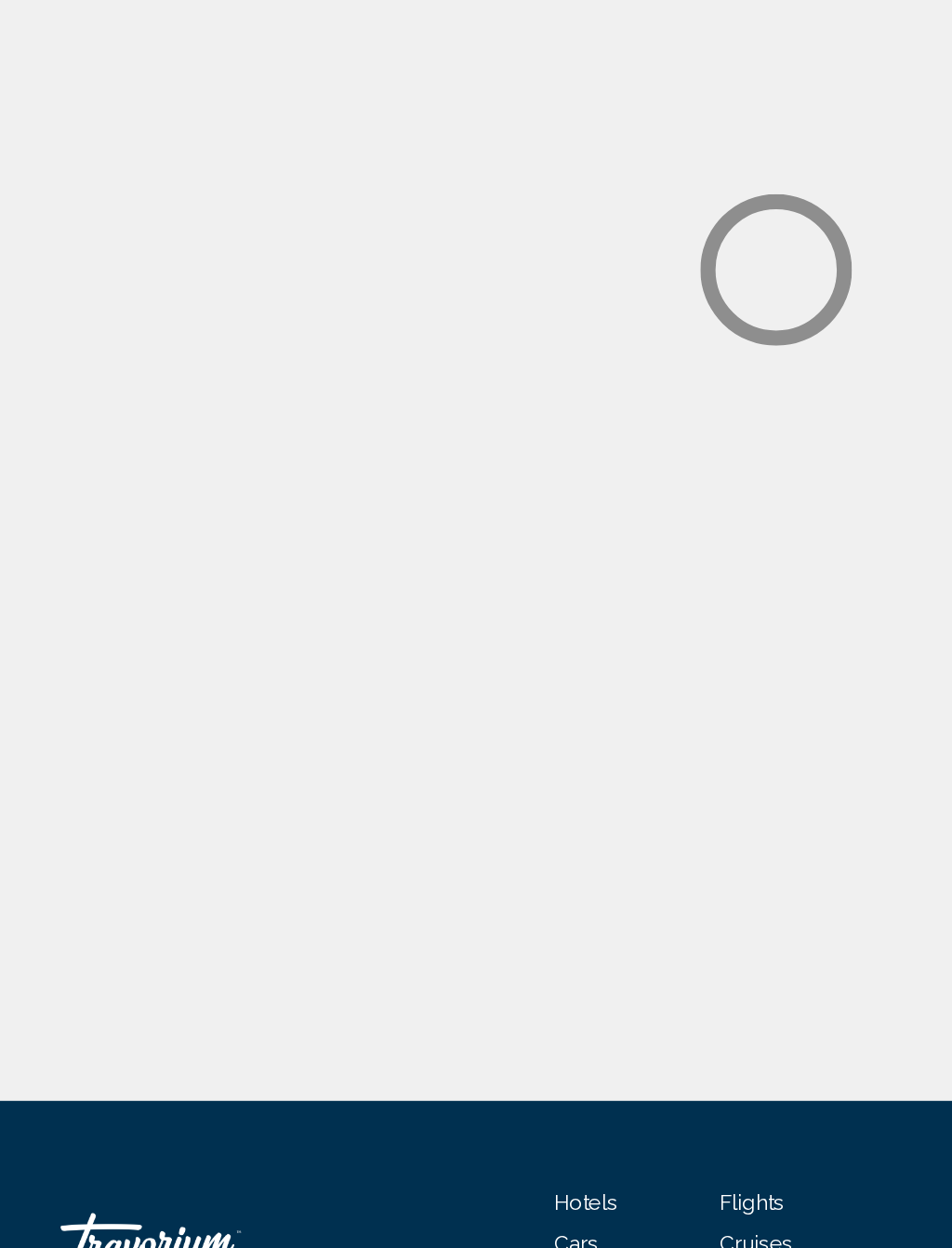 scroll, scrollTop: 0, scrollLeft: 0, axis: both 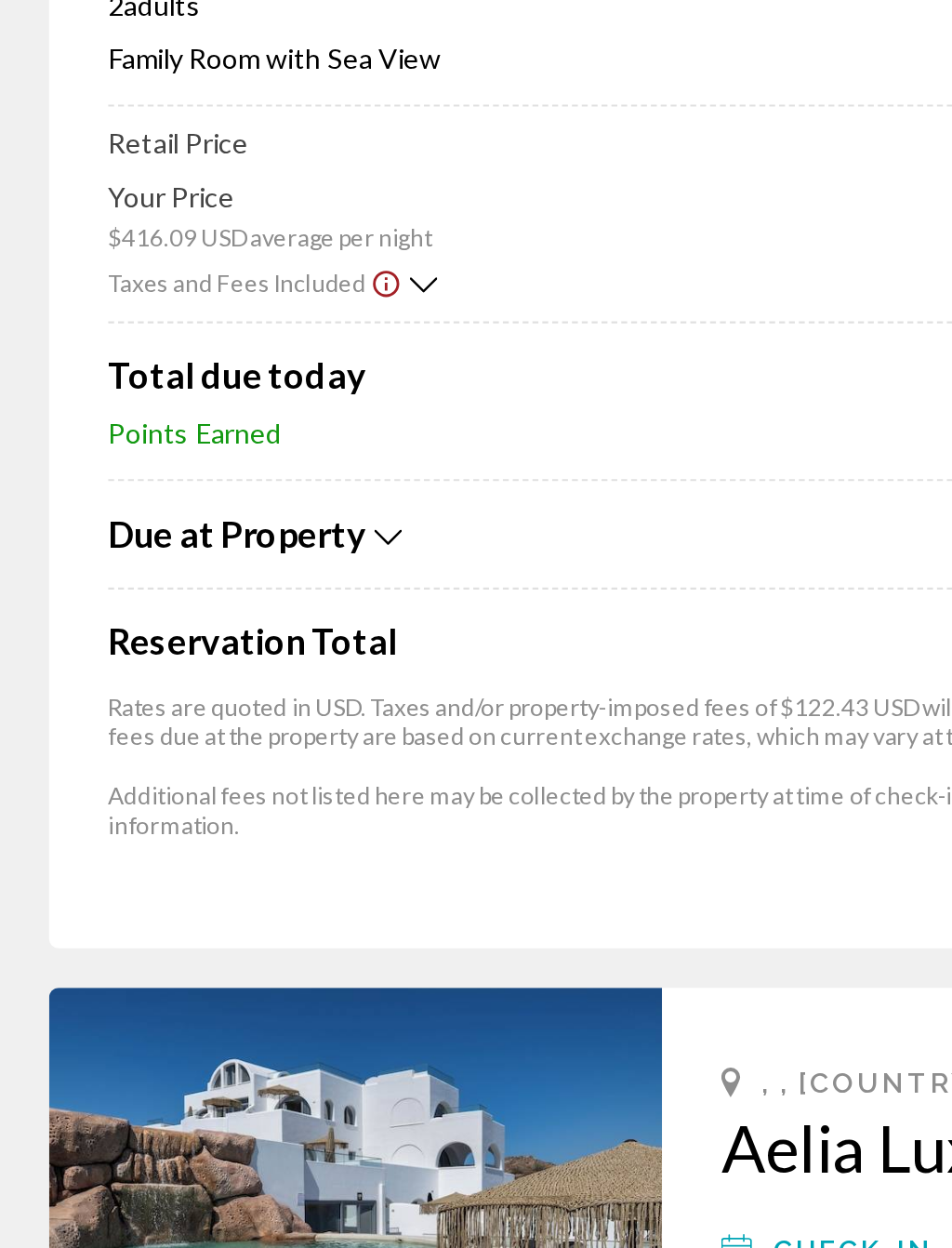 click on "Due at Property" 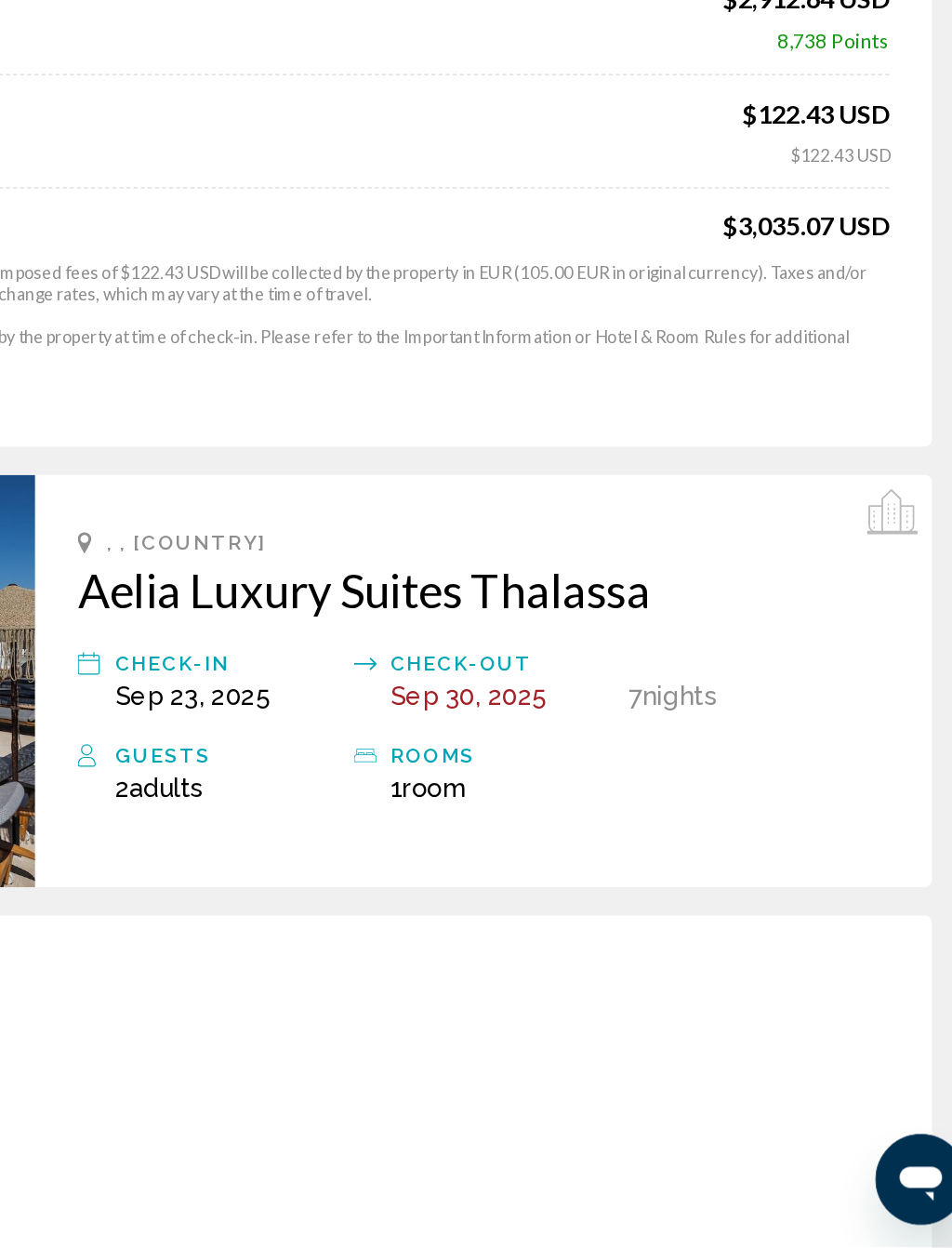 scroll, scrollTop: 101, scrollLeft: 0, axis: vertical 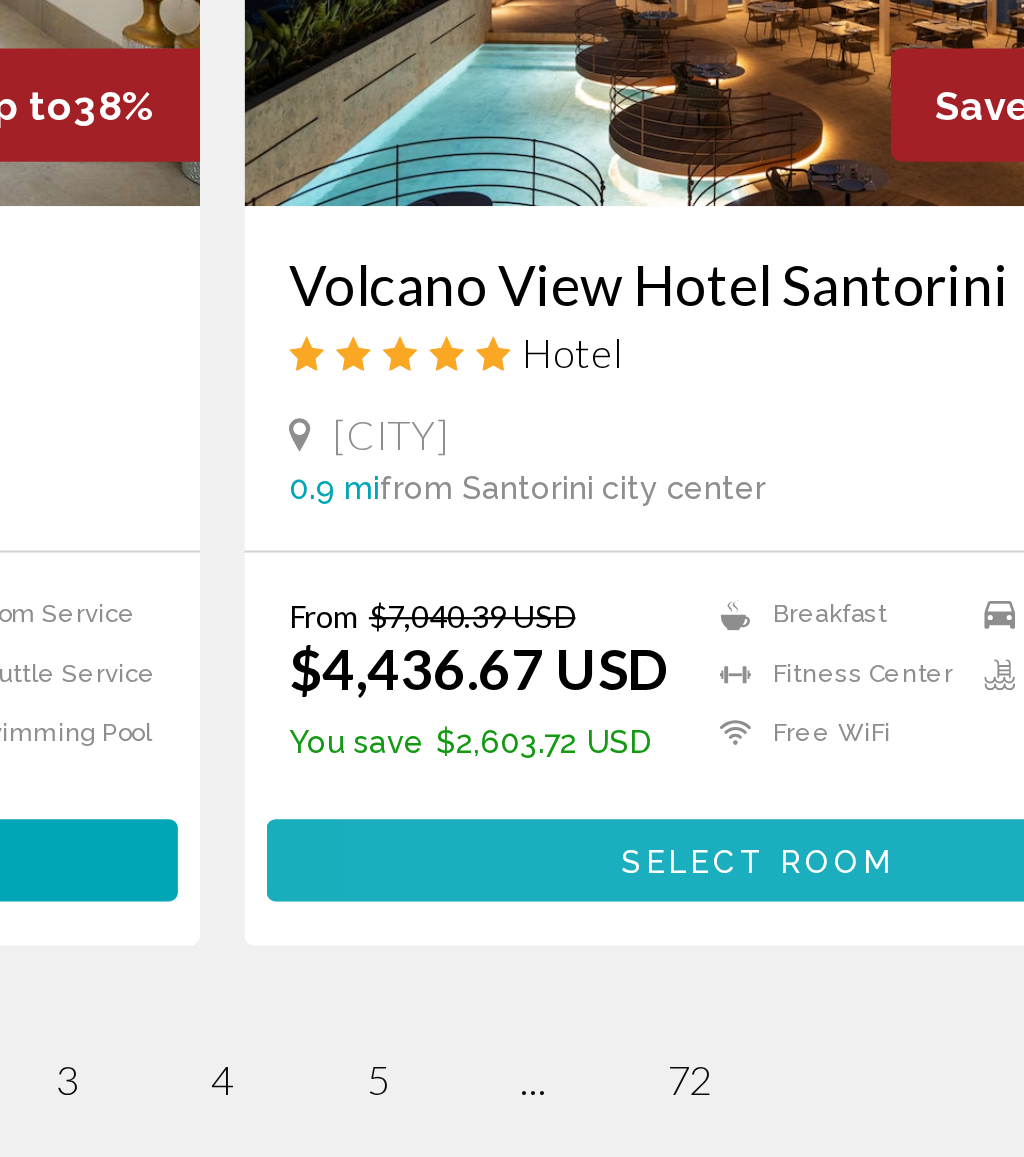 click on "Select Room" at bounding box center (752, 766) 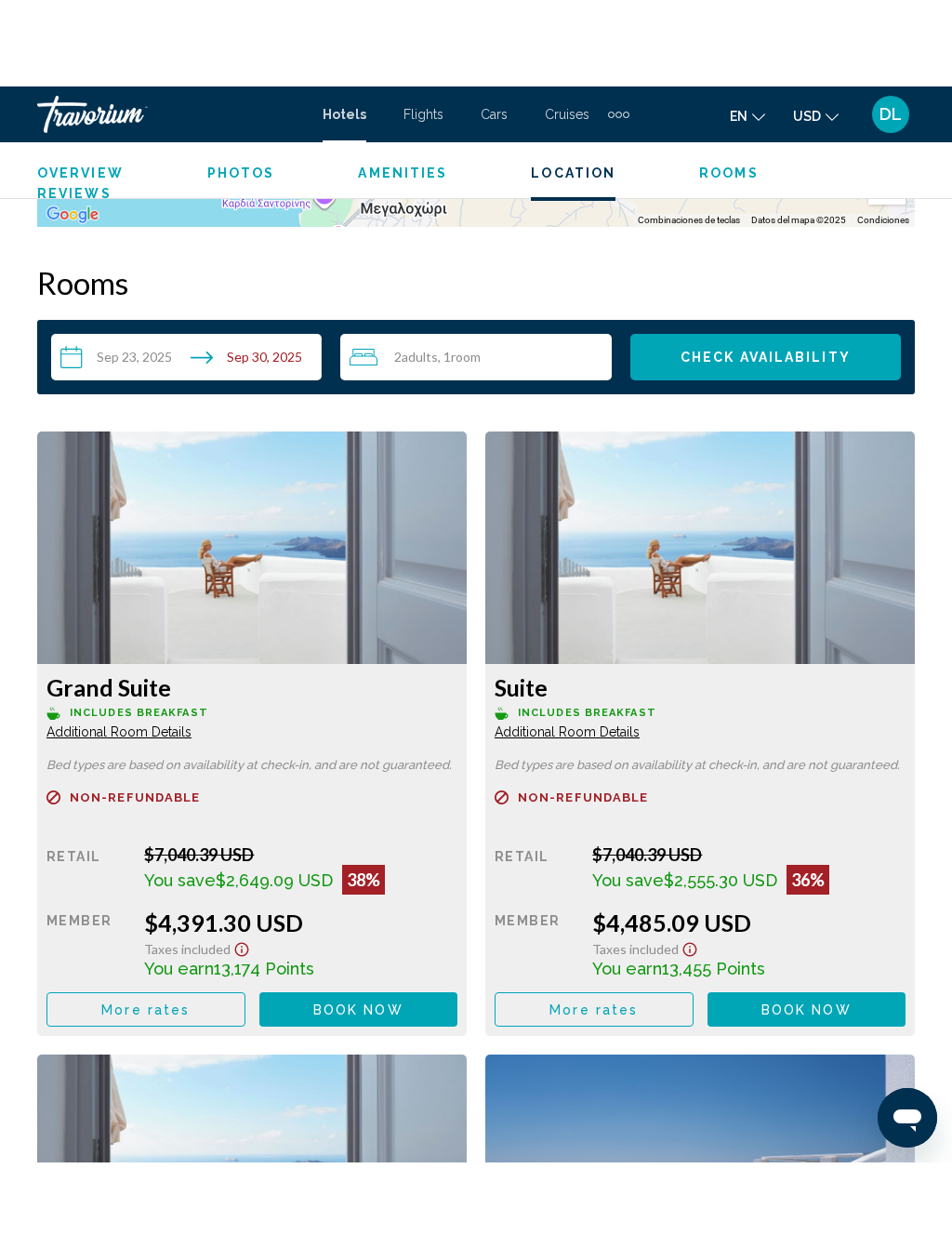 scroll, scrollTop: 2850, scrollLeft: 0, axis: vertical 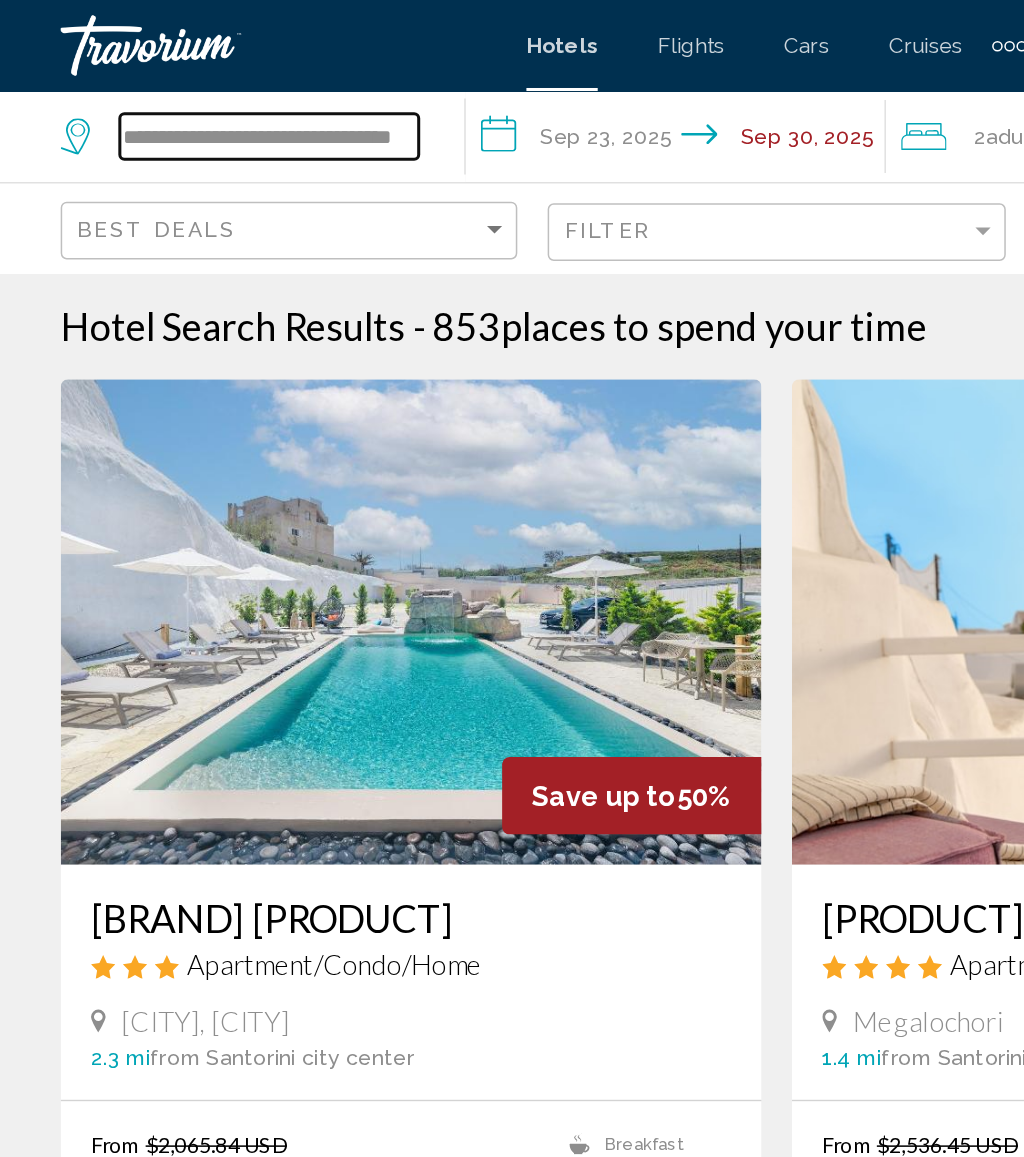 click on "**********" at bounding box center (177, 90) 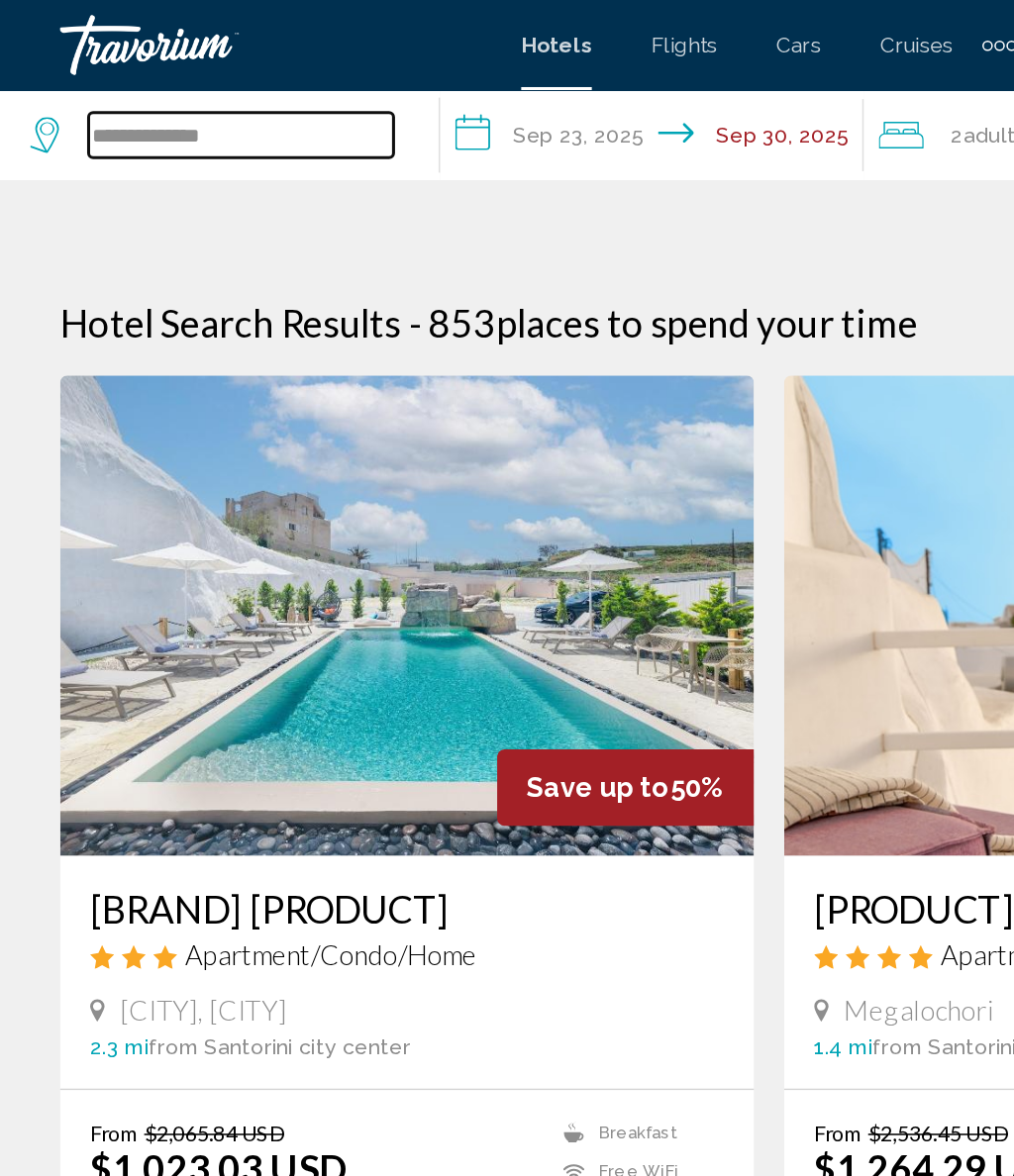 type on "**********" 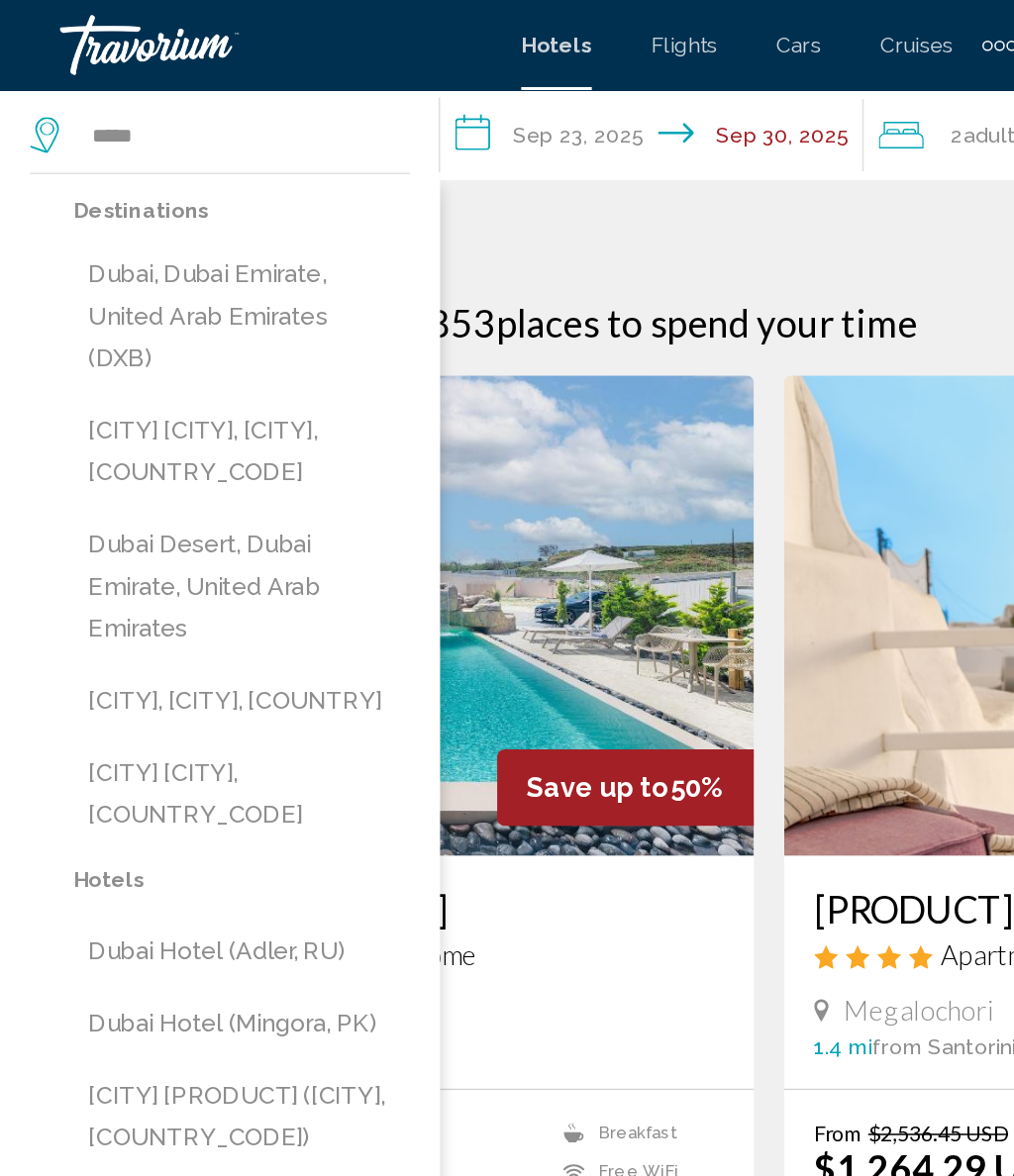 click on "Dubai, Dubai Emirate, United Arab Emirates (DXB)" at bounding box center [159, 209] 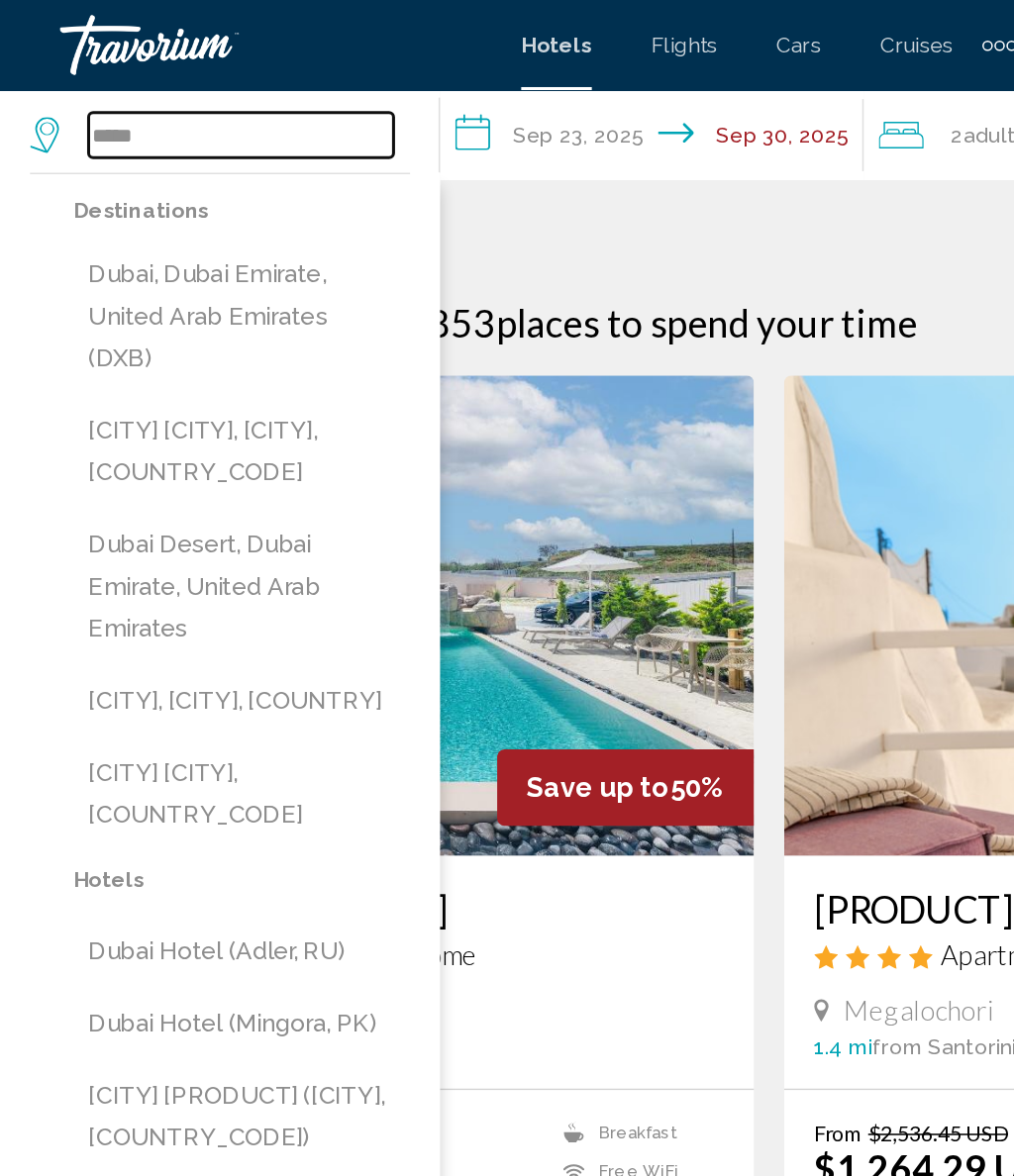 type on "**********" 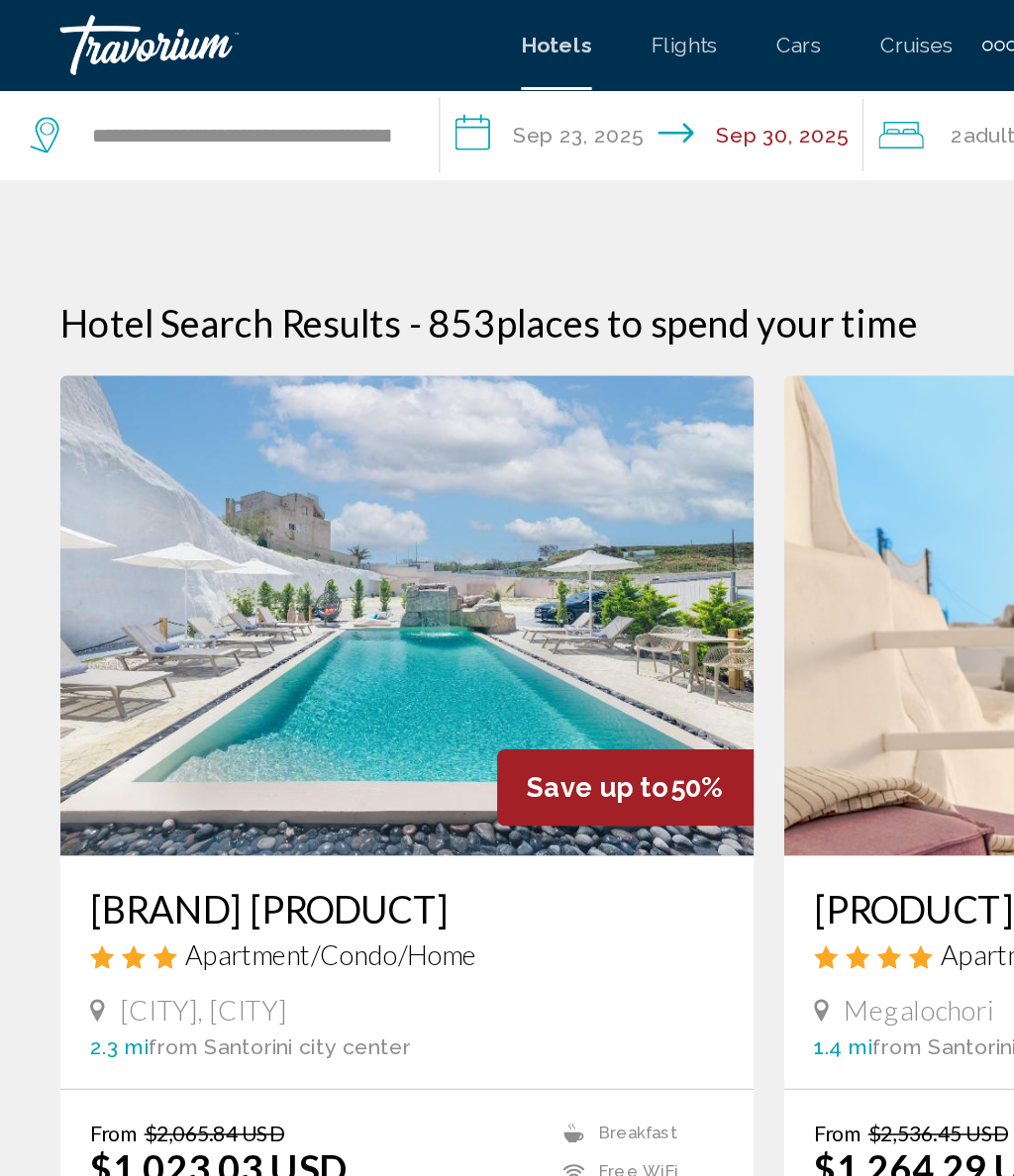 click on "**********" at bounding box center [434, 92] 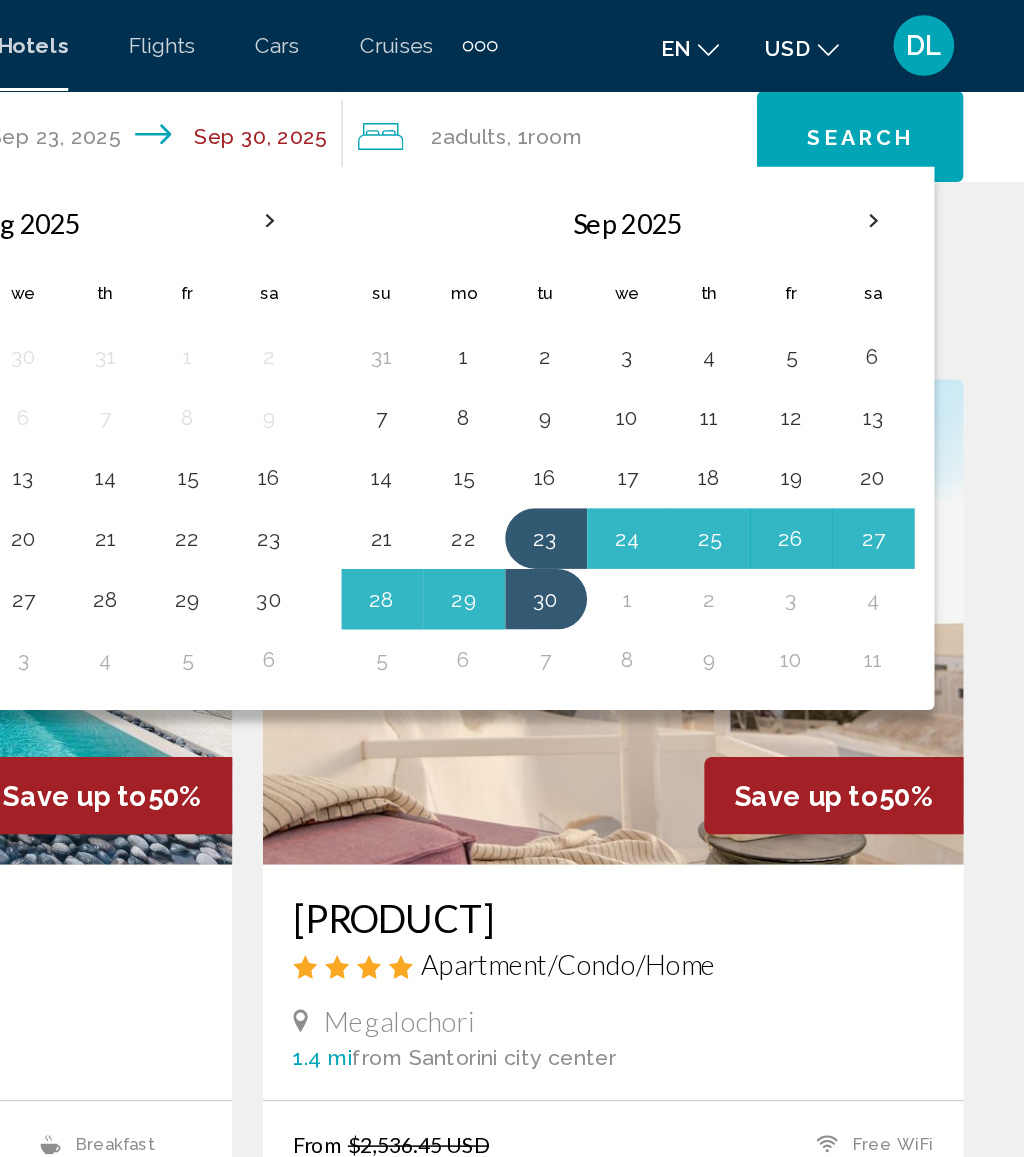 click at bounding box center [925, 146] 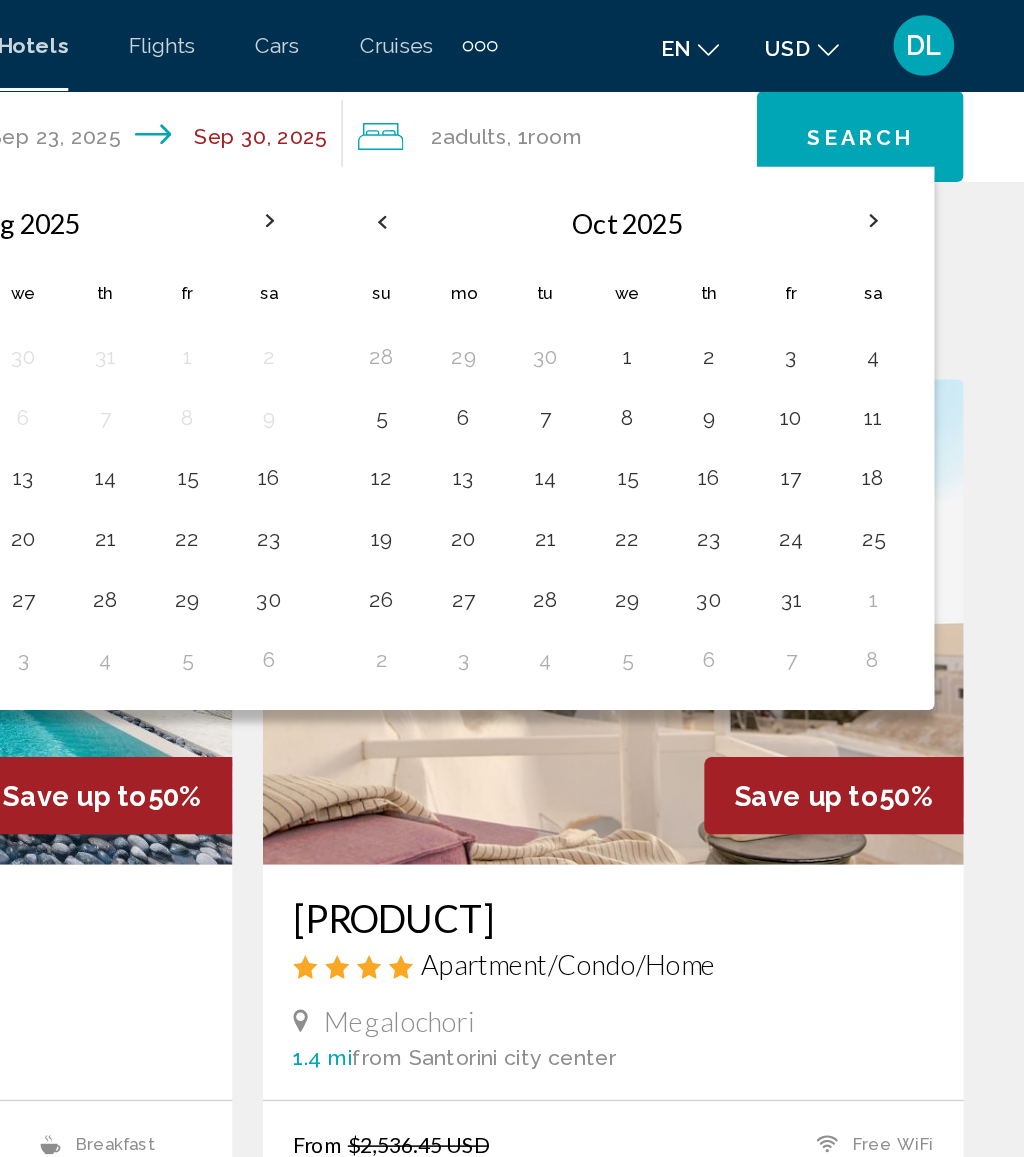 click on "10" at bounding box center [871, 275] 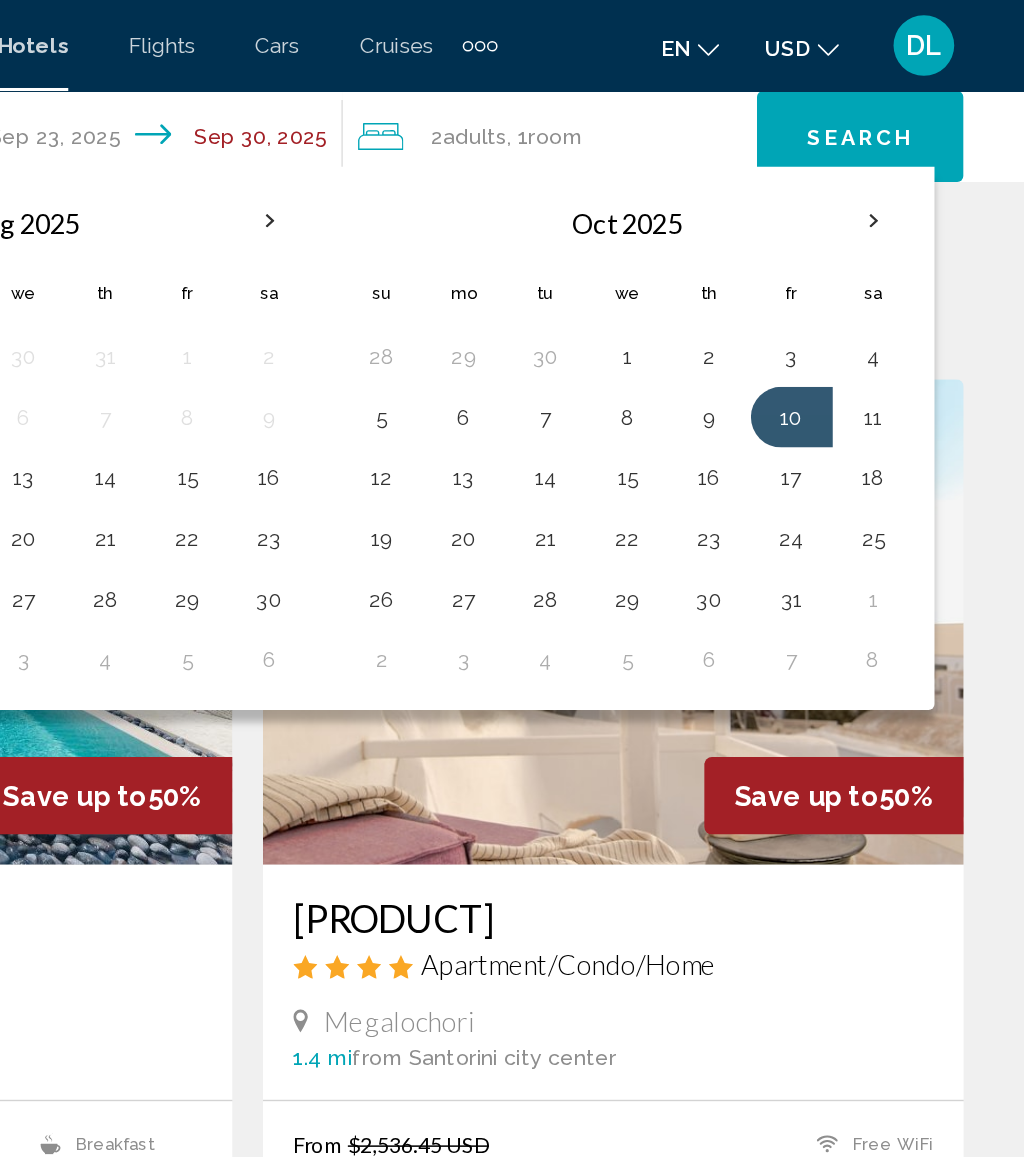 click on "16" at bounding box center (817, 315) 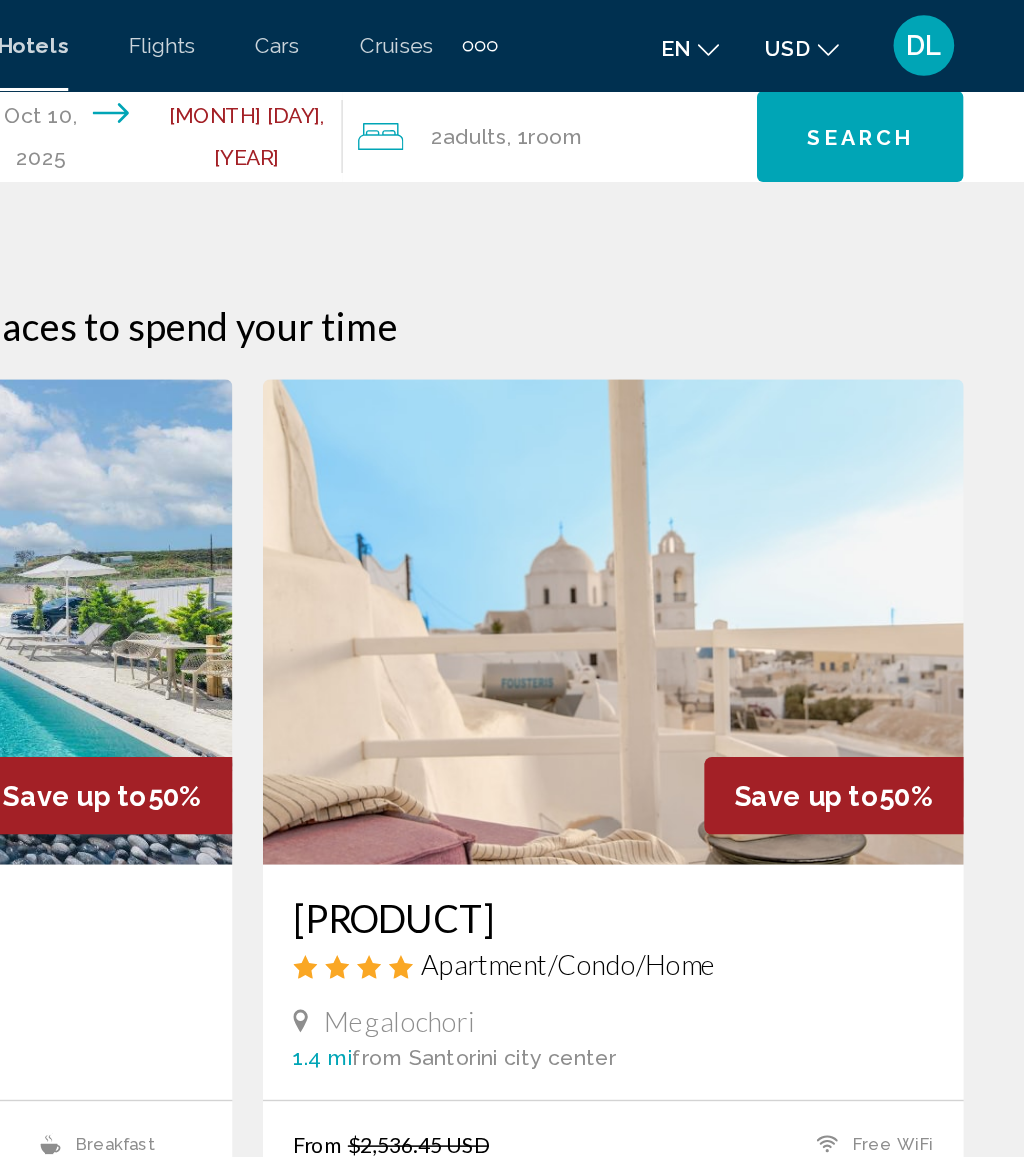 click on "Search" 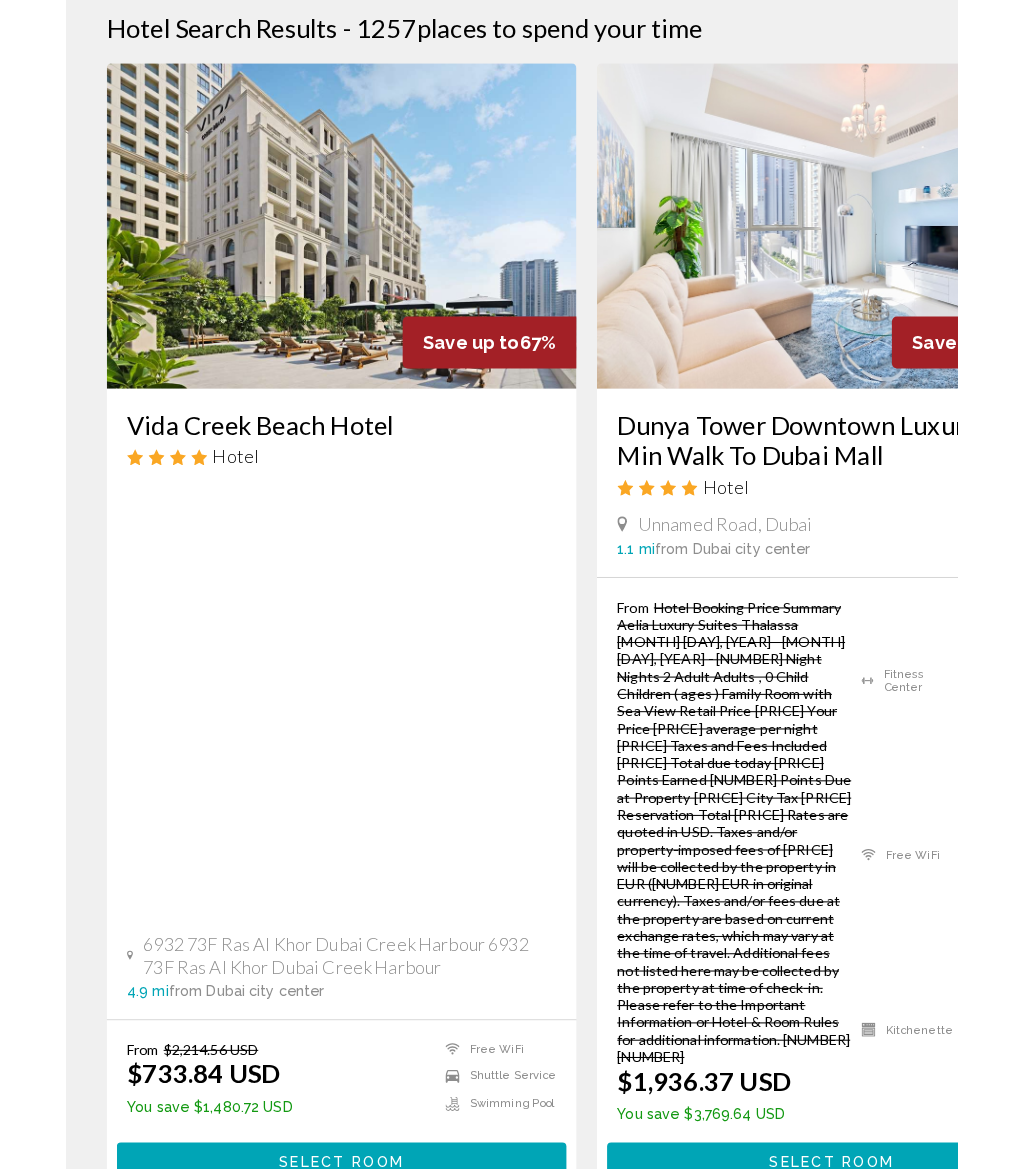 scroll, scrollTop: 100, scrollLeft: 0, axis: vertical 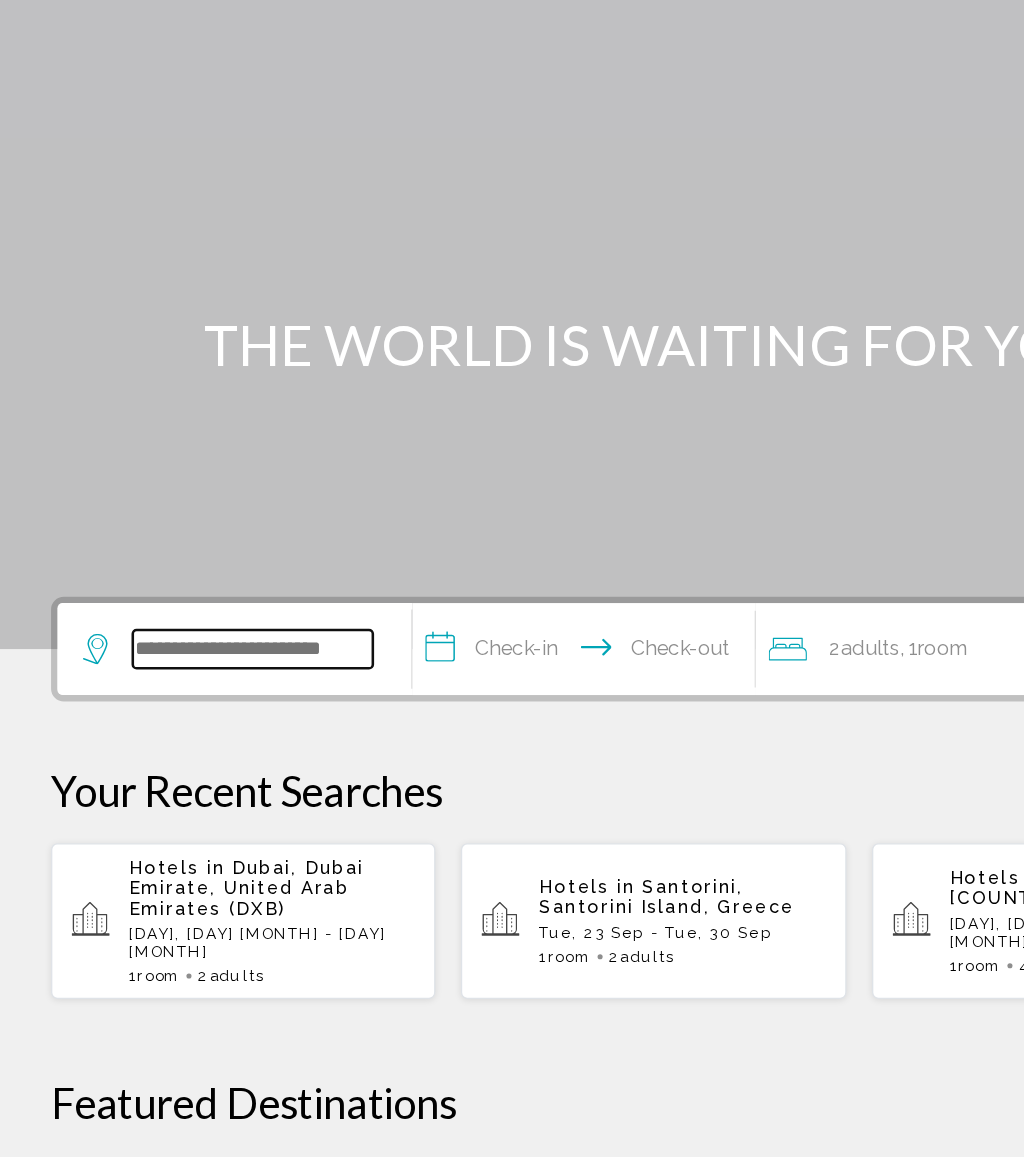 click at bounding box center (198, 600) 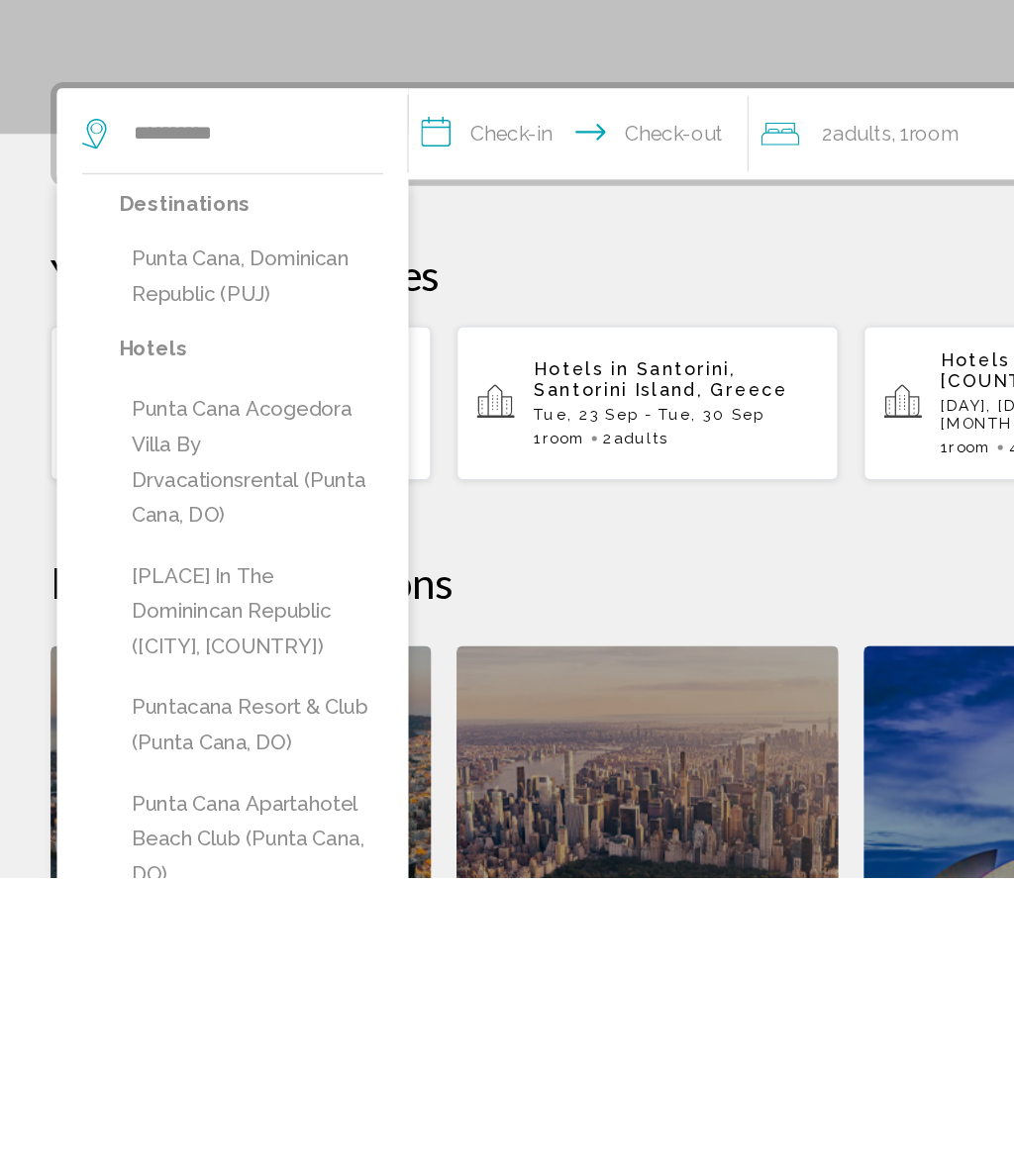click on "Punta Cana, Dominican Republic (PUJ)" at bounding box center [196, 706] 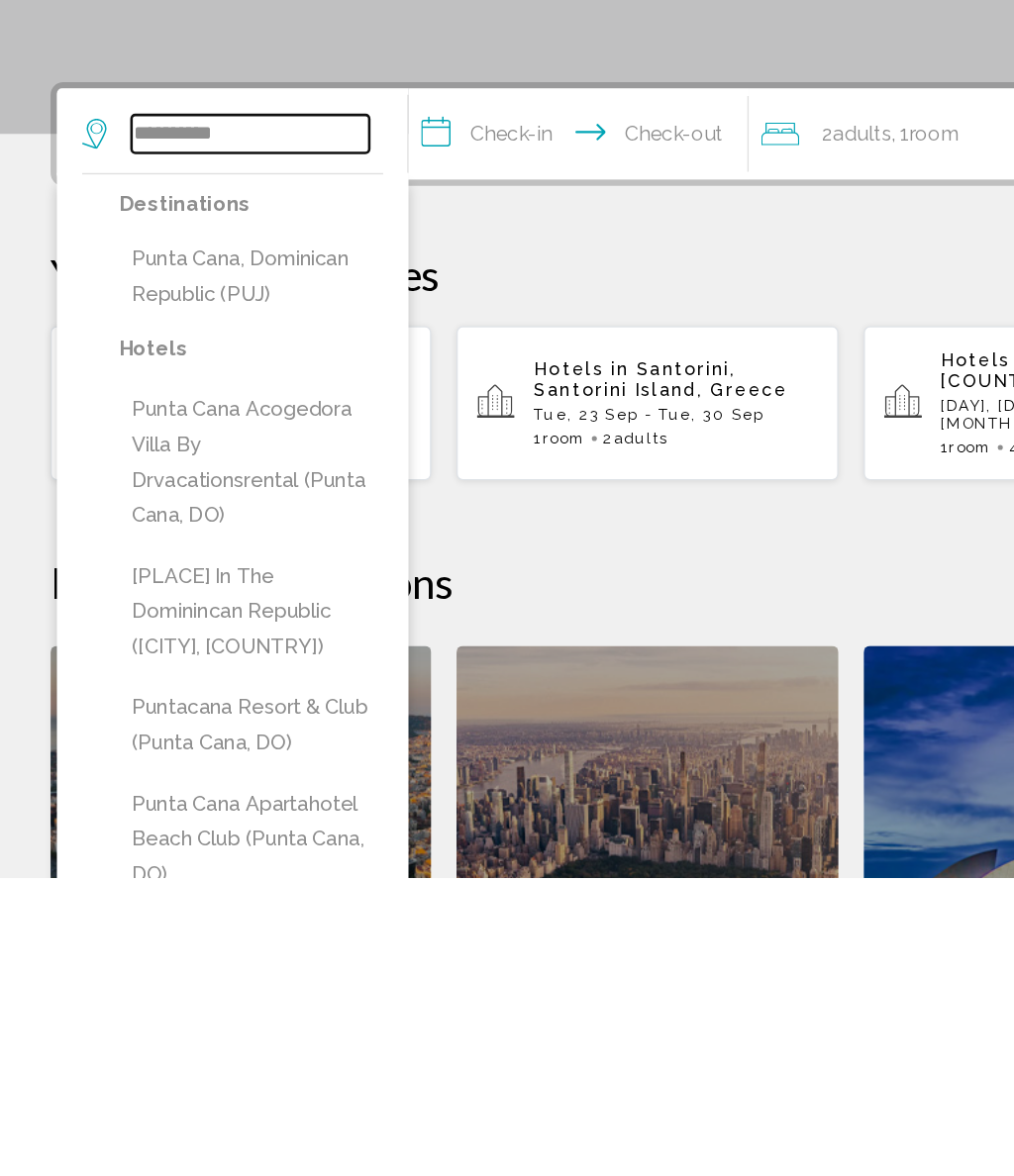 type on "**********" 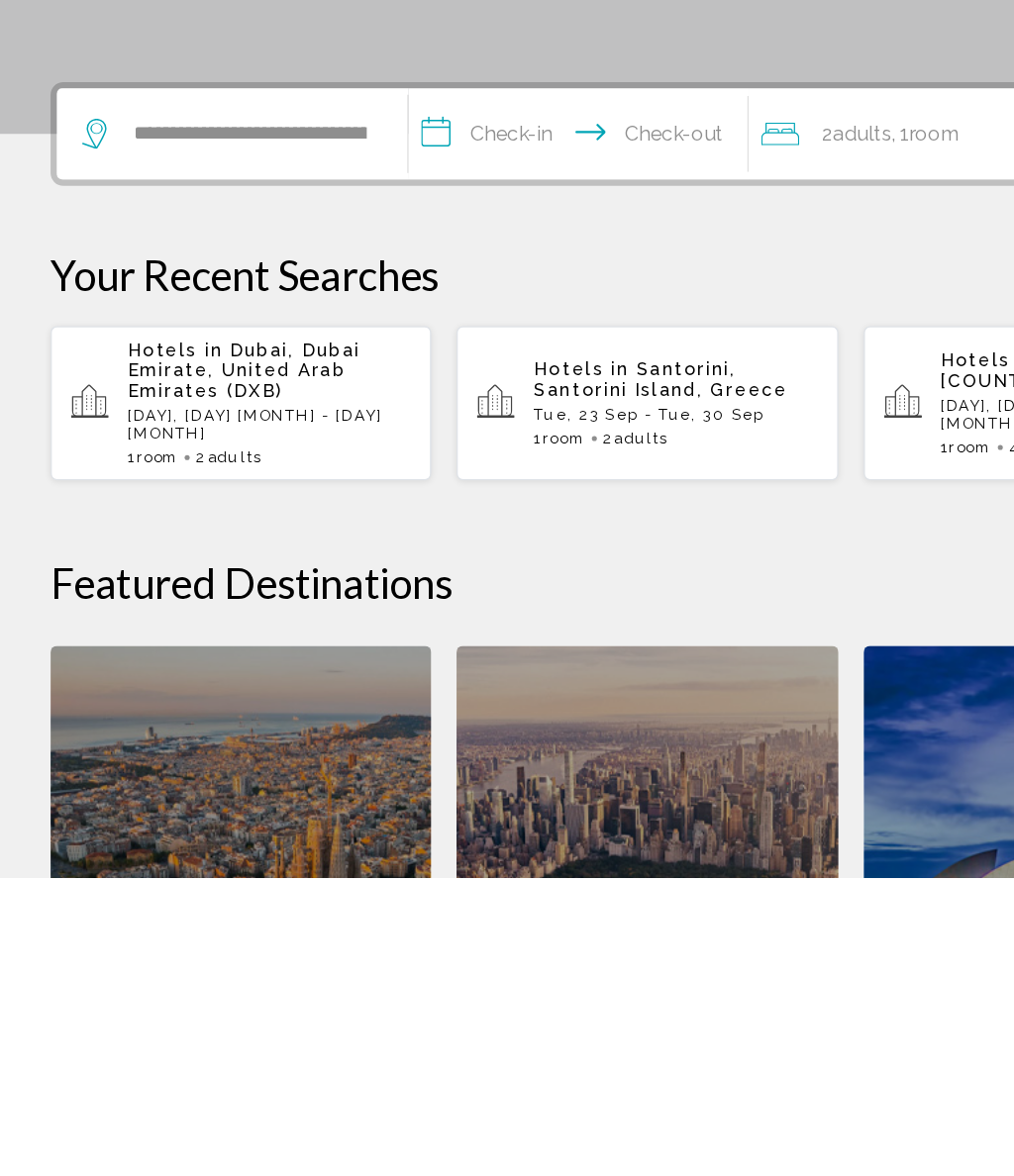 click on "**********" at bounding box center (456, 597) 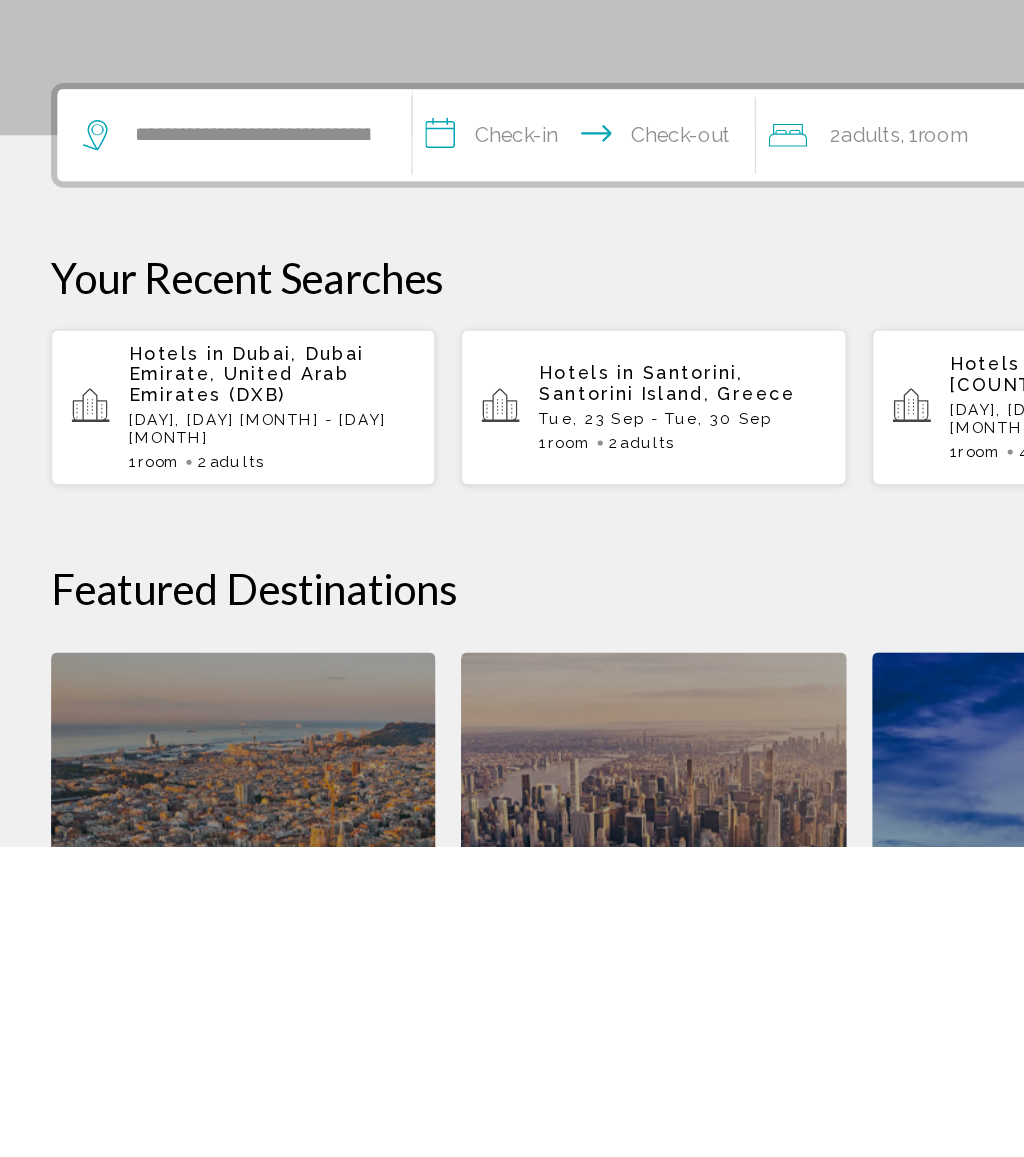 scroll, scrollTop: 243, scrollLeft: 0, axis: vertical 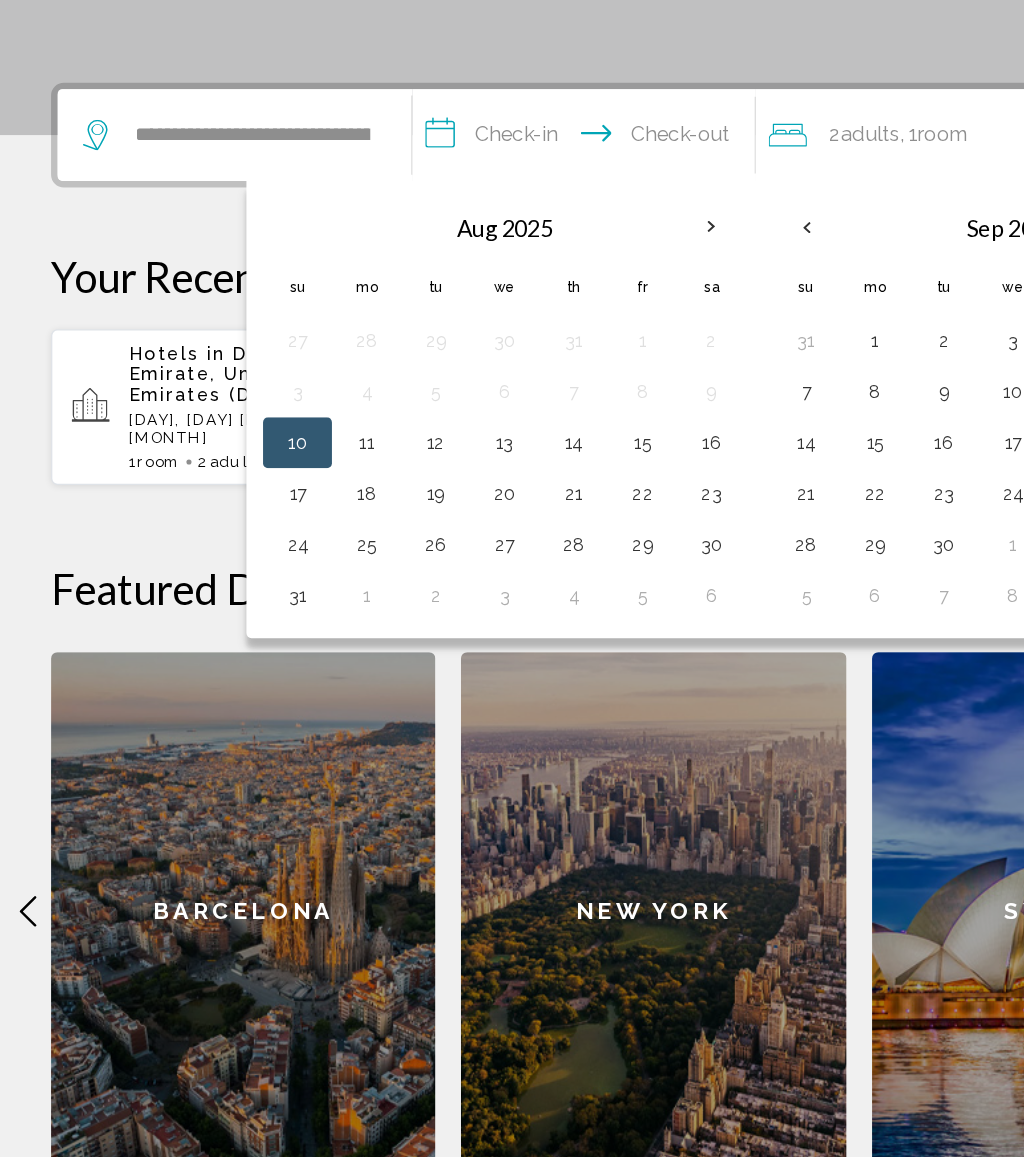 click on "13" at bounding box center [395, 598] 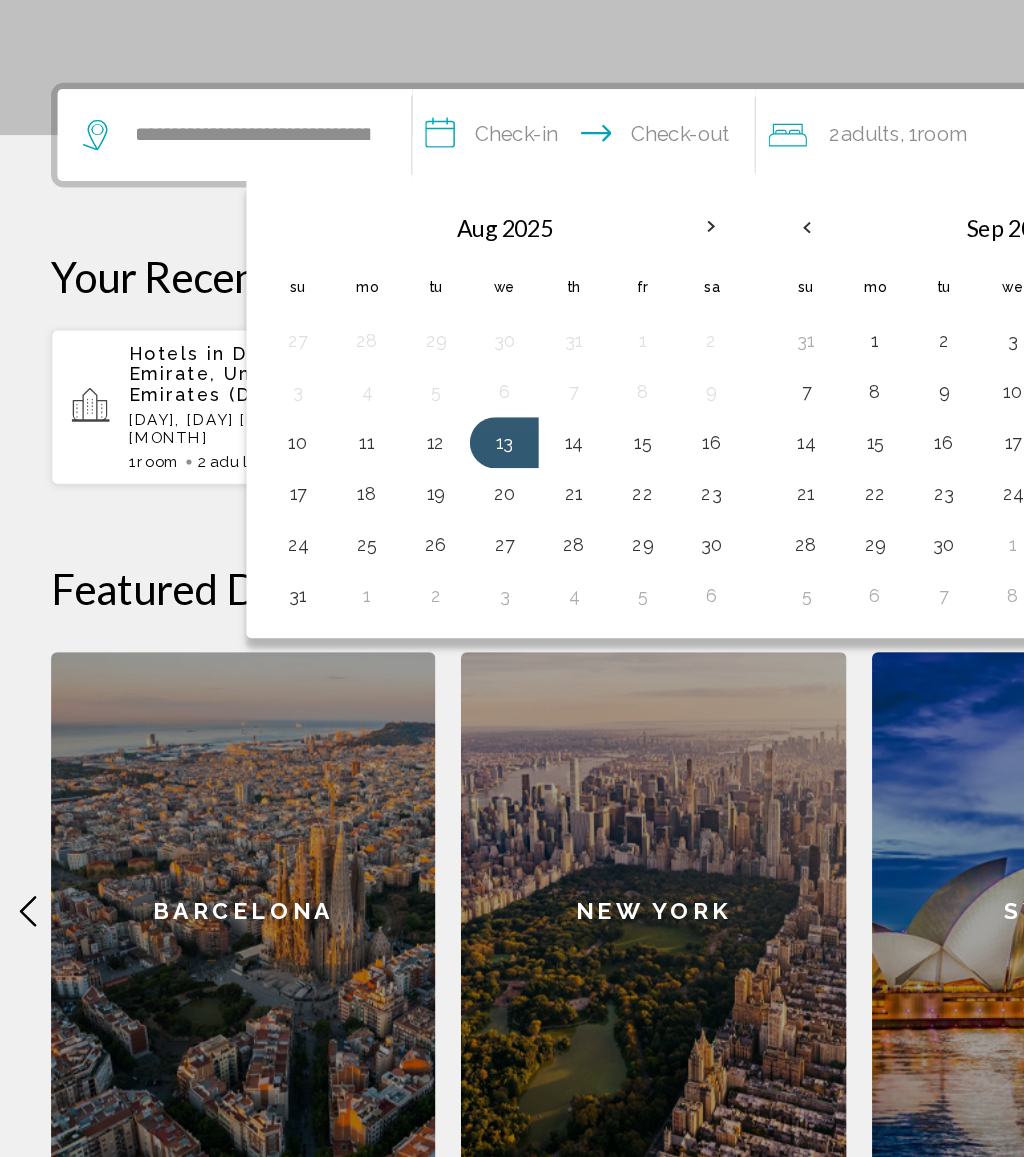 click on "19" at bounding box center (341, 638) 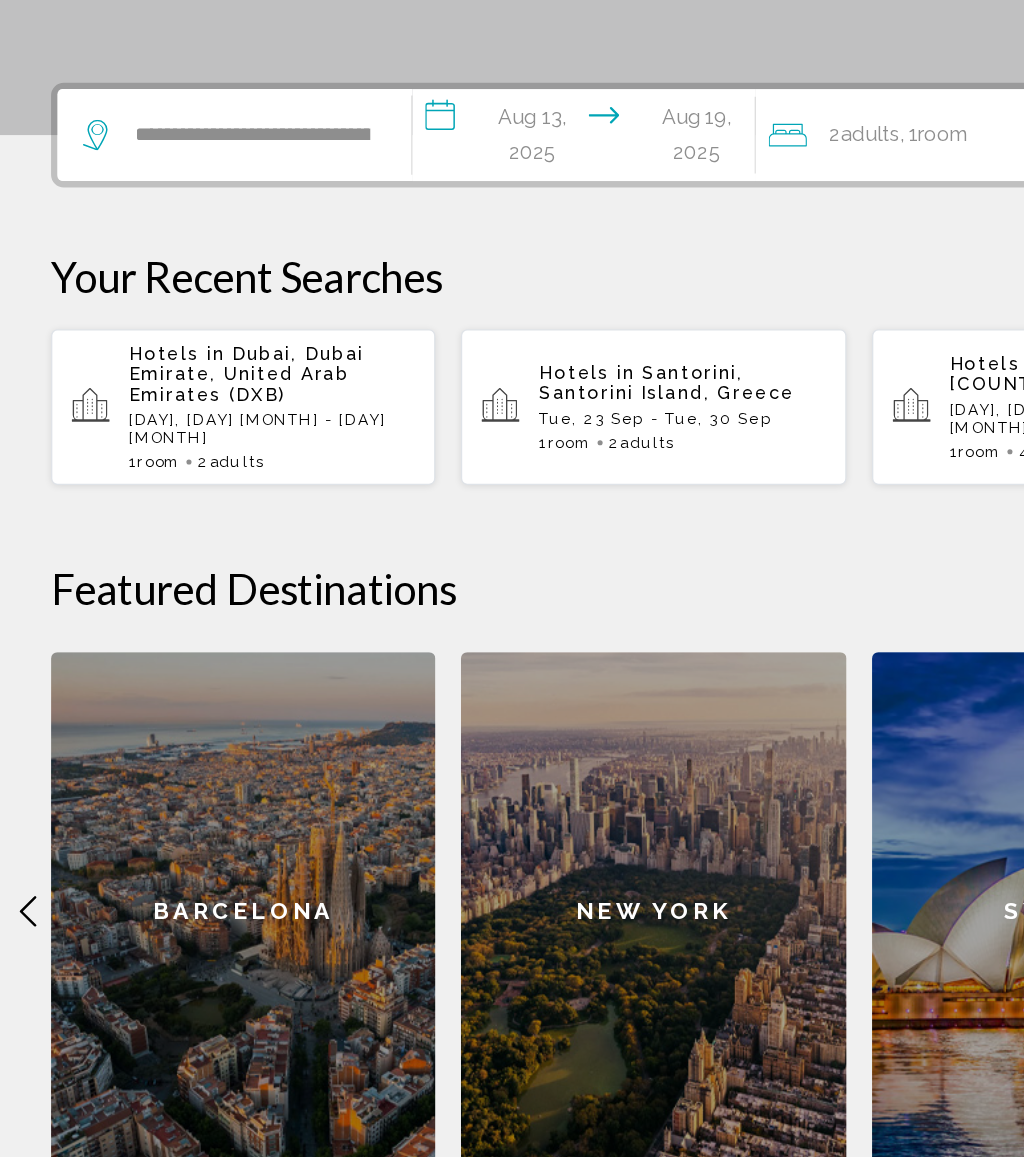 click on "Room" 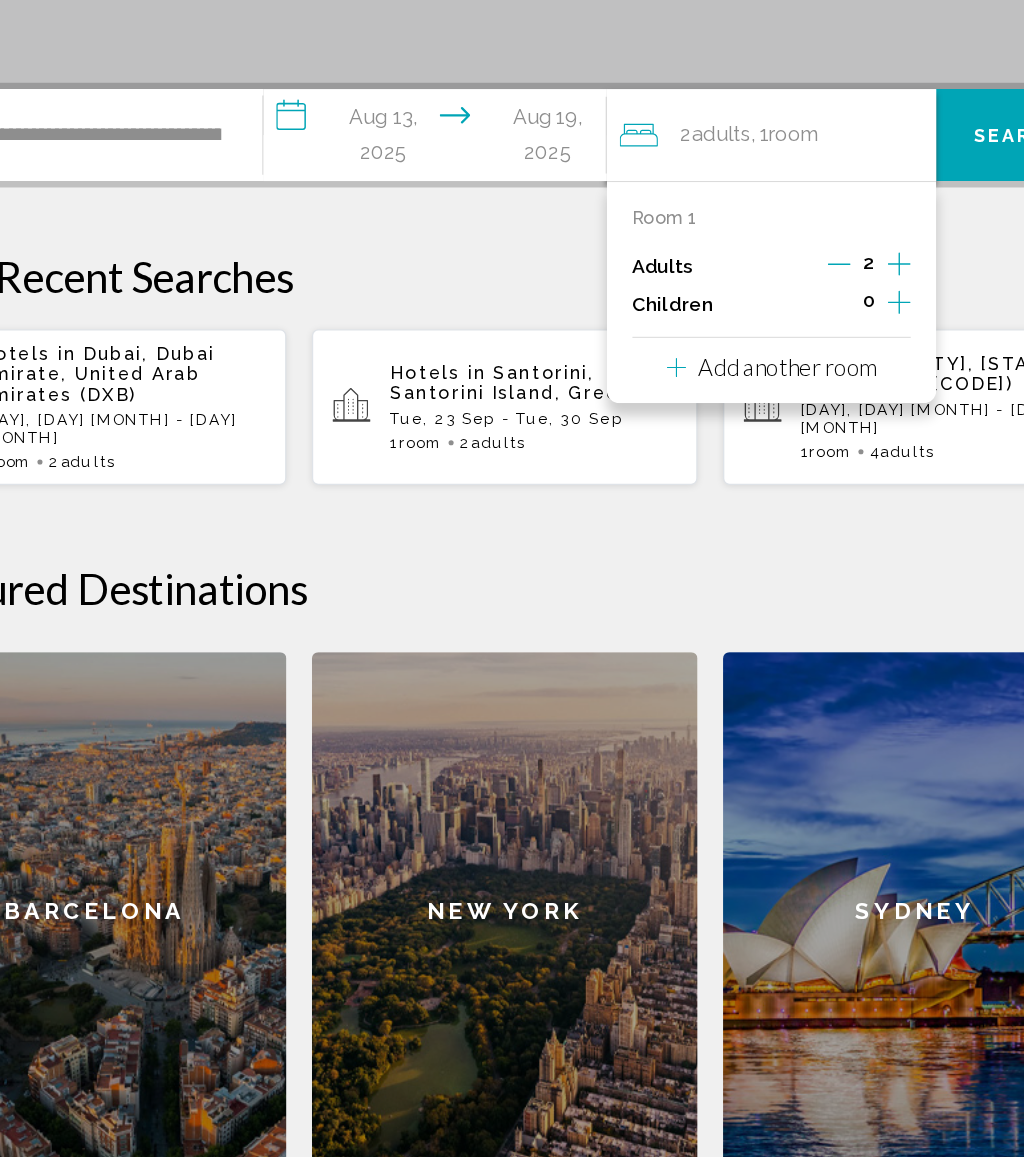 click 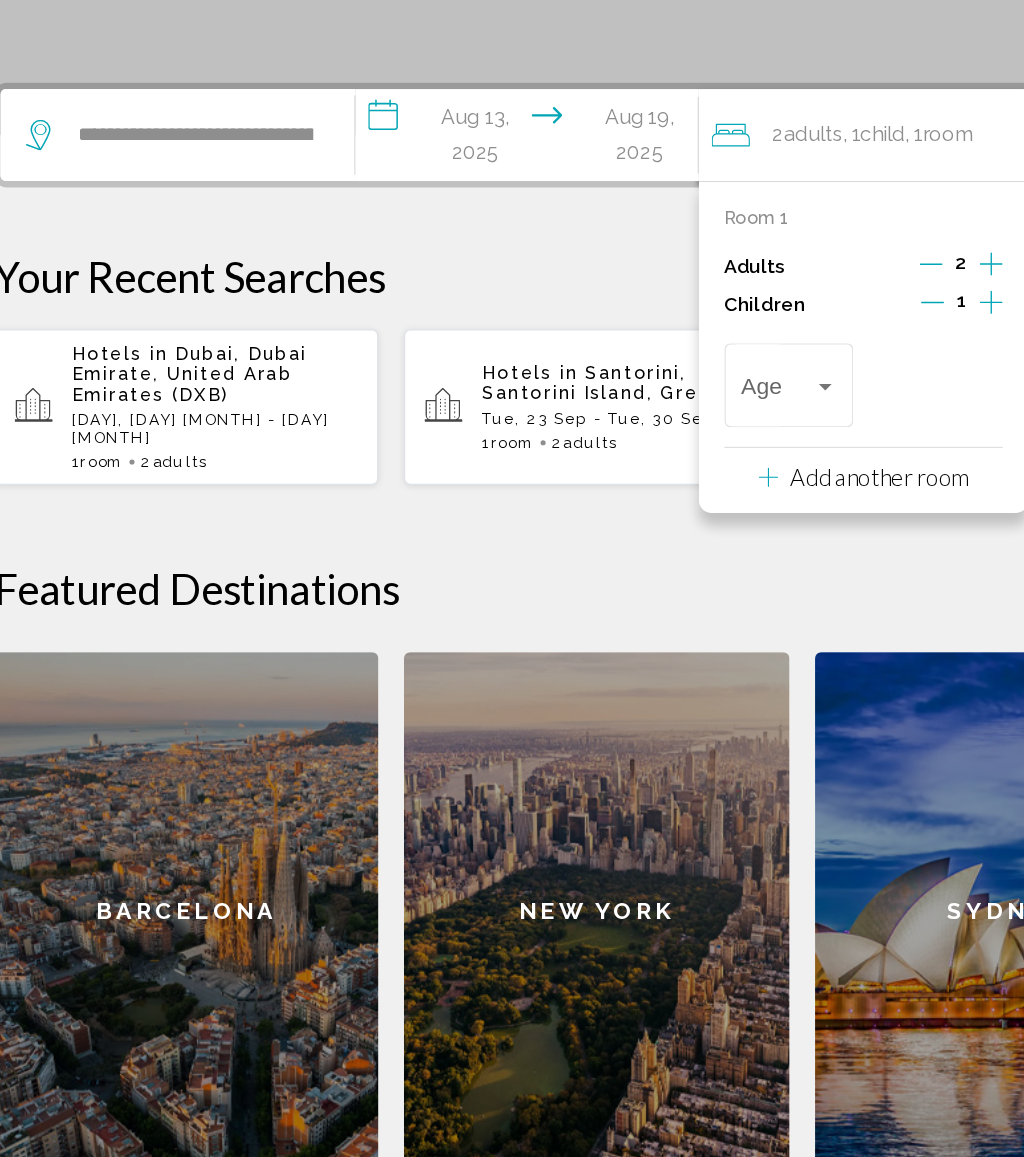 click at bounding box center [691, 554] 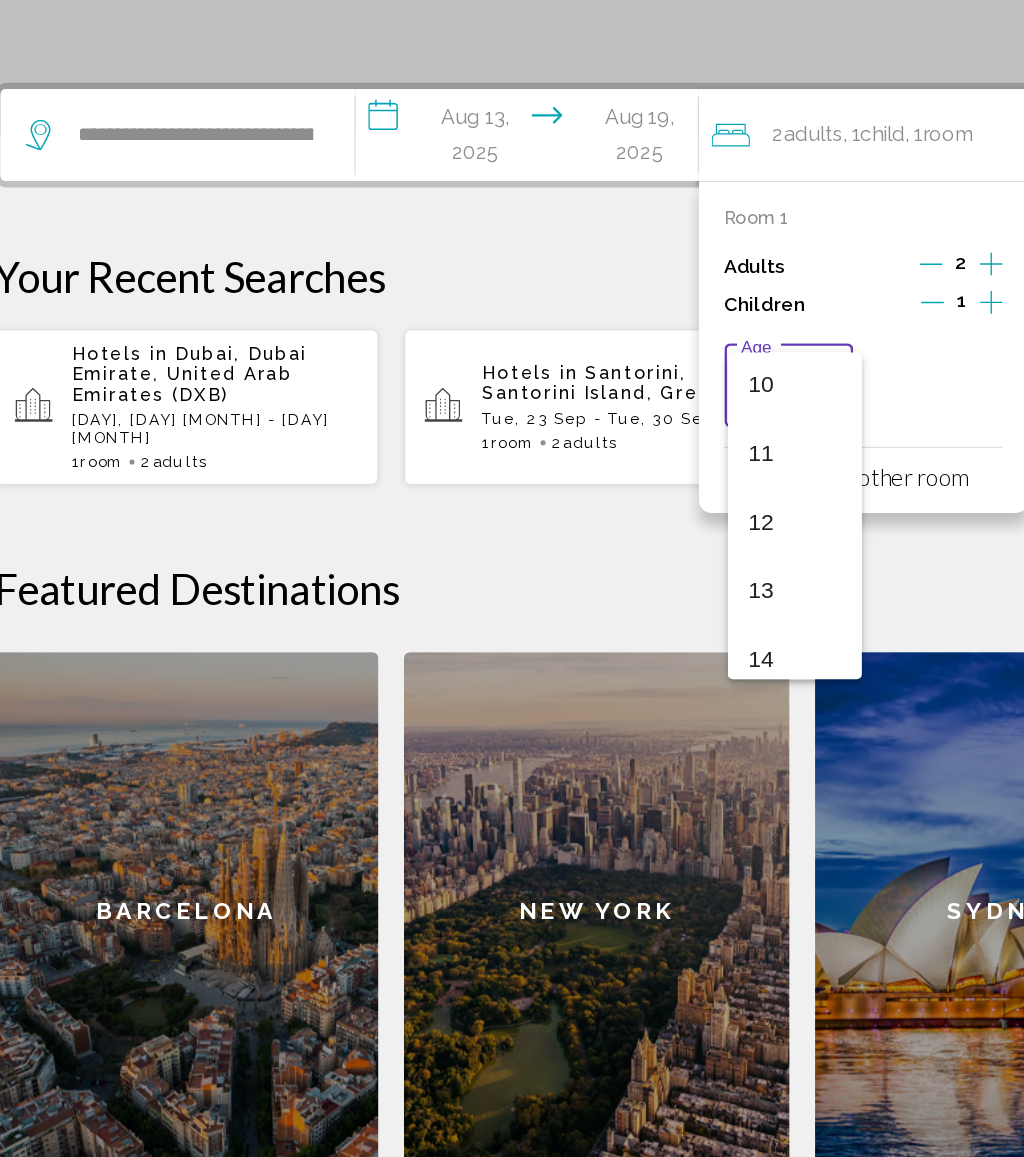 scroll, scrollTop: 676, scrollLeft: 0, axis: vertical 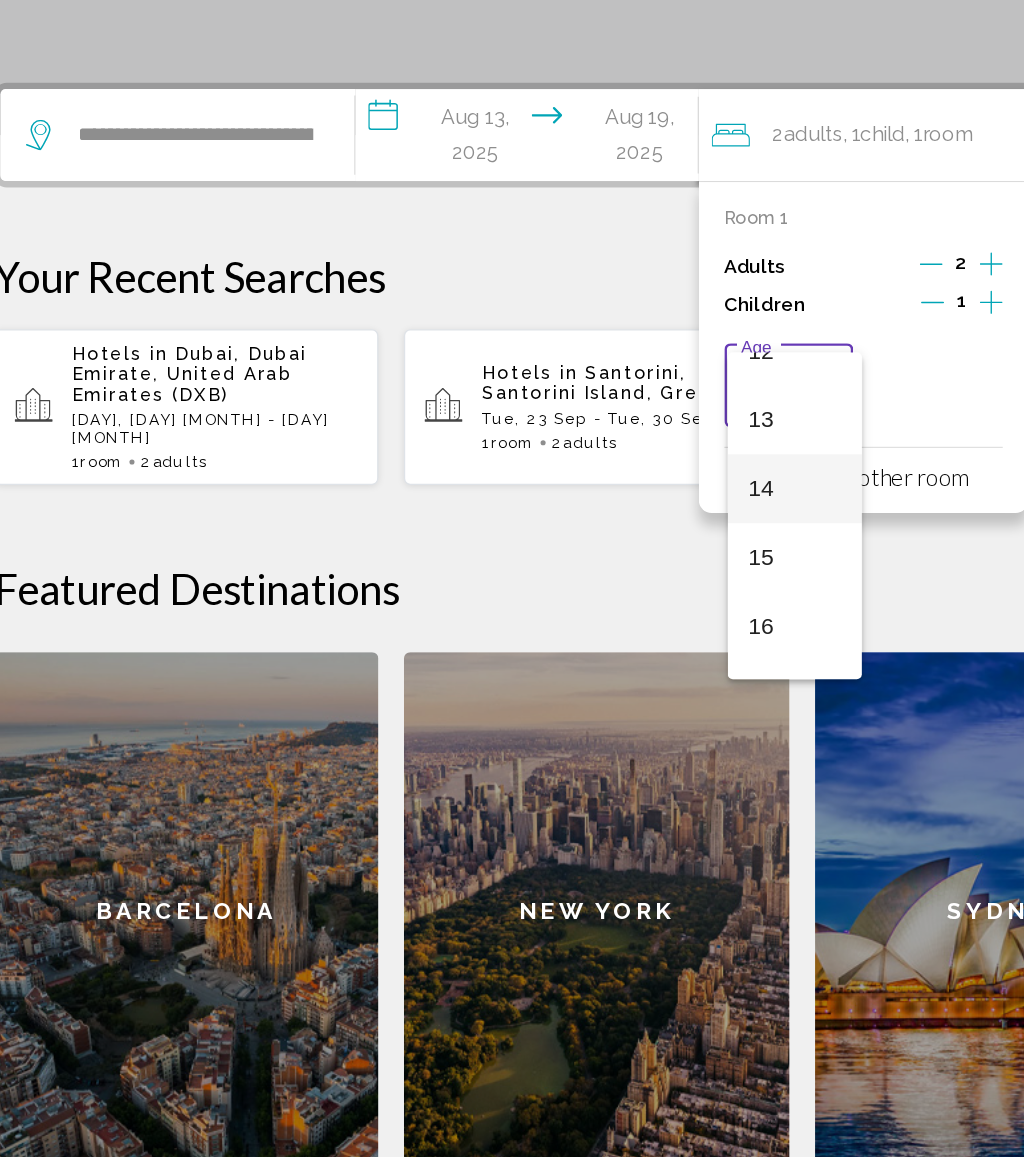 click on "14" at bounding box center [667, 634] 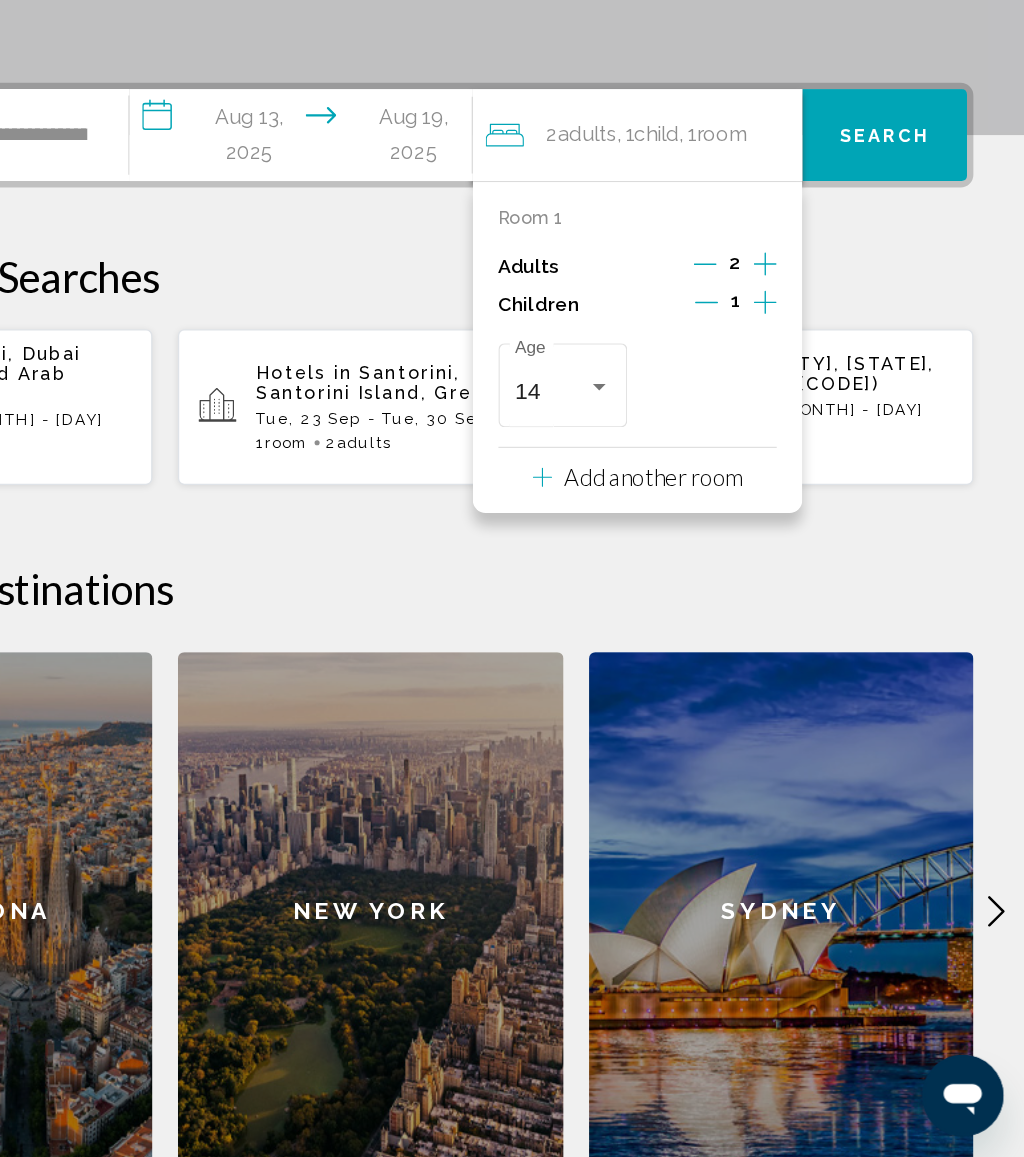 click on "Search" at bounding box center (915, 358) 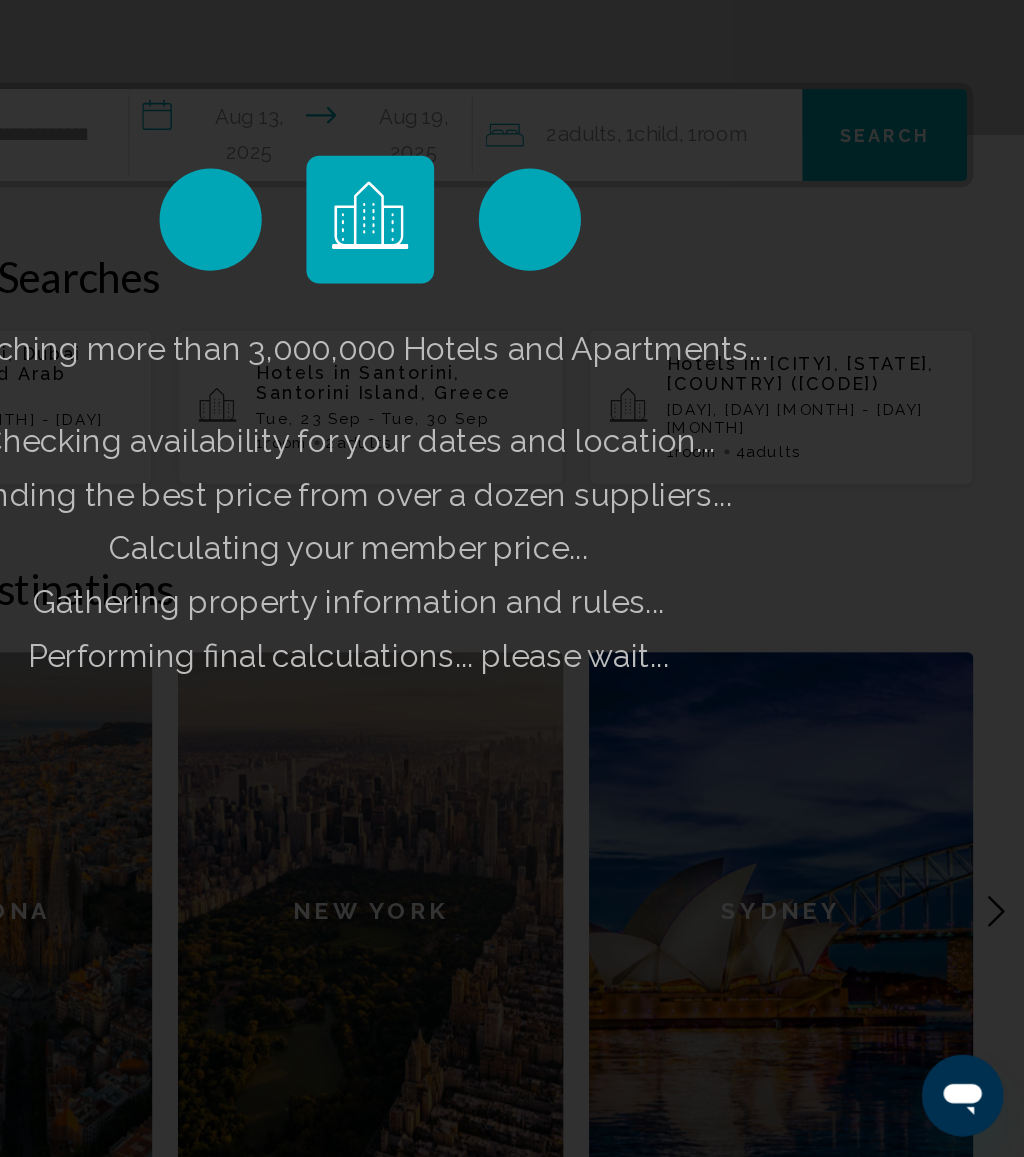 scroll, scrollTop: 327, scrollLeft: 0, axis: vertical 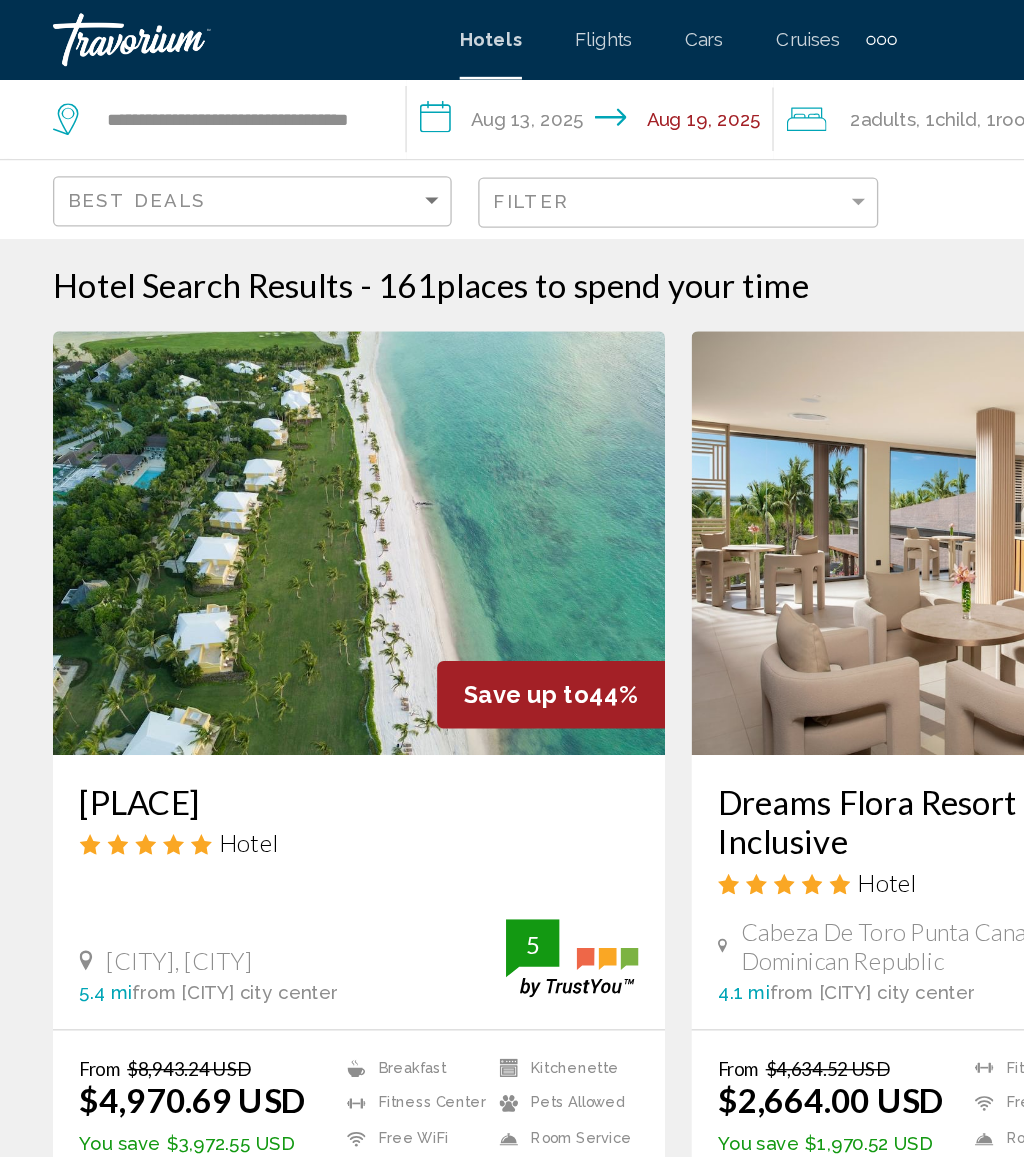 click on "**********" 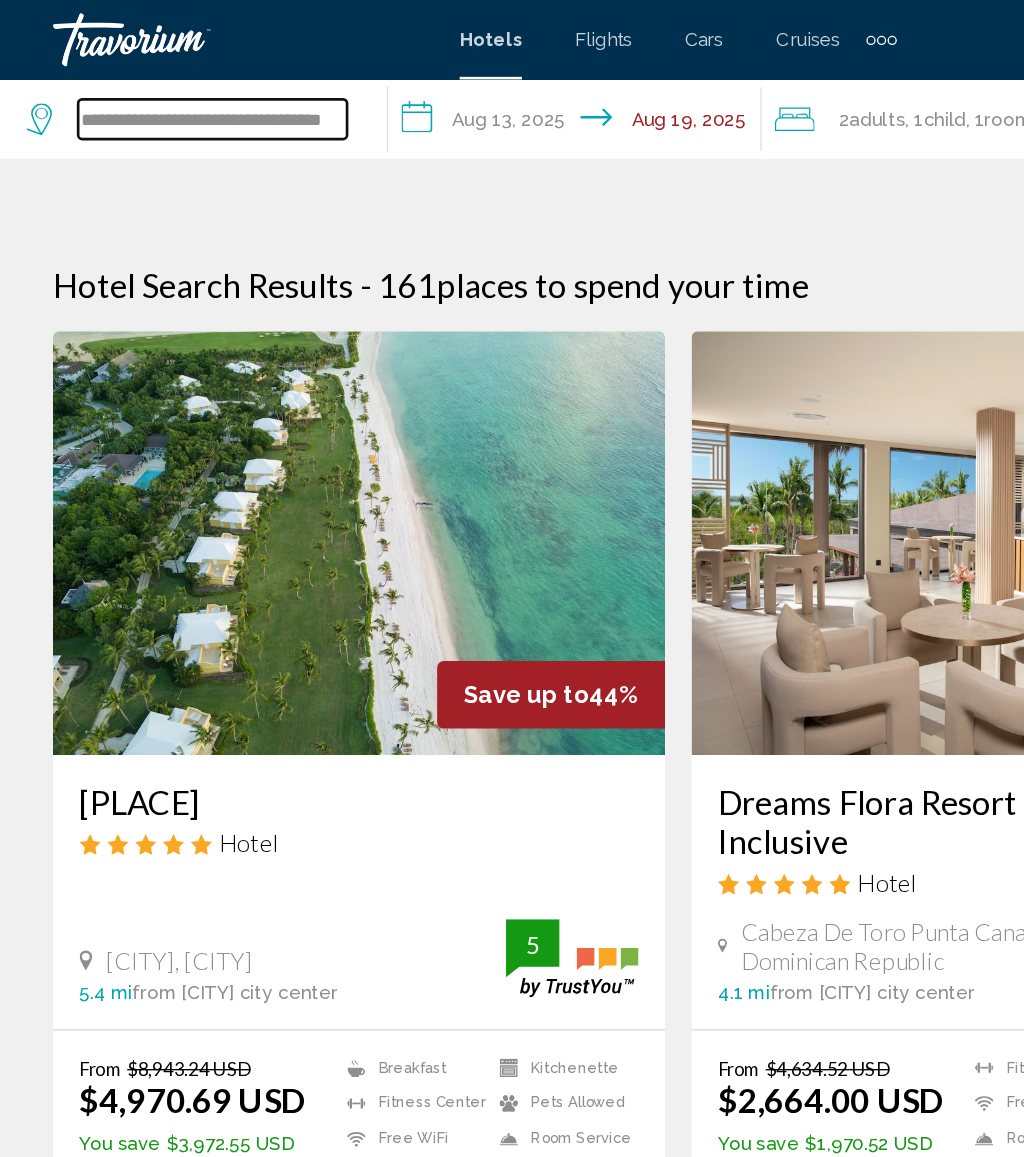 click on "**********" at bounding box center [160, 90] 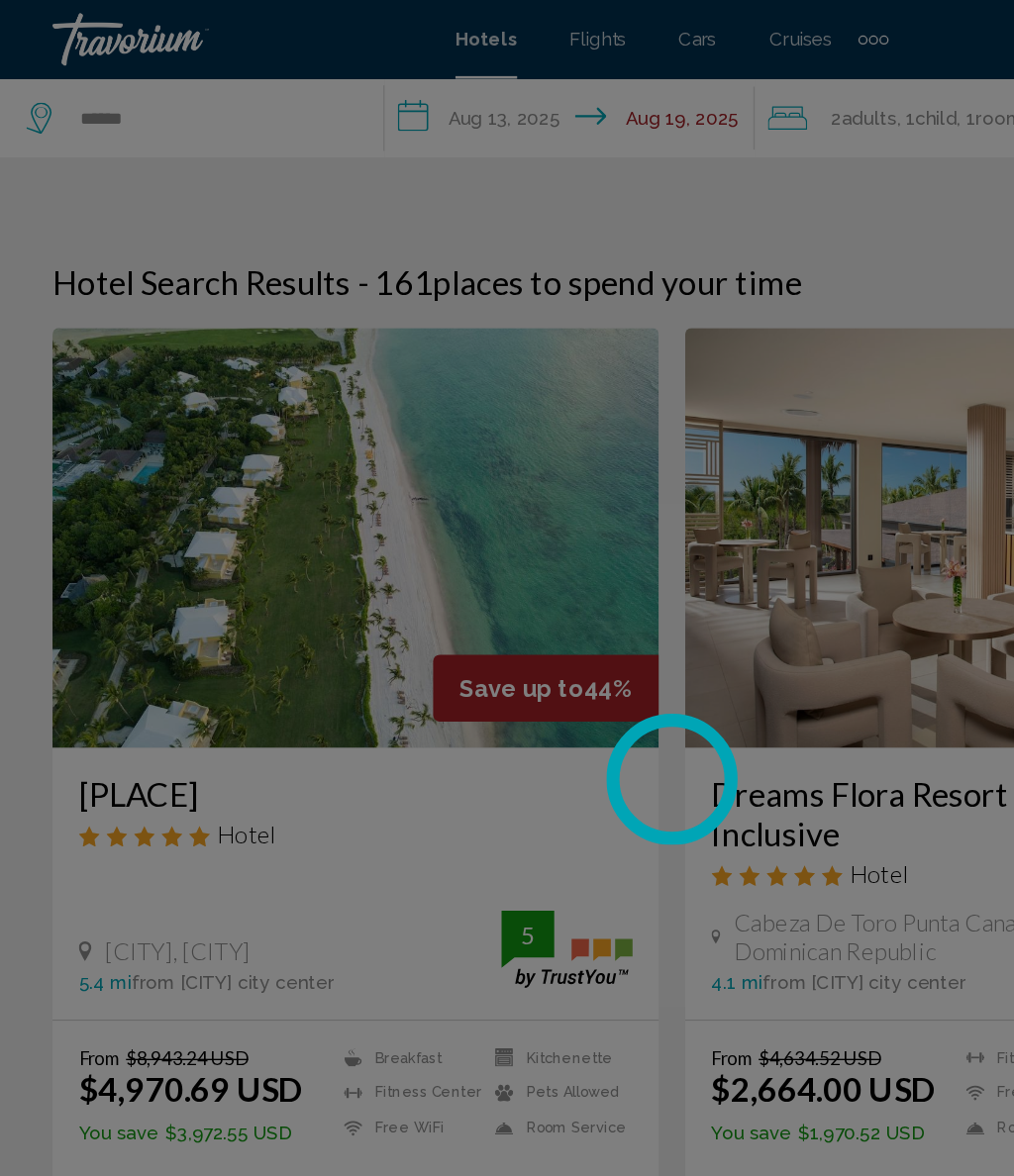 click at bounding box center [507, 588] 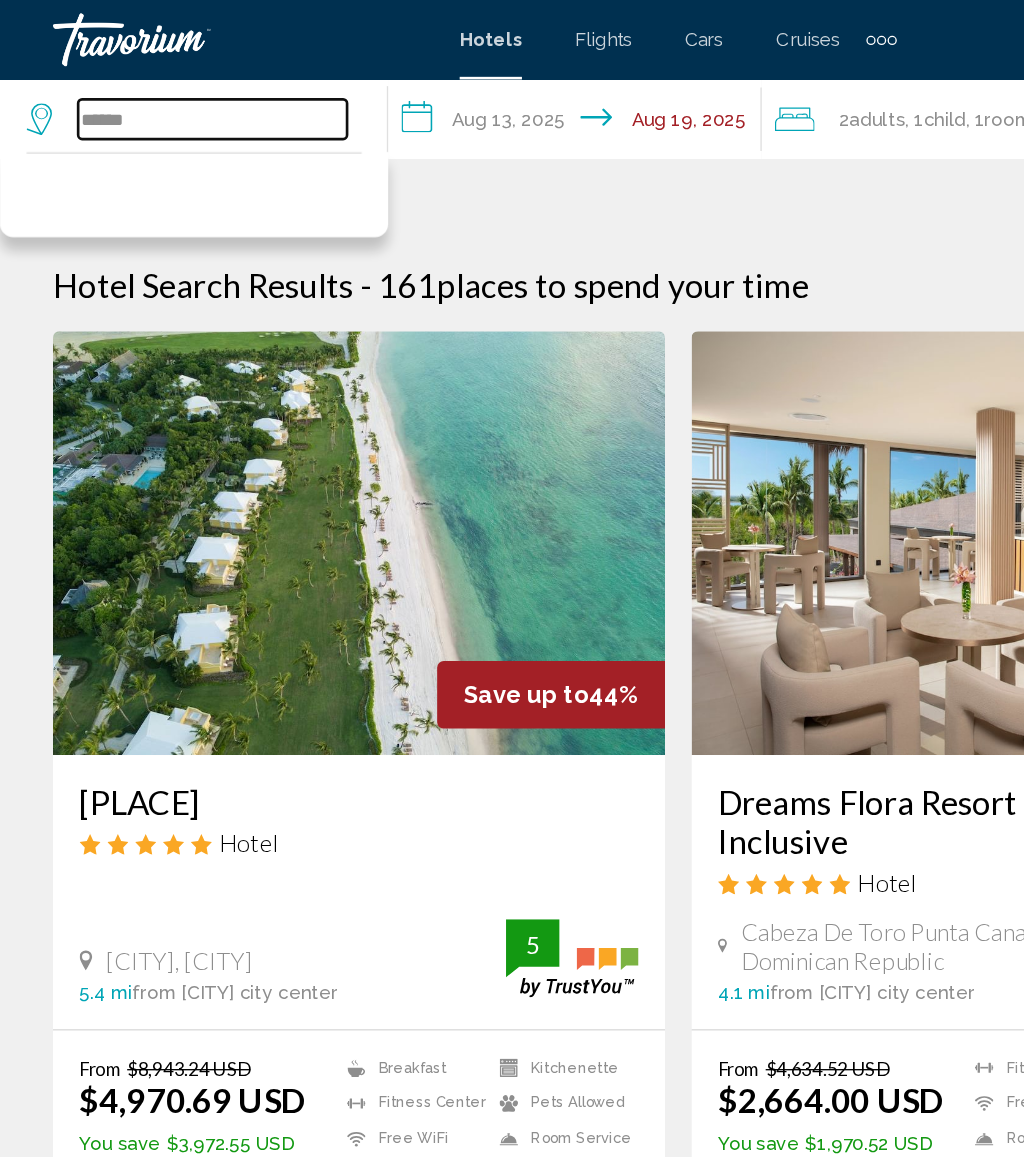 click on "*****" at bounding box center [160, 90] 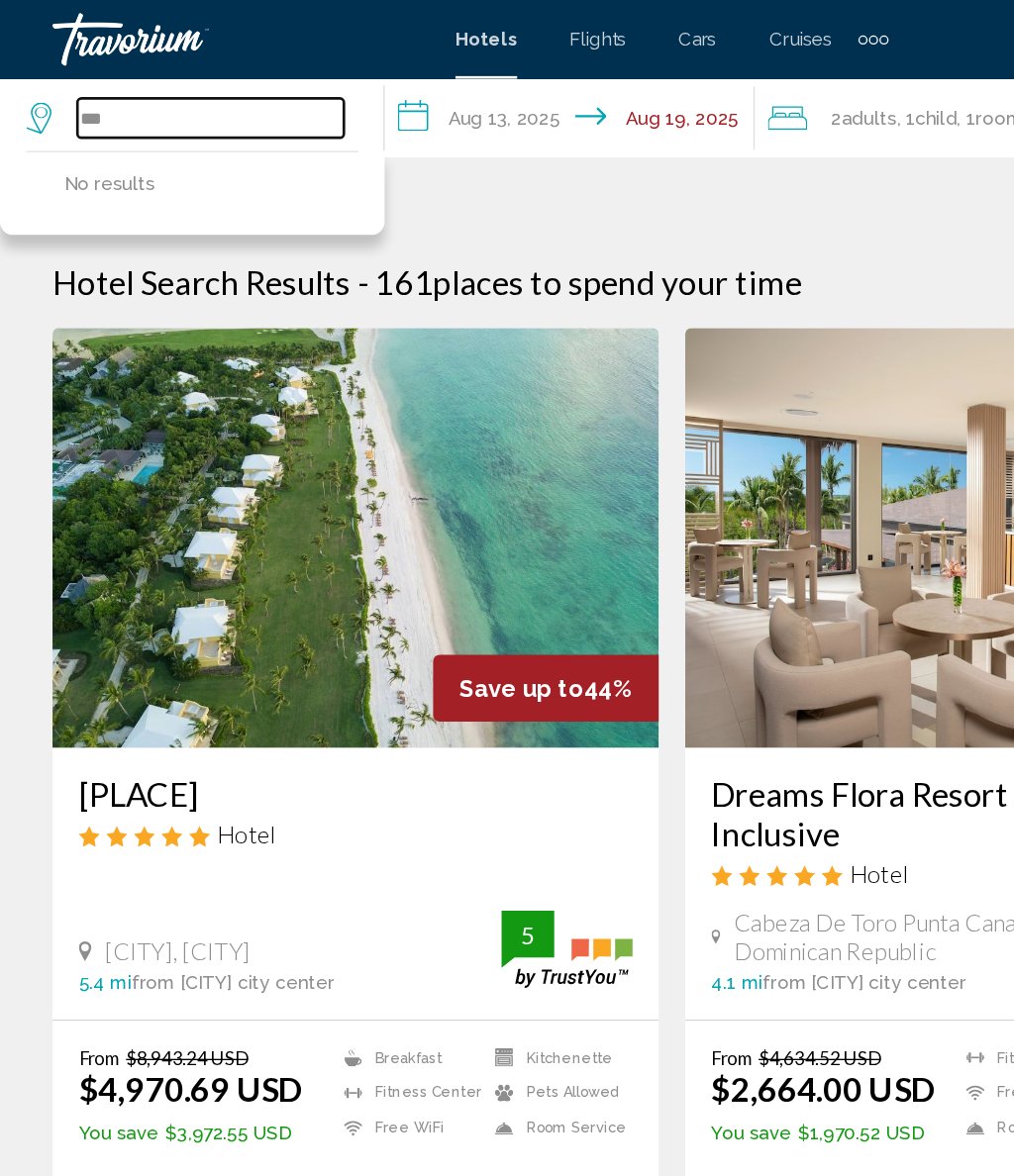 type on "*" 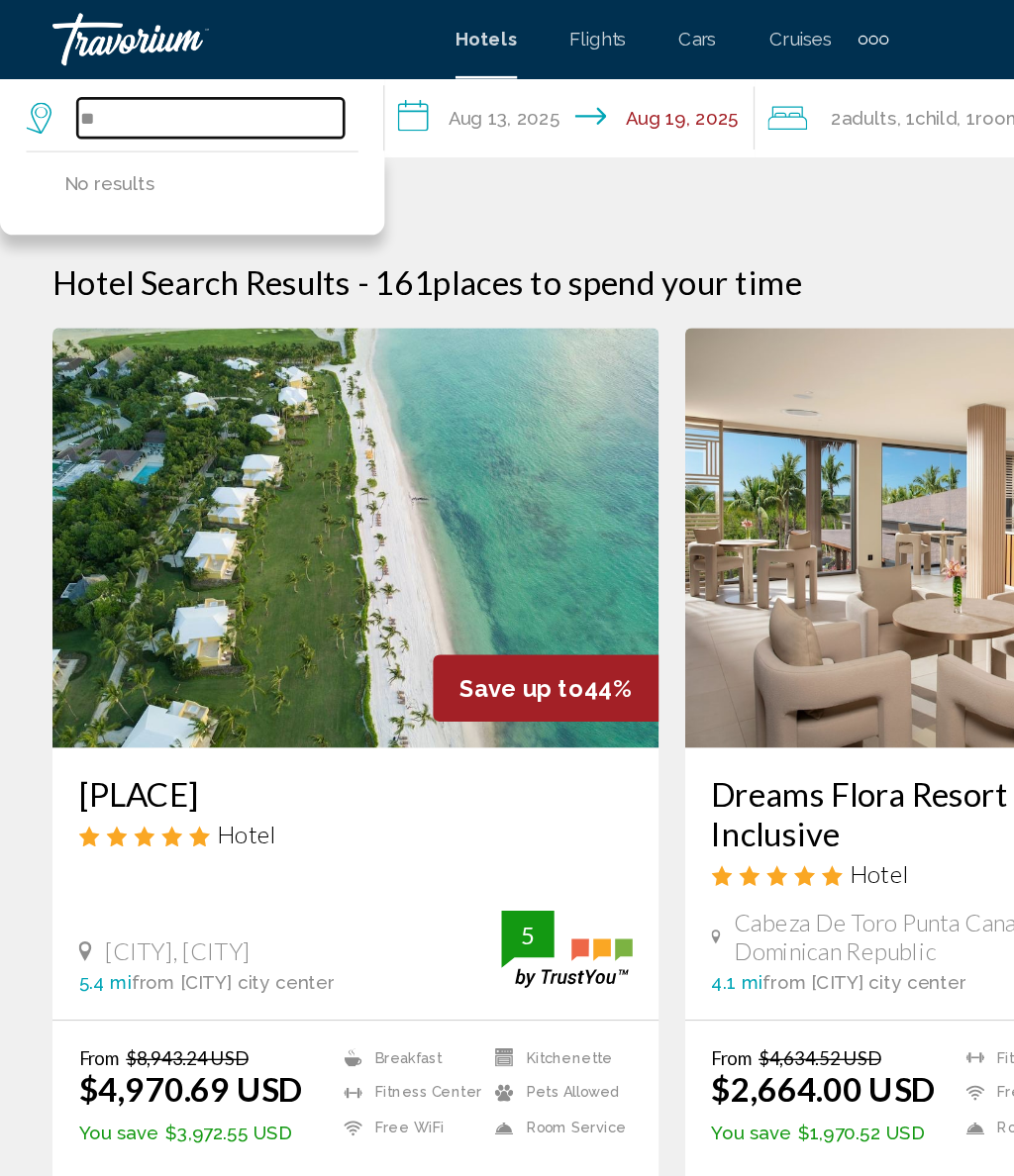 type on "*" 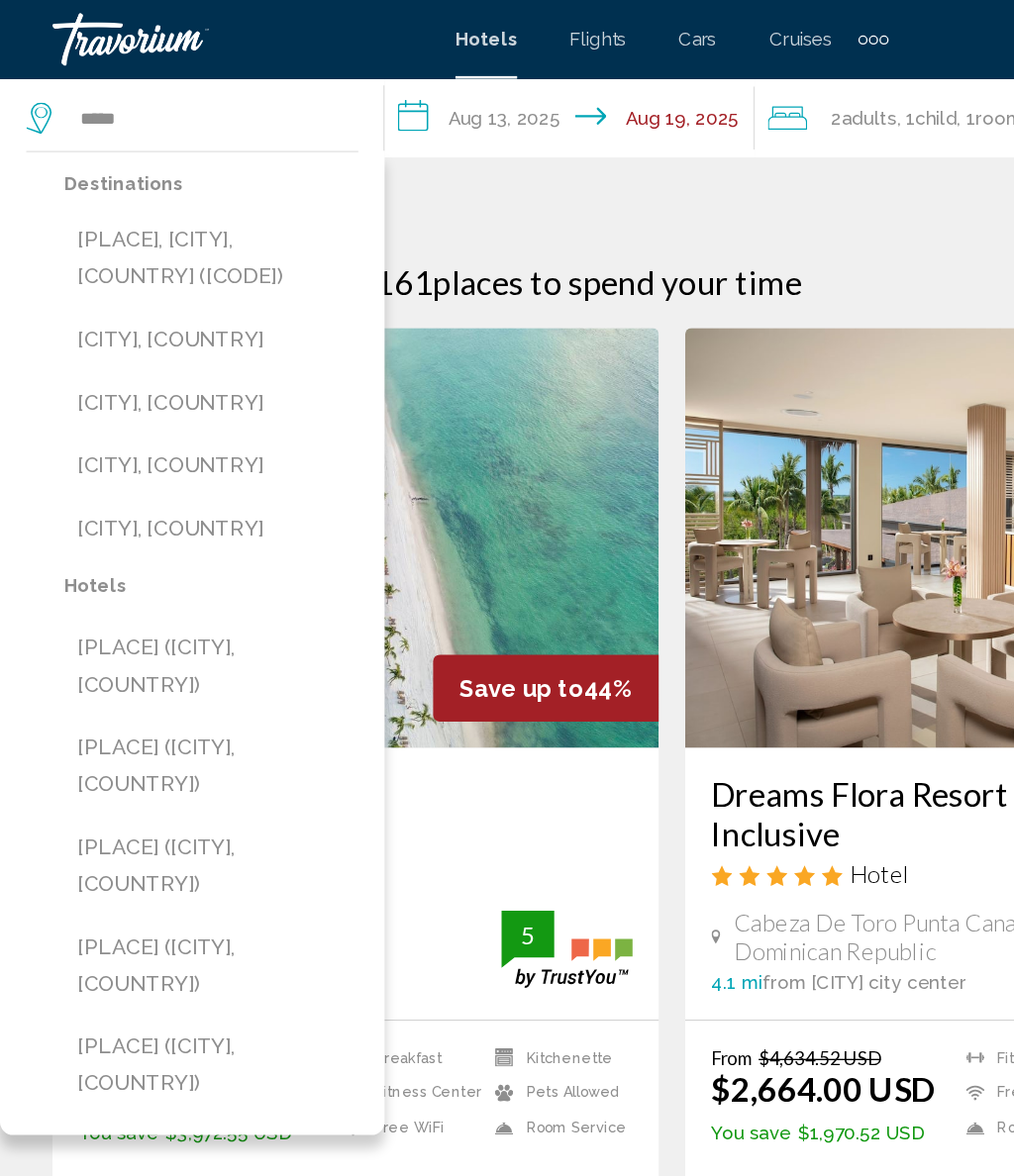 click on "[CITY], [CITY], [STATE], [COUNTRY] ([AIRPORT_CODE])" at bounding box center (159, 195) 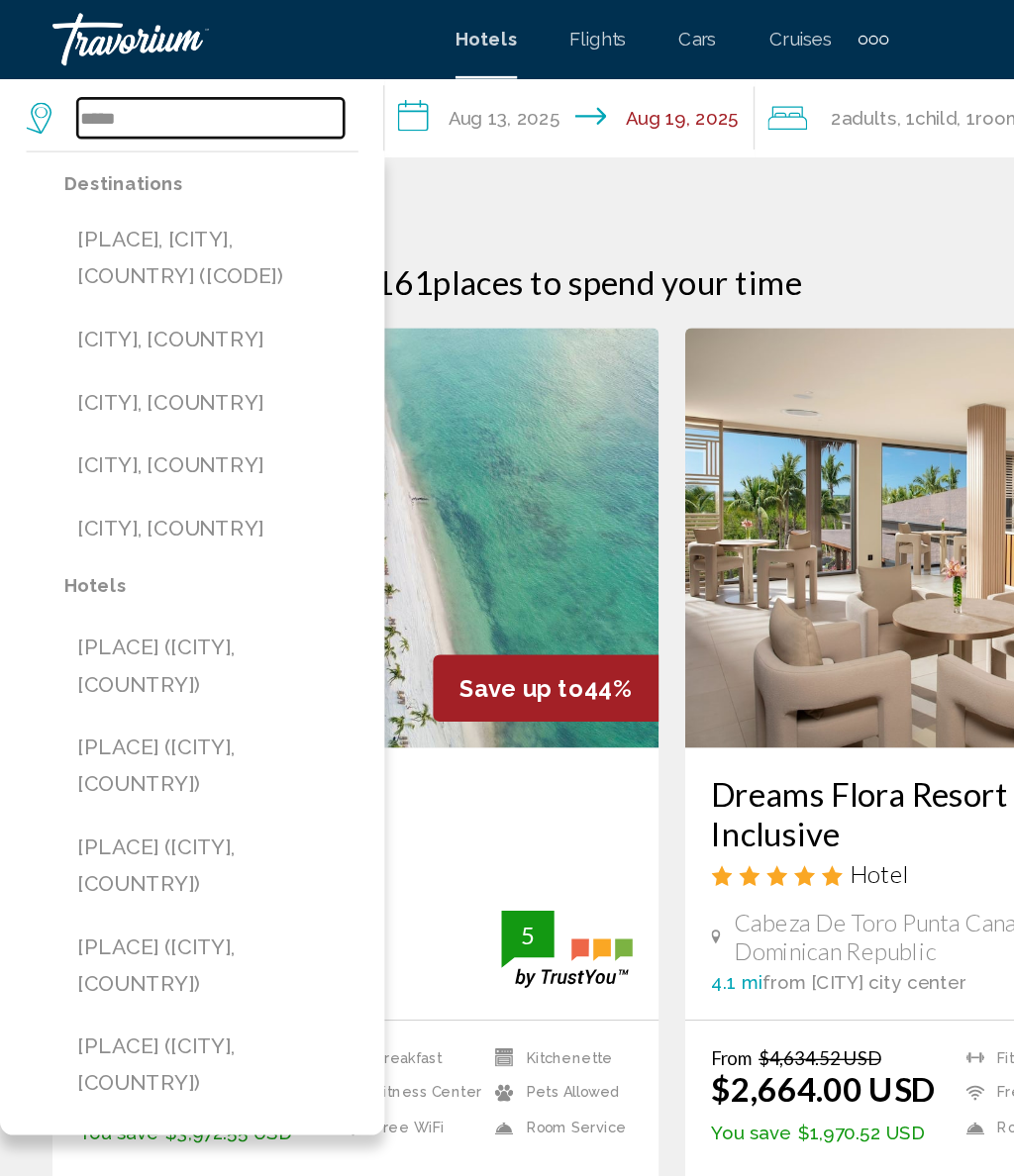 type on "**********" 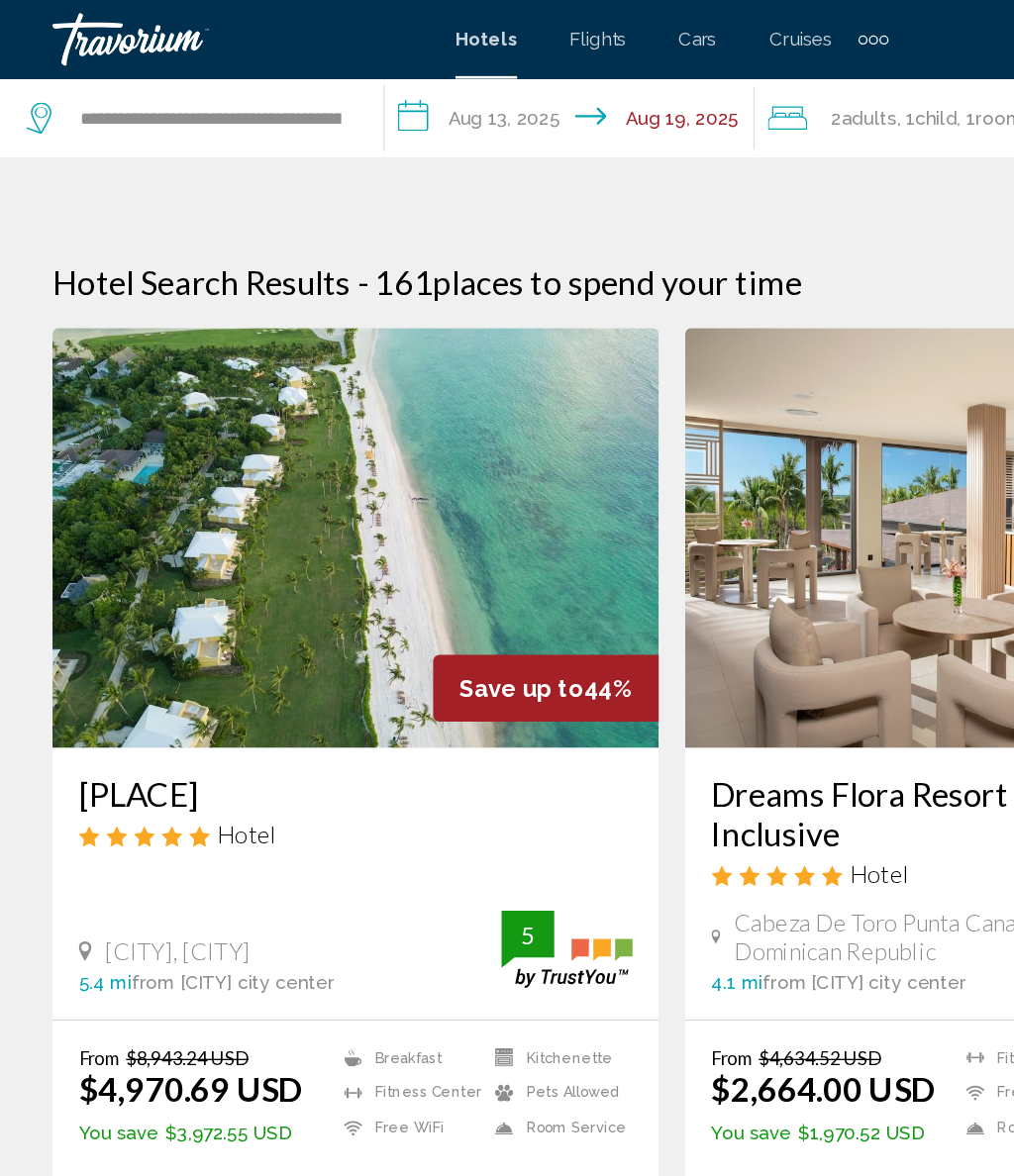 click on "**********" at bounding box center [434, 92] 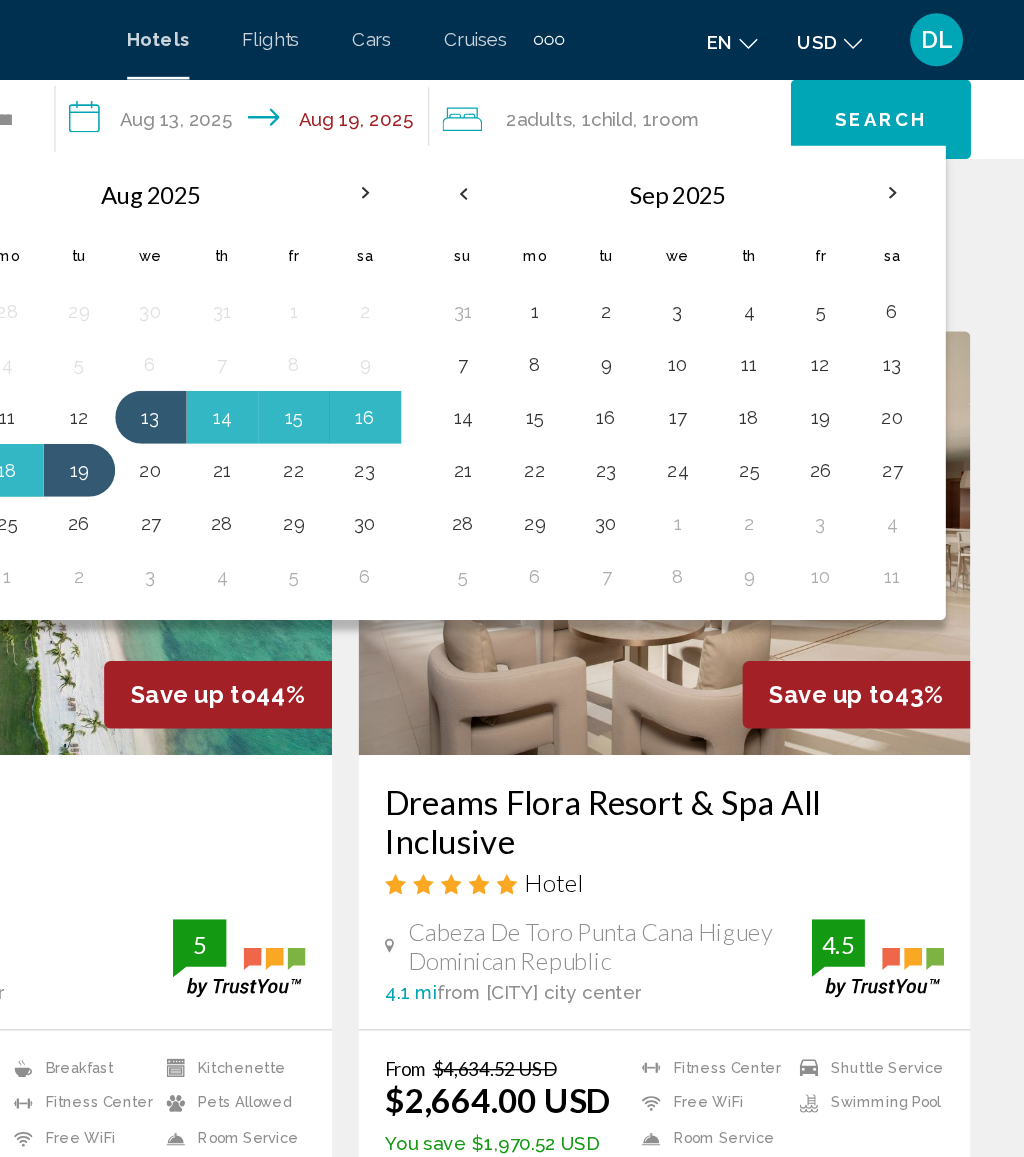 click on "5" at bounding box center (871, 235) 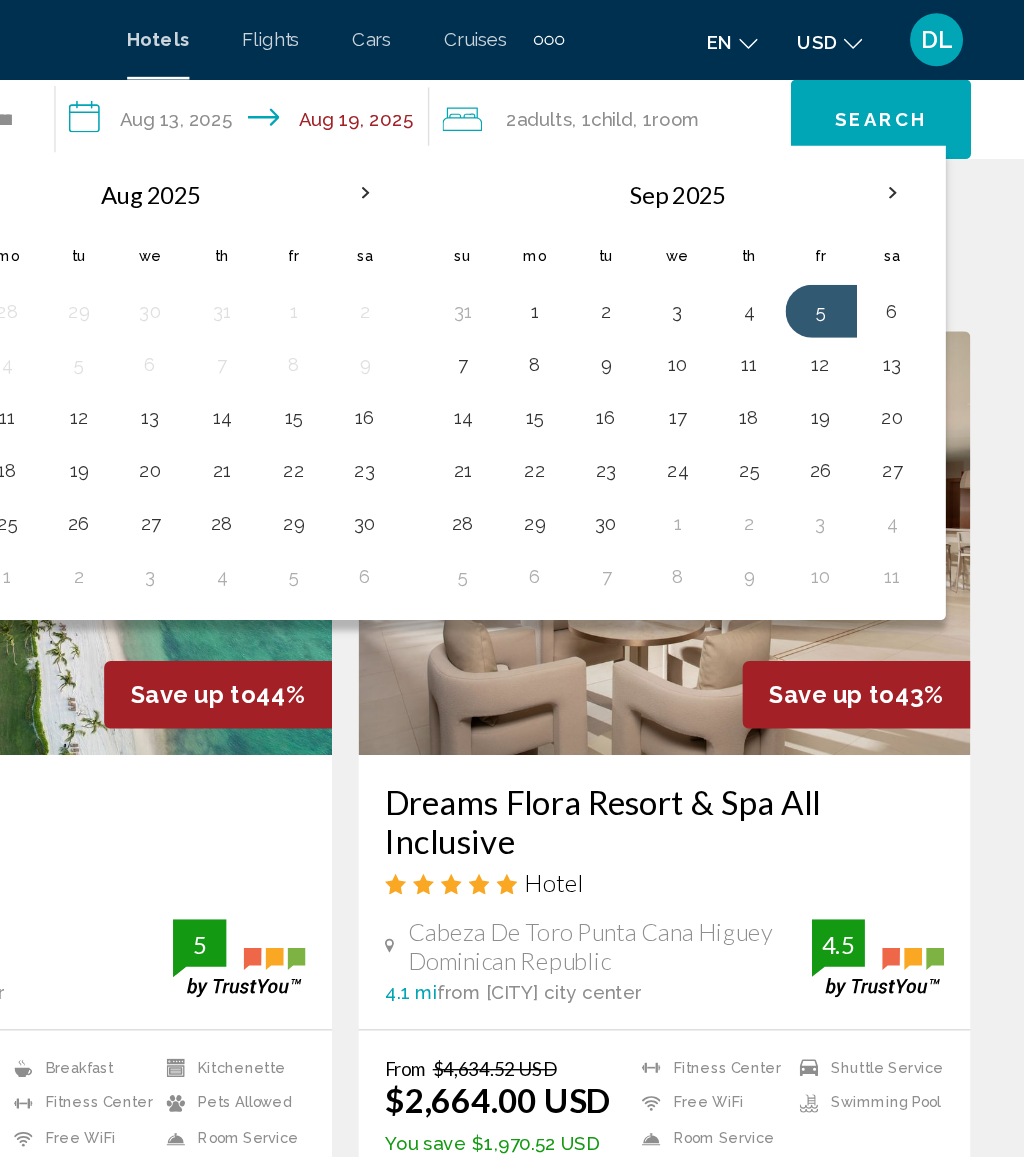 click on "10" at bounding box center (763, 275) 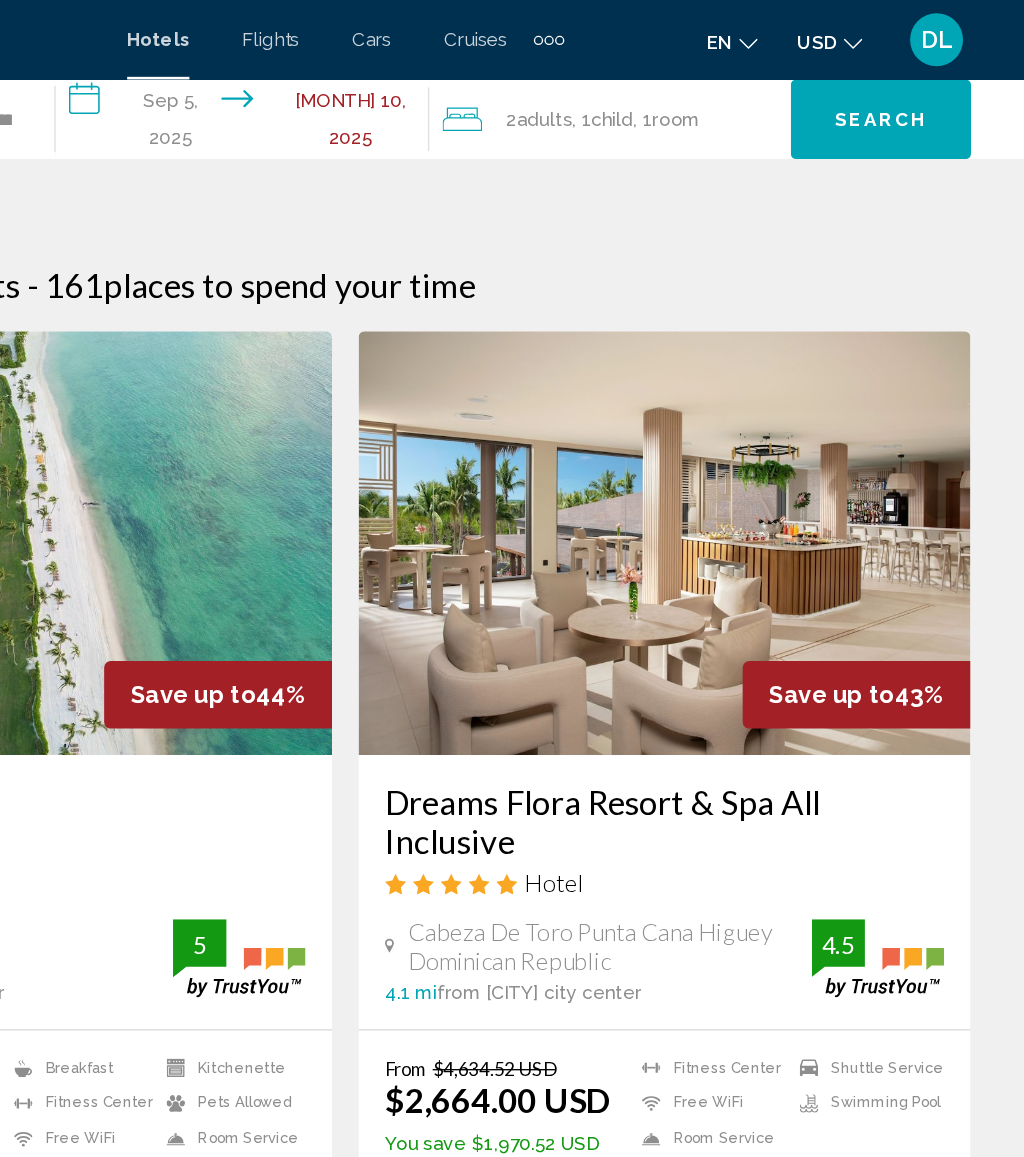 click on "2  Adult Adults , 1  Child Children , 1  Room rooms" 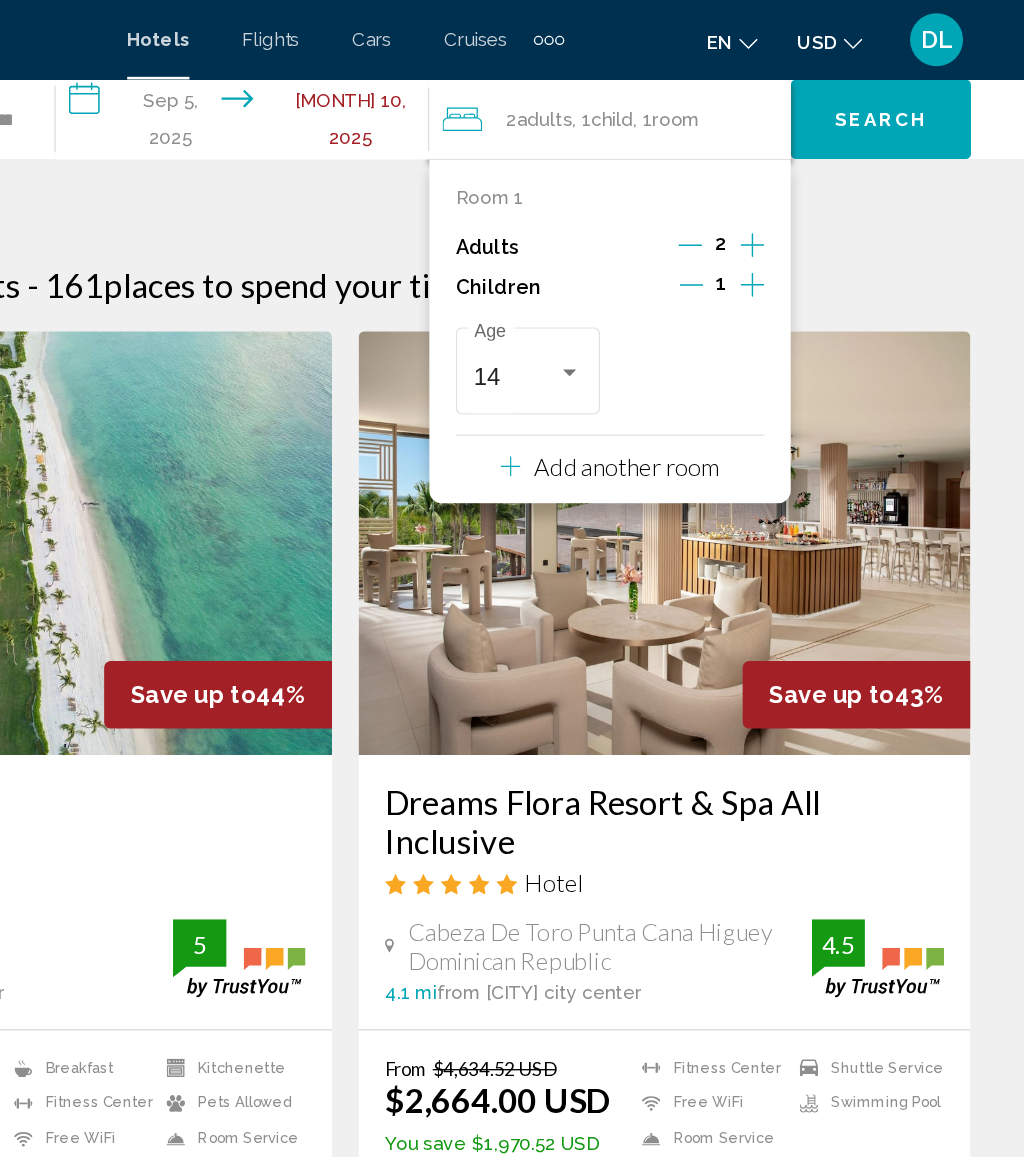 click 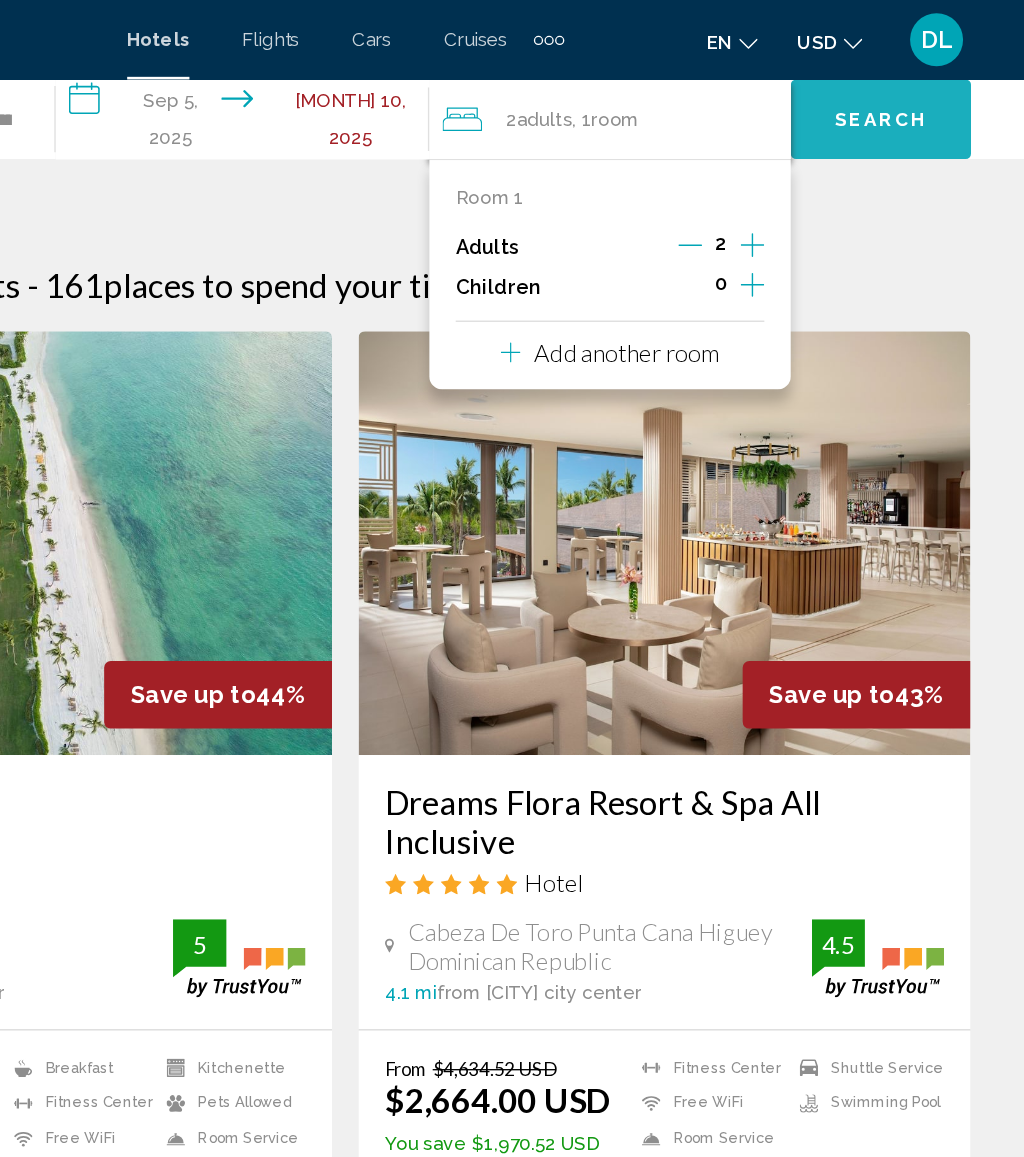 click on "Search" 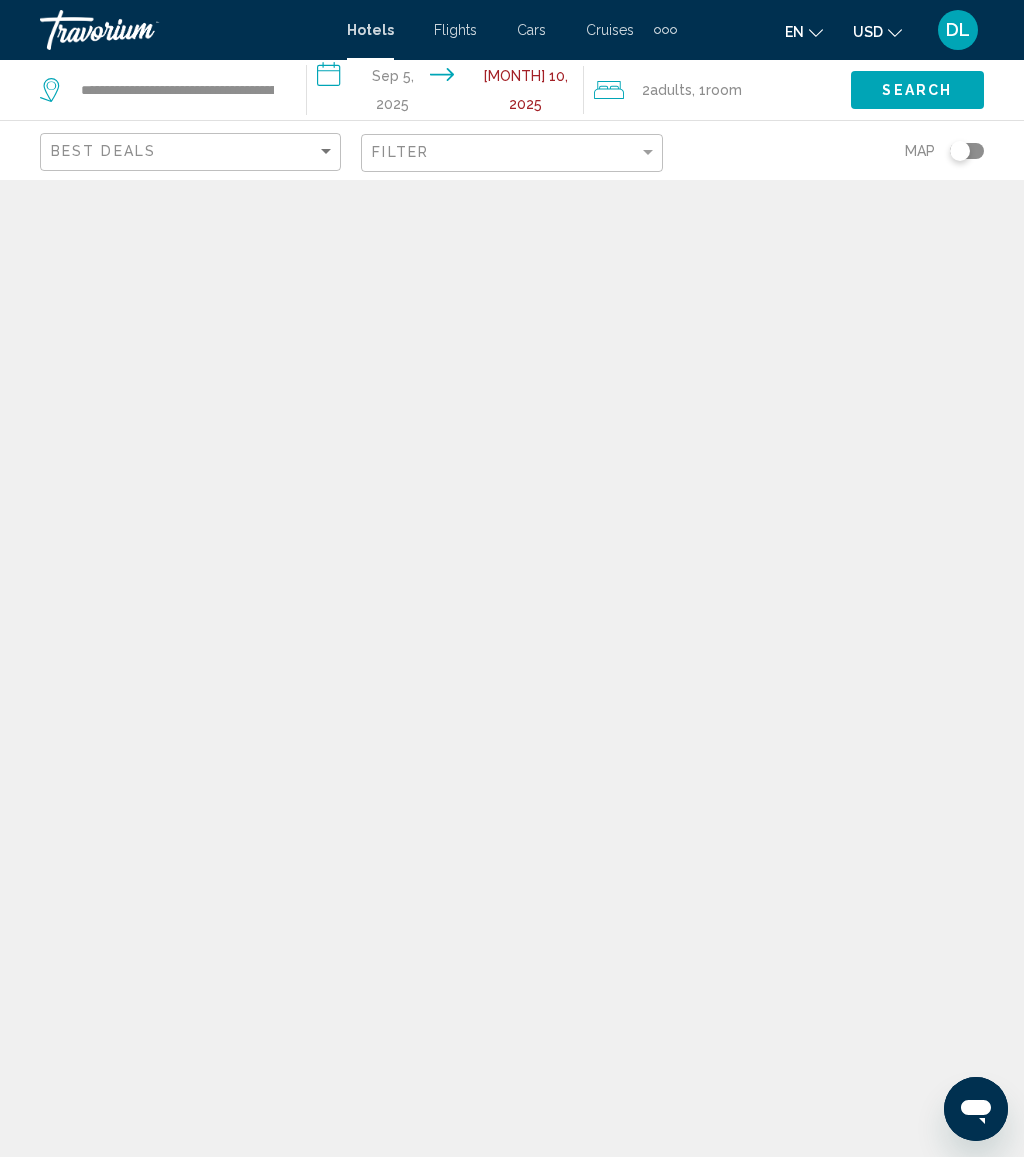 scroll, scrollTop: 0, scrollLeft: 0, axis: both 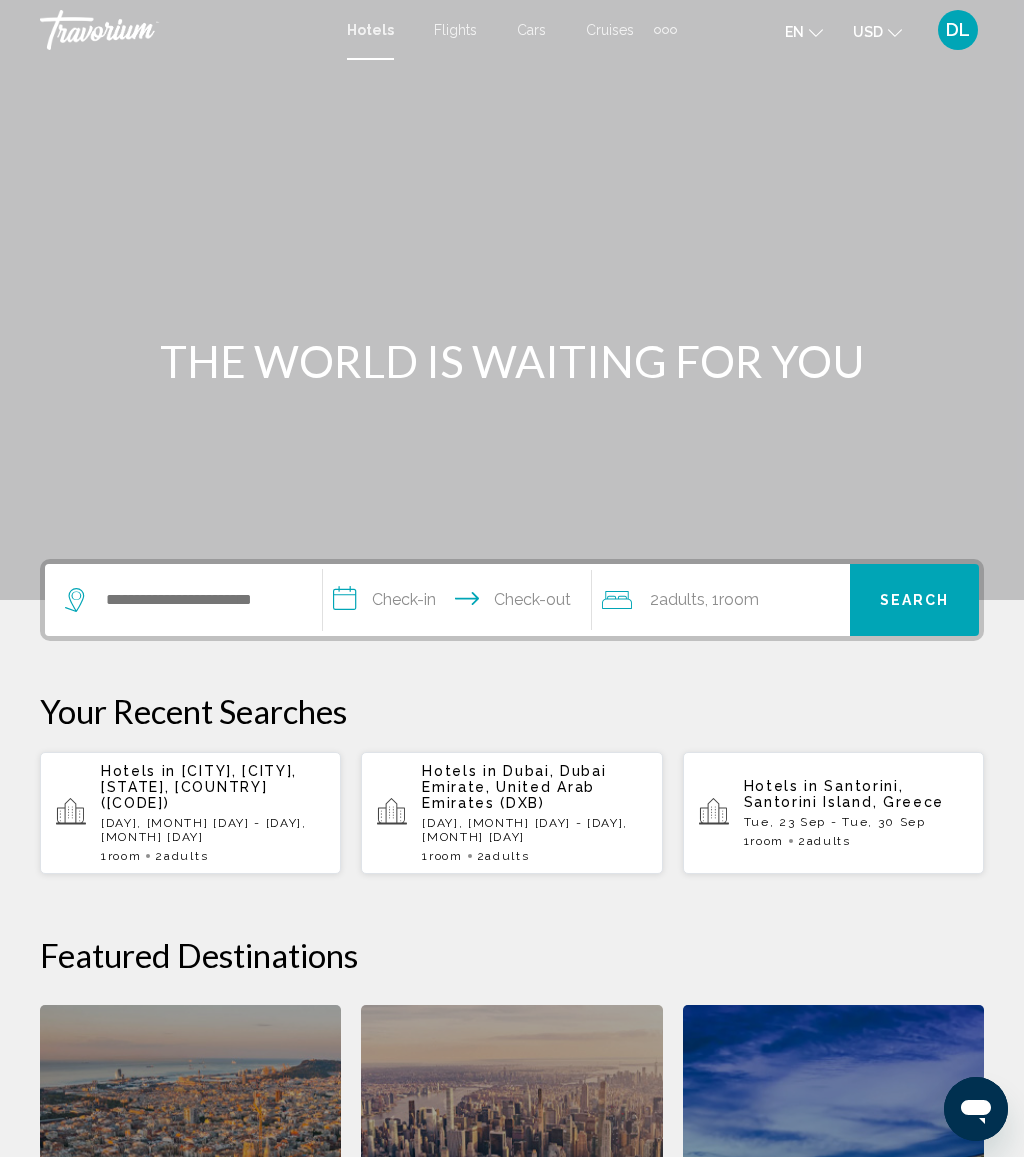 click on "Hotels in    Marco Island, Naples, FL, United States (MRK)" at bounding box center [213, 787] 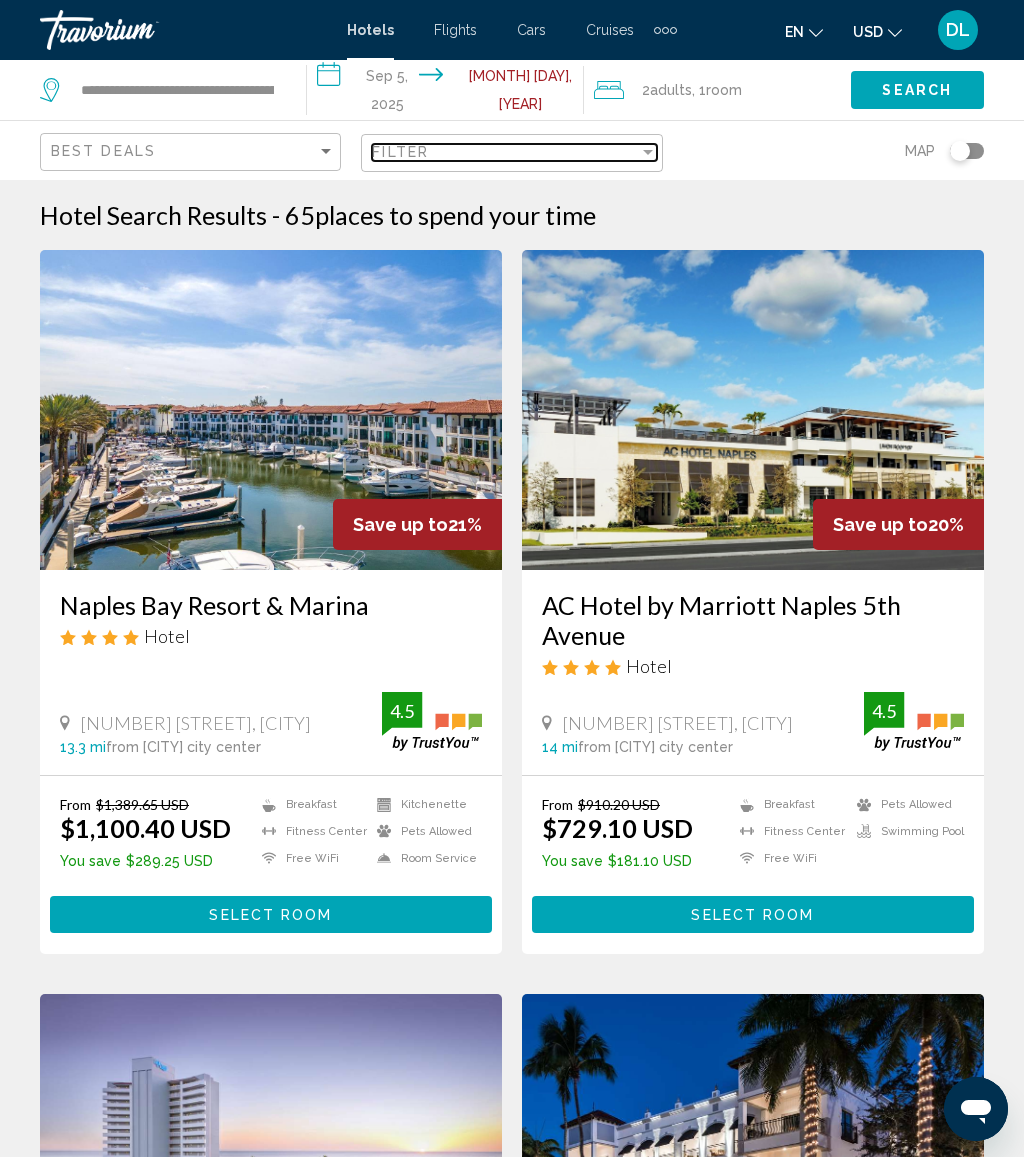 click on "Filter" at bounding box center (505, 152) 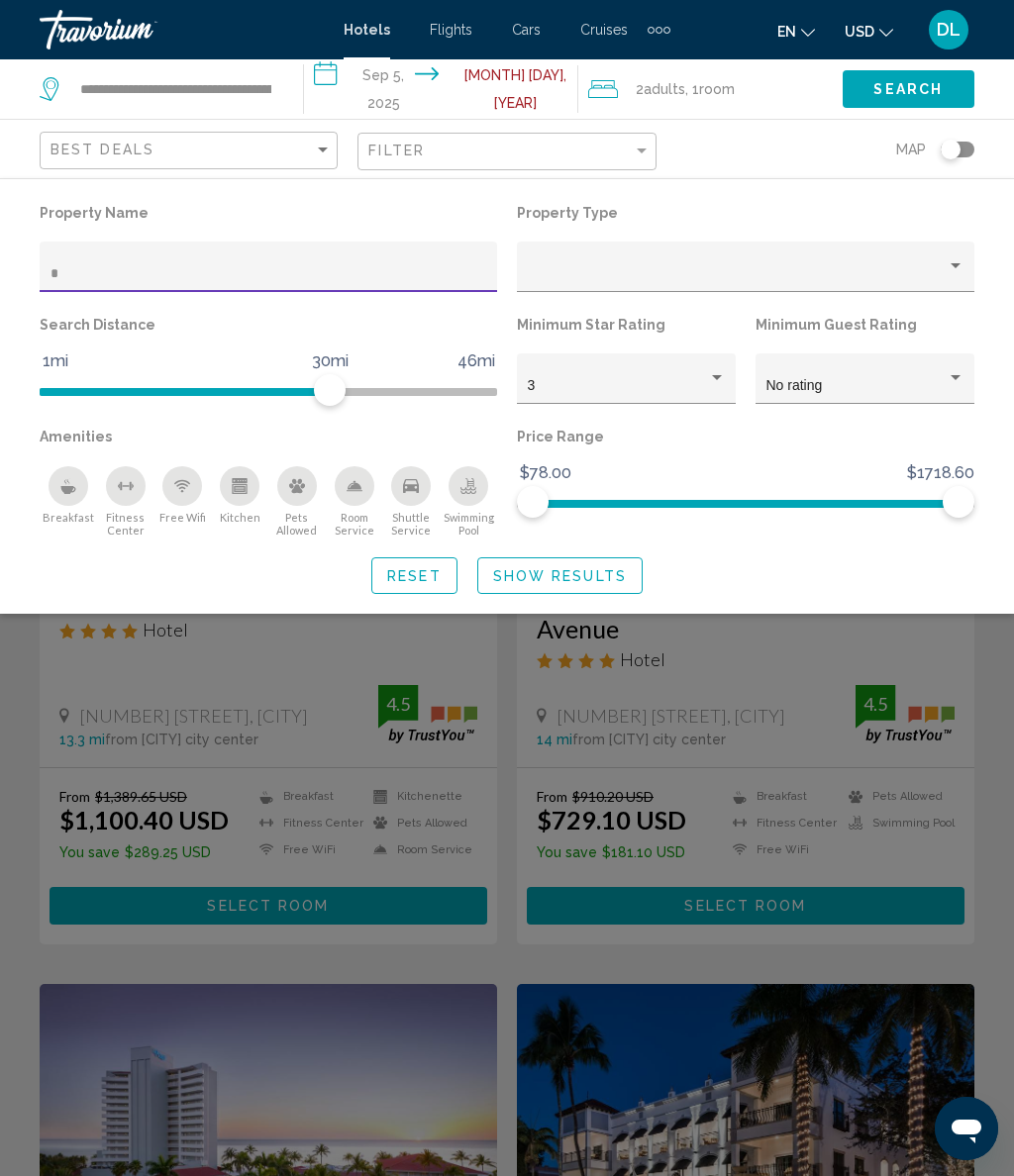 type on "**" 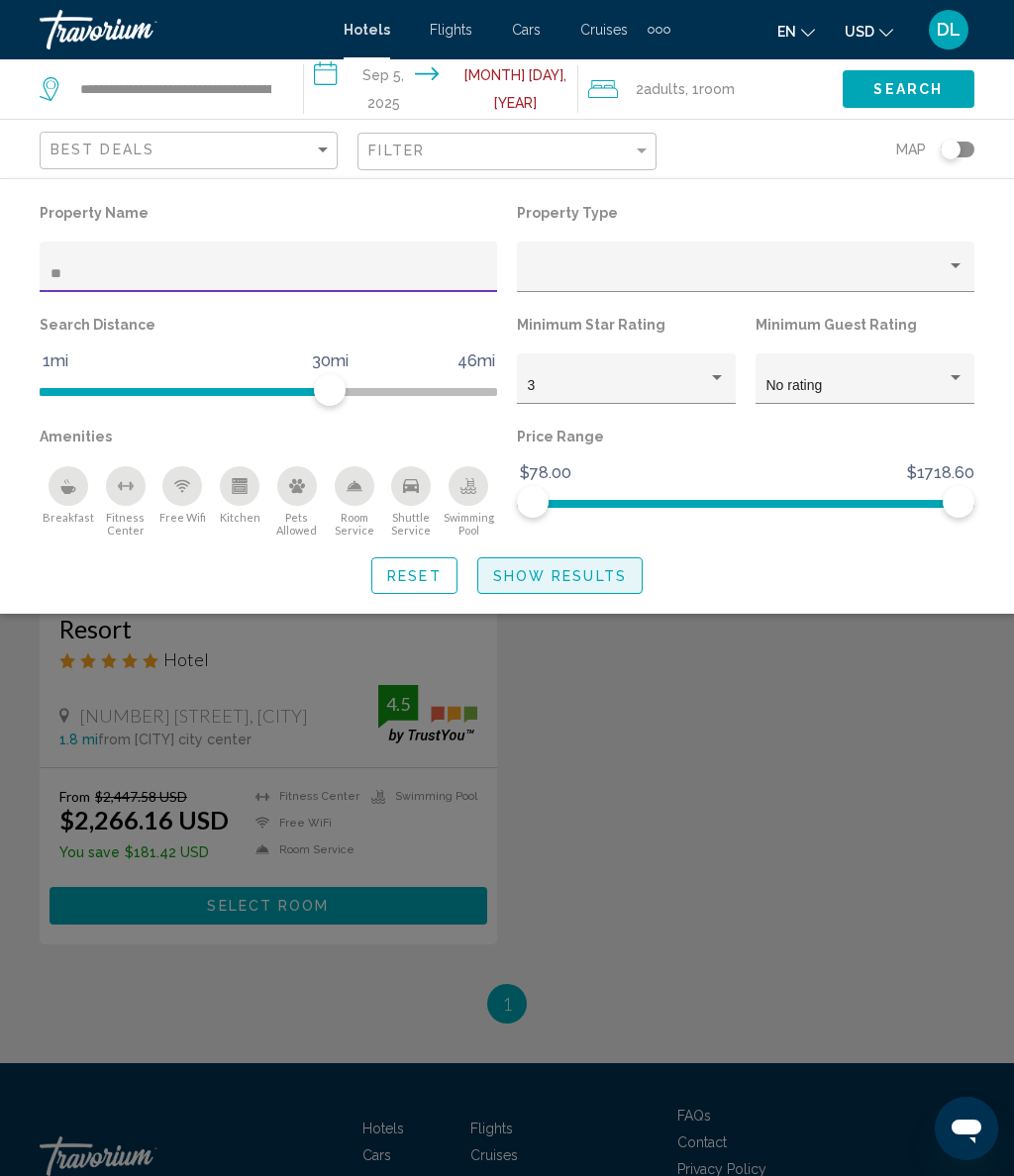 click on "Show Results" 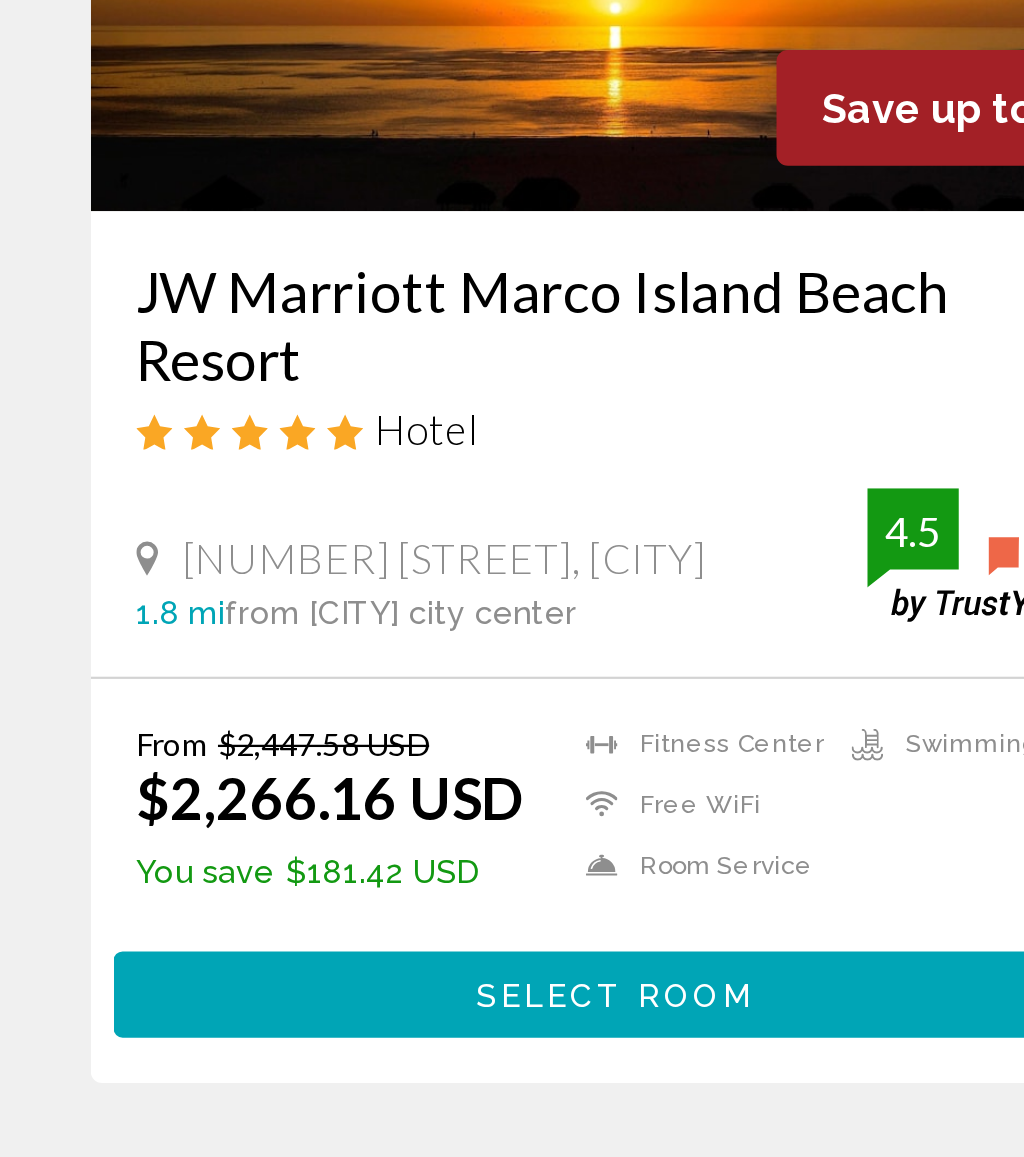 click on "Select Room" at bounding box center [270, 916] 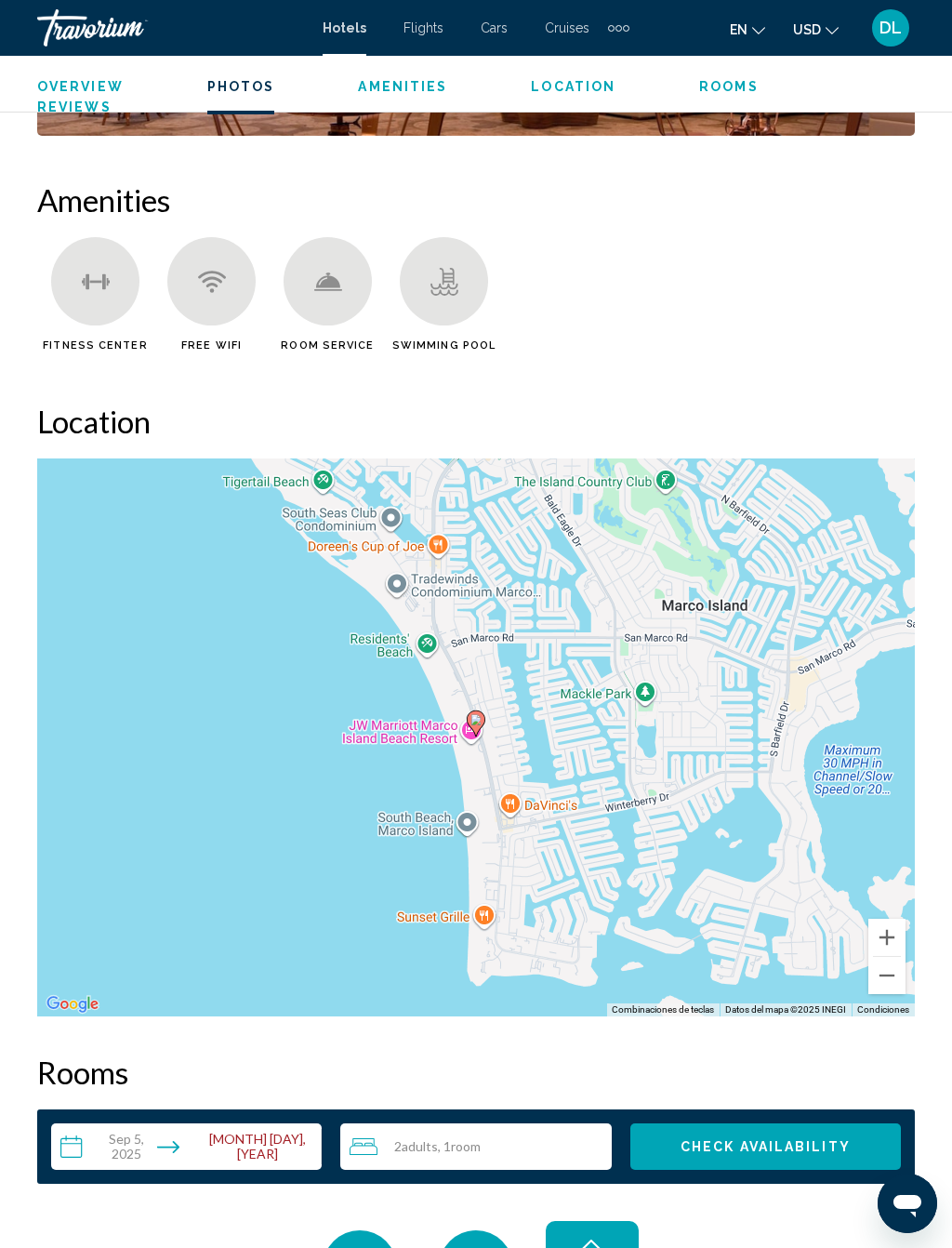 scroll, scrollTop: 1980, scrollLeft: 0, axis: vertical 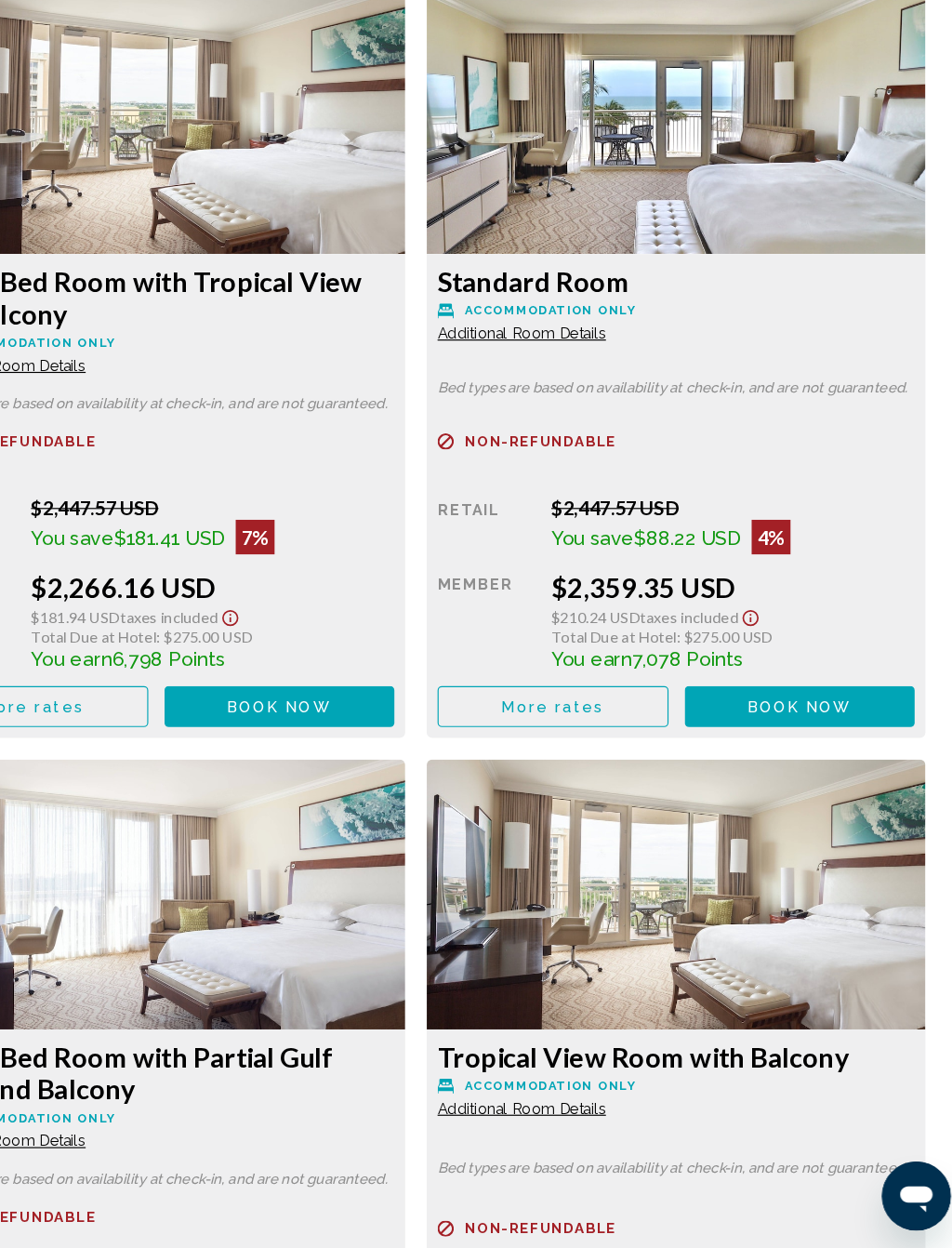click on "Book now" at bounding box center [358, 115] 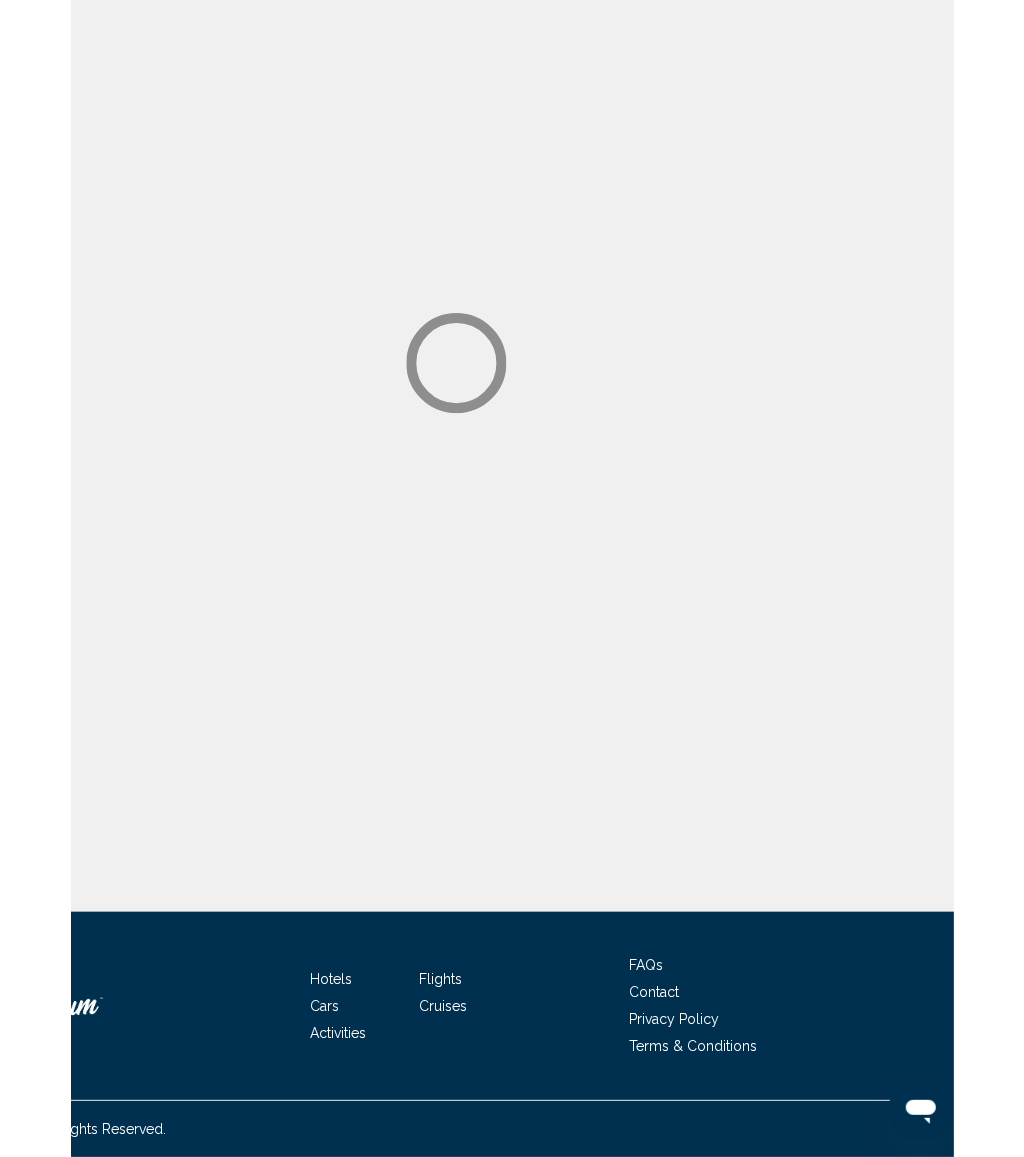 scroll, scrollTop: 0, scrollLeft: 0, axis: both 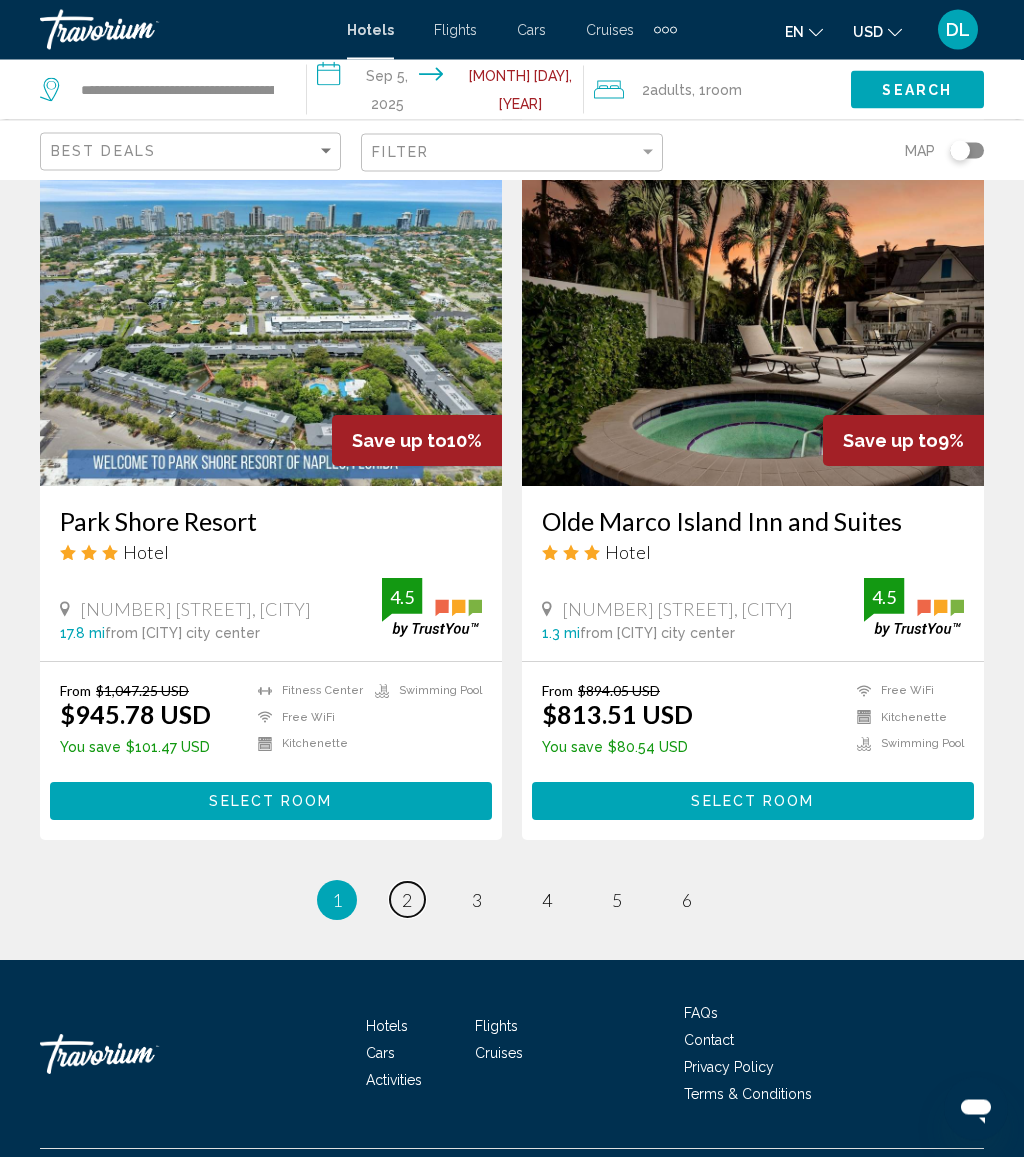 click on "page  2" at bounding box center [407, 900] 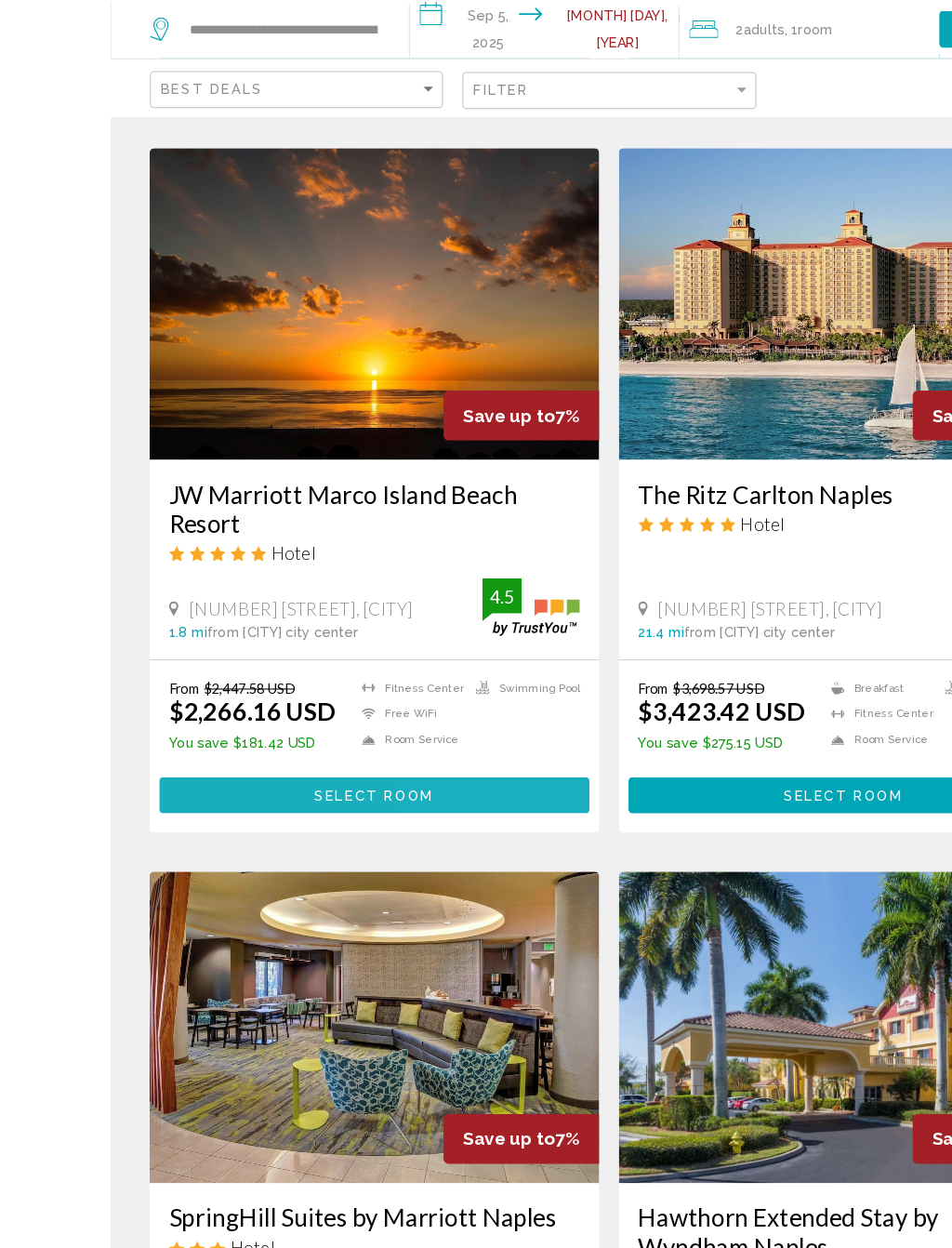 scroll, scrollTop: 1390, scrollLeft: 0, axis: vertical 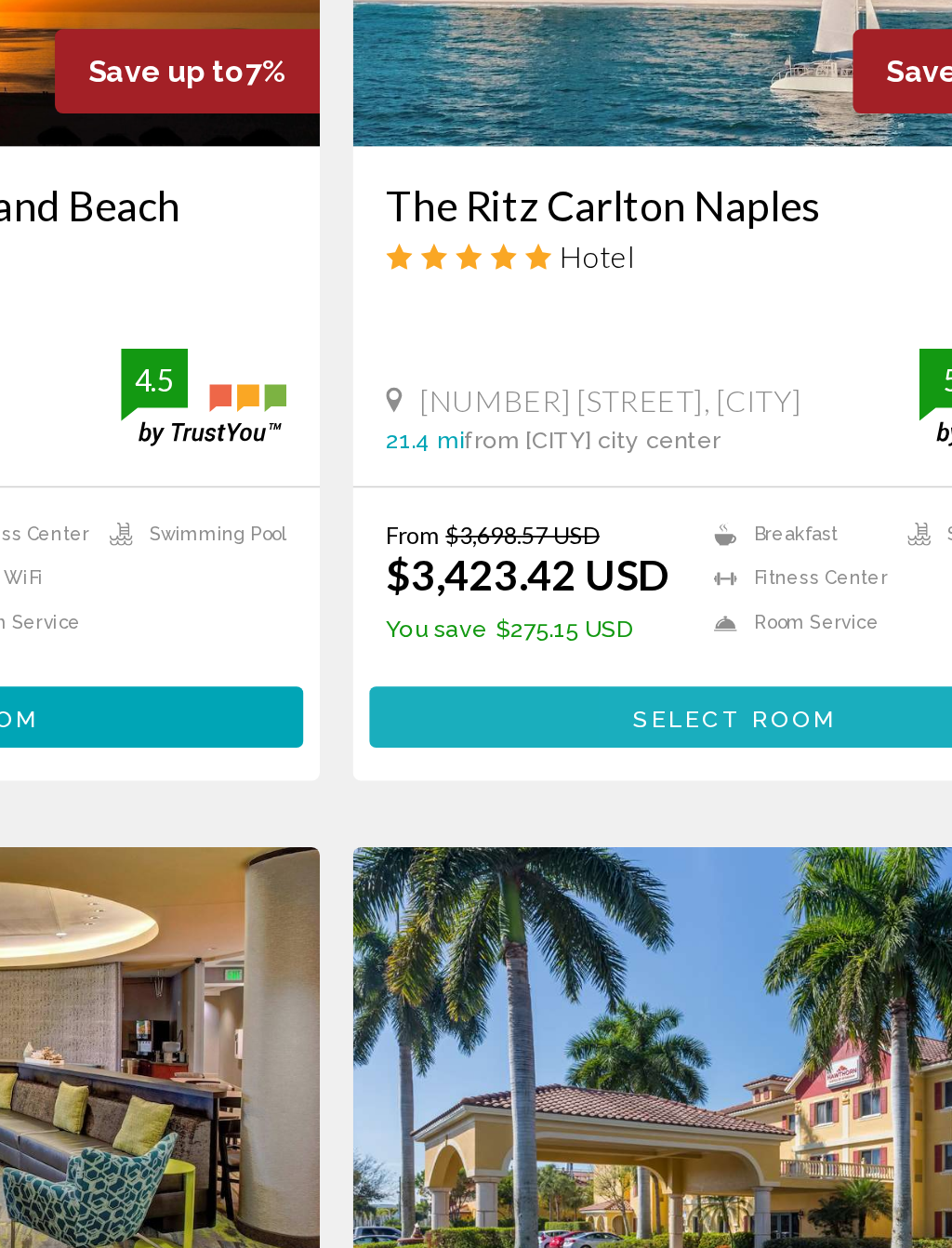 click on "Select Room" at bounding box center [699, 817] 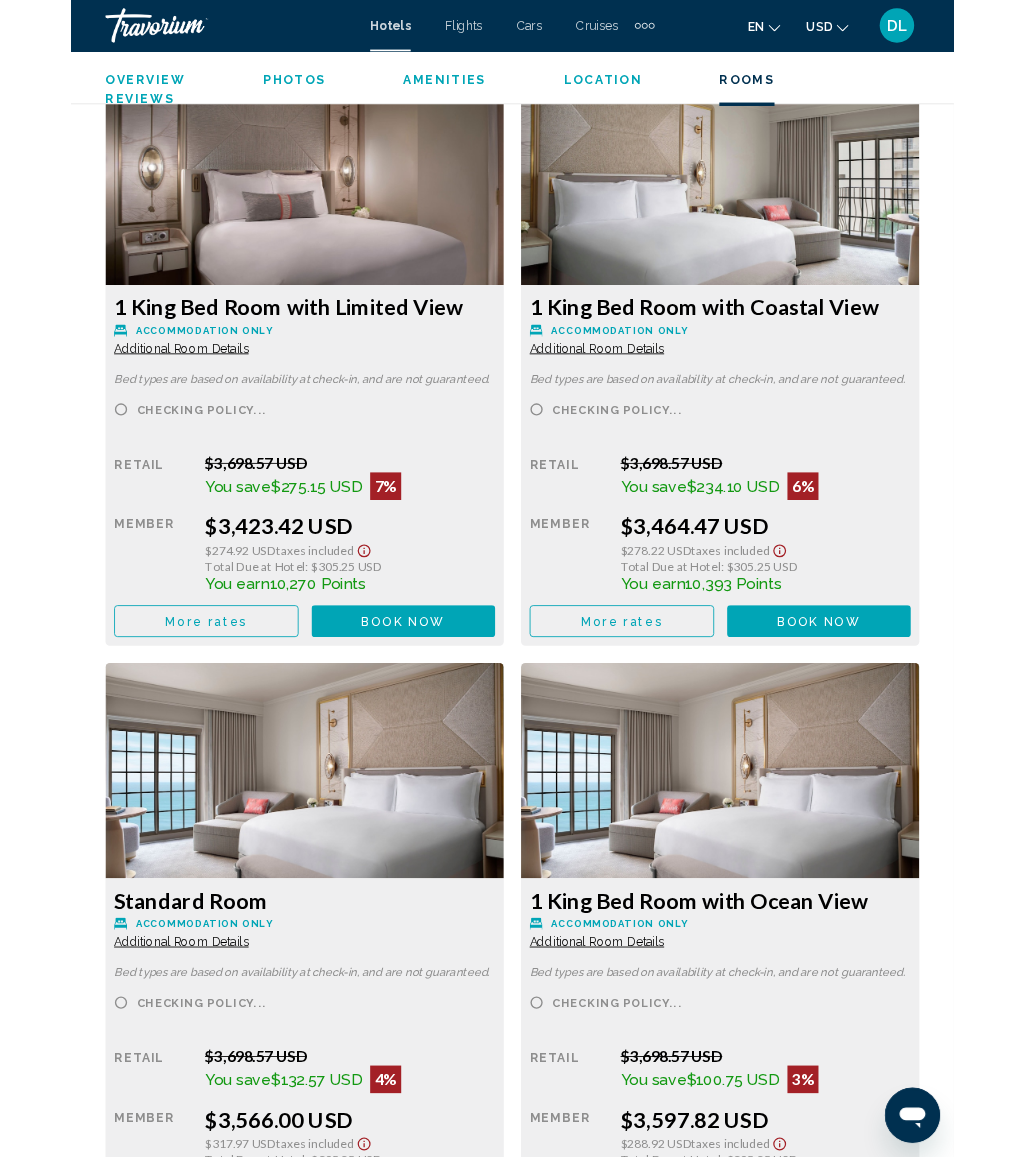 scroll, scrollTop: 3433, scrollLeft: 0, axis: vertical 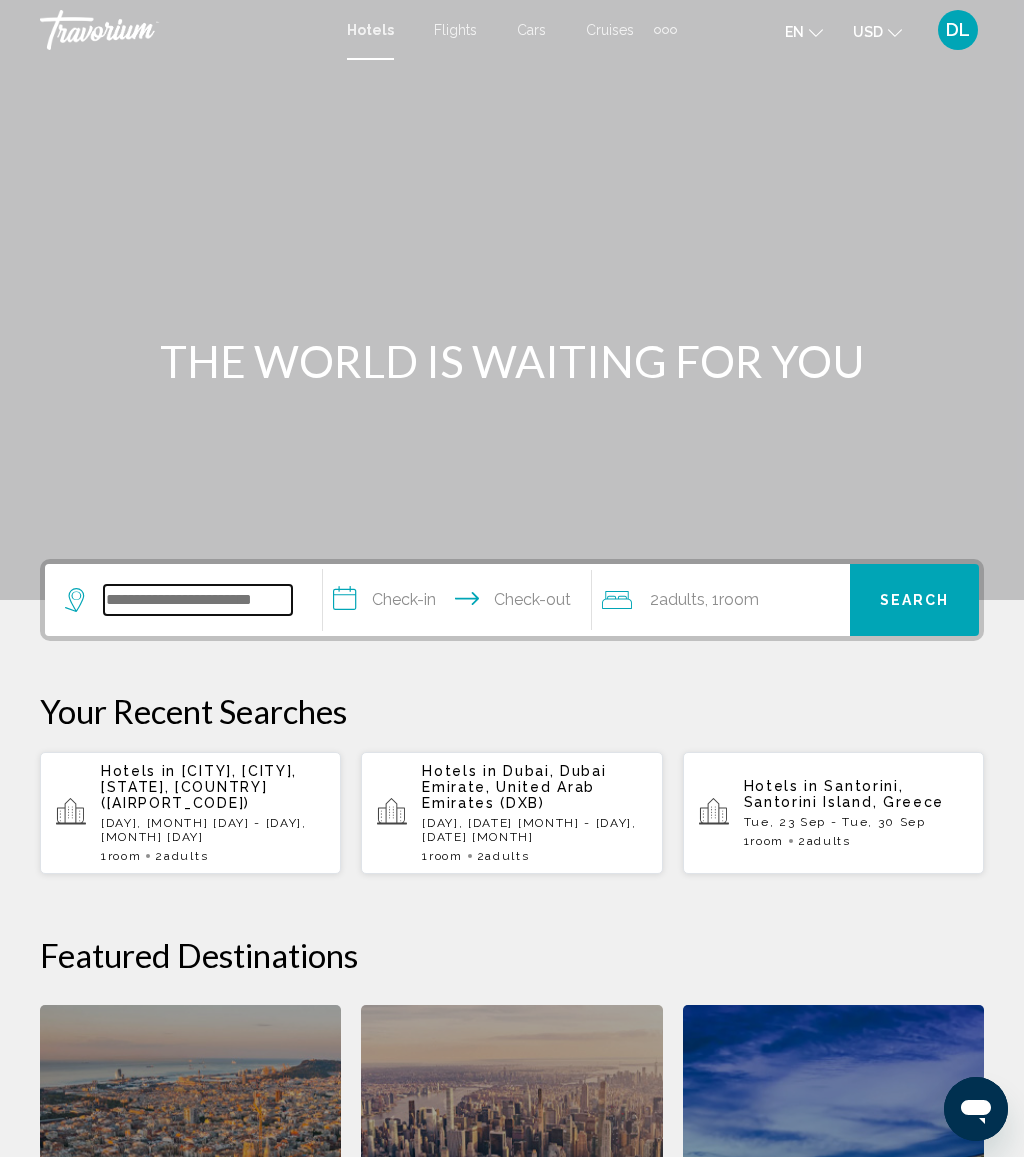 click at bounding box center [198, 600] 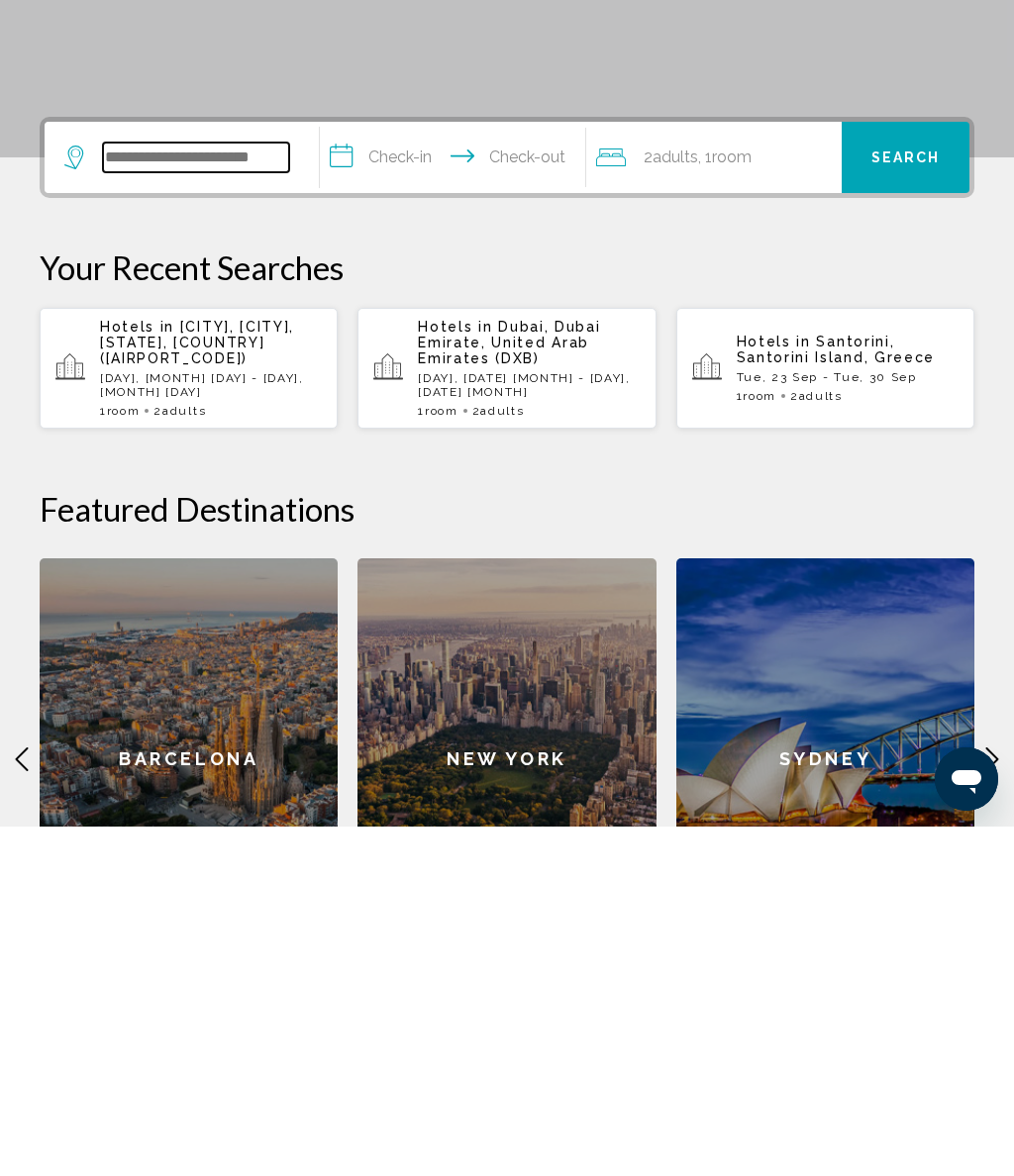 scroll, scrollTop: 140, scrollLeft: 0, axis: vertical 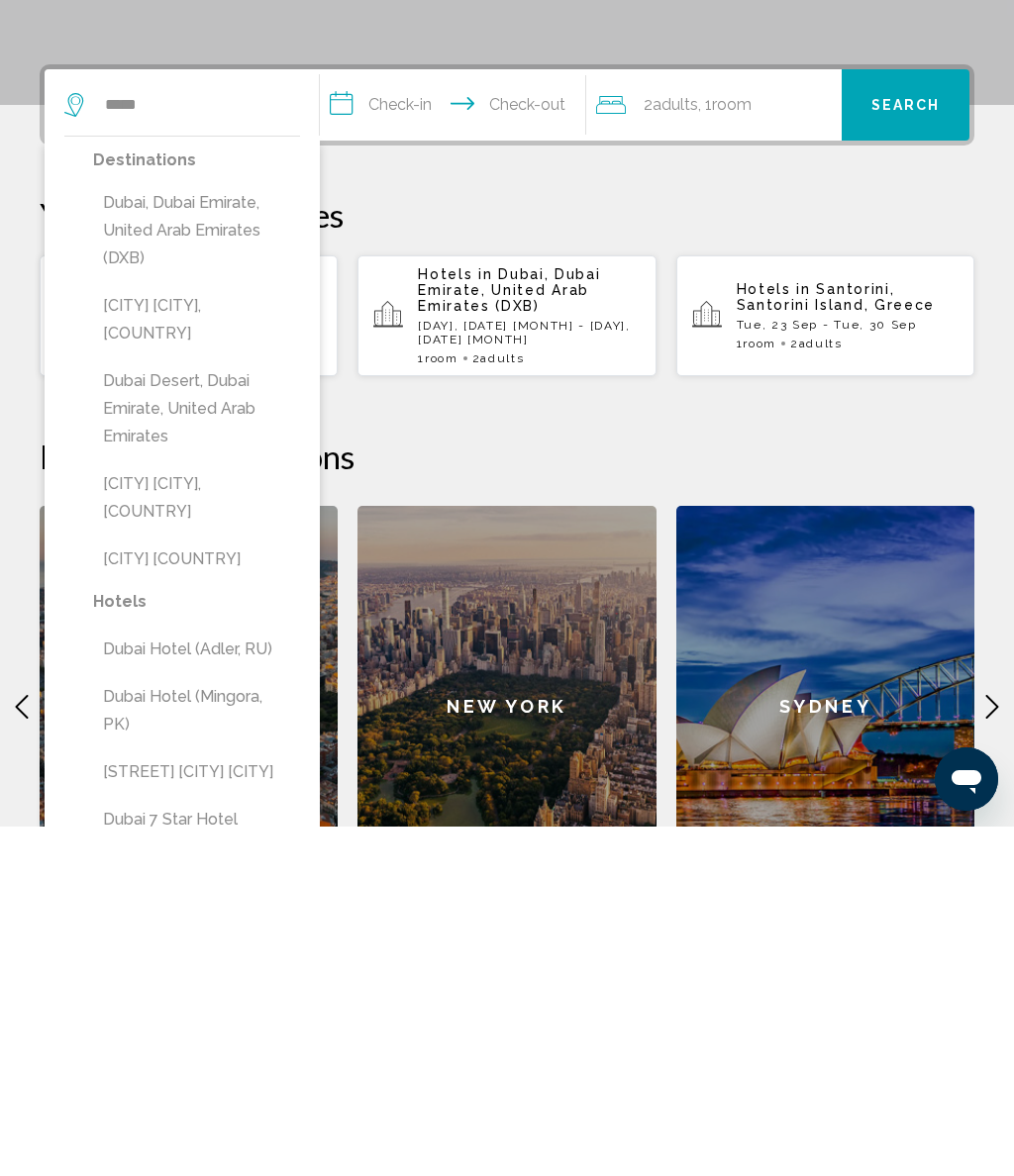 click on "Dubai, Dubai Emirate, United Arab Emirates (DXB)" at bounding box center (196, 580) 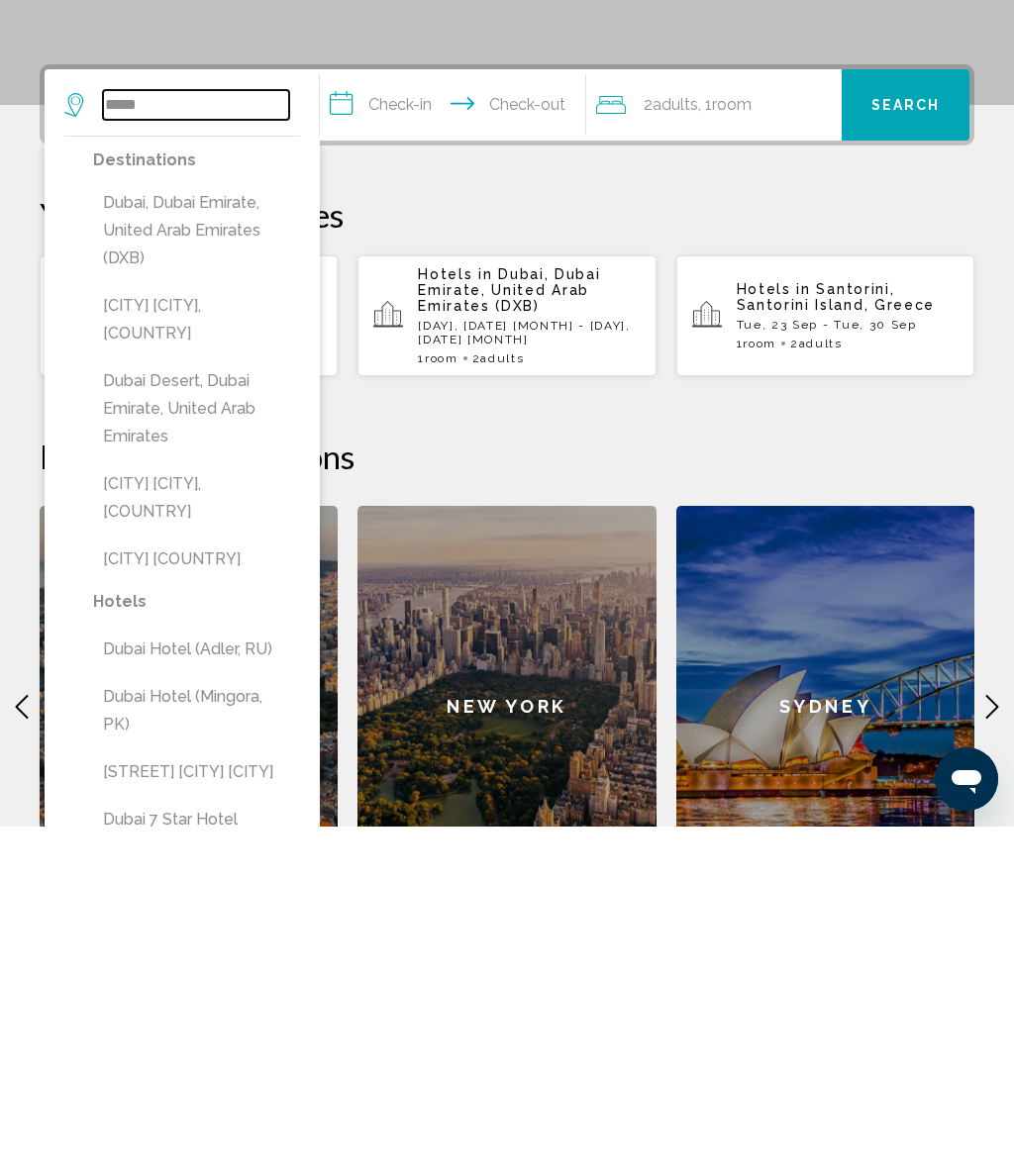 type on "**********" 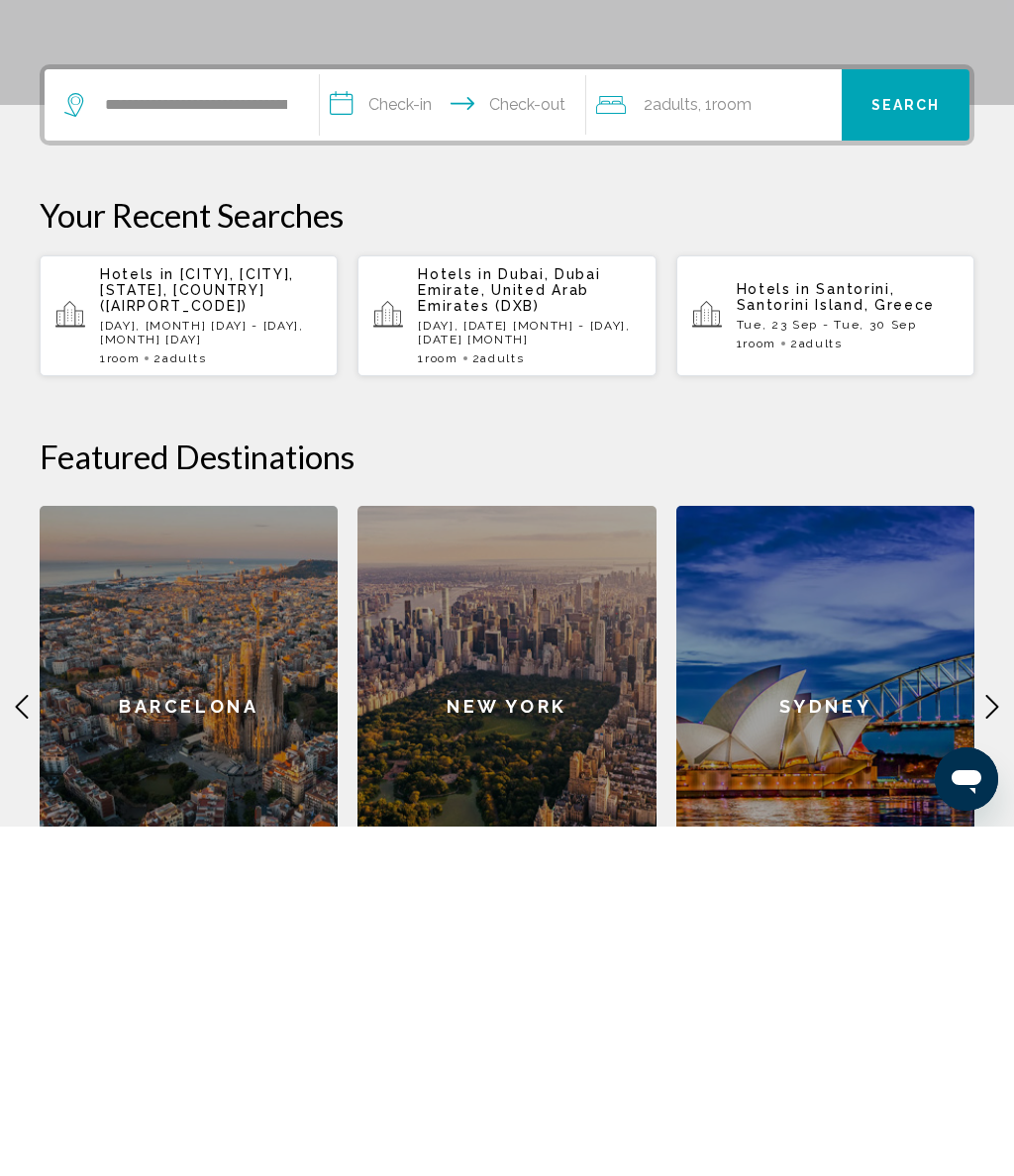 click on "**********" at bounding box center (456, 457) 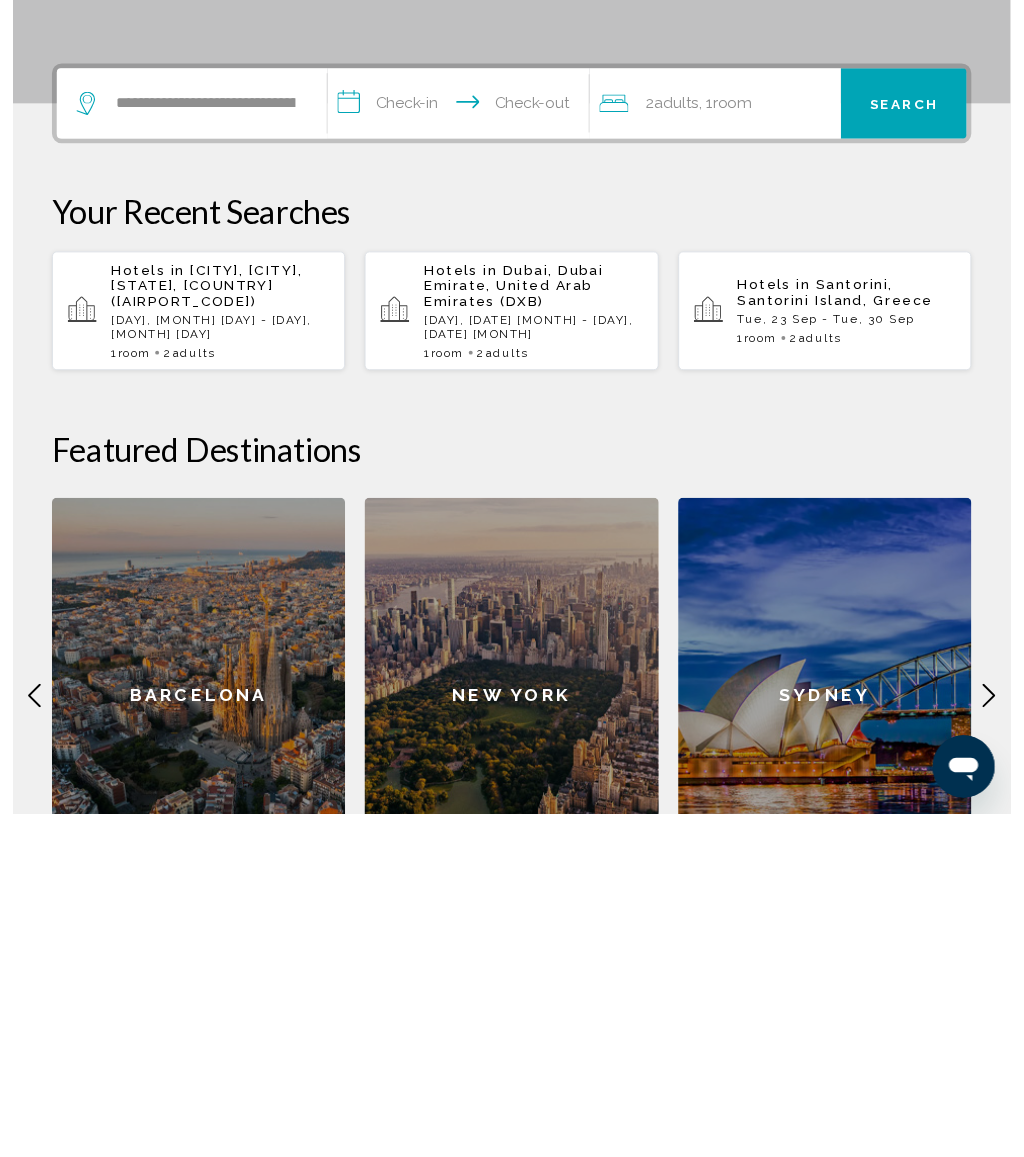 scroll, scrollTop: 494, scrollLeft: 0, axis: vertical 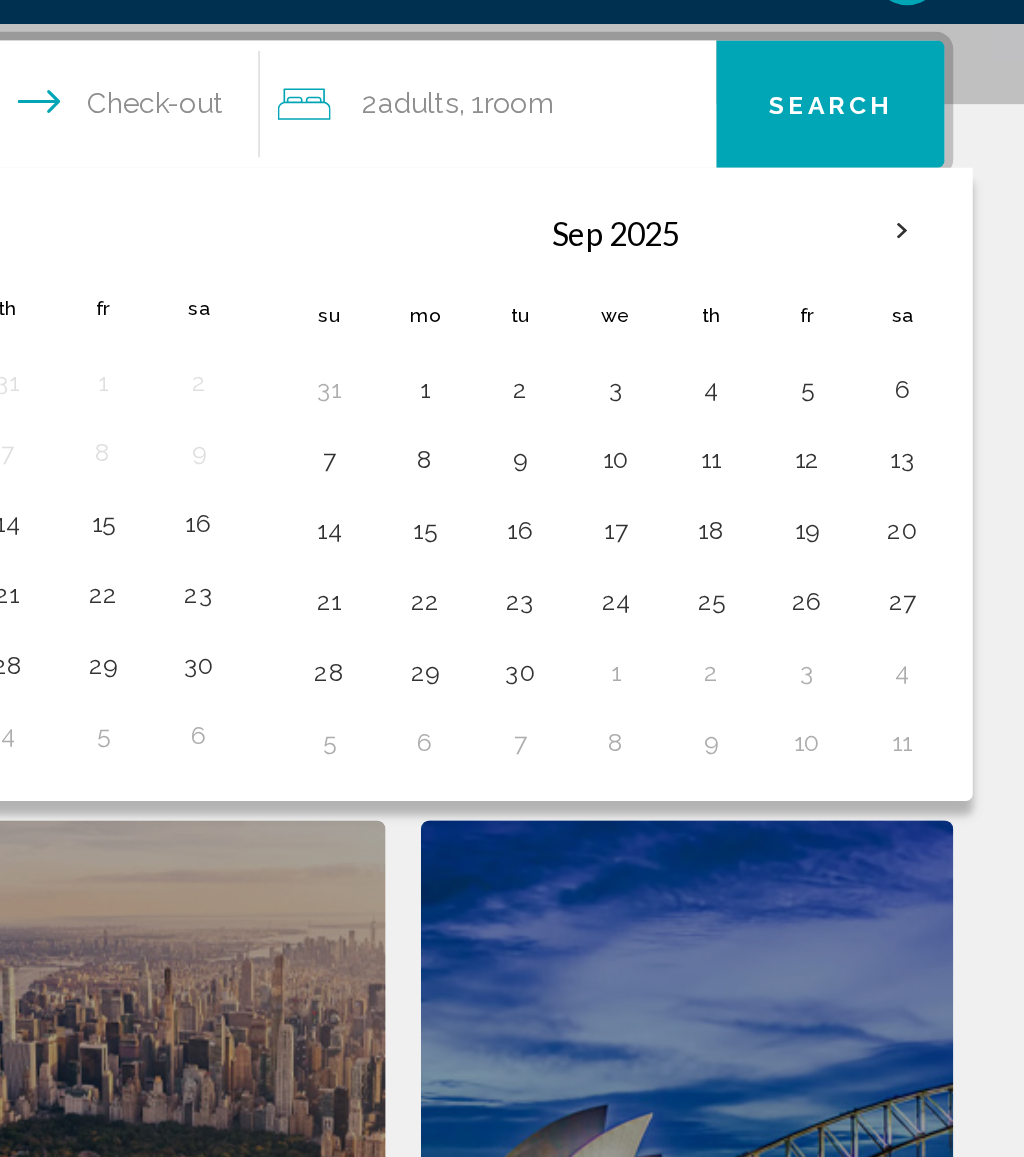 click on "18" at bounding box center [847, 347] 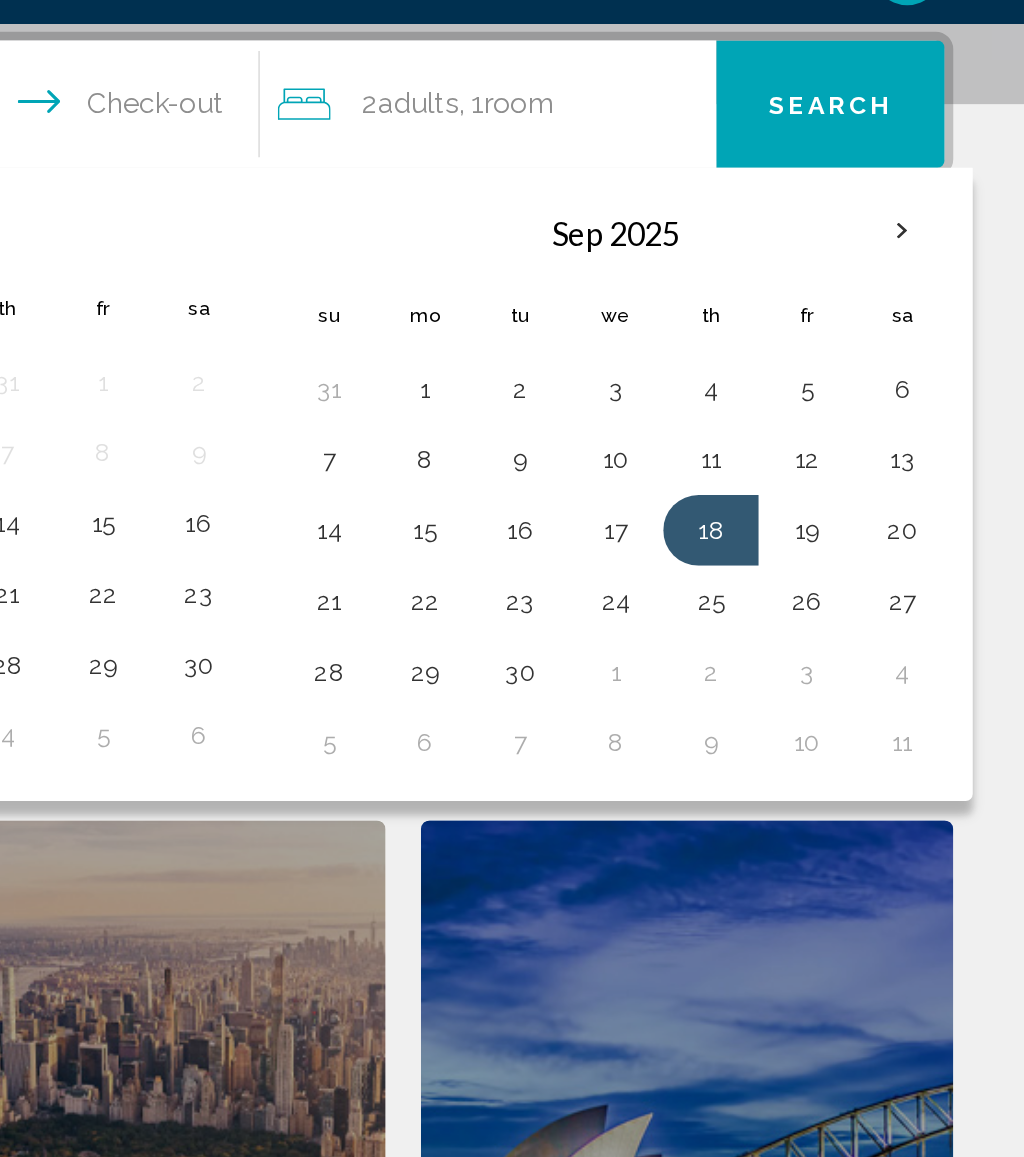 click on "25" at bounding box center [847, 387] 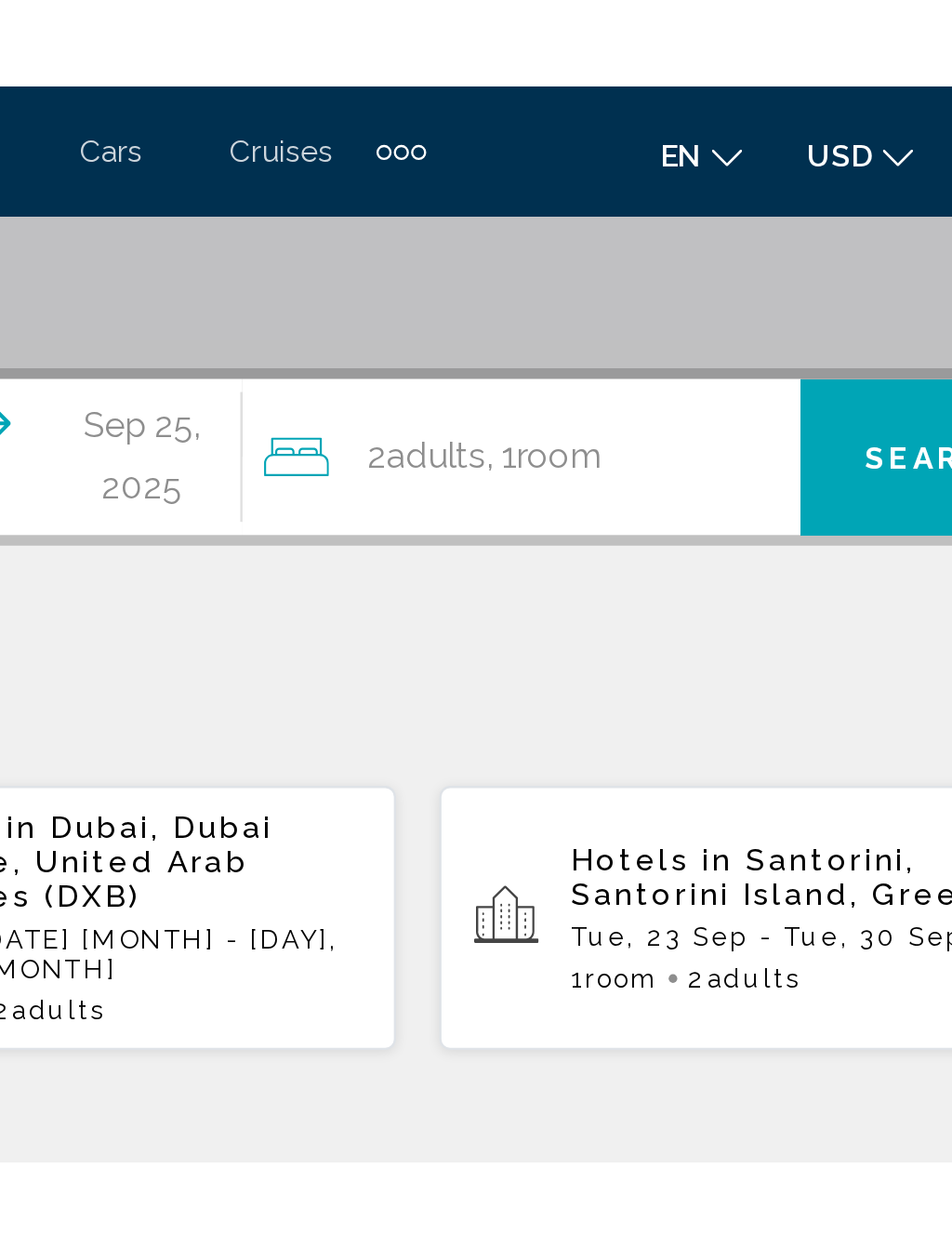 scroll, scrollTop: 344, scrollLeft: 0, axis: vertical 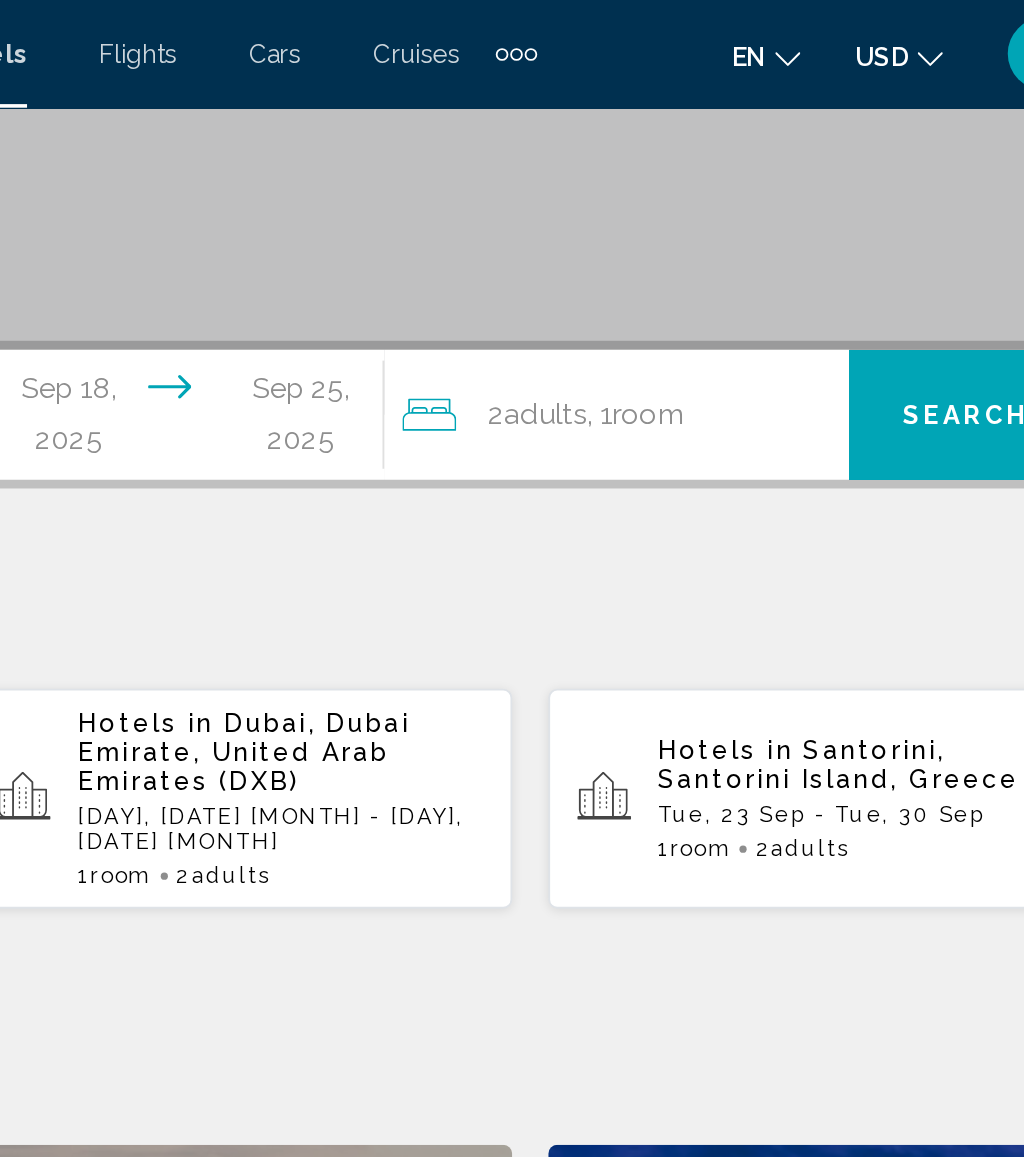 click on "2  Adult Adults , 1  Room rooms" 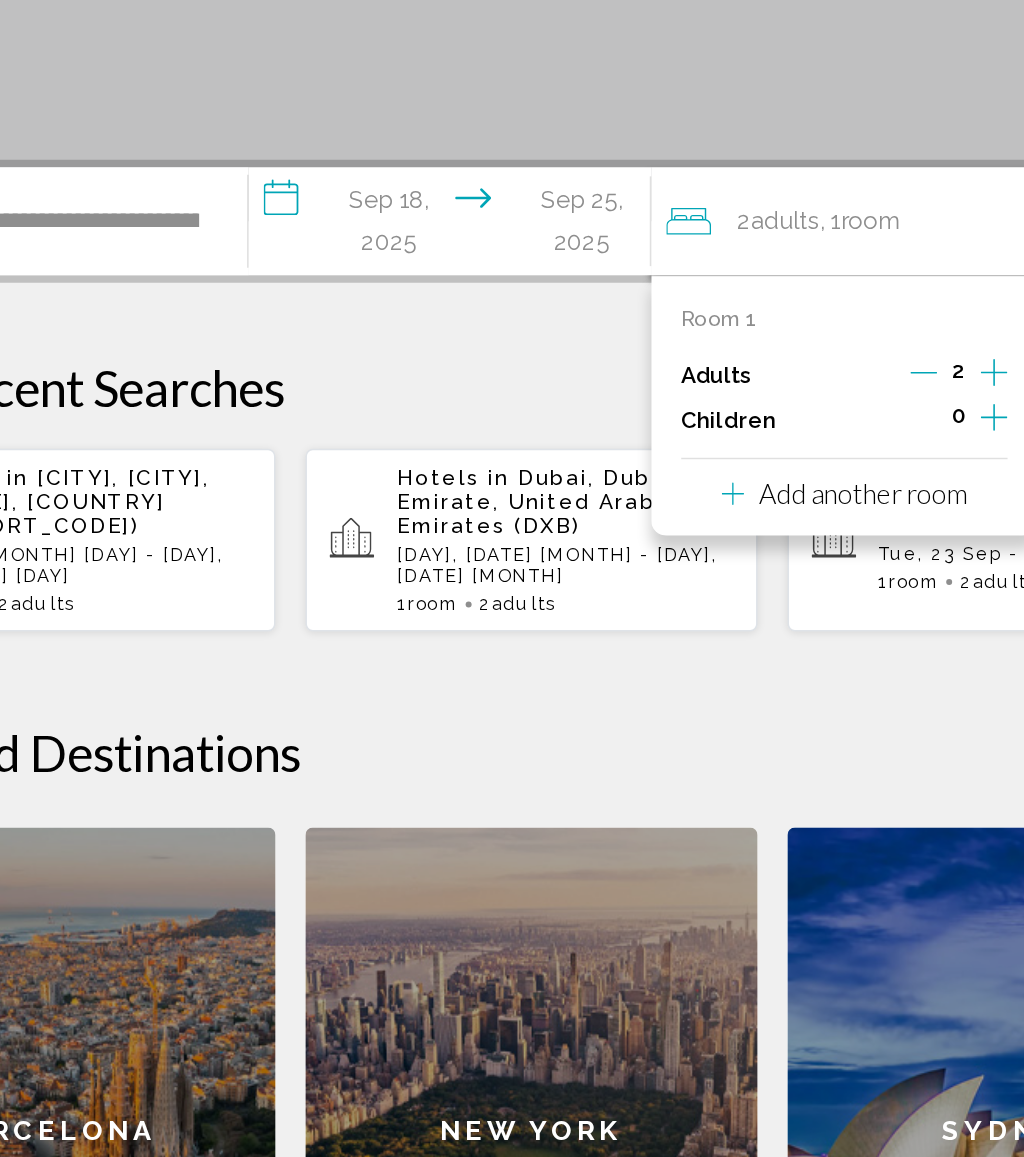 click on "Add another room" at bounding box center (733, 412) 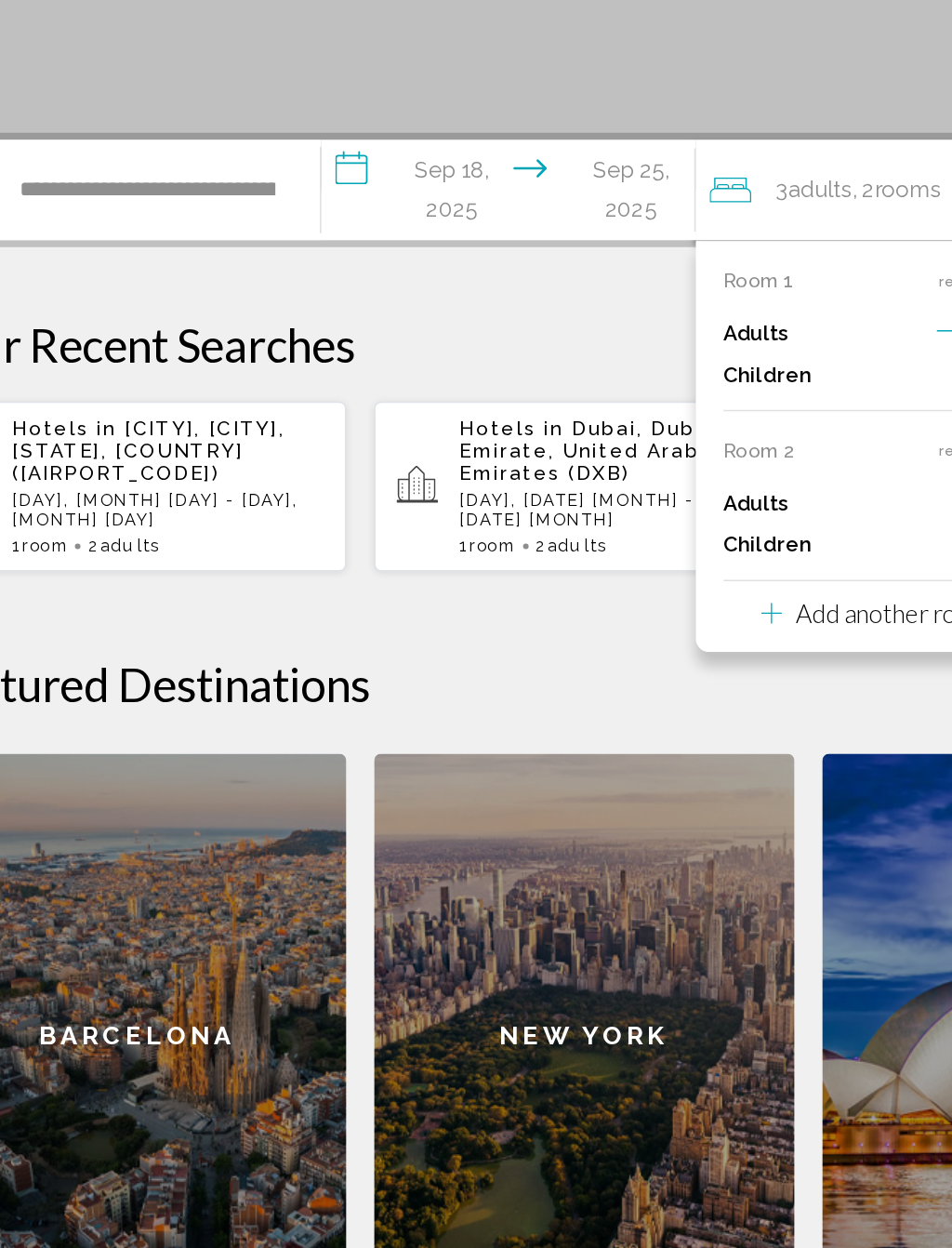 scroll, scrollTop: 332, scrollLeft: 0, axis: vertical 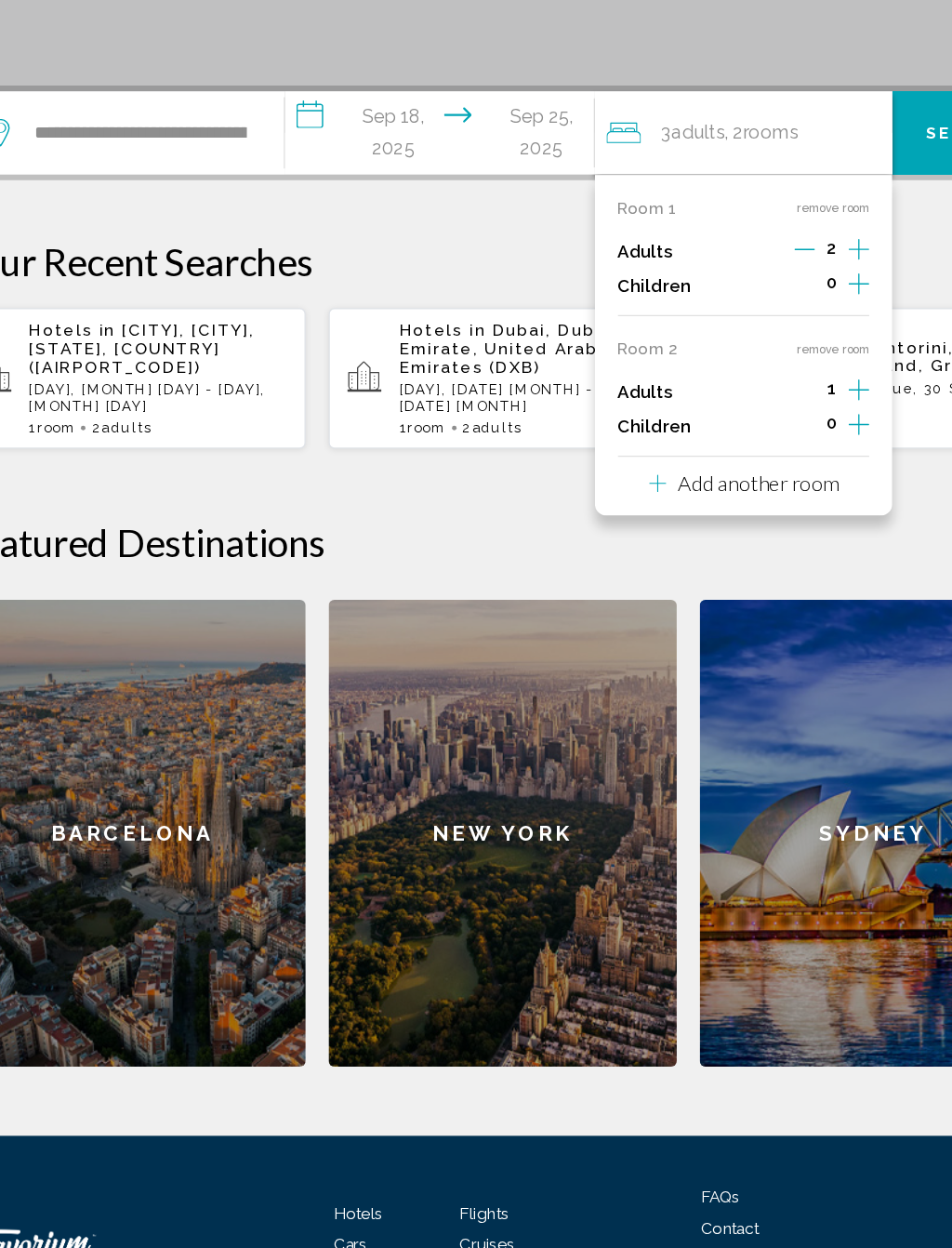 click 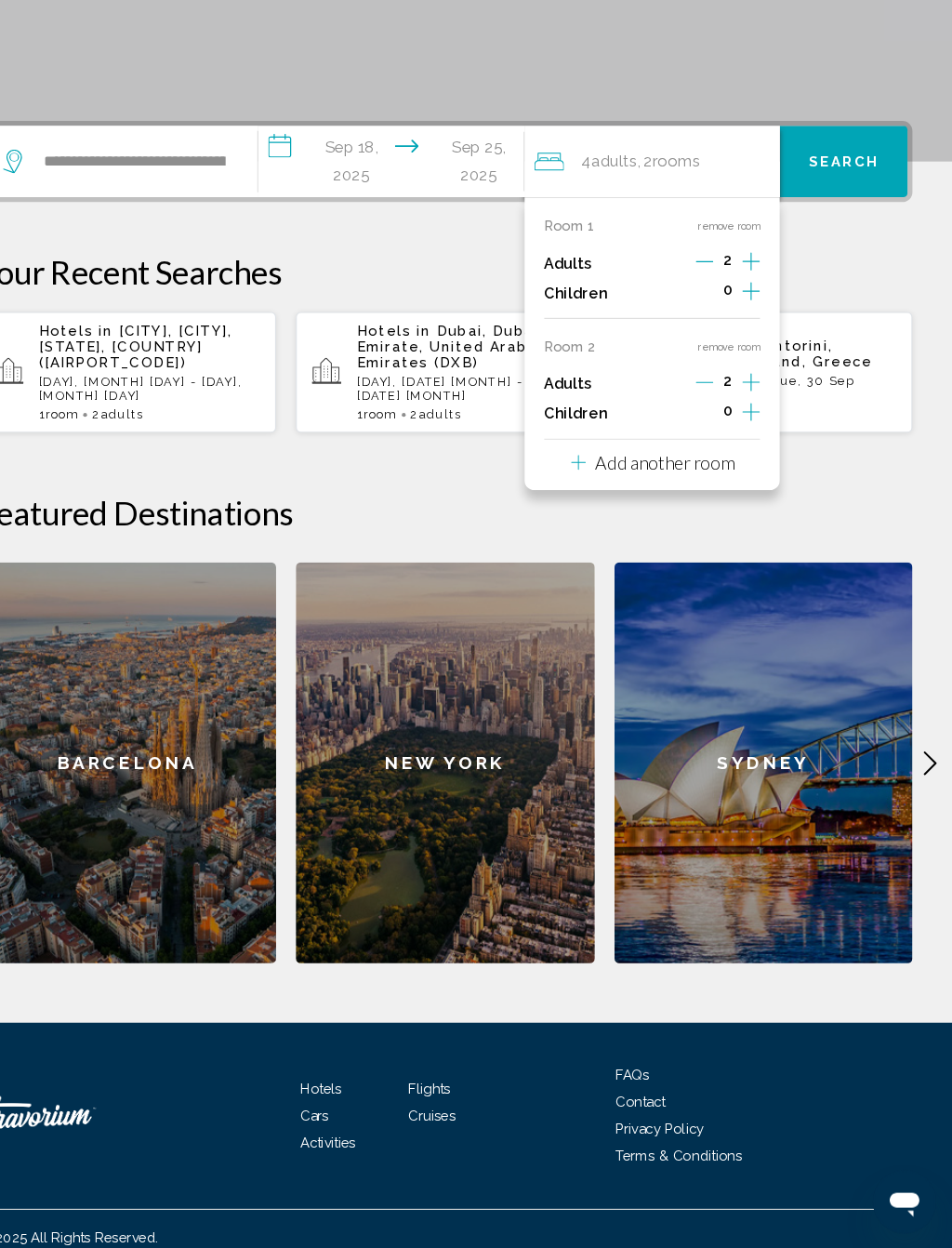 click on "Search" at bounding box center [851, 227] 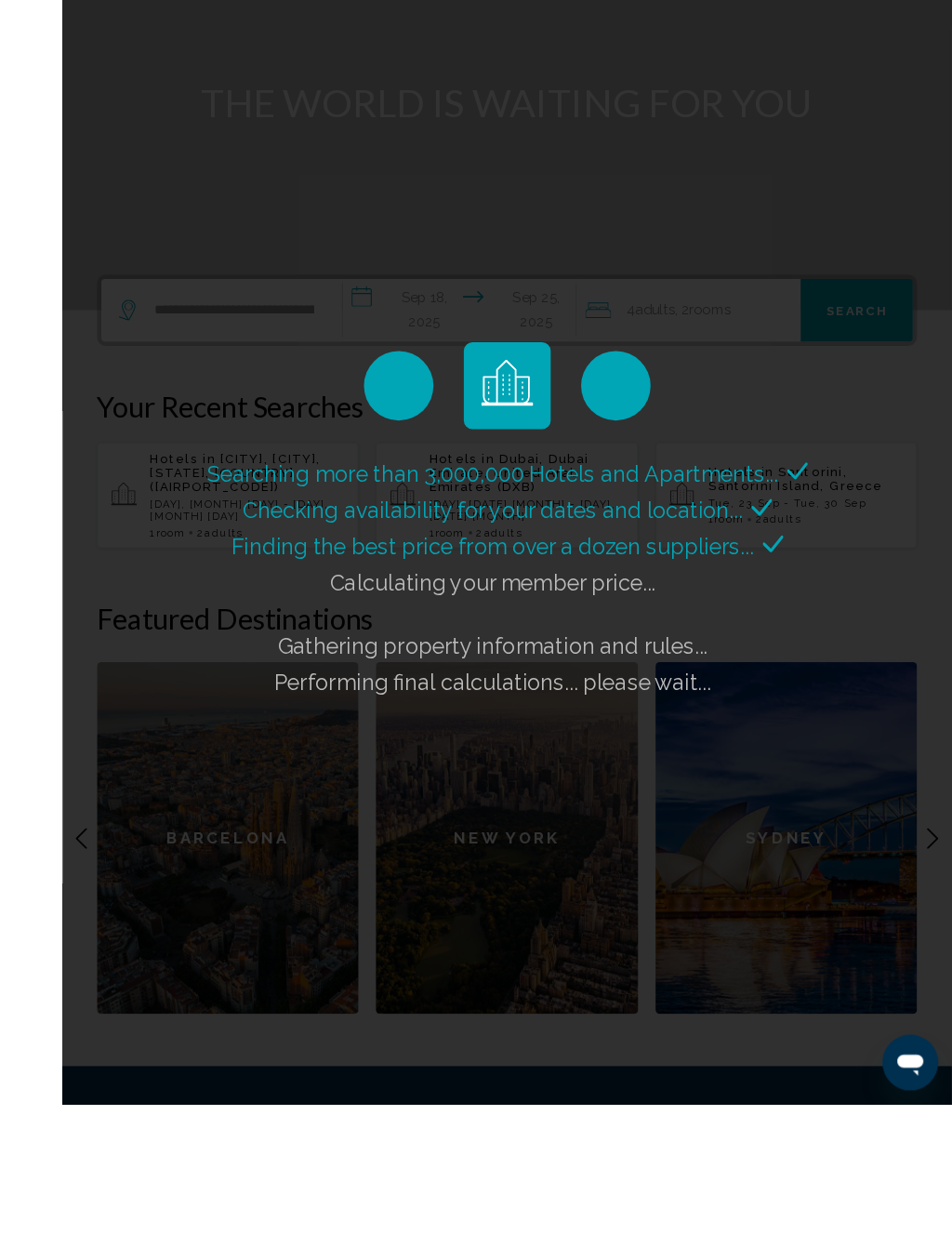 scroll, scrollTop: 332, scrollLeft: 0, axis: vertical 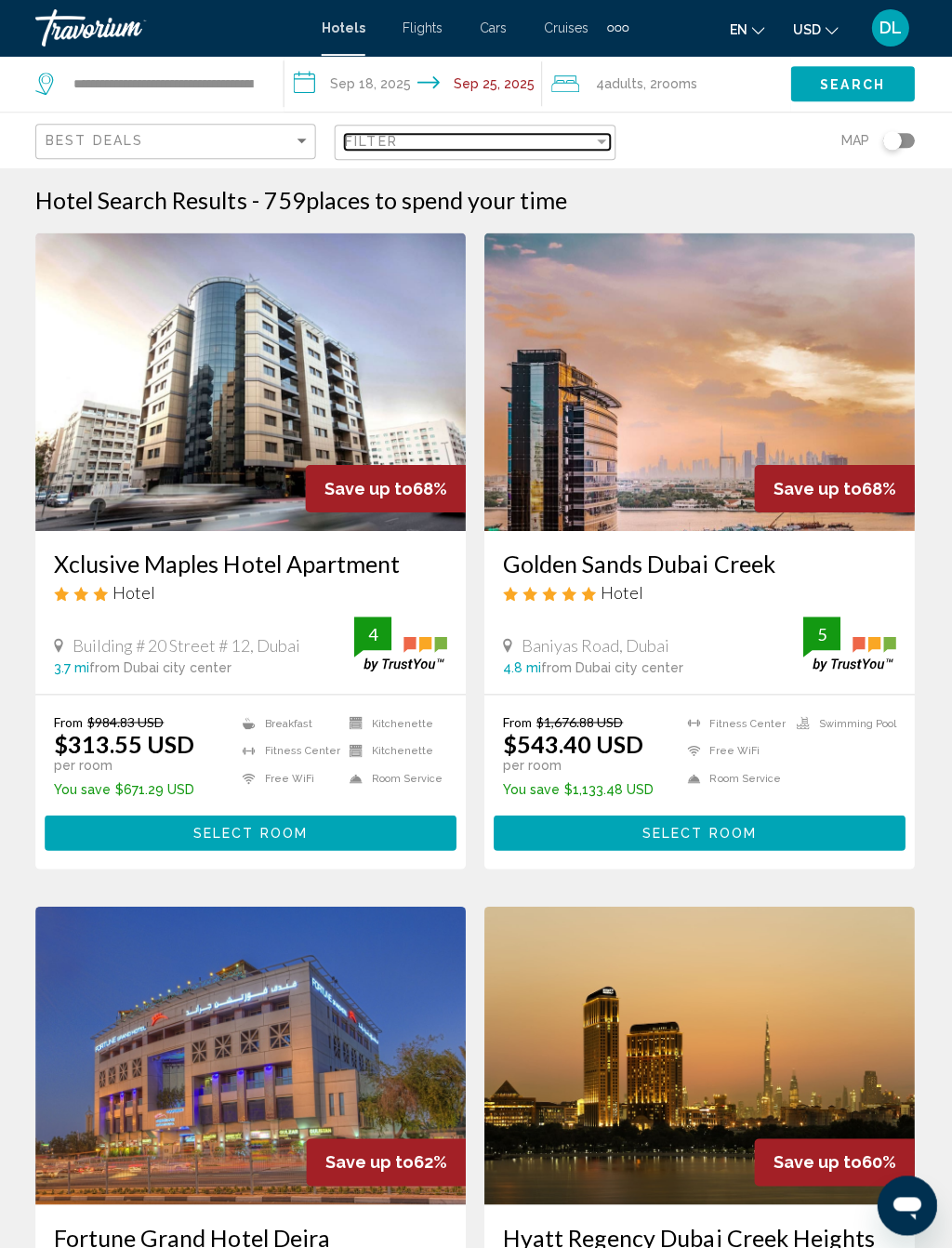 click at bounding box center [602, 141] 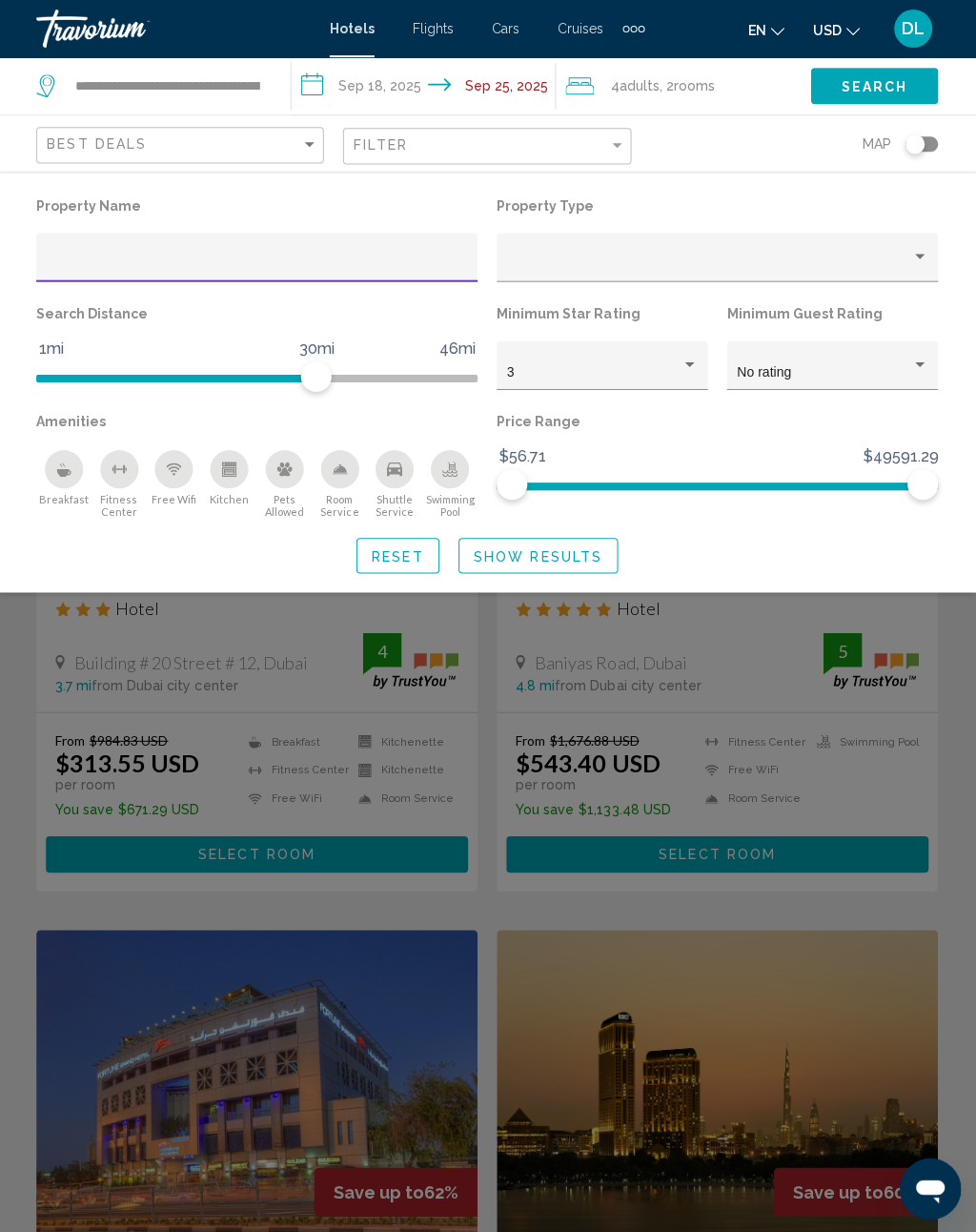 click on "3" at bounding box center (595, 372) 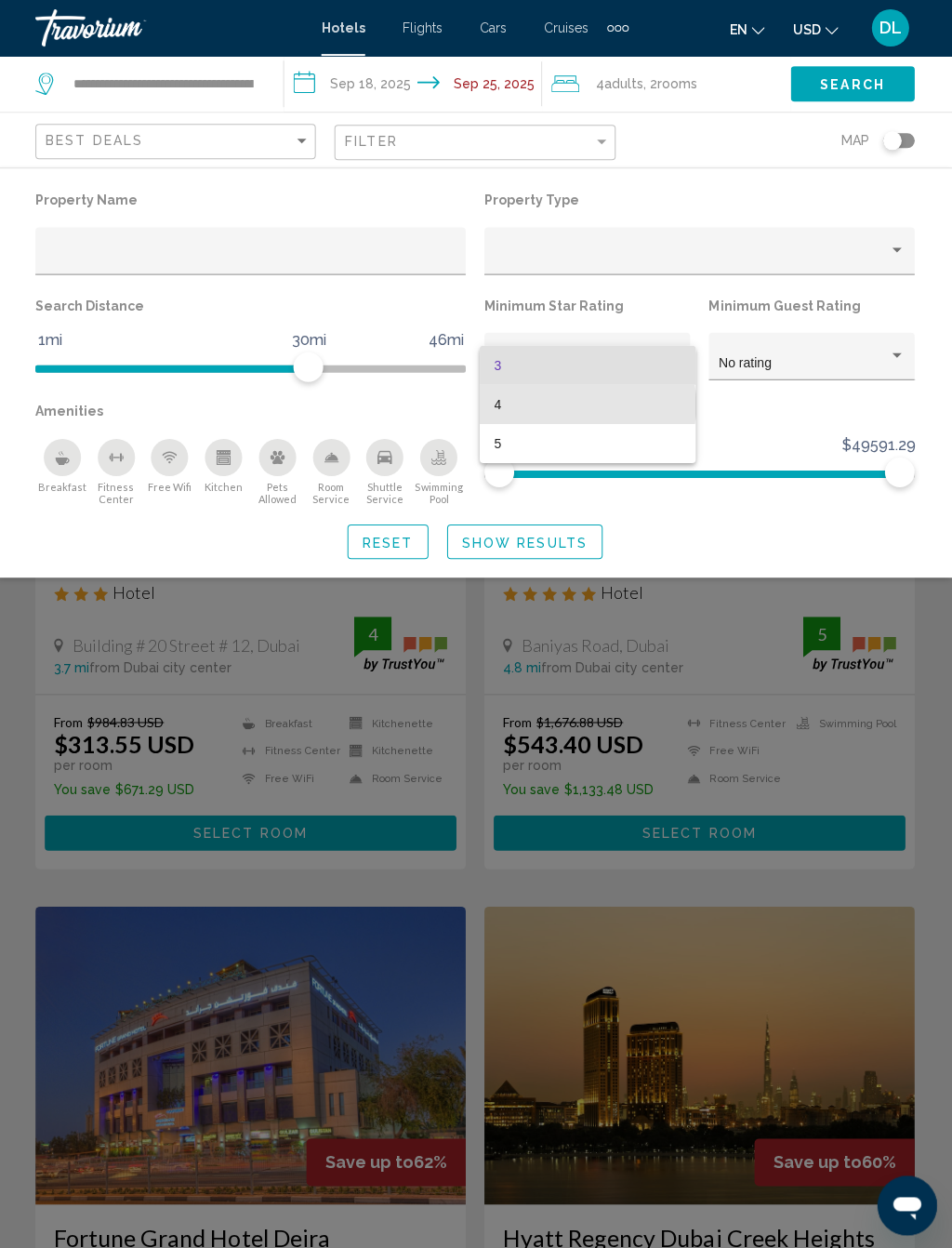 click on "4" at bounding box center [588, 404] 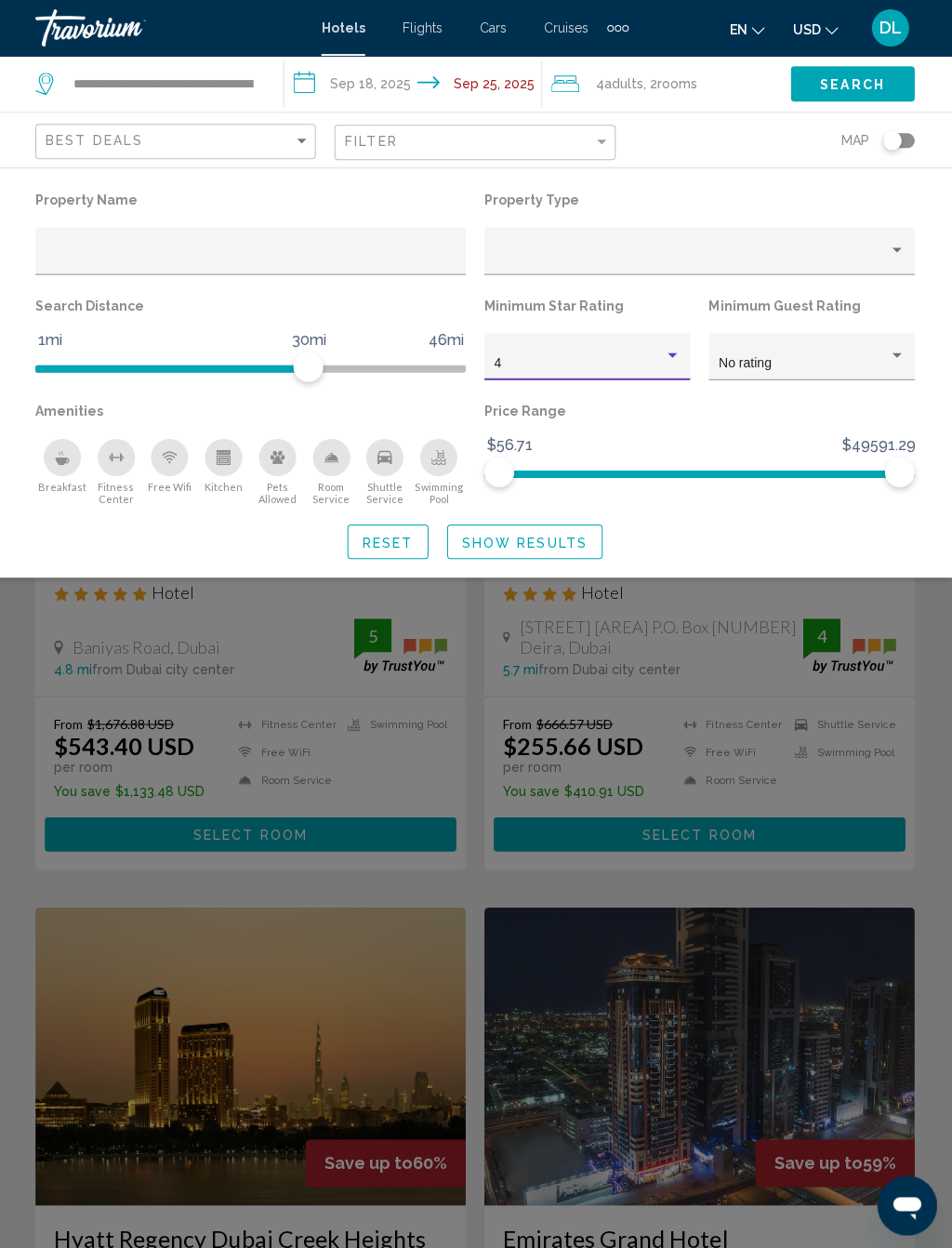 click on "Show Results" 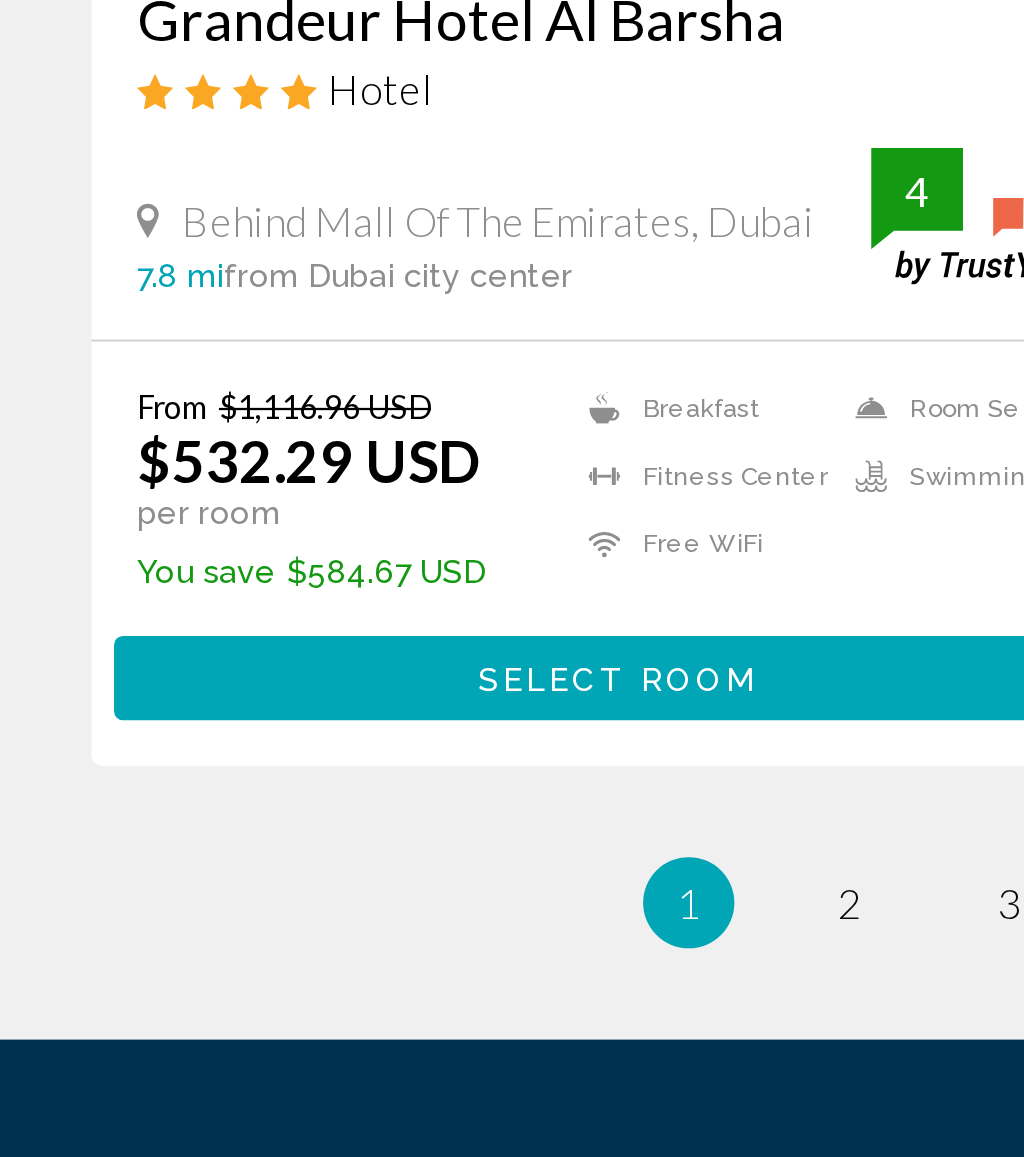 scroll, scrollTop: 3694, scrollLeft: 0, axis: vertical 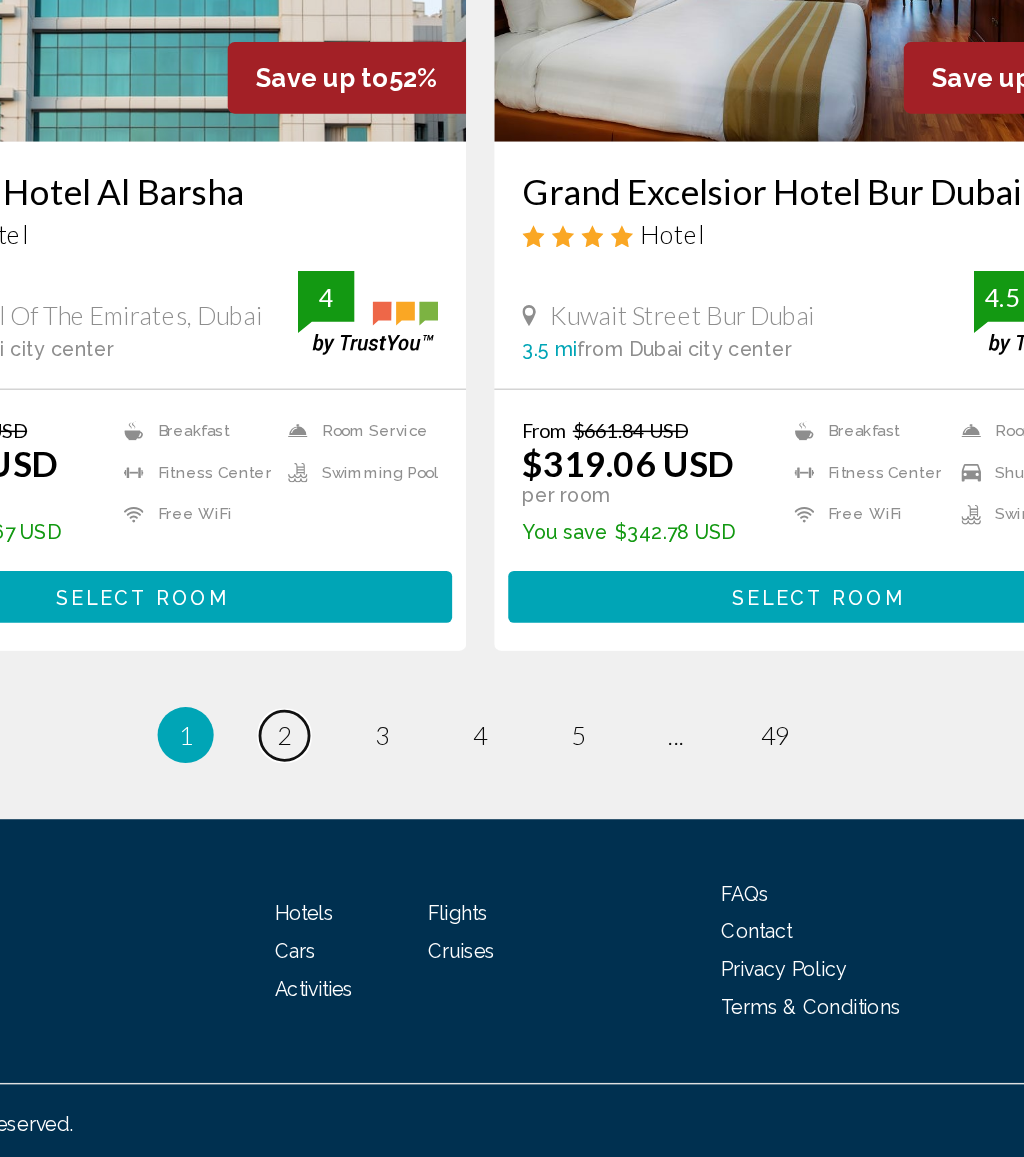 click on "page  2" at bounding box center (372, 856) 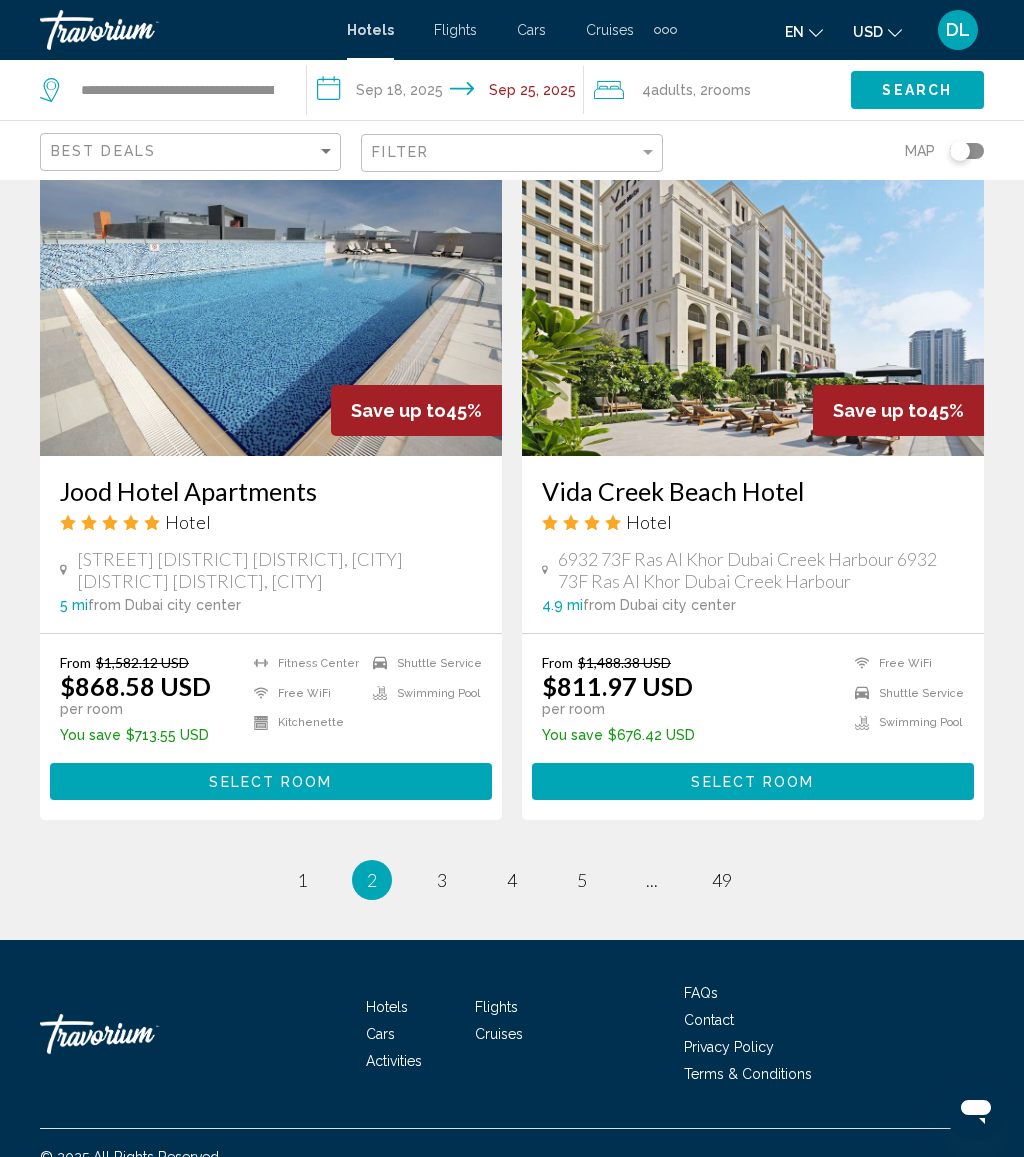 scroll, scrollTop: 3791, scrollLeft: 0, axis: vertical 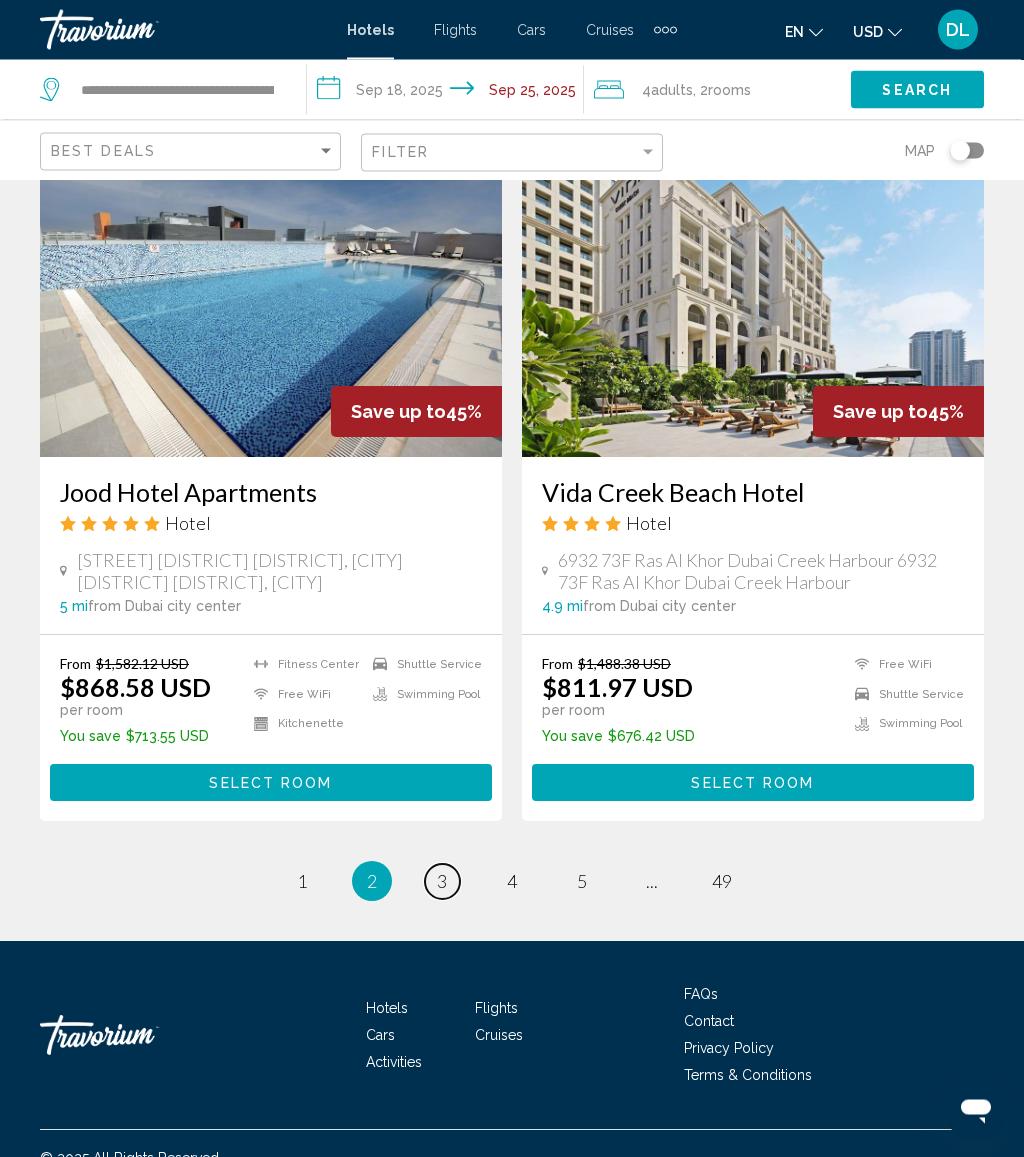 click on "3" at bounding box center (442, 882) 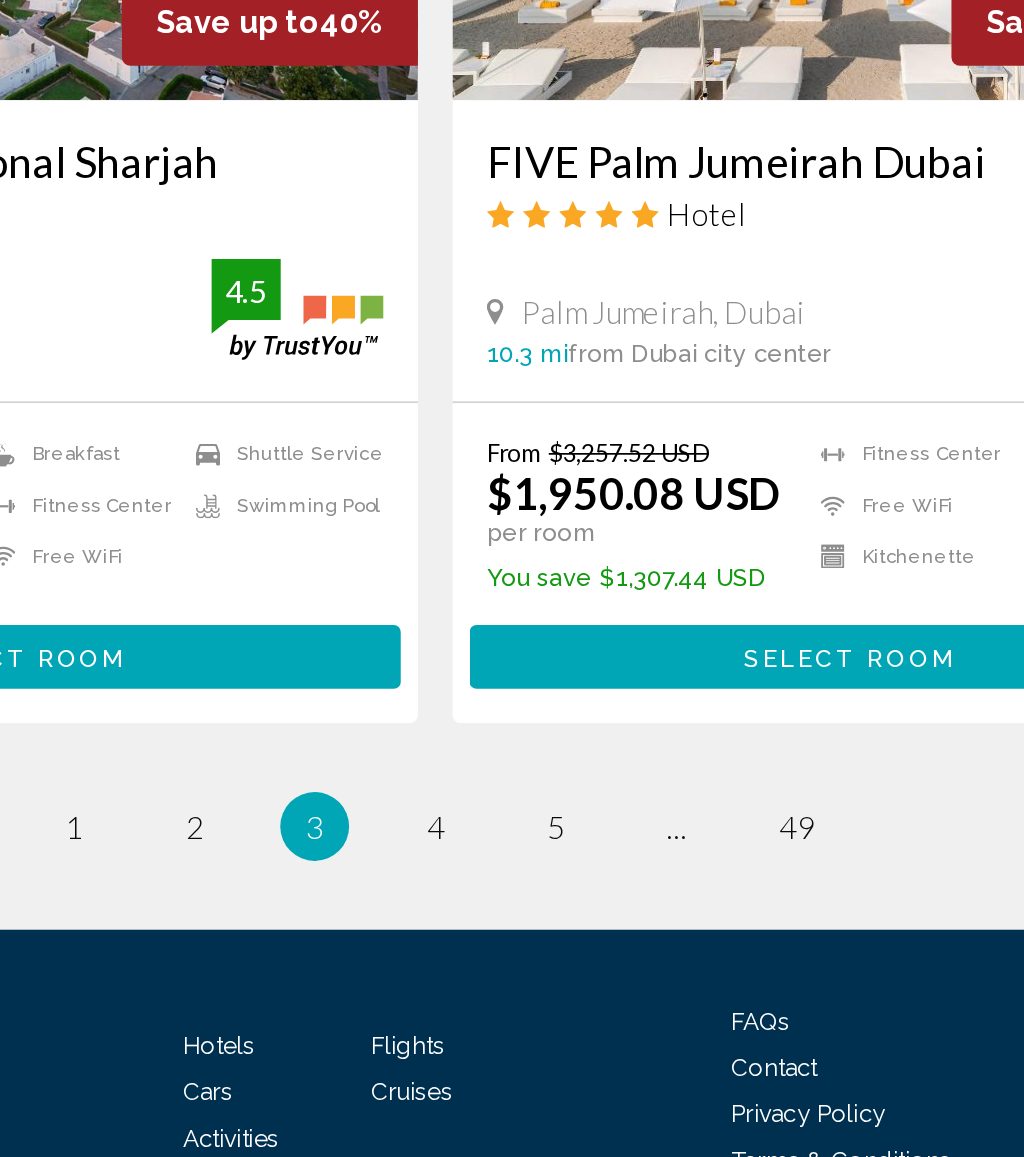 scroll, scrollTop: 3850, scrollLeft: 0, axis: vertical 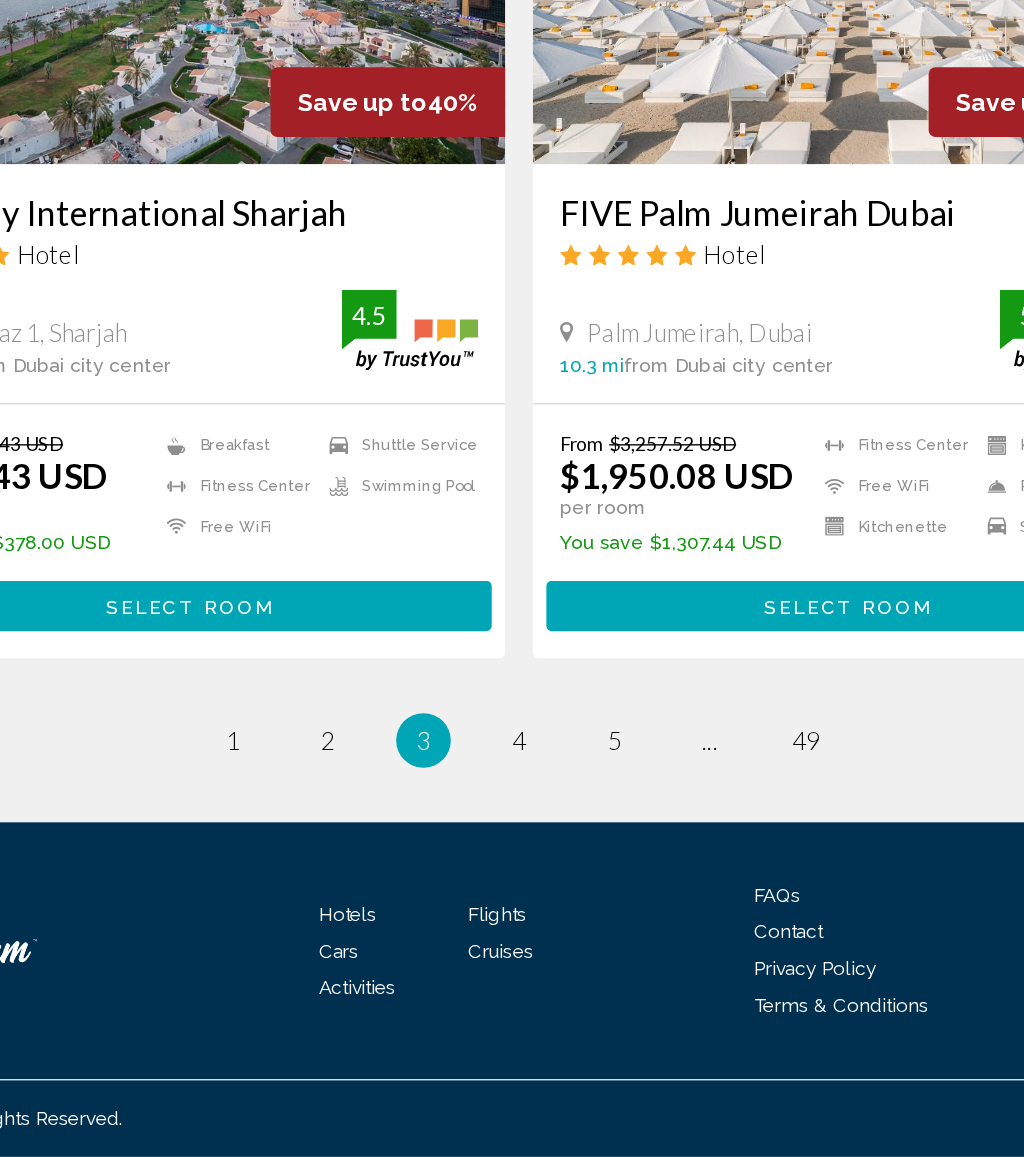 click on "Select Room" at bounding box center (752, 754) 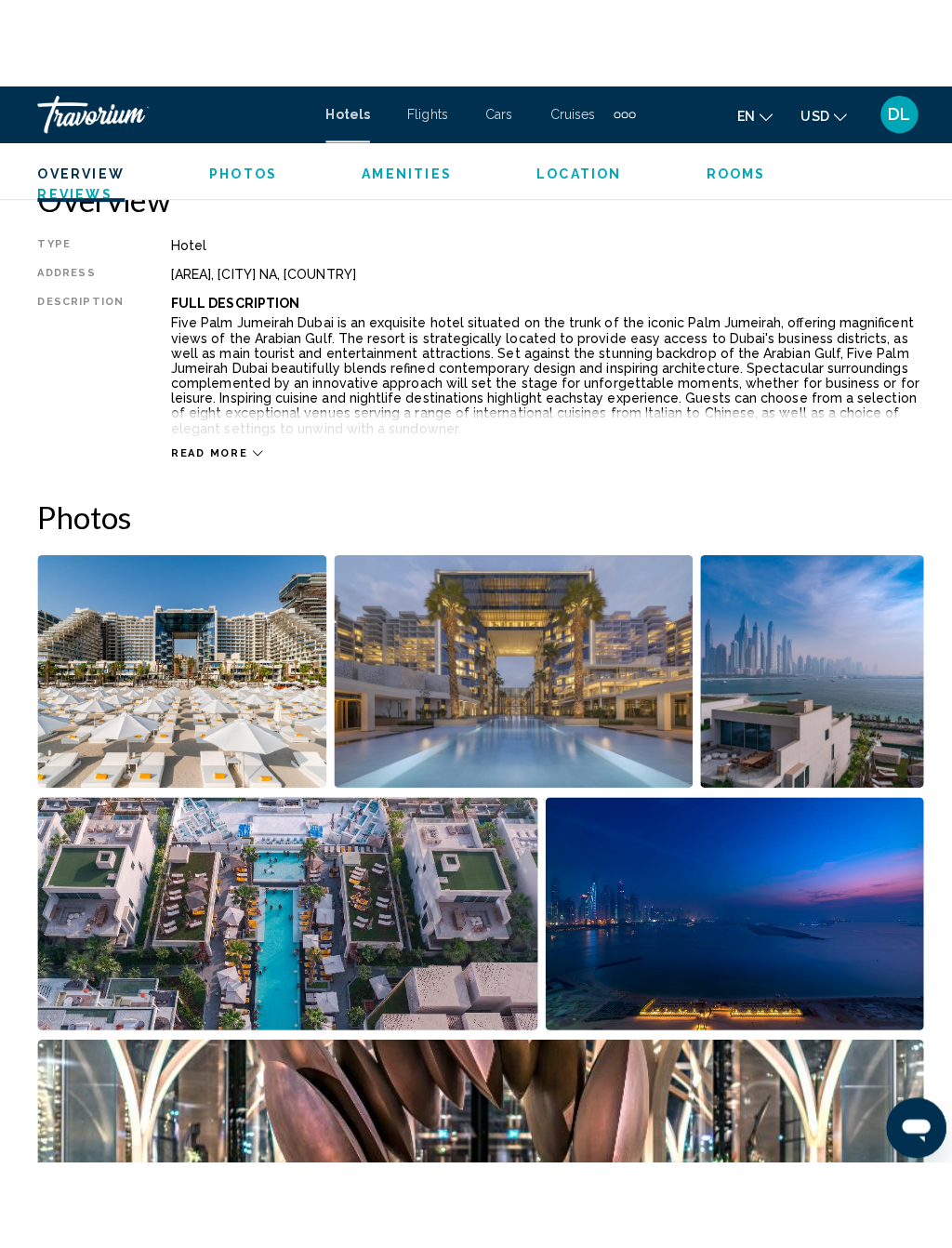 scroll, scrollTop: 889, scrollLeft: 0, axis: vertical 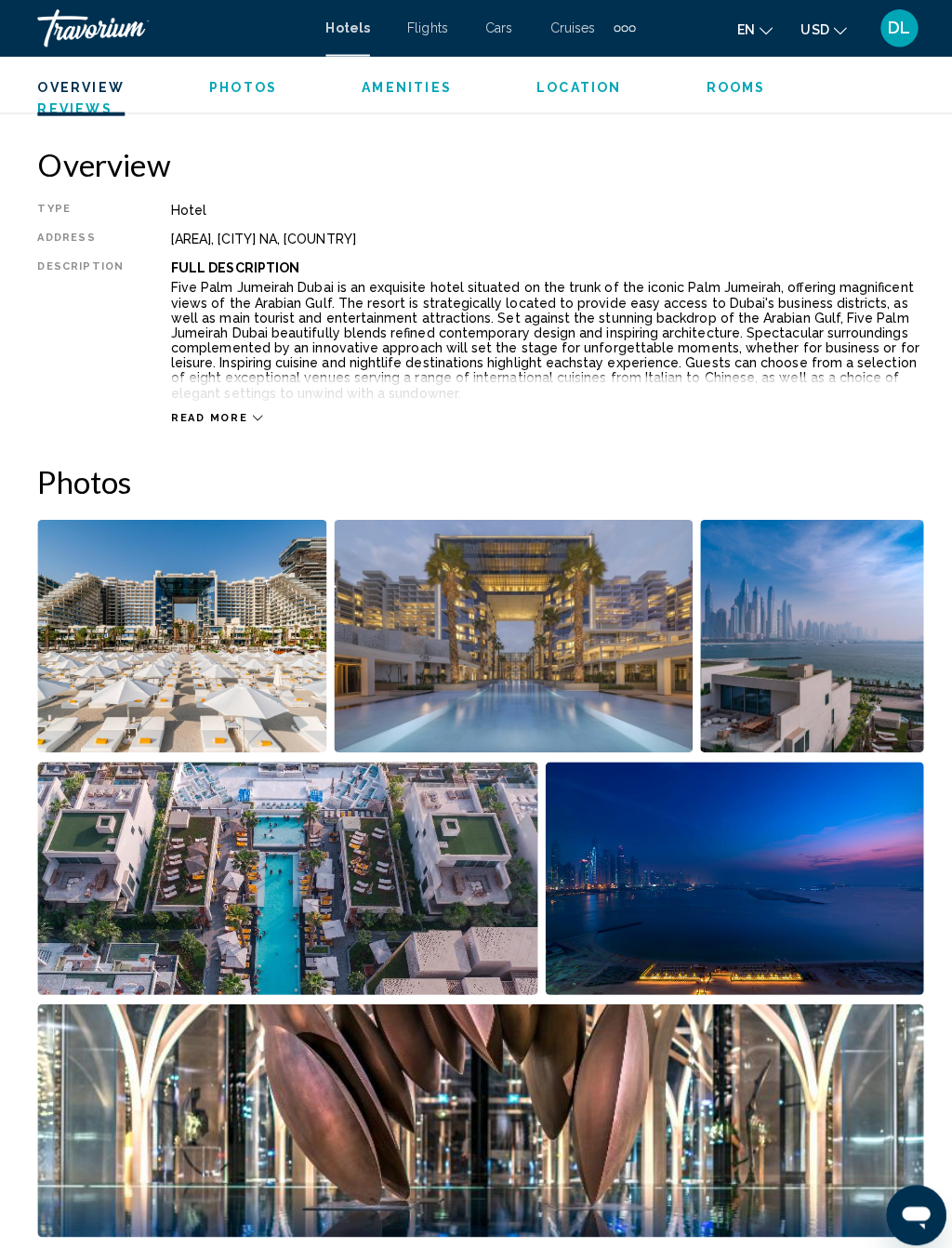 click at bounding box center (180, 630) 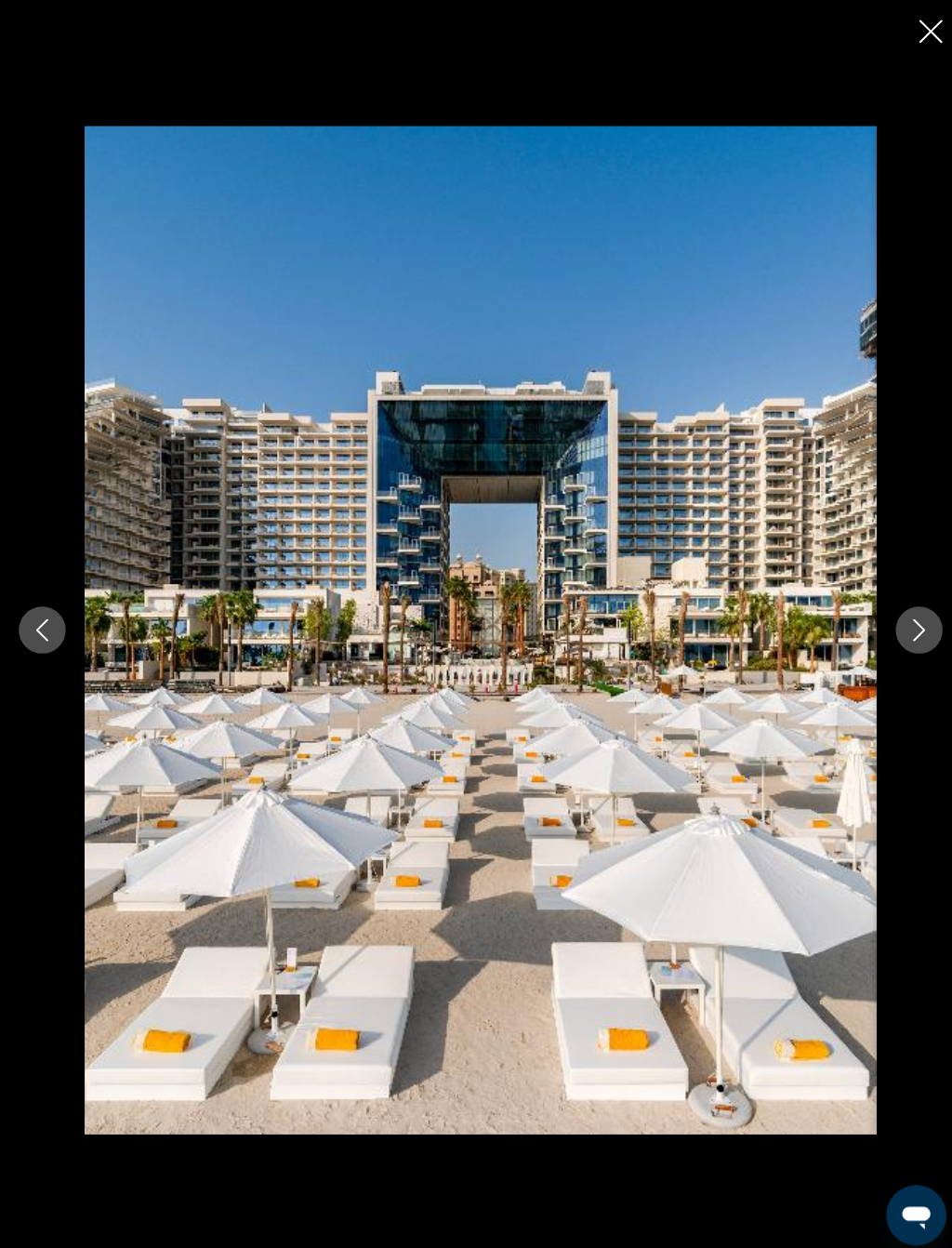 click at bounding box center [910, 624] 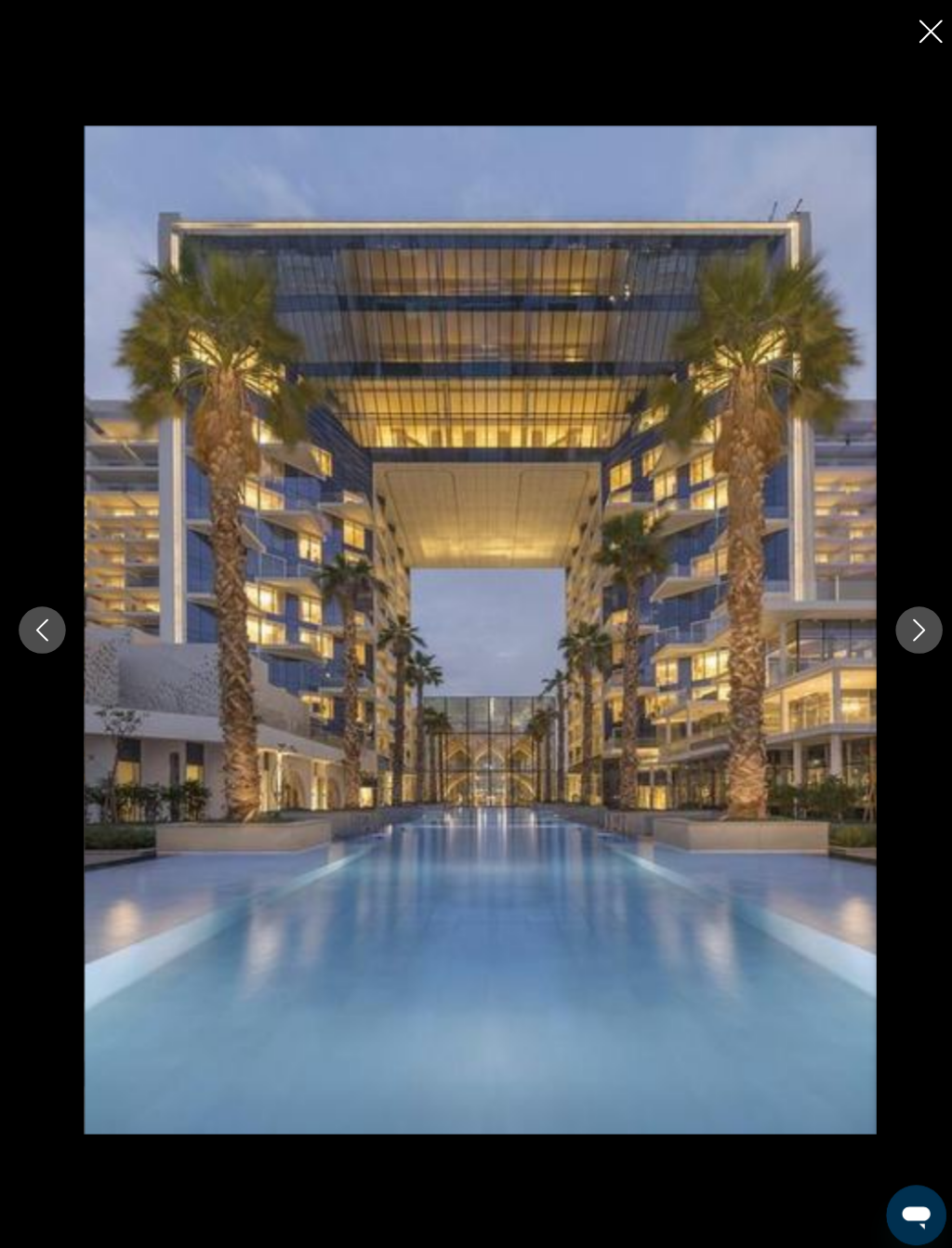 click 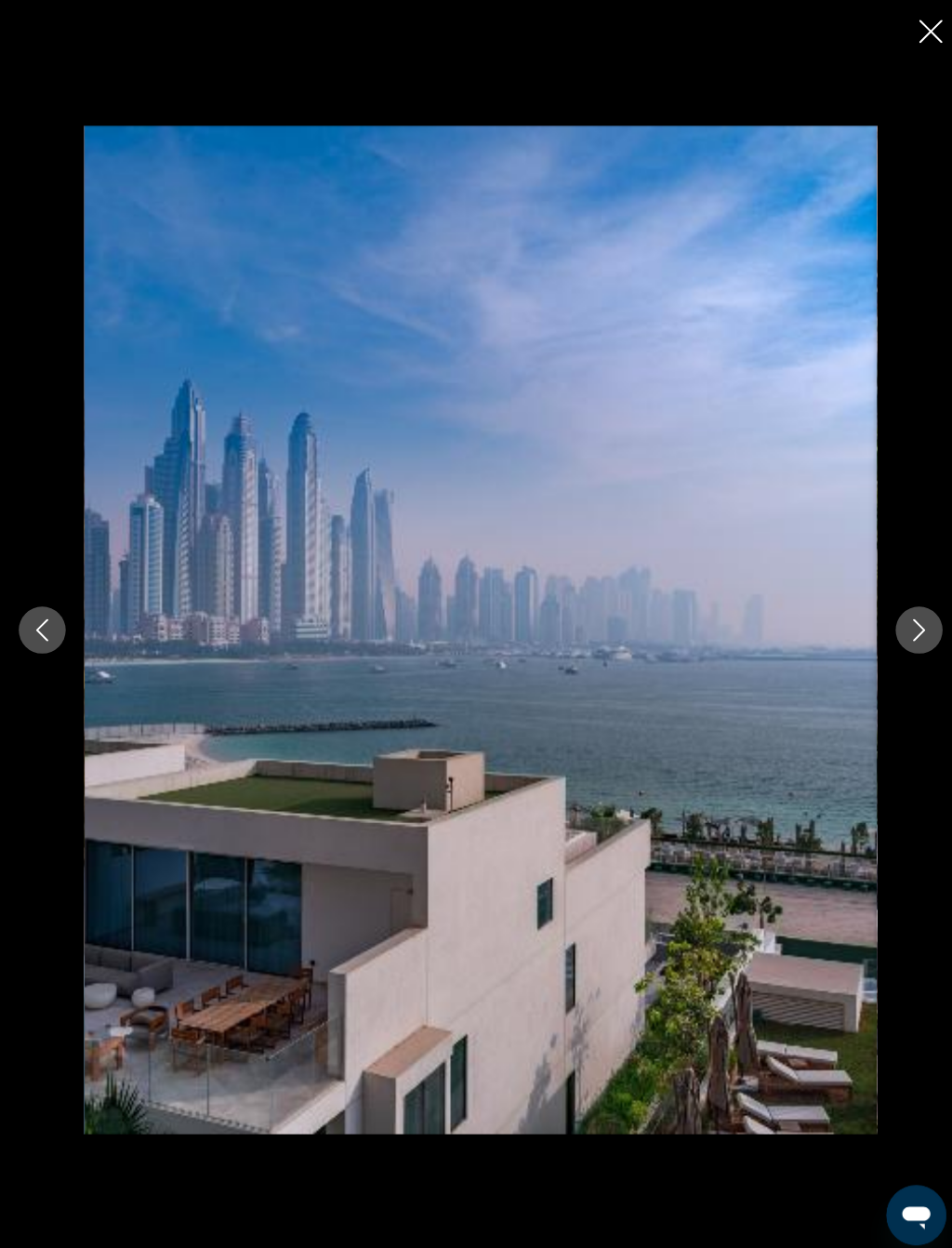 click 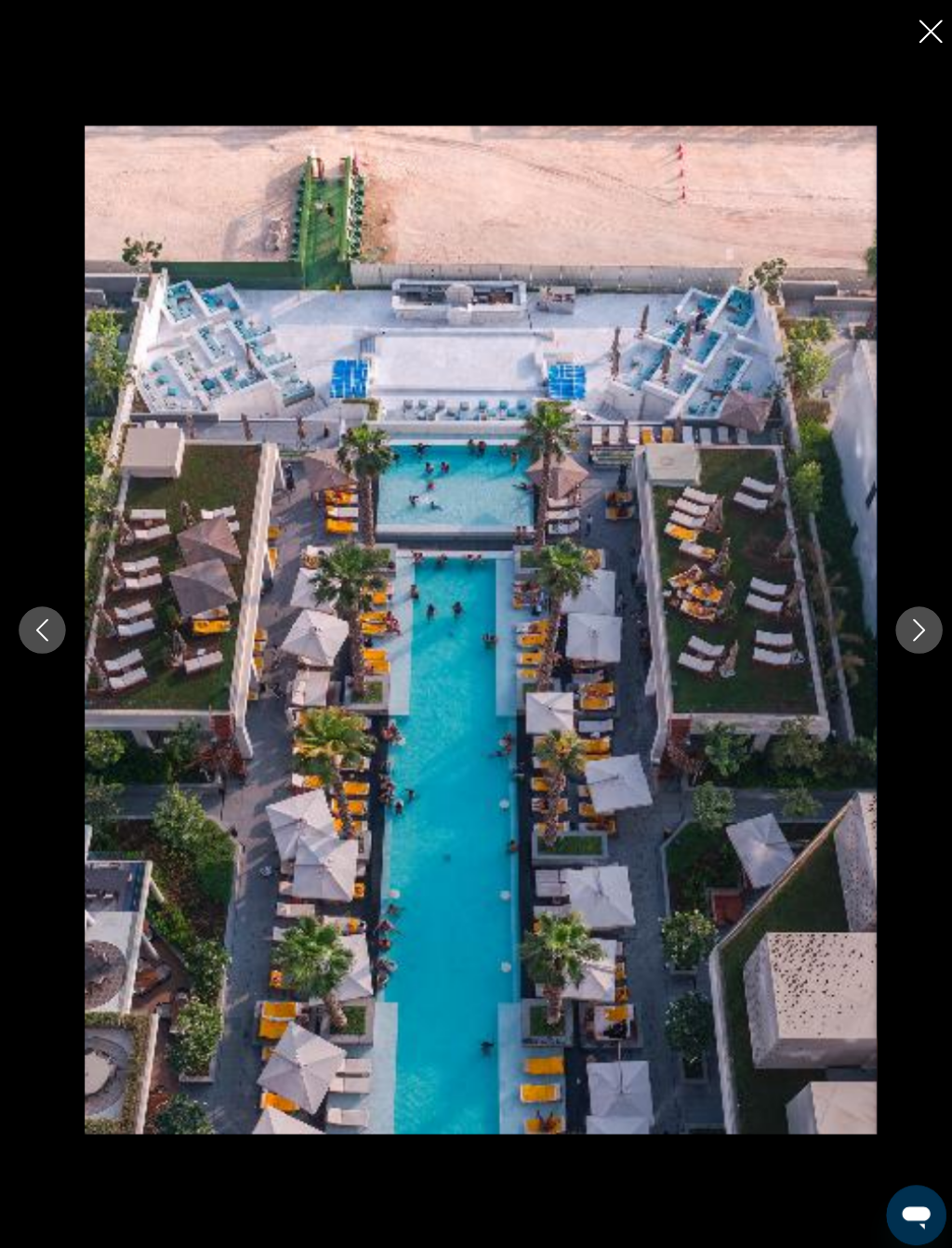 click at bounding box center (910, 624) 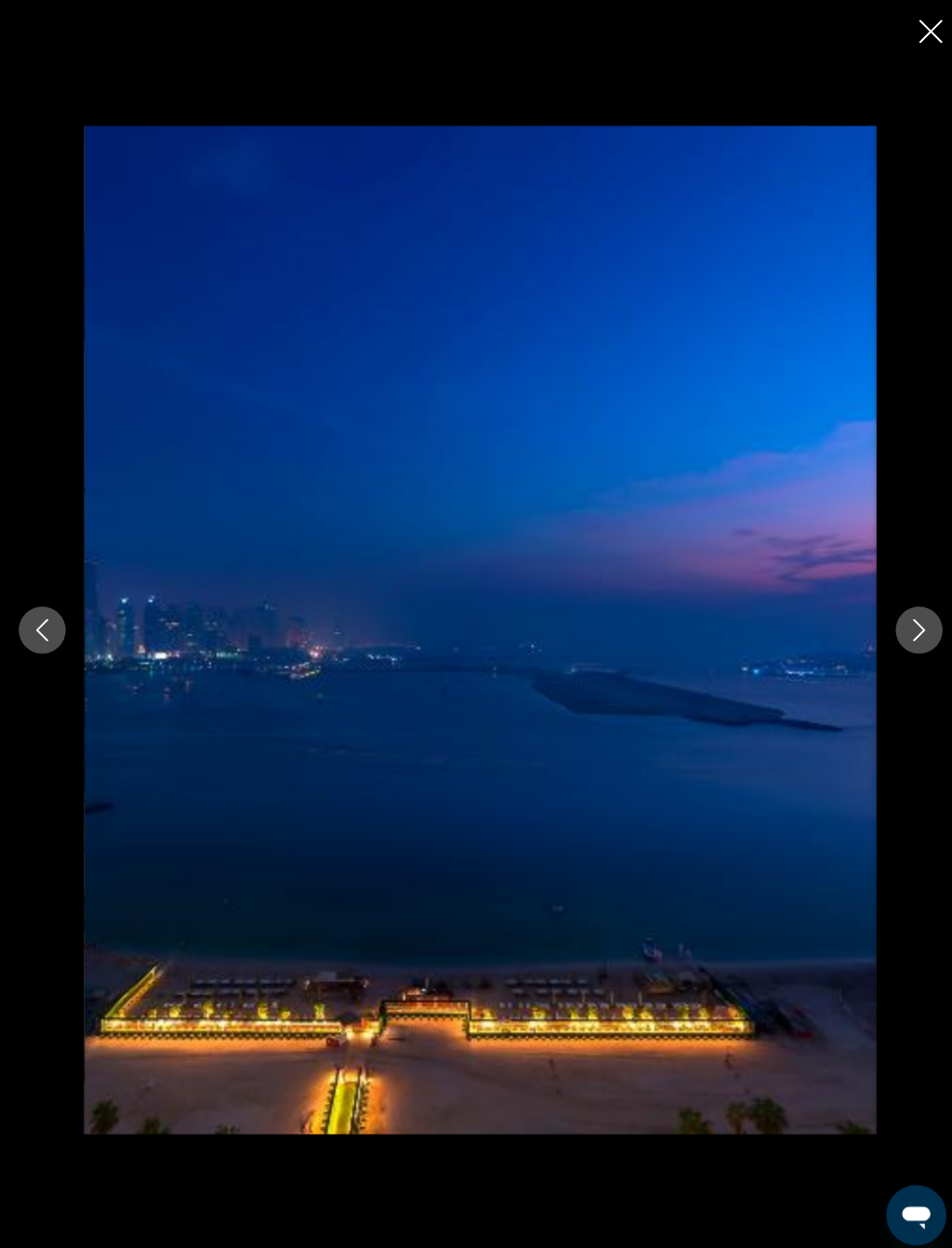 click at bounding box center [910, 624] 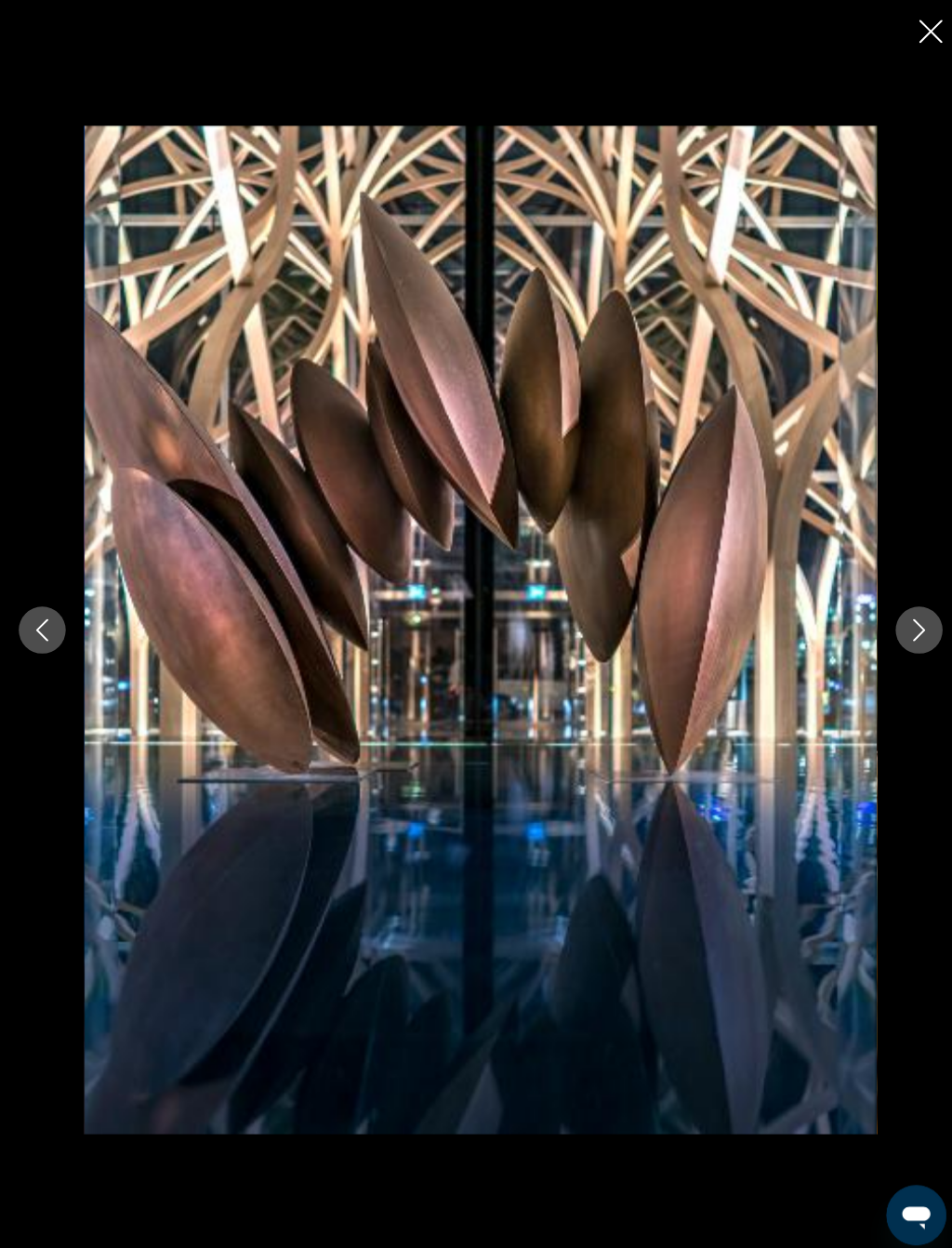 click 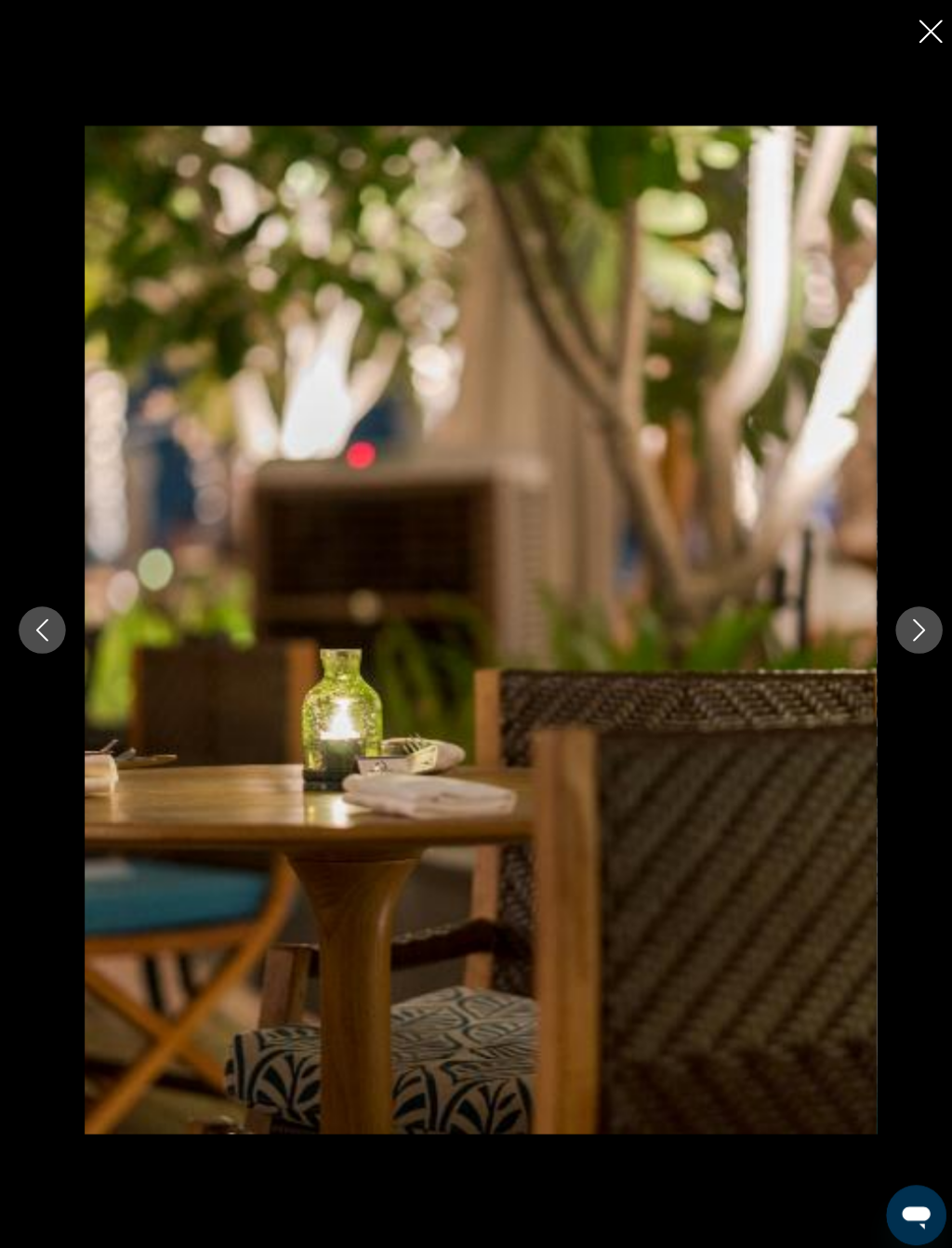 click 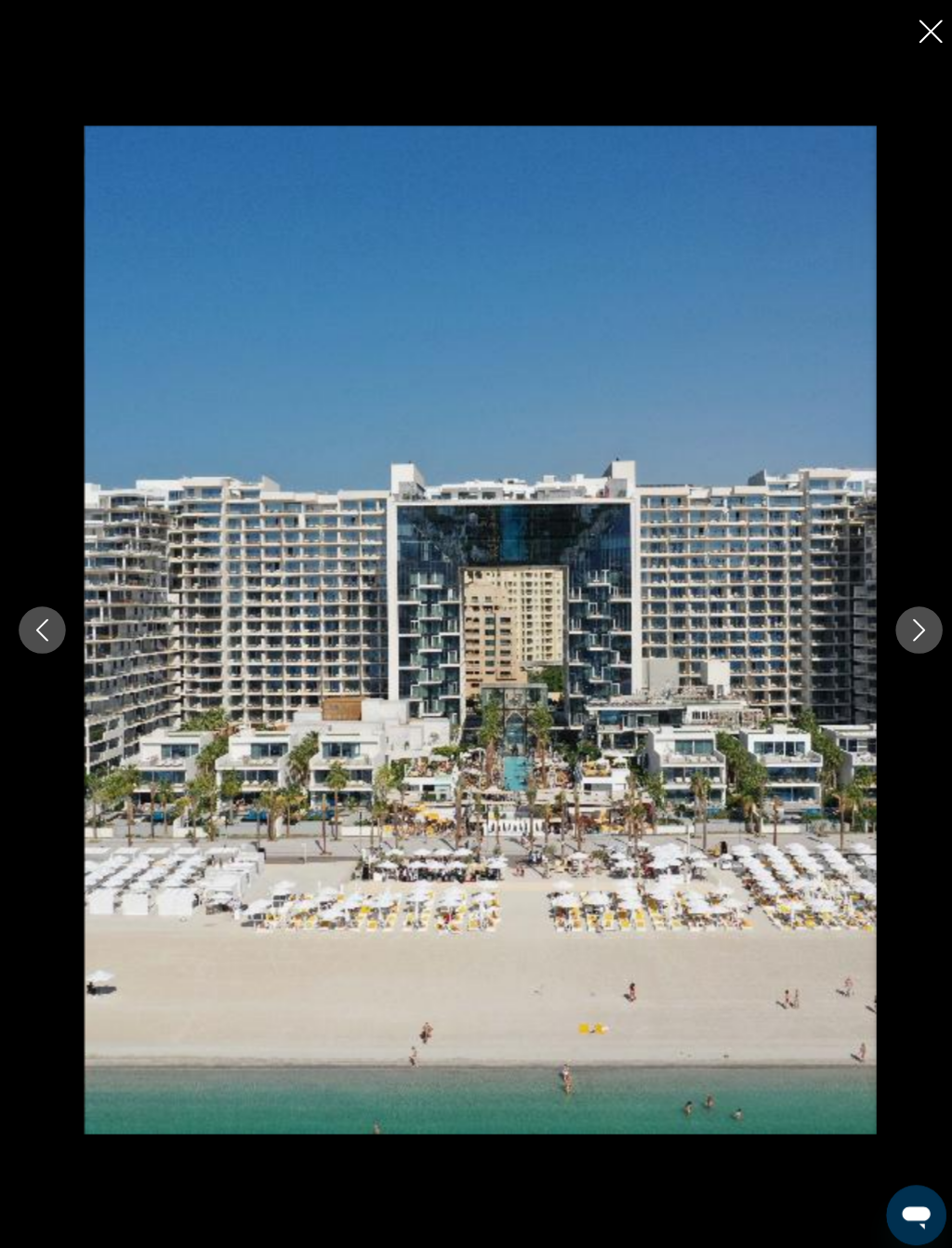 click 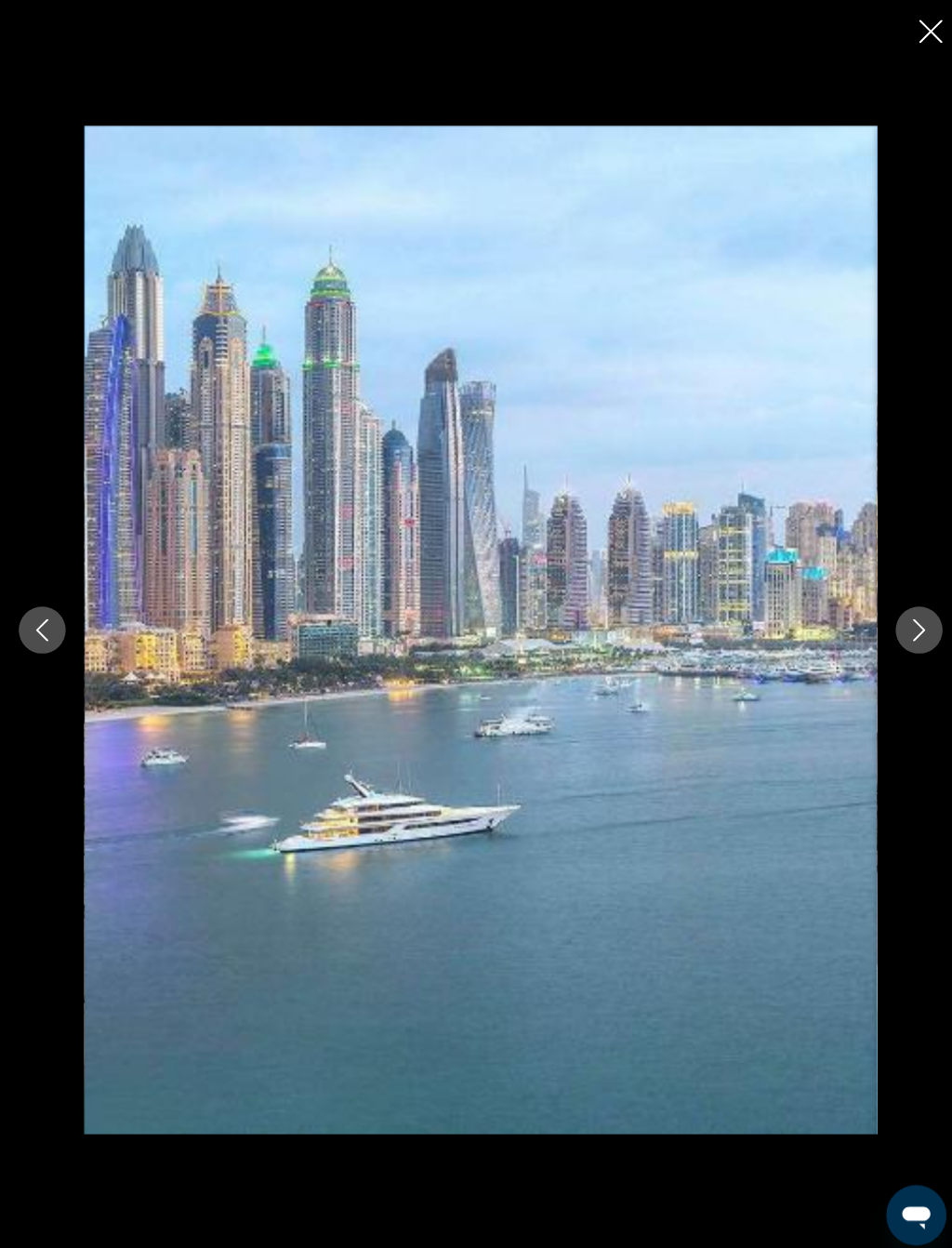 click at bounding box center (910, 624) 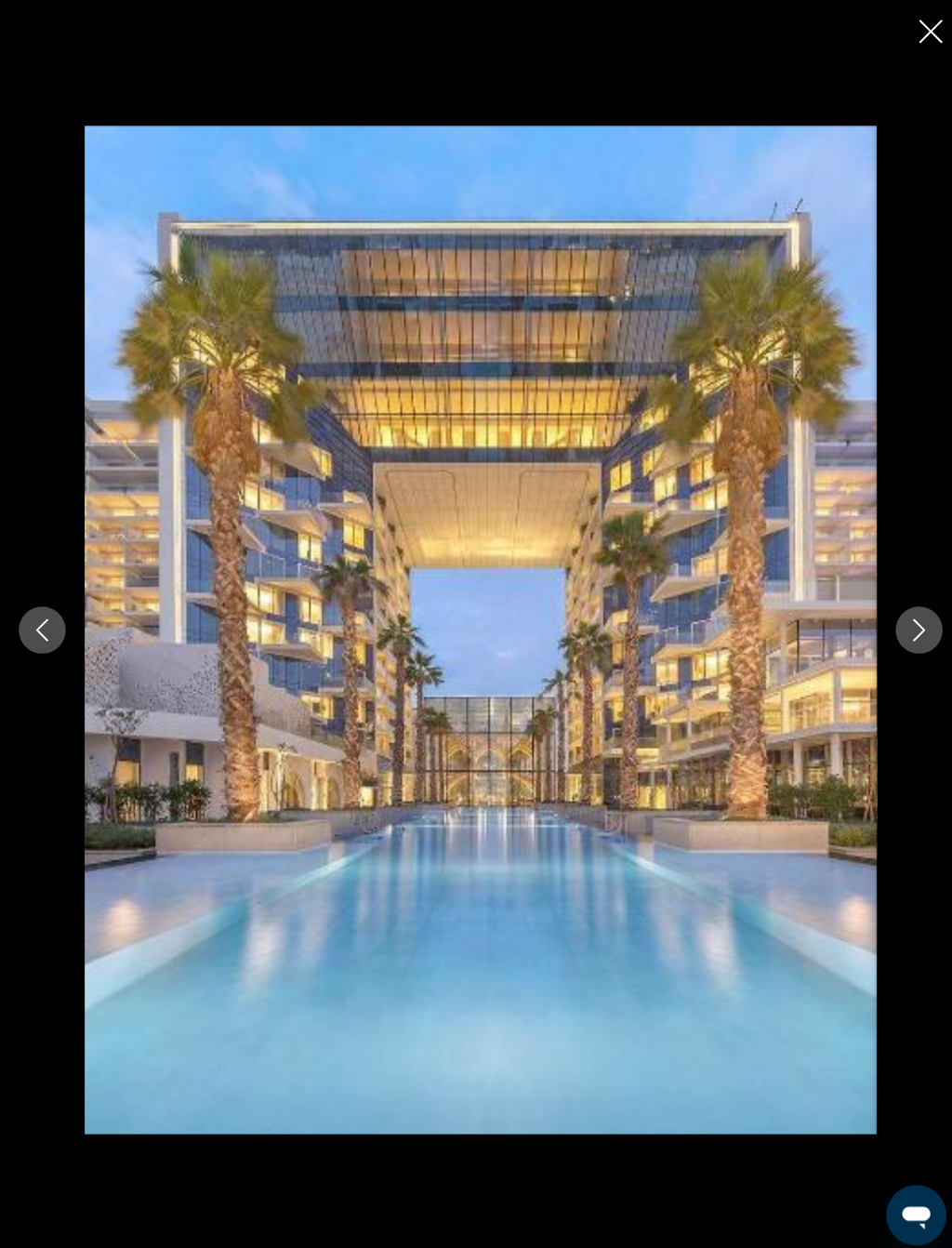 click 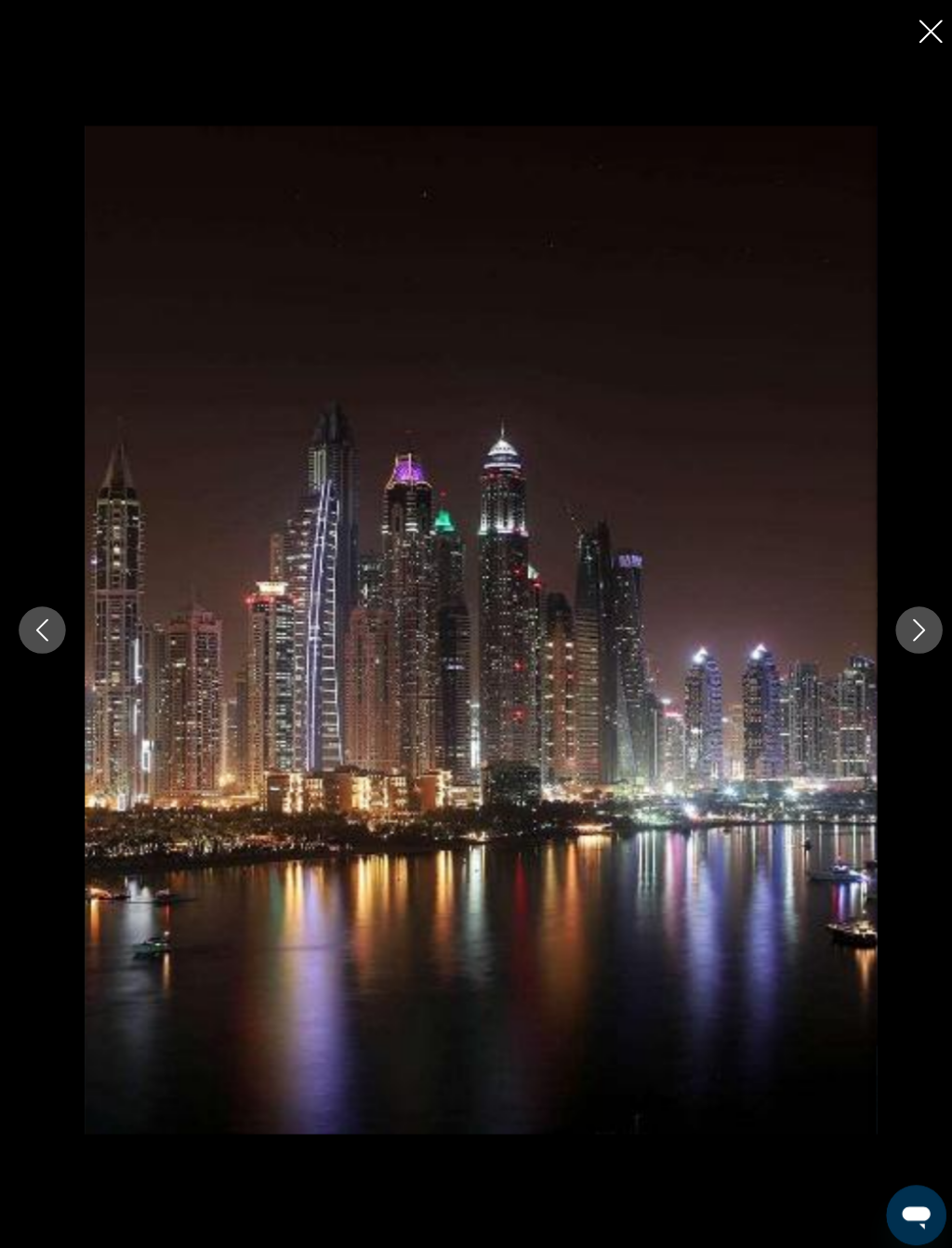 click at bounding box center (910, 624) 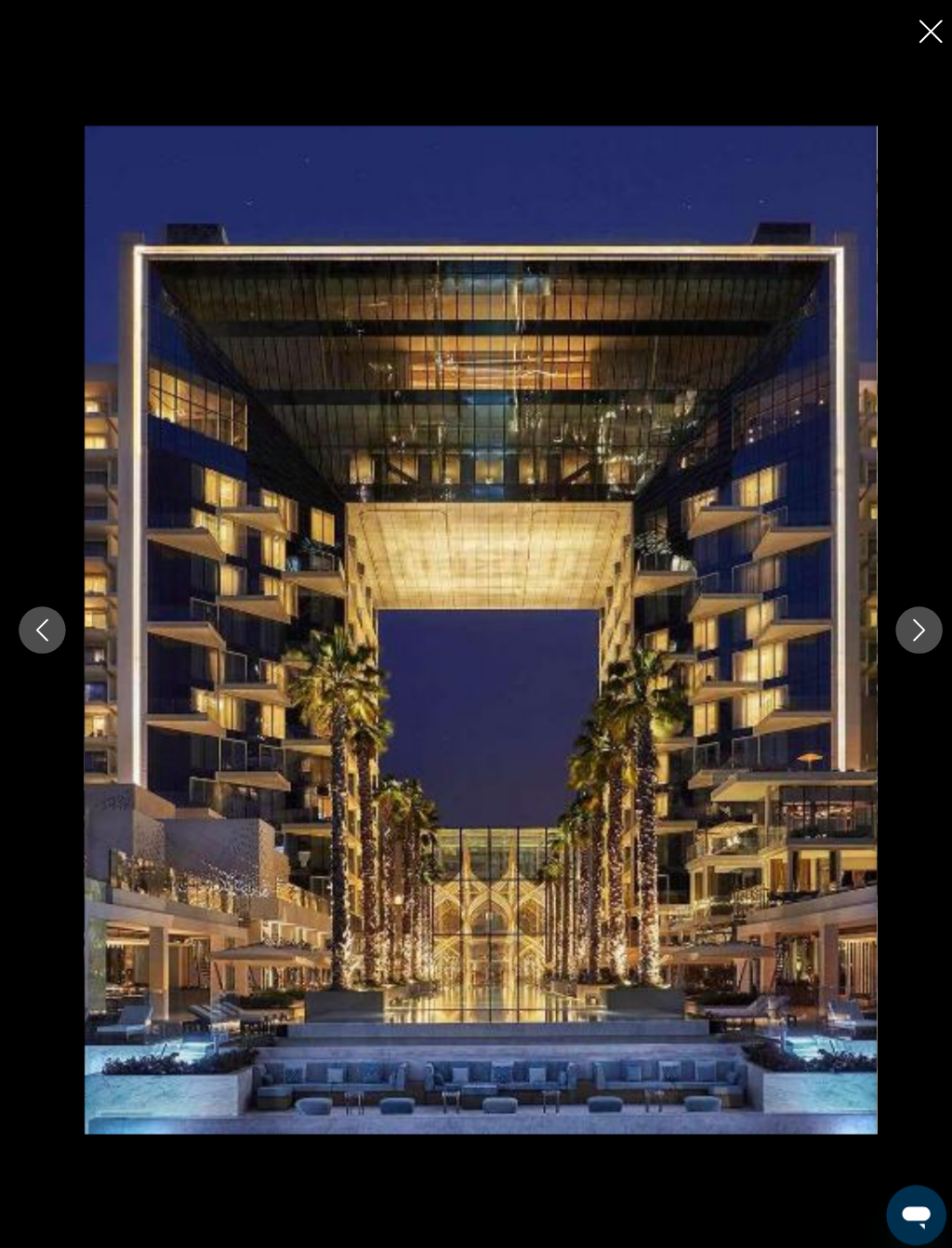 click at bounding box center [910, 624] 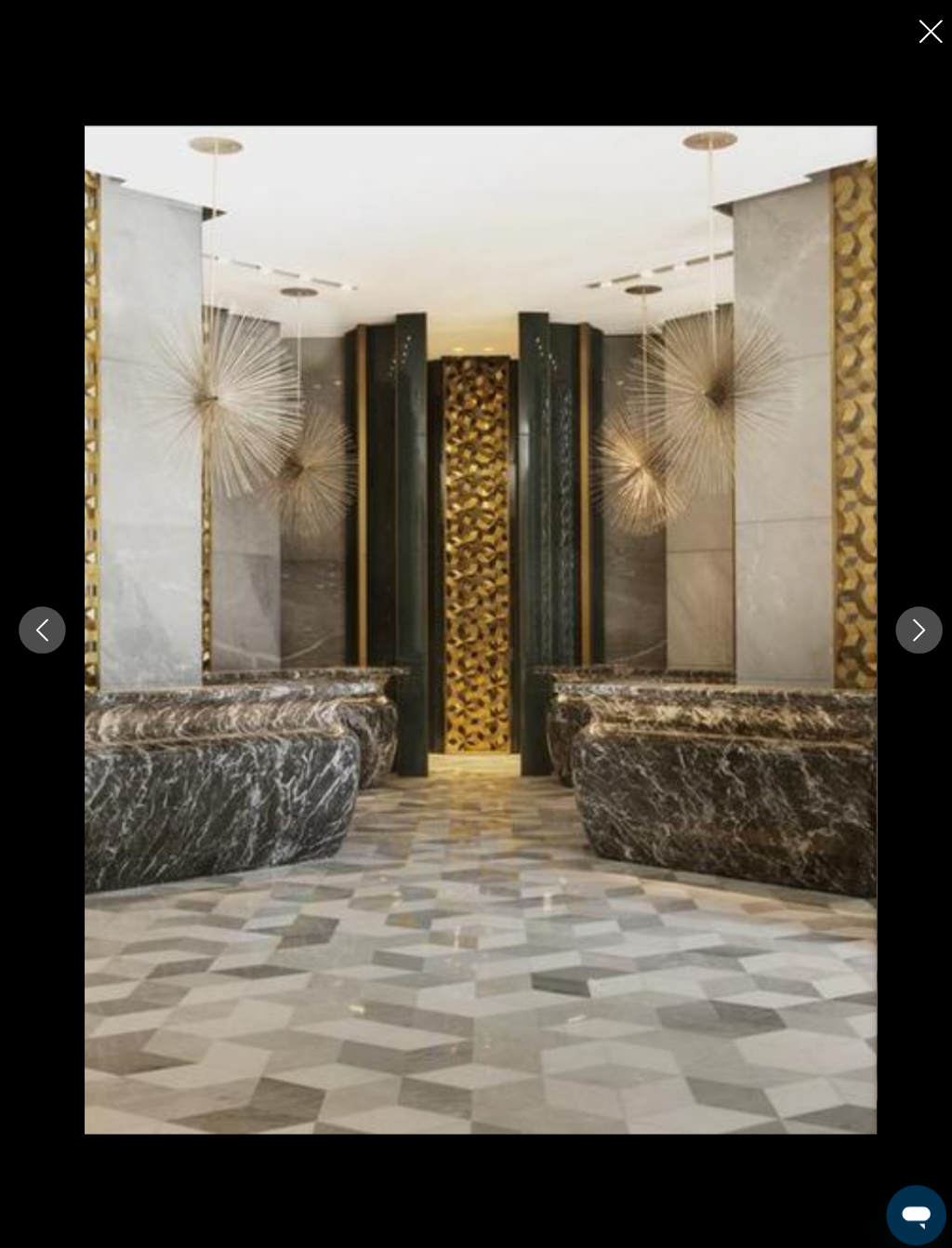 click 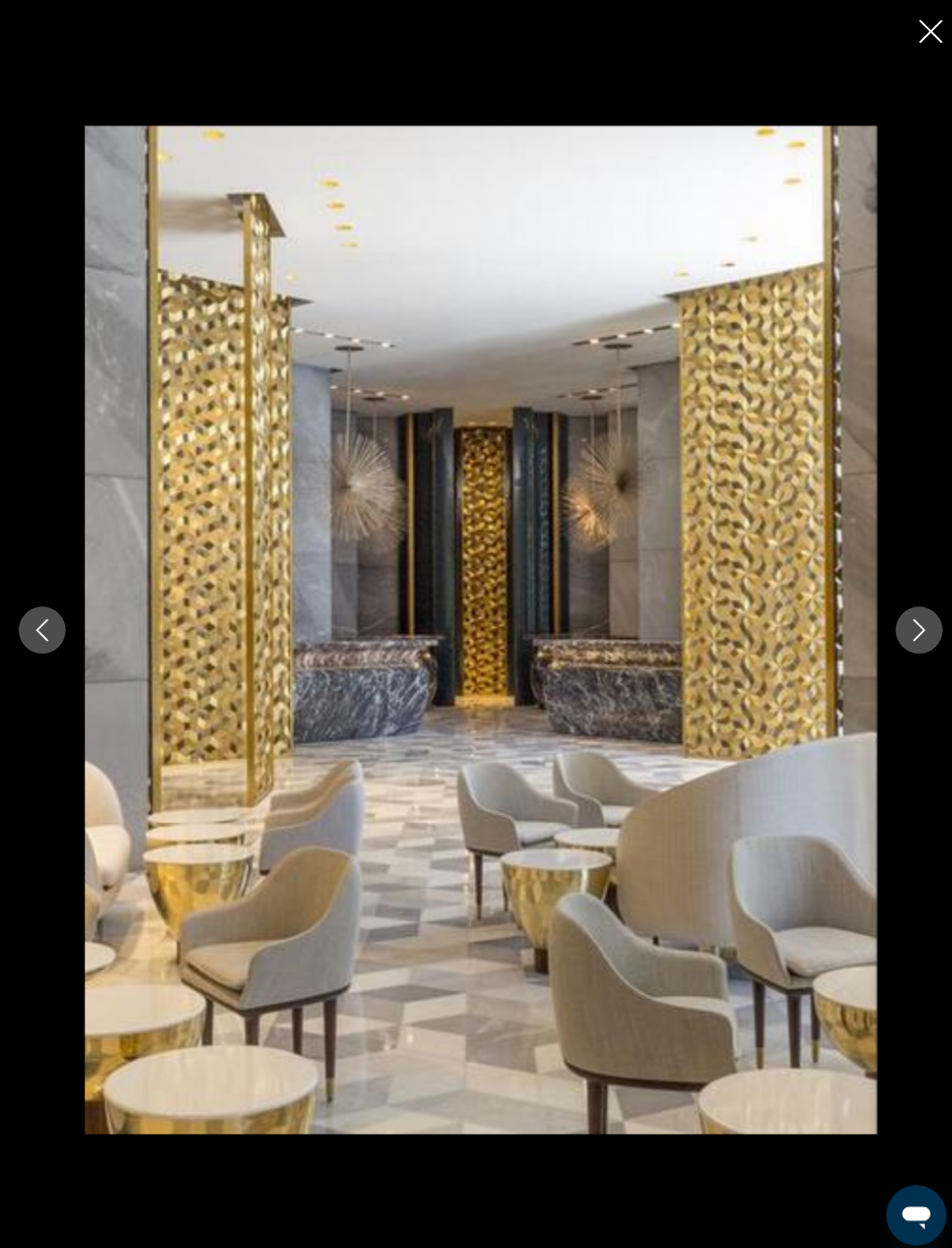 click 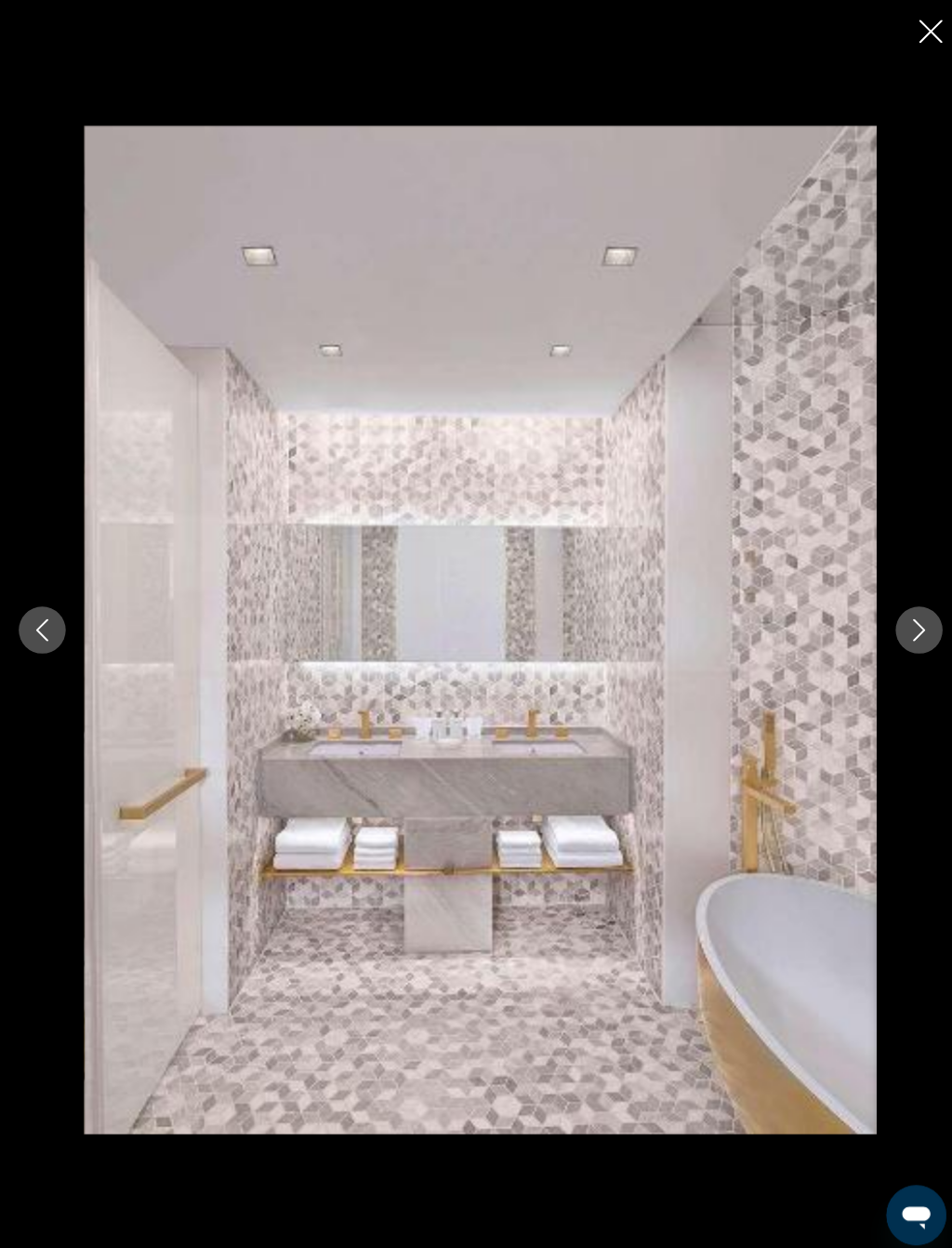 click at bounding box center [910, 624] 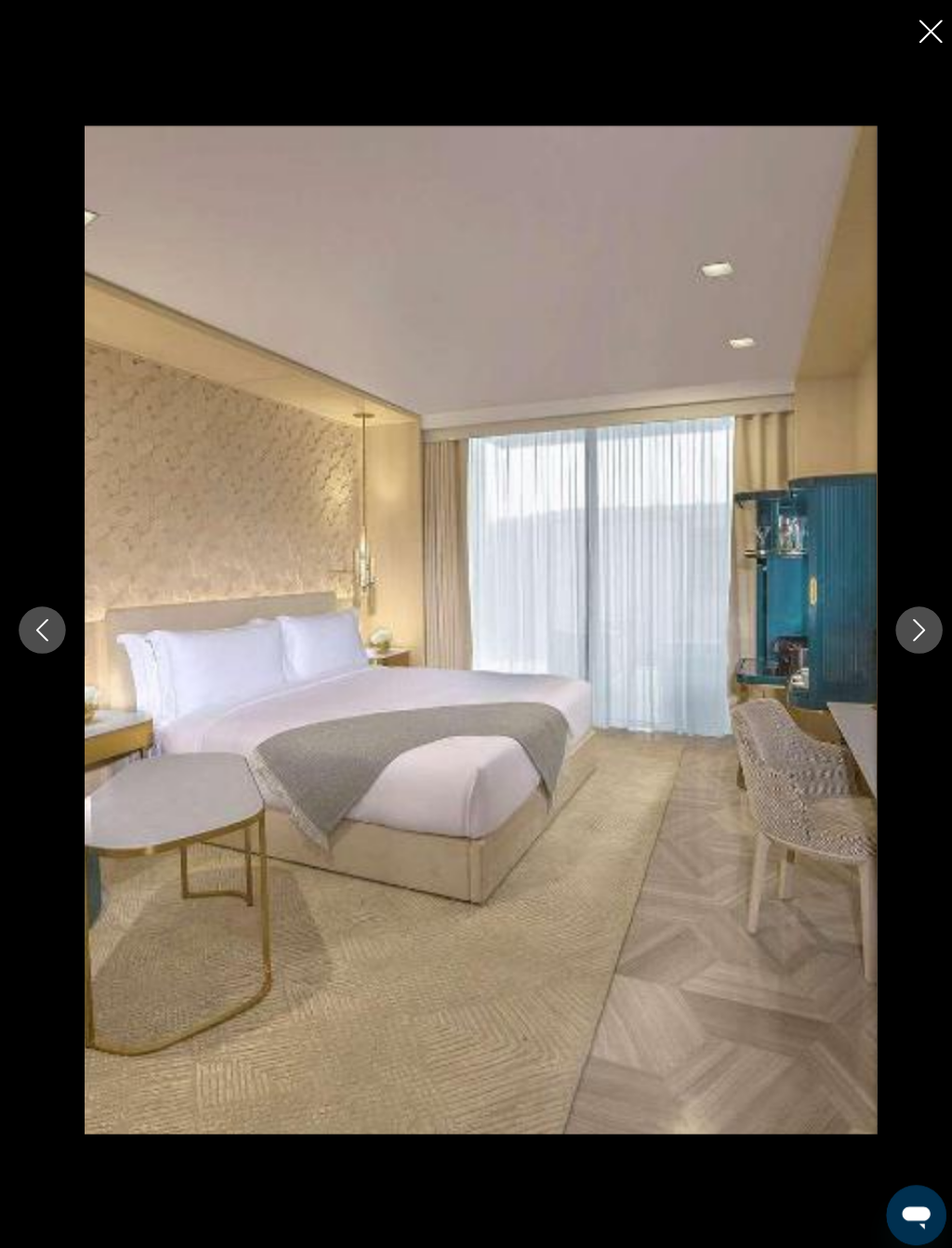 click at bounding box center (910, 624) 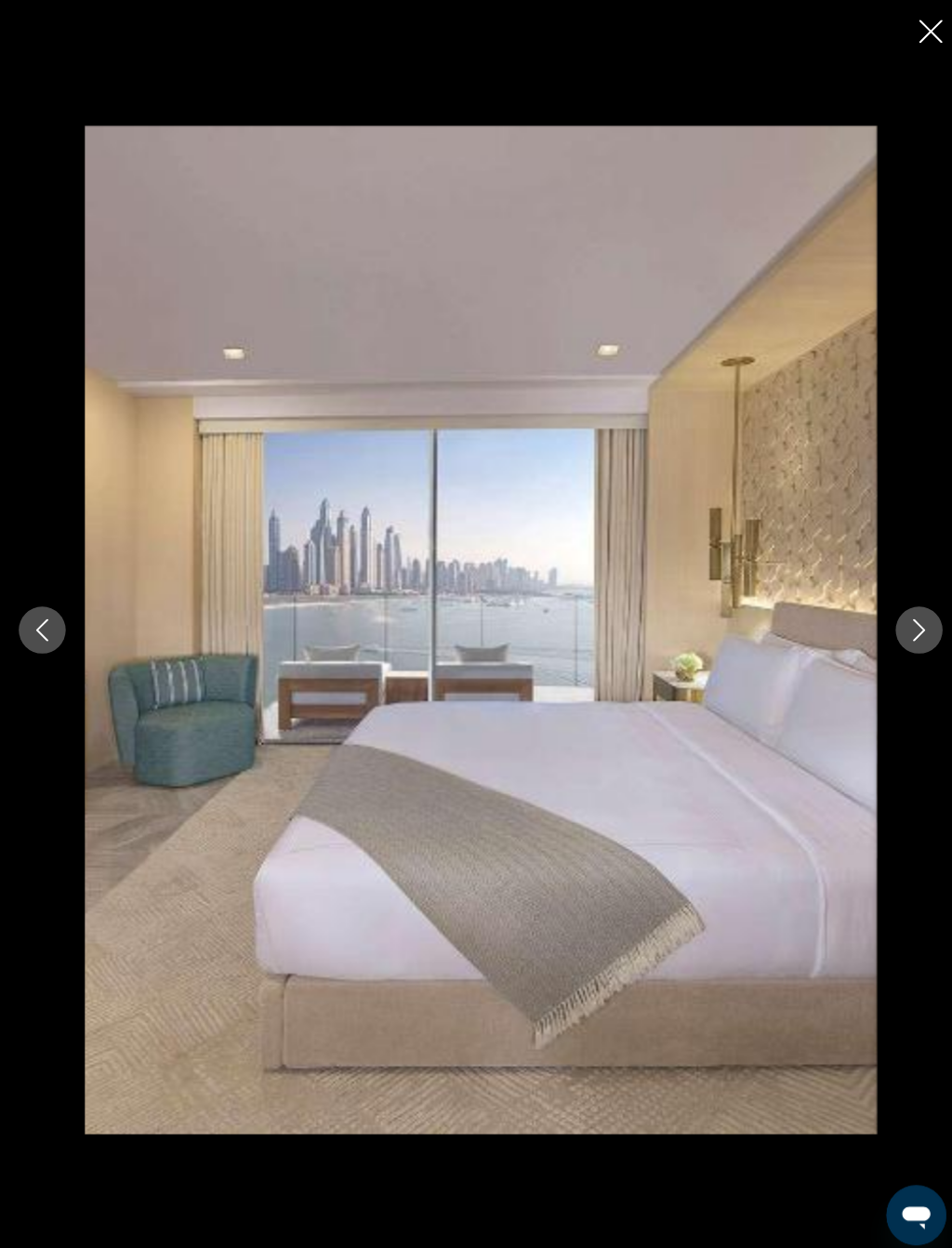 click at bounding box center (910, 624) 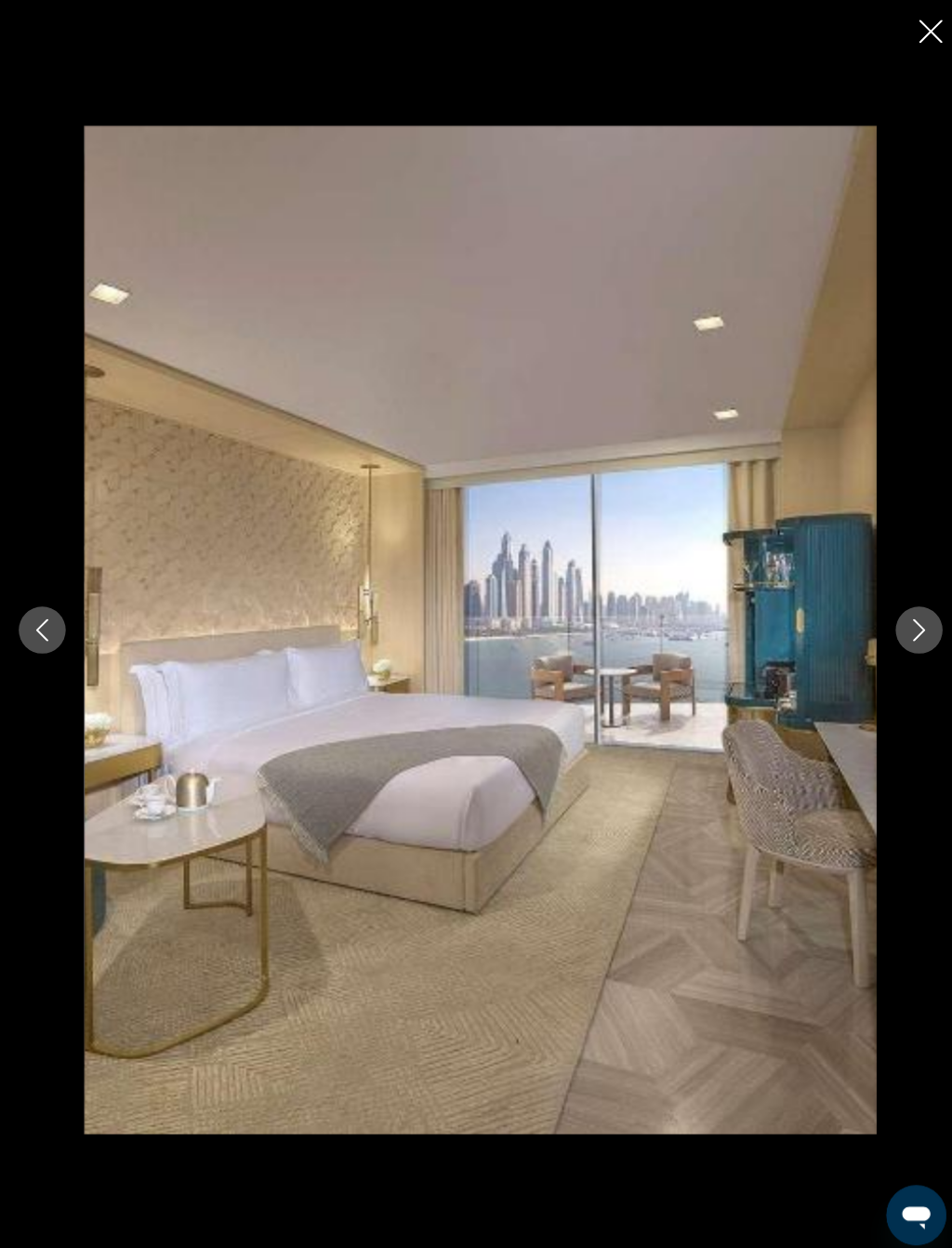 click at bounding box center [910, 624] 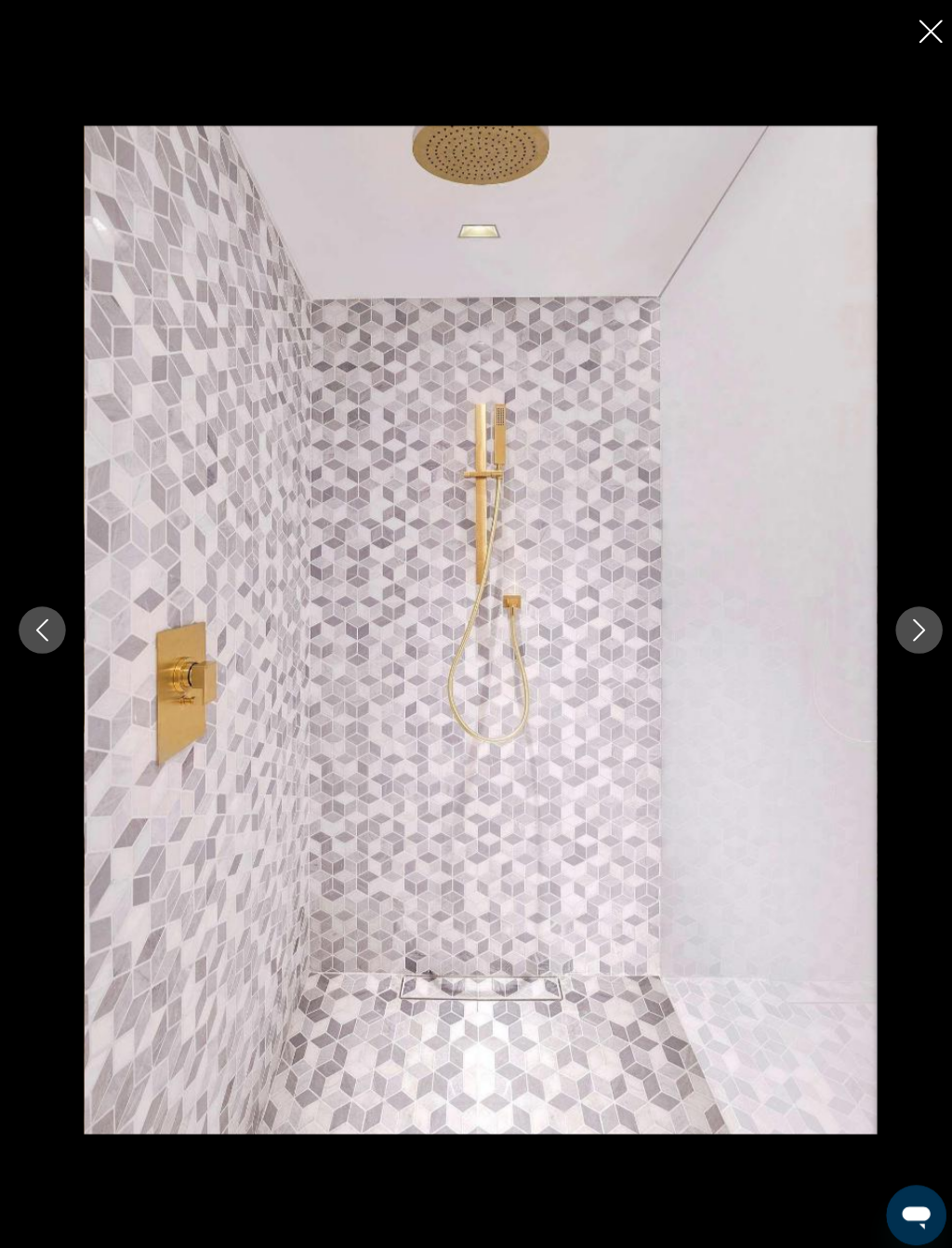 click 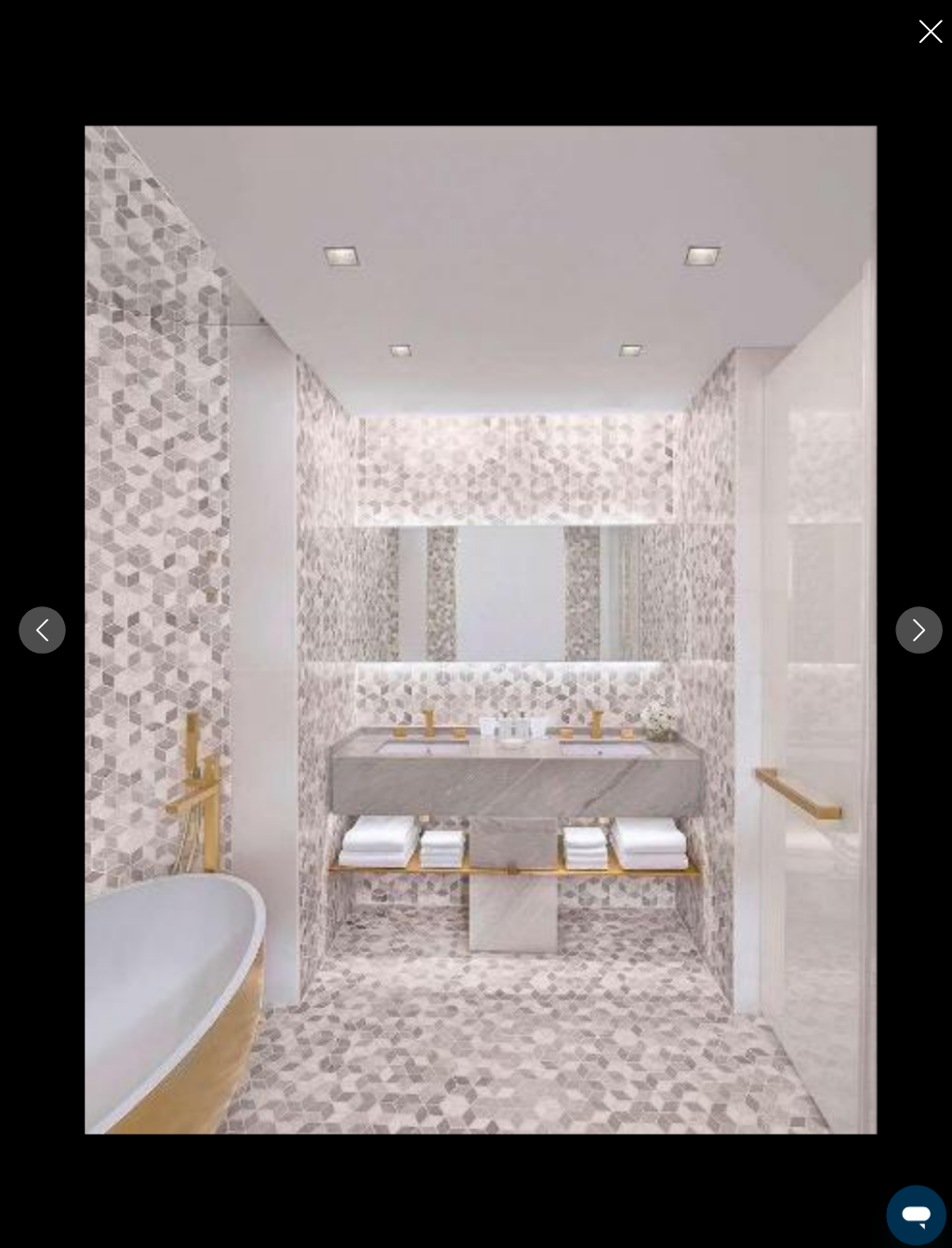click at bounding box center [910, 624] 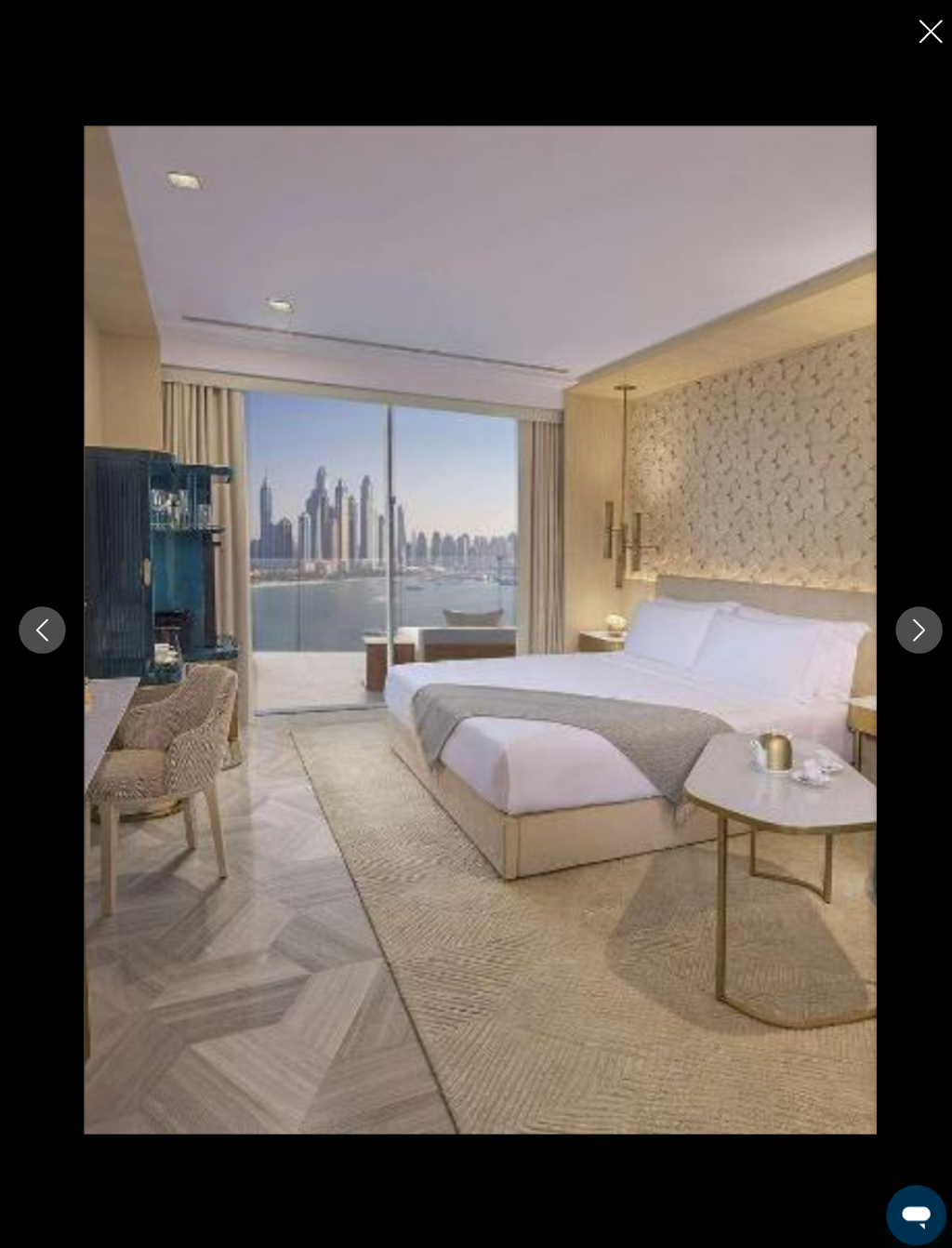 click at bounding box center (910, 624) 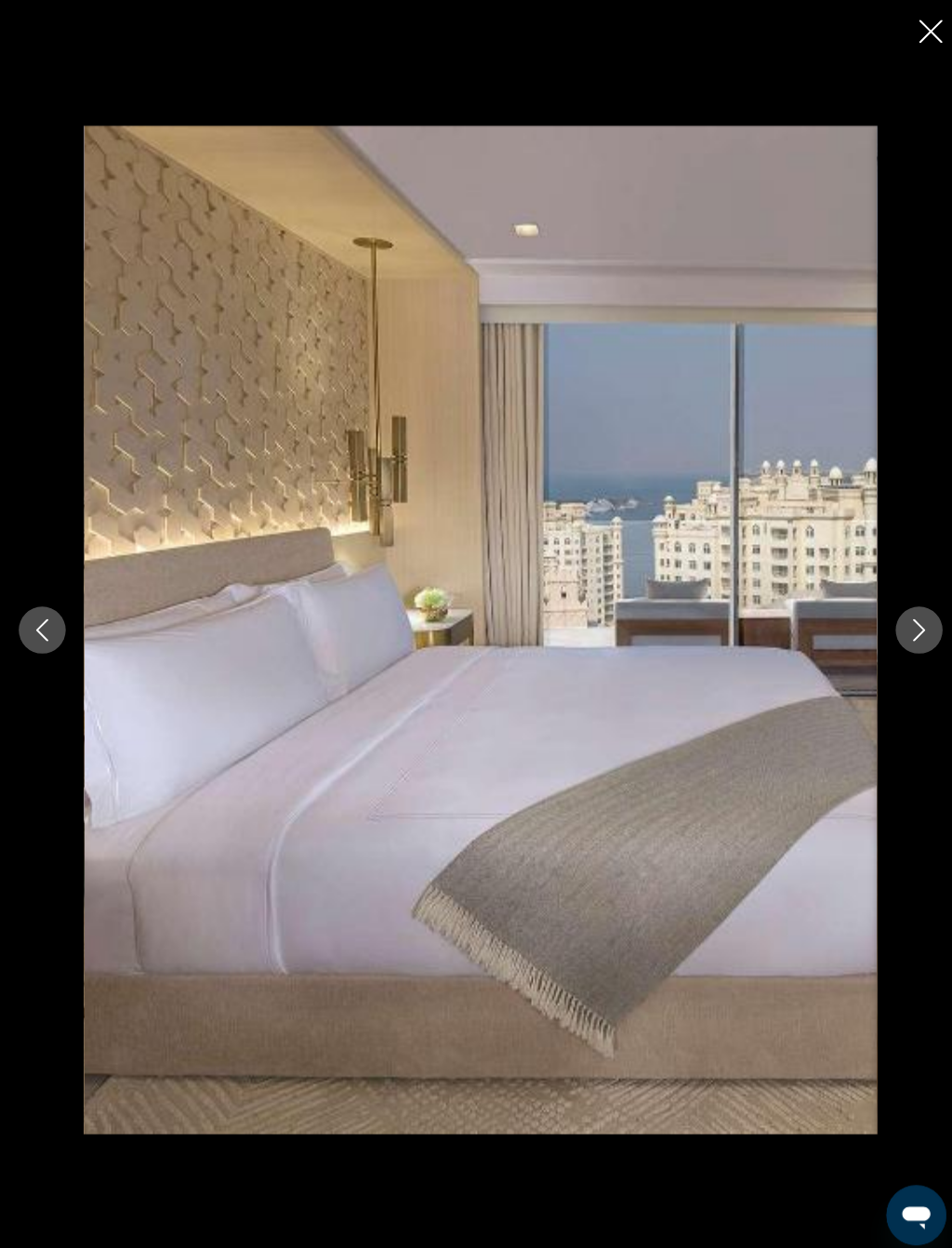 click 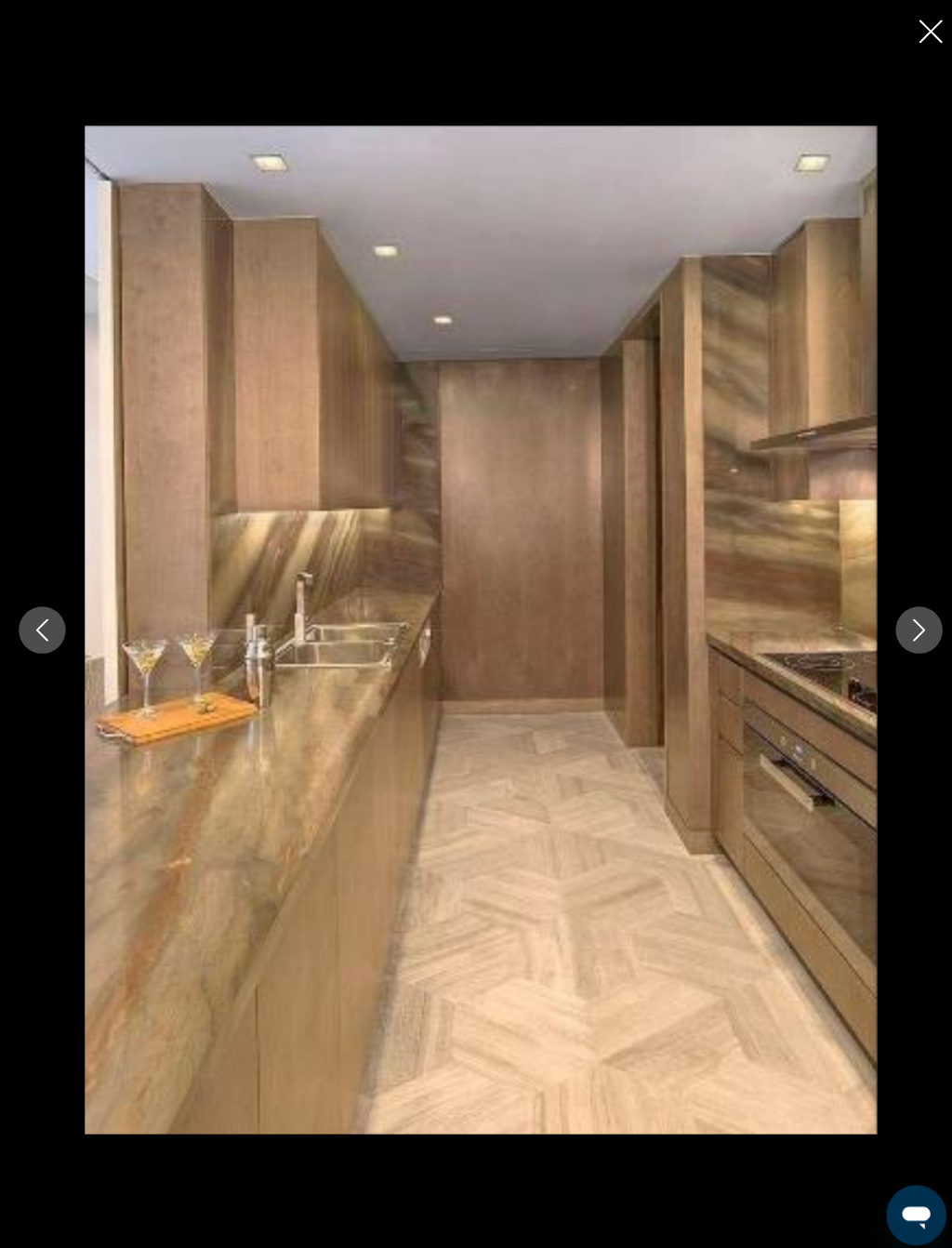 click 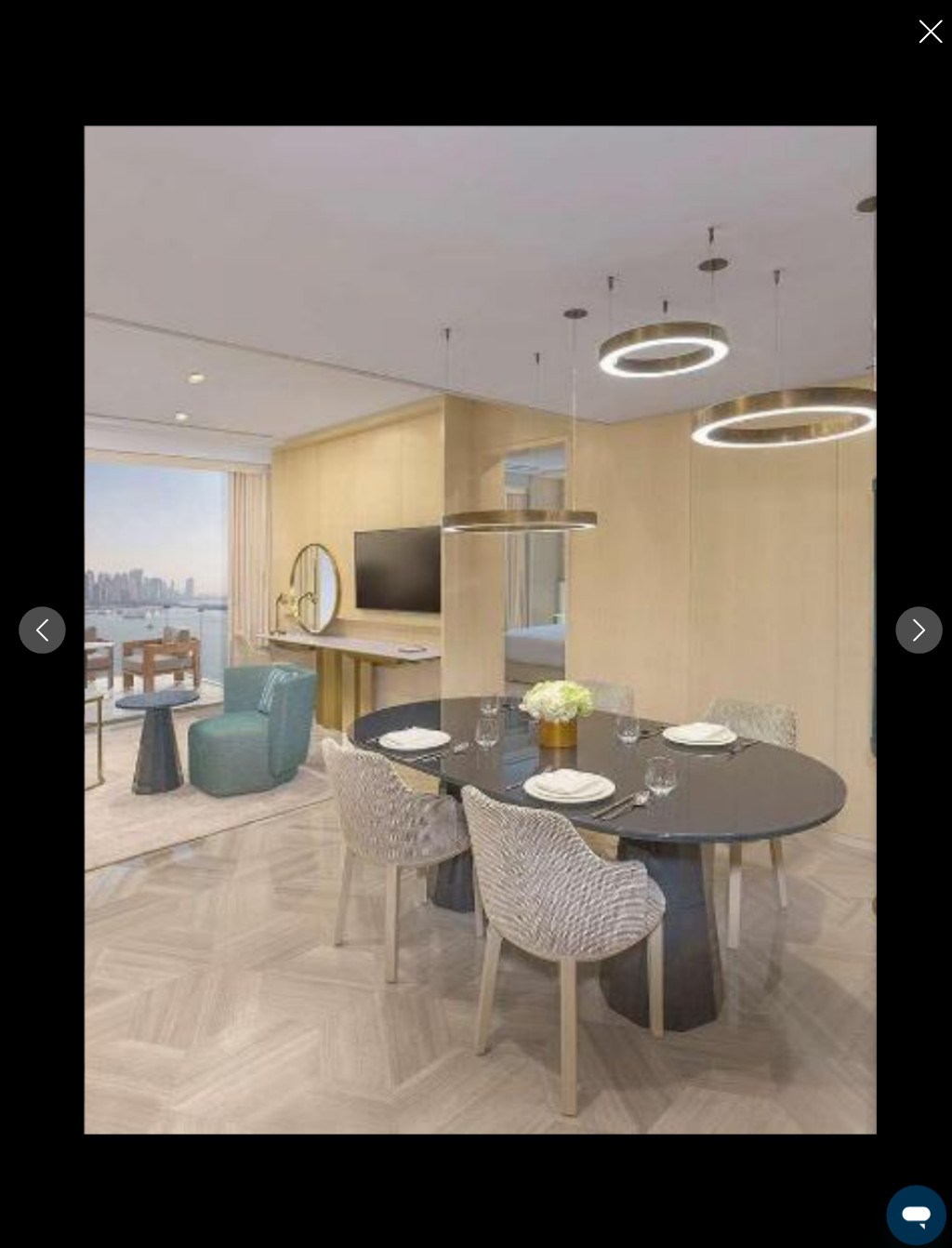 click 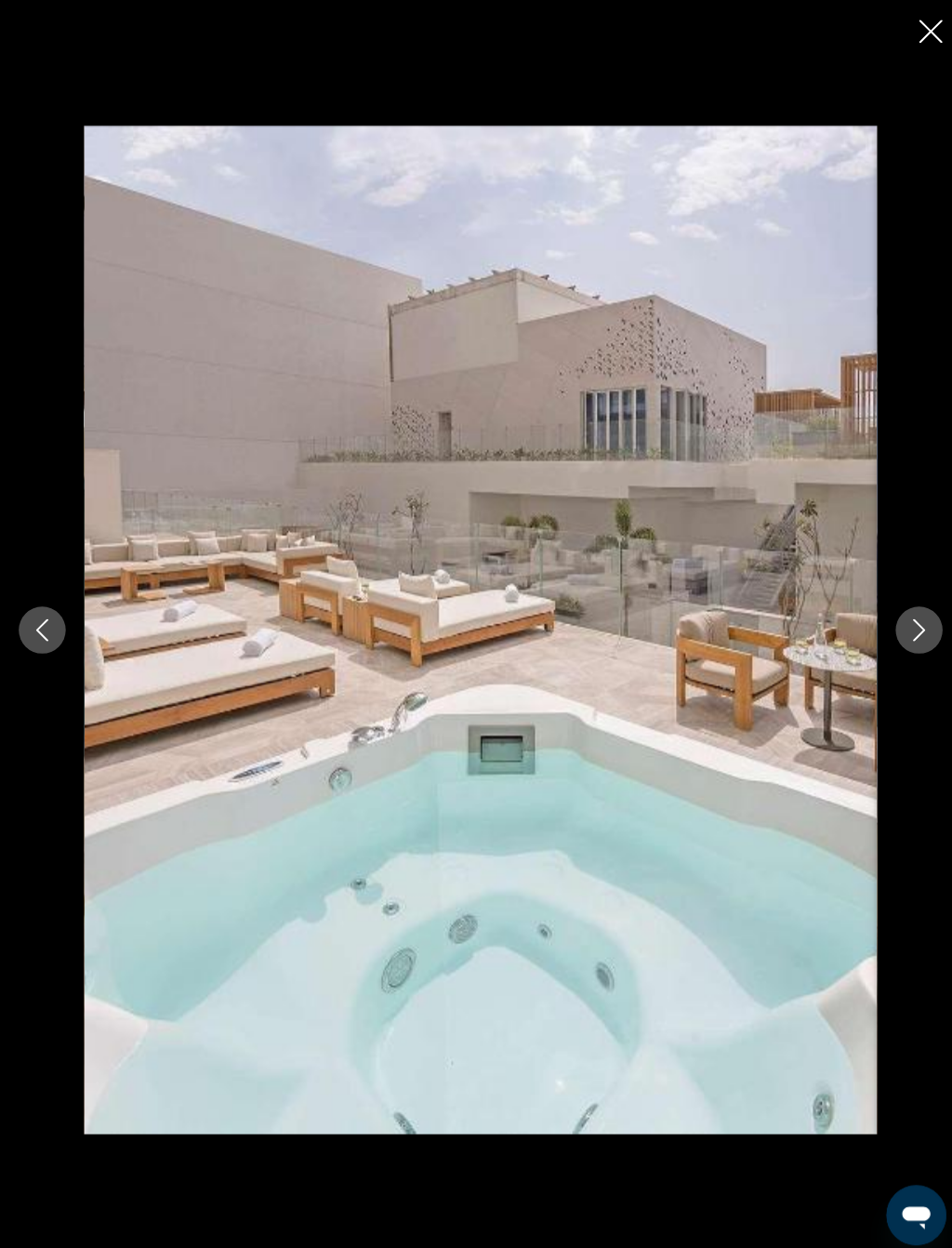 click 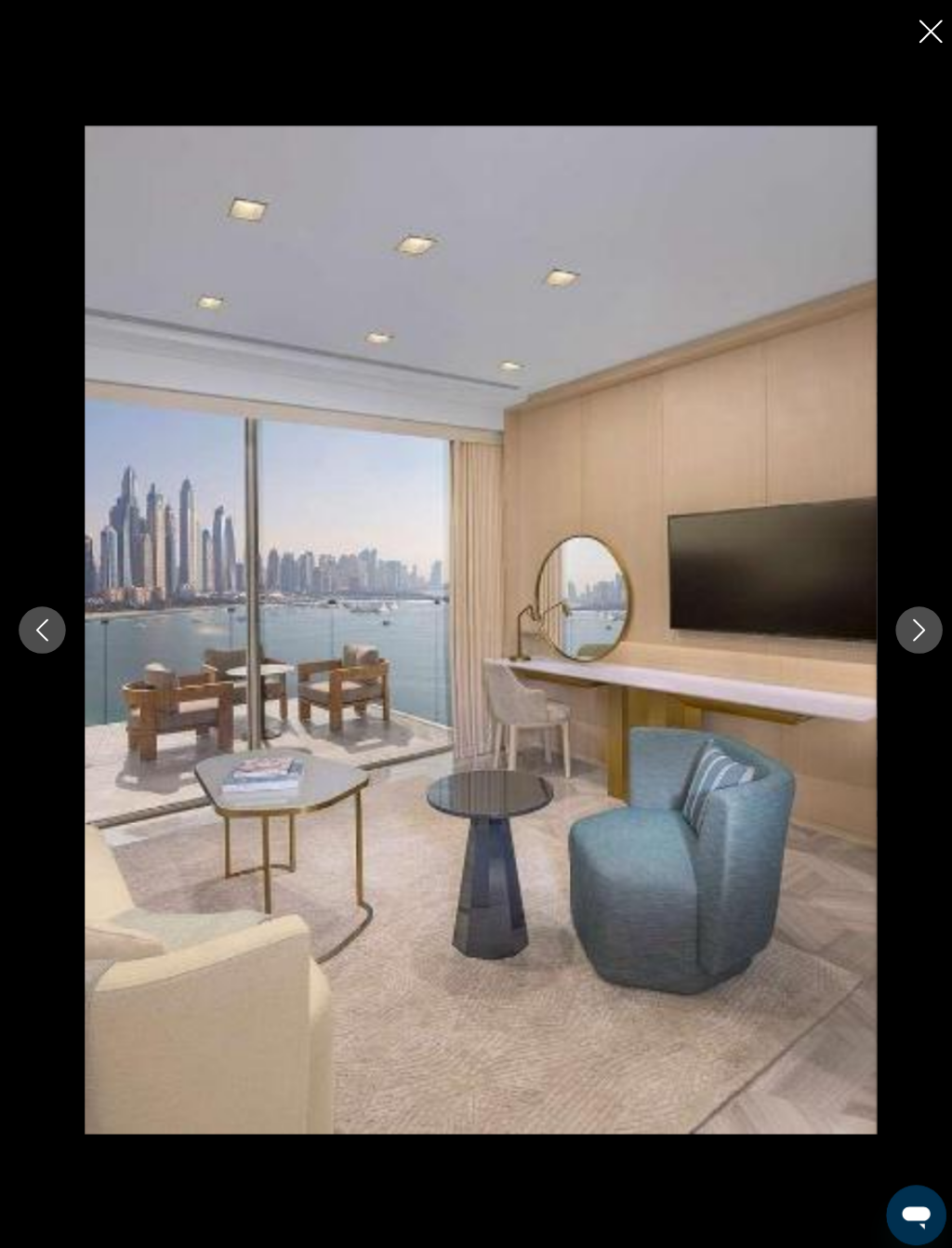 click at bounding box center (910, 624) 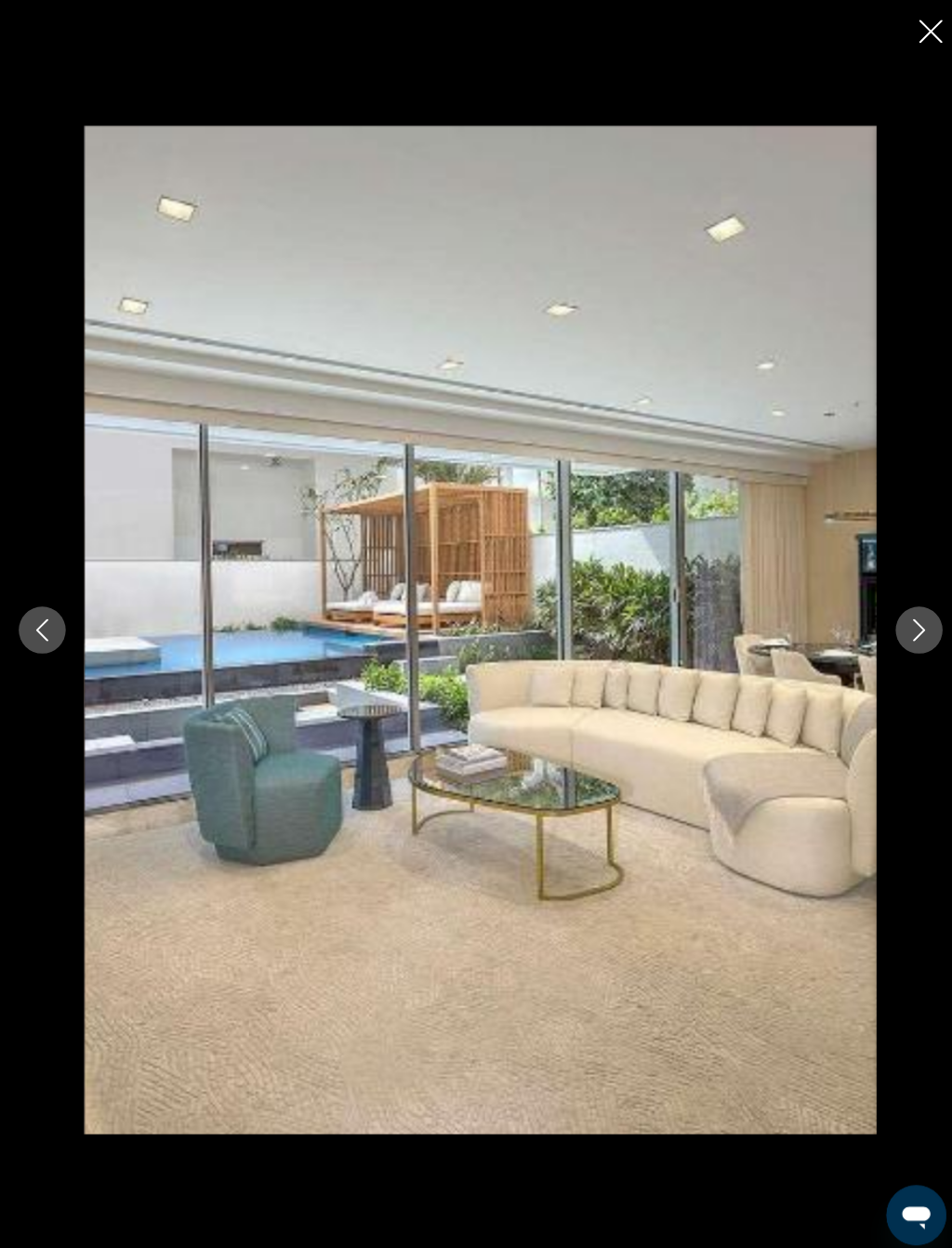 click at bounding box center [910, 624] 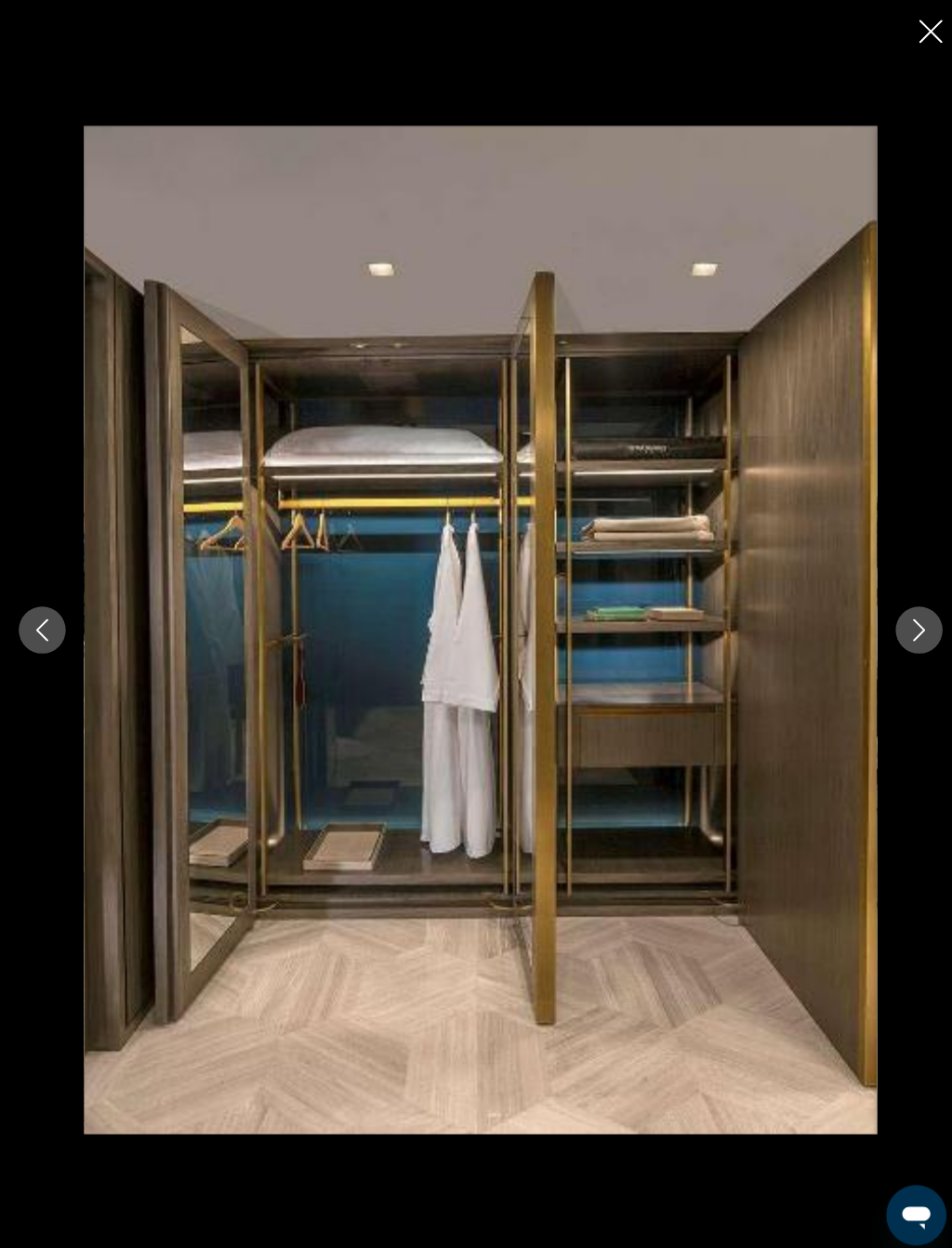 click at bounding box center [910, 624] 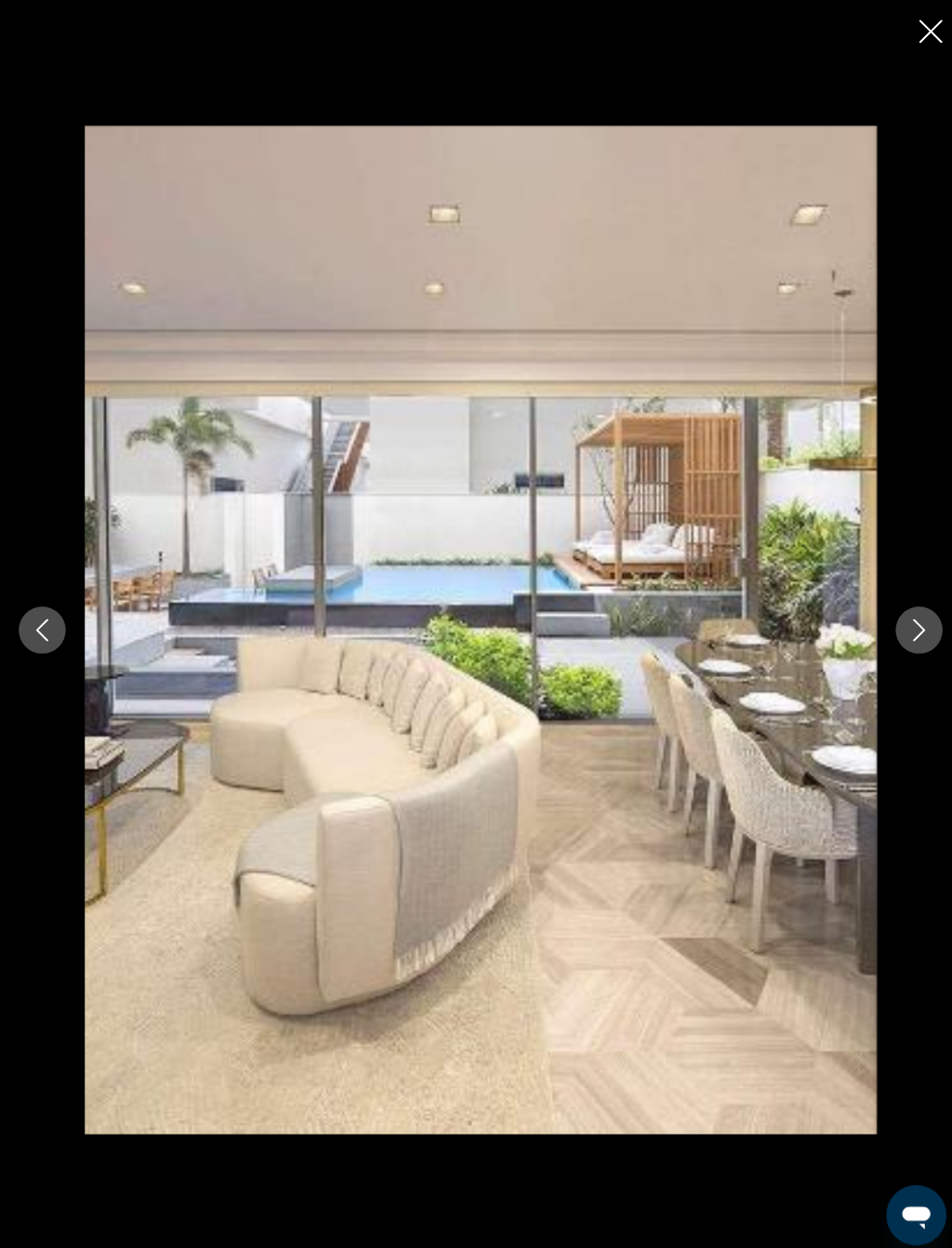 click at bounding box center [910, 624] 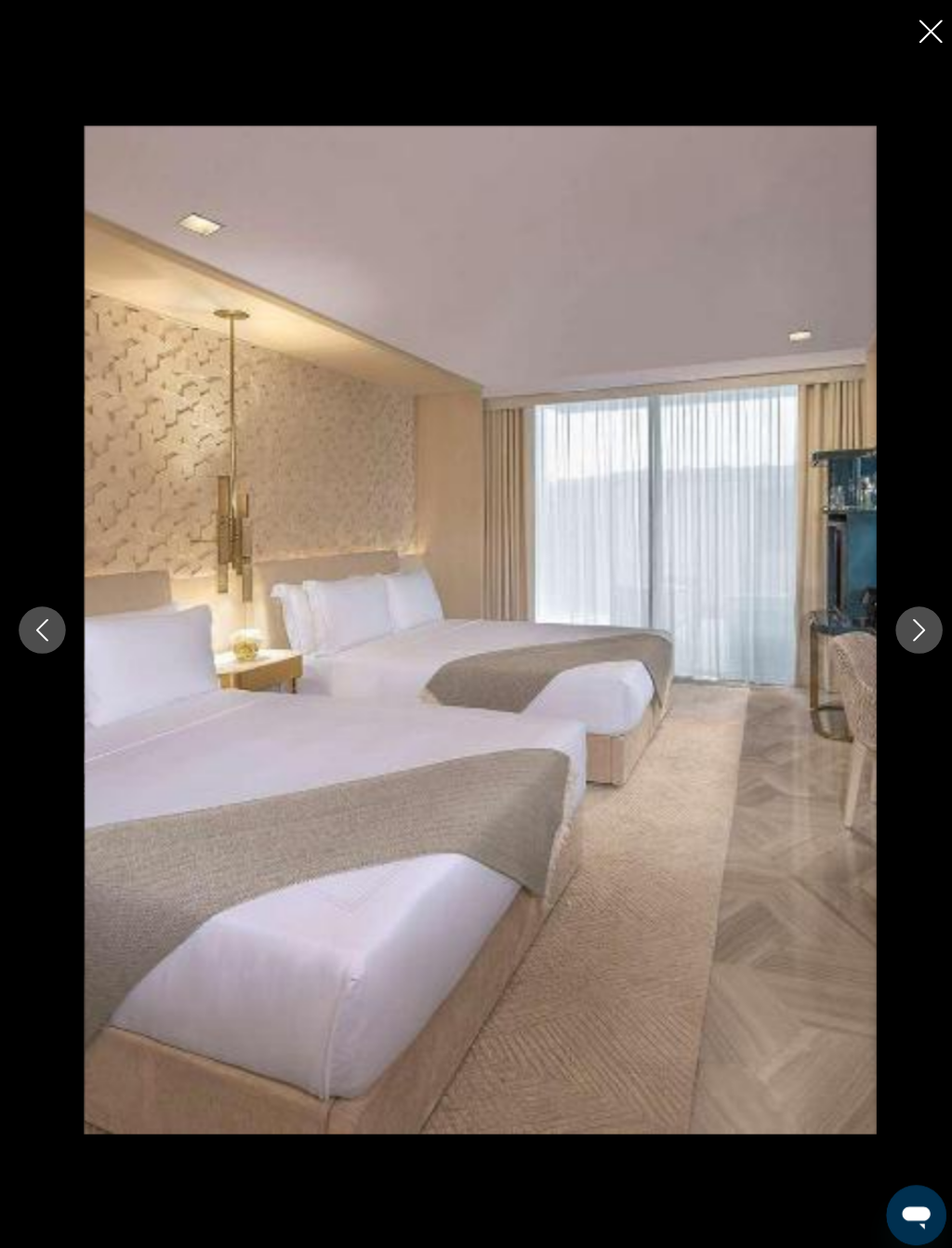 click 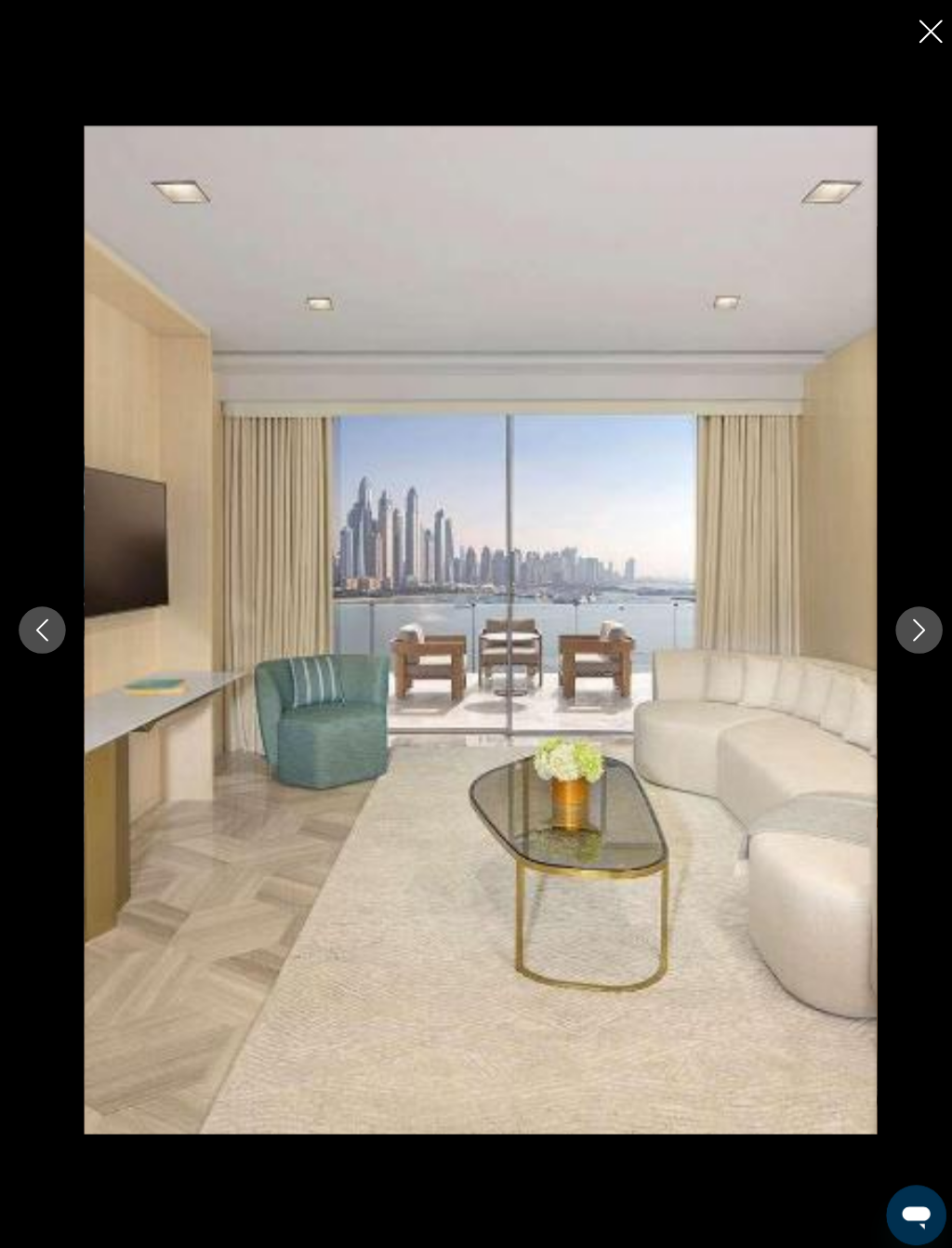 click at bounding box center [476, 624] 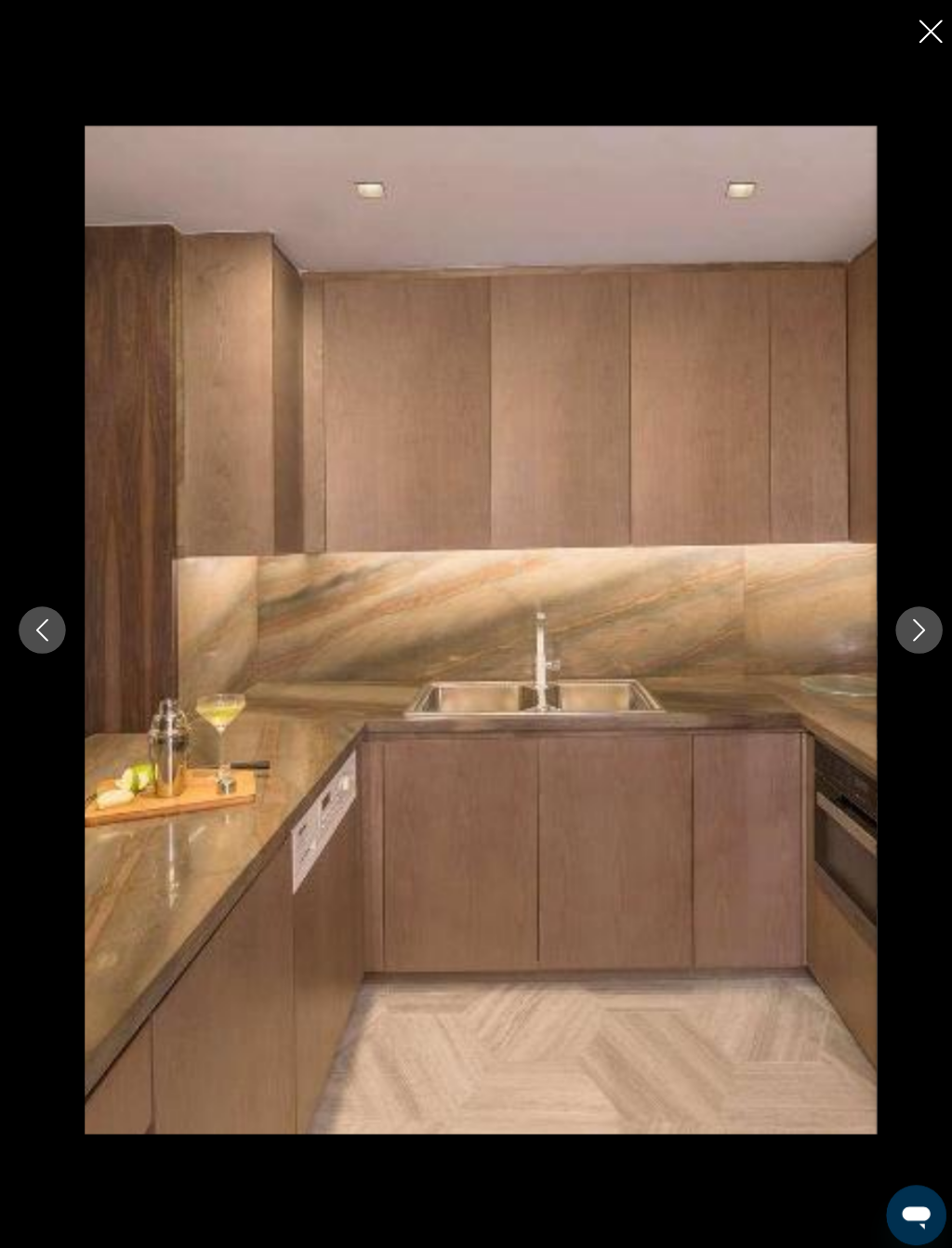 click at bounding box center [910, 624] 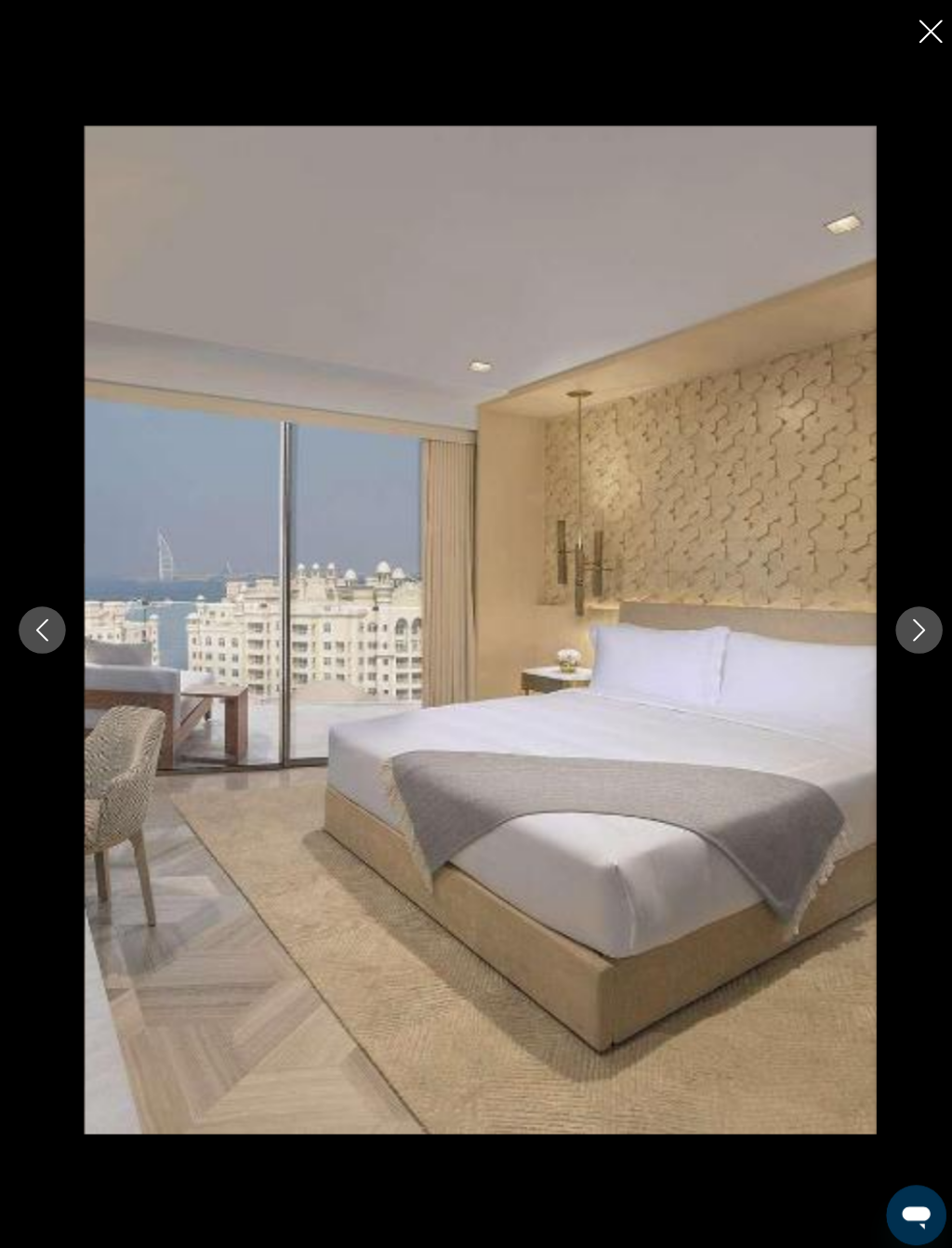 click 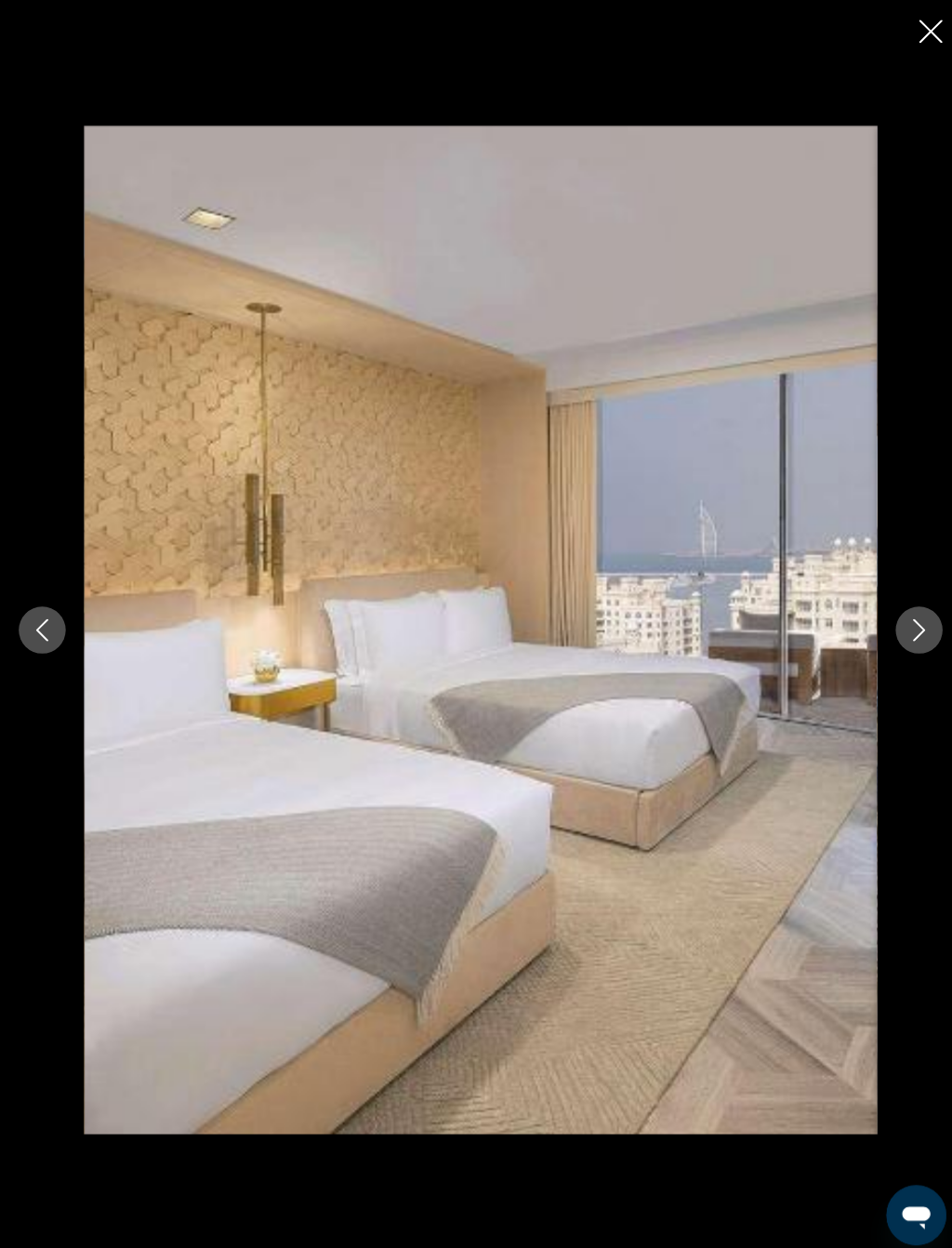 click 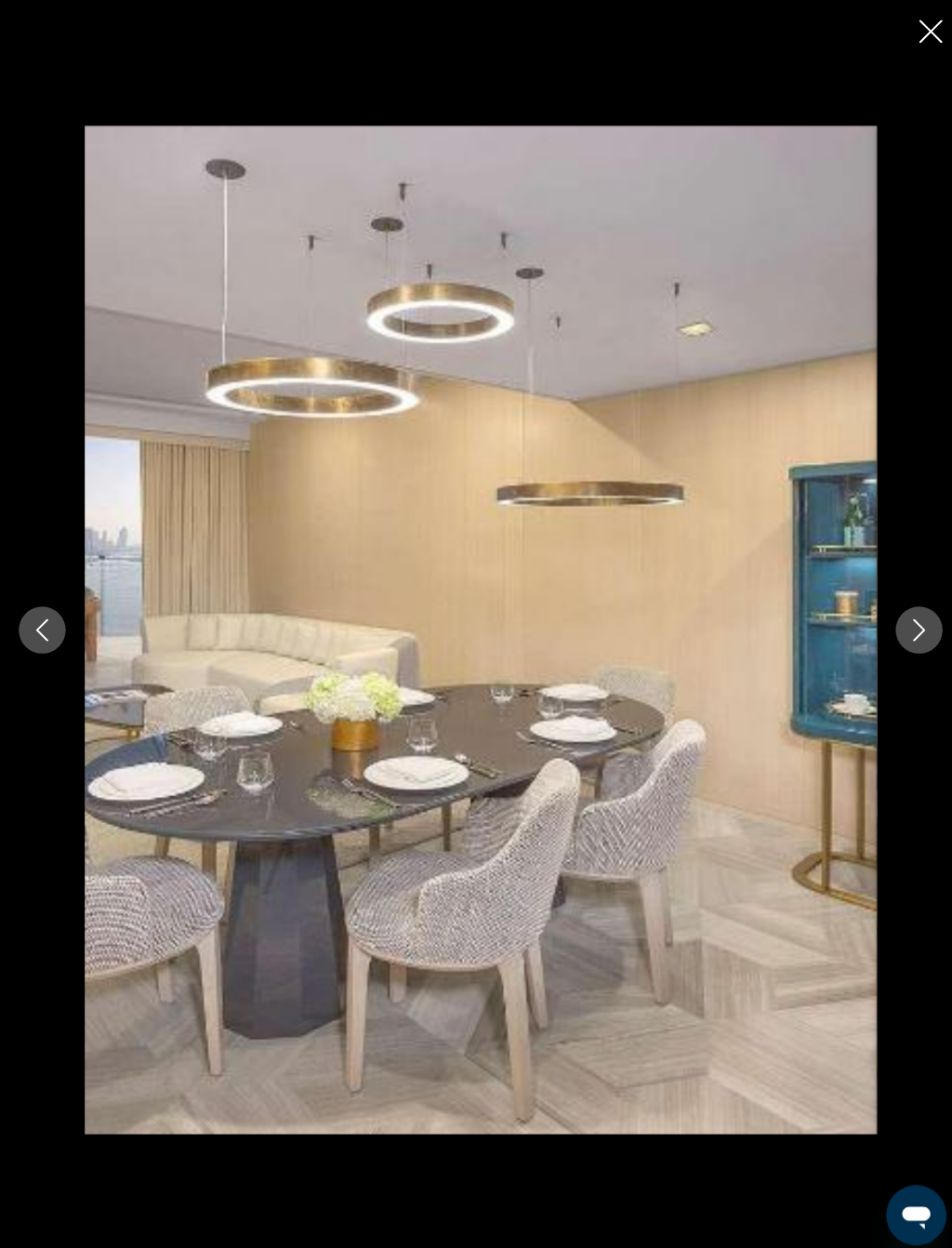 click 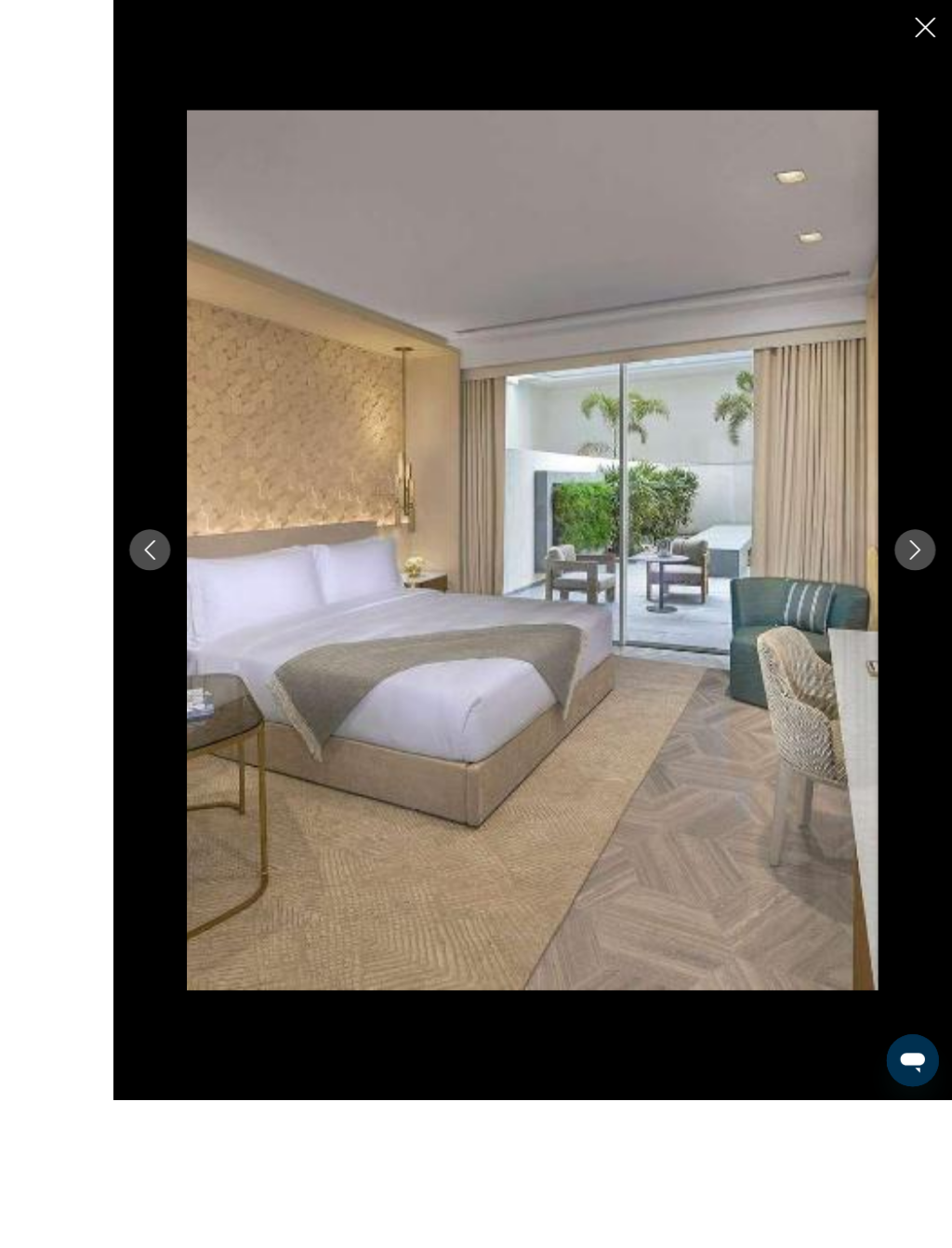 scroll, scrollTop: 902, scrollLeft: 0, axis: vertical 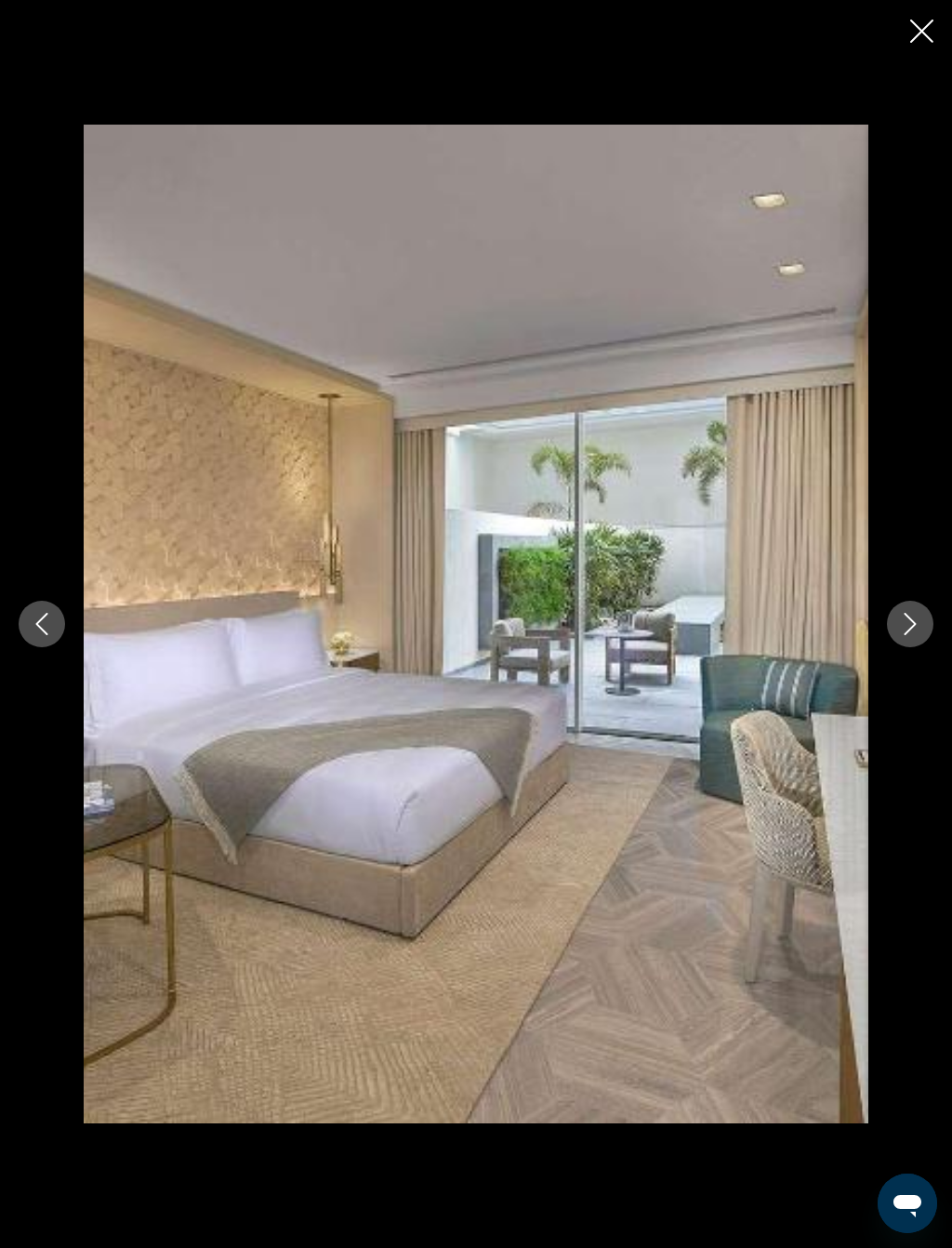 click 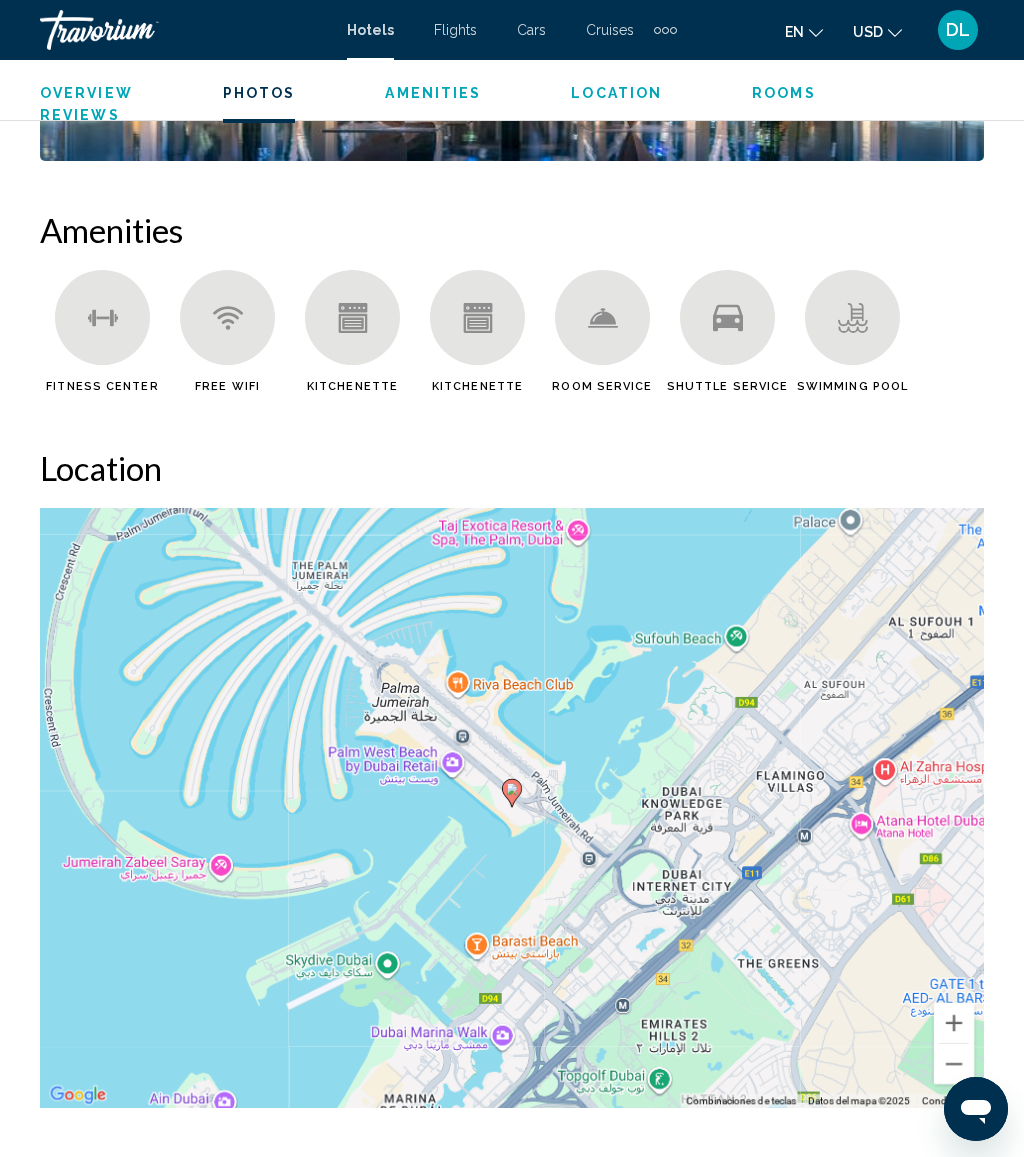 scroll, scrollTop: 2081, scrollLeft: 0, axis: vertical 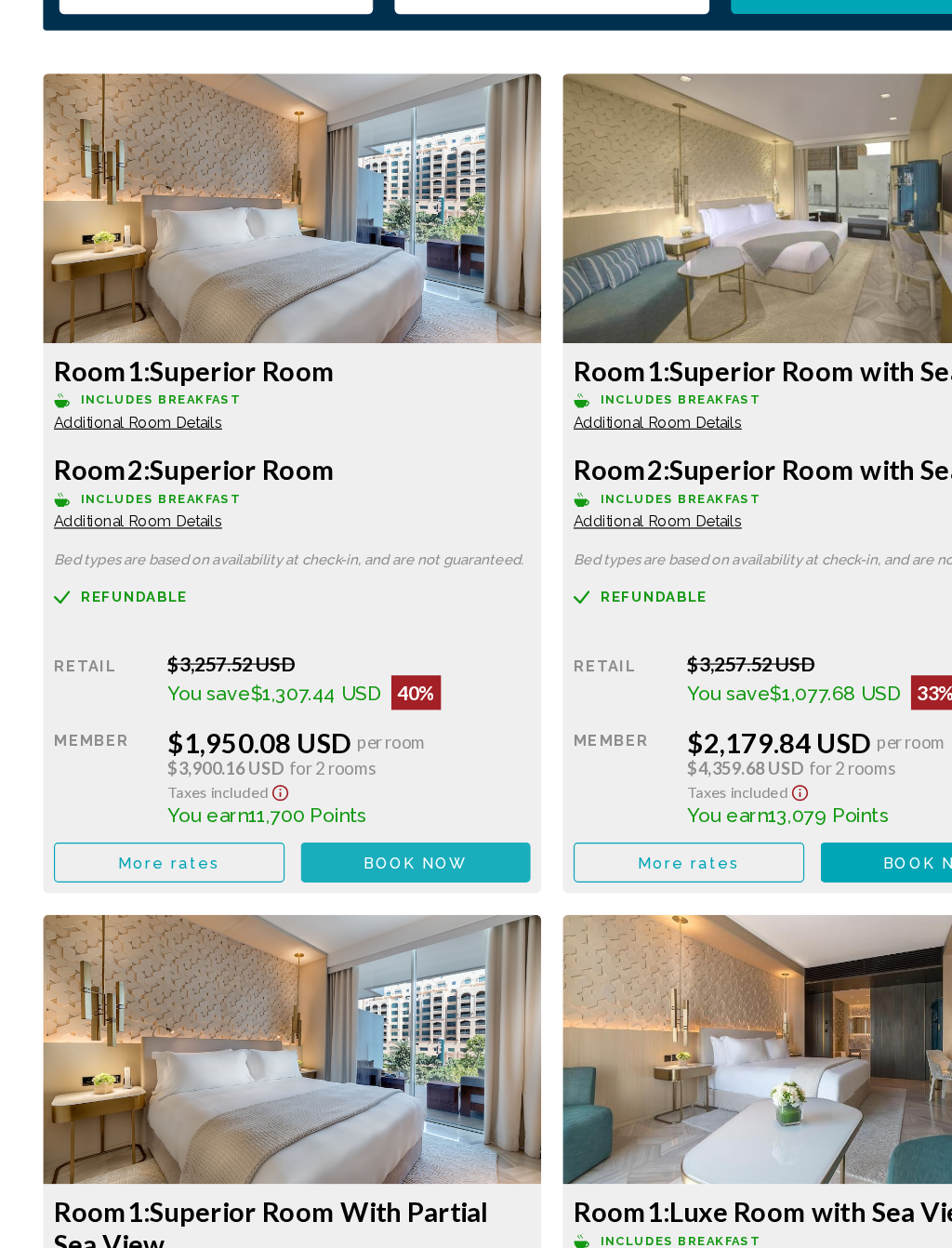 click on "Book now" at bounding box center [358, 857] 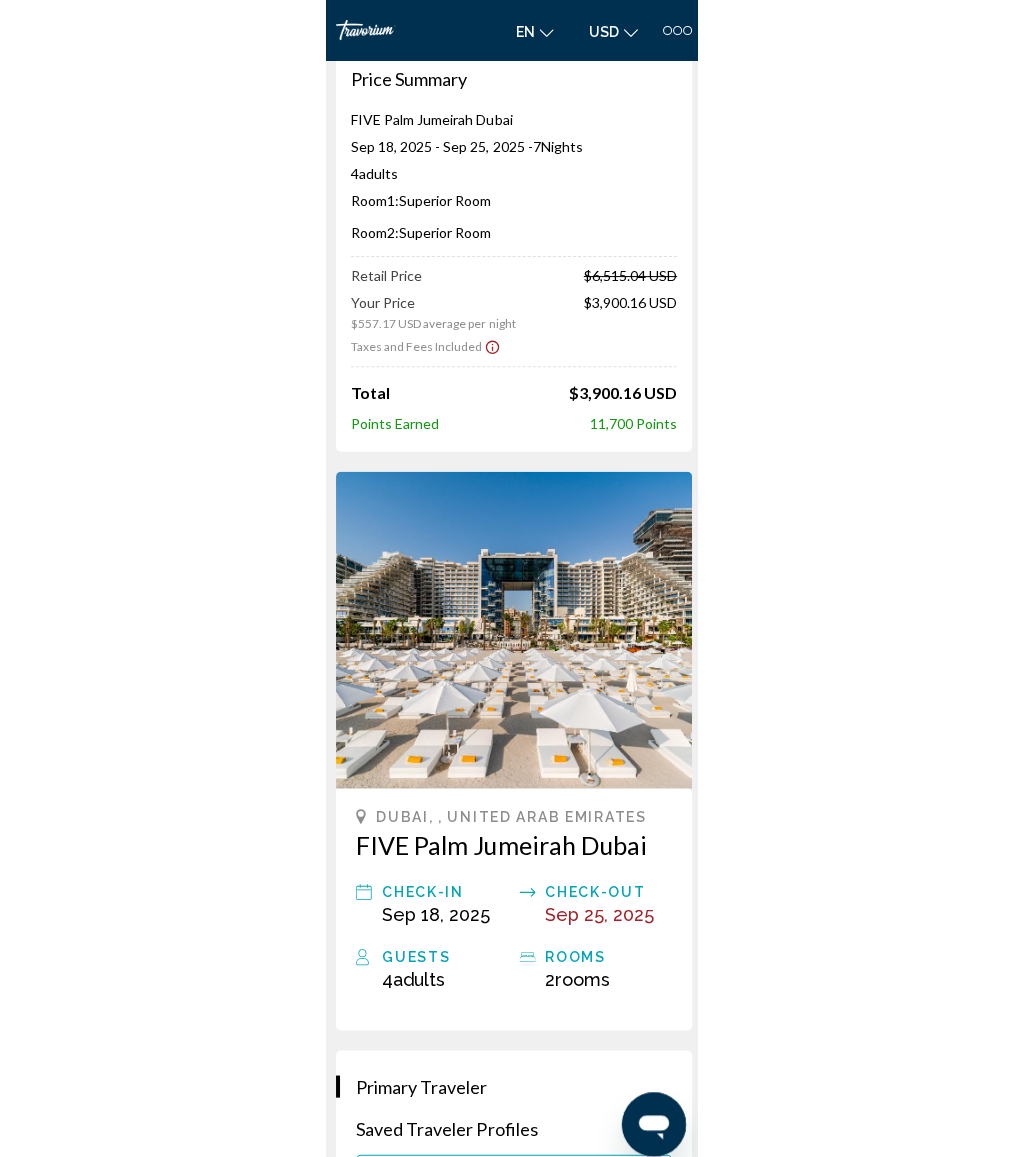 scroll, scrollTop: 0, scrollLeft: 0, axis: both 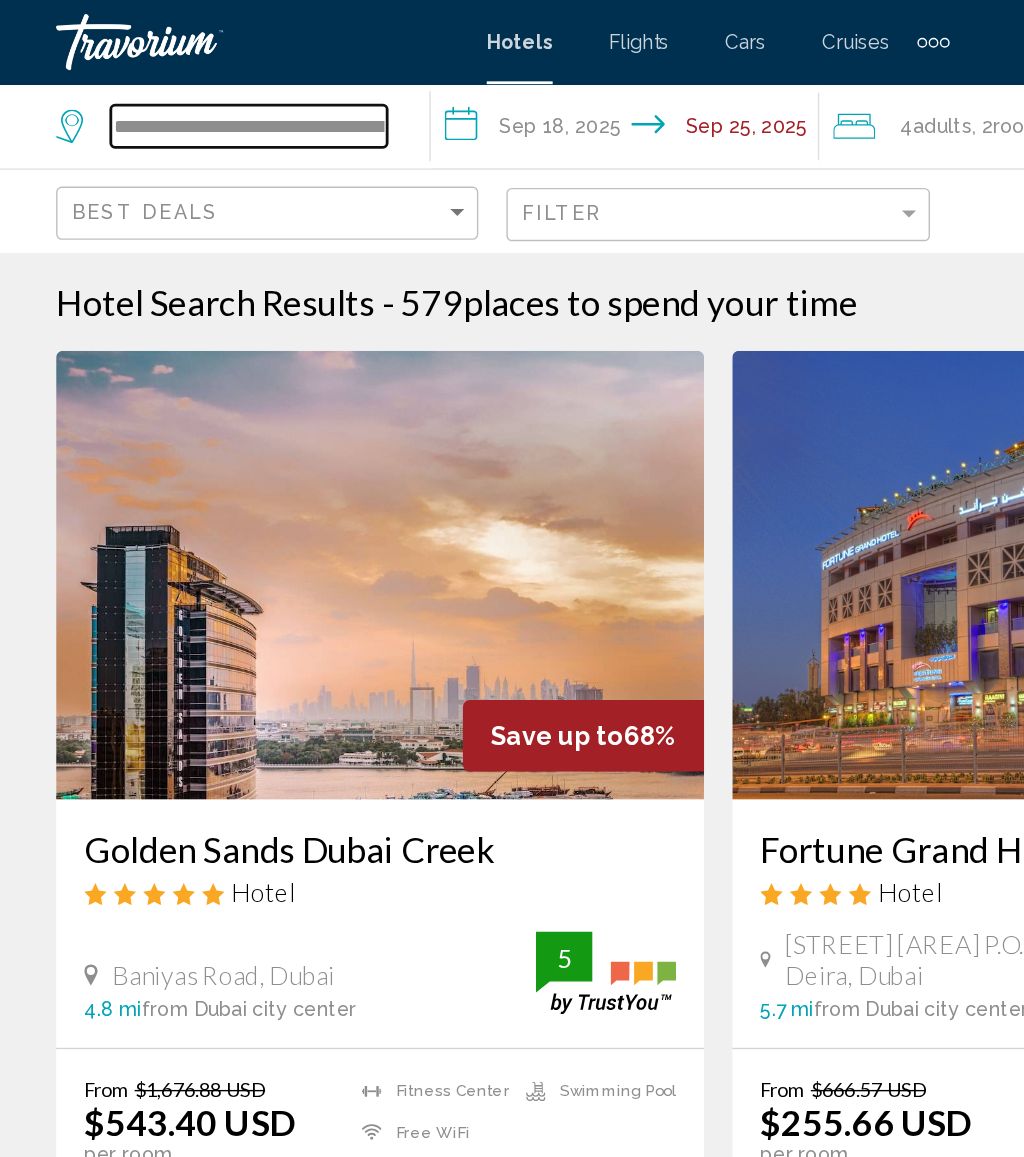 click on "**********" at bounding box center [177, 90] 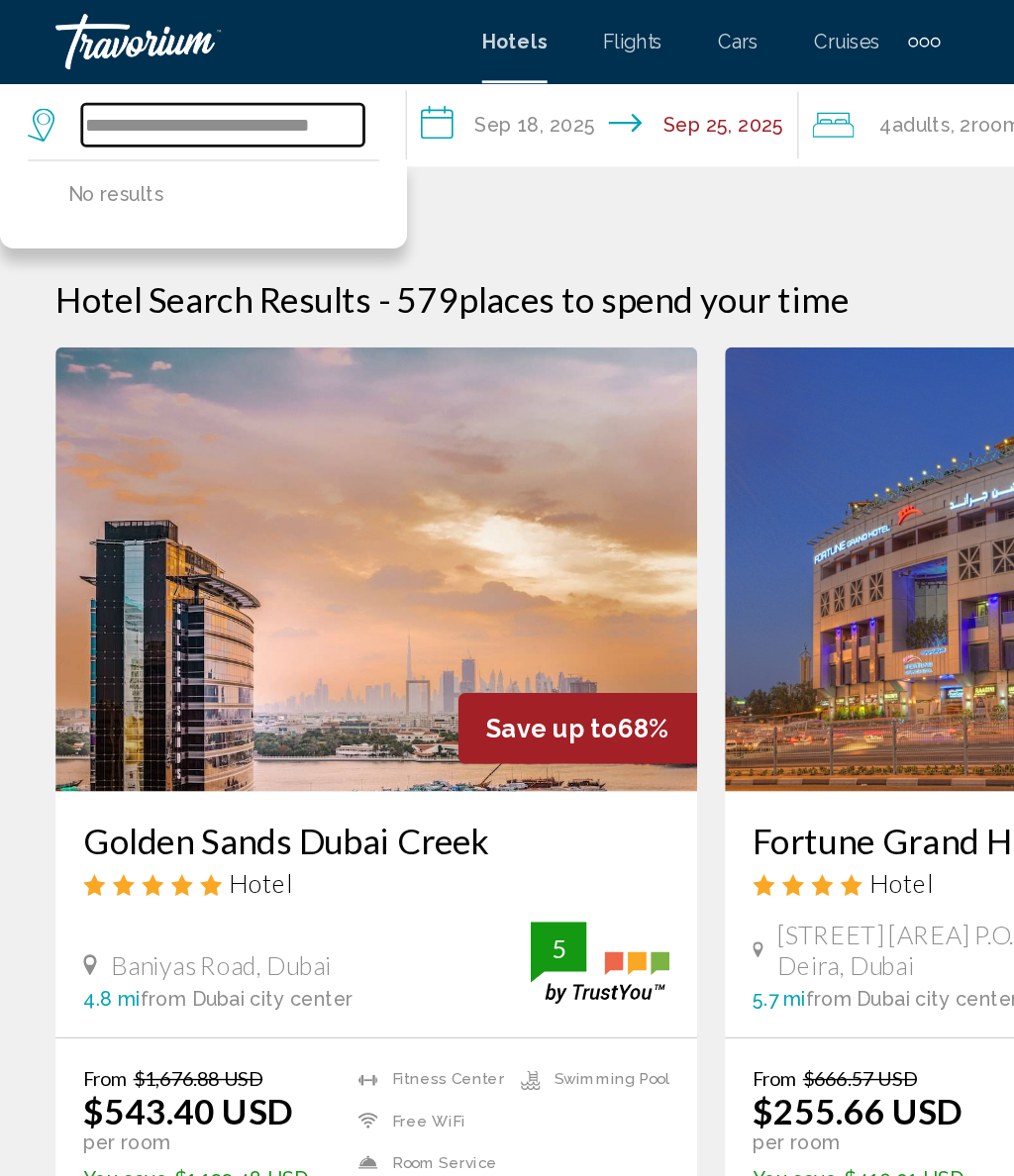 click on "**********" at bounding box center (158, 89) 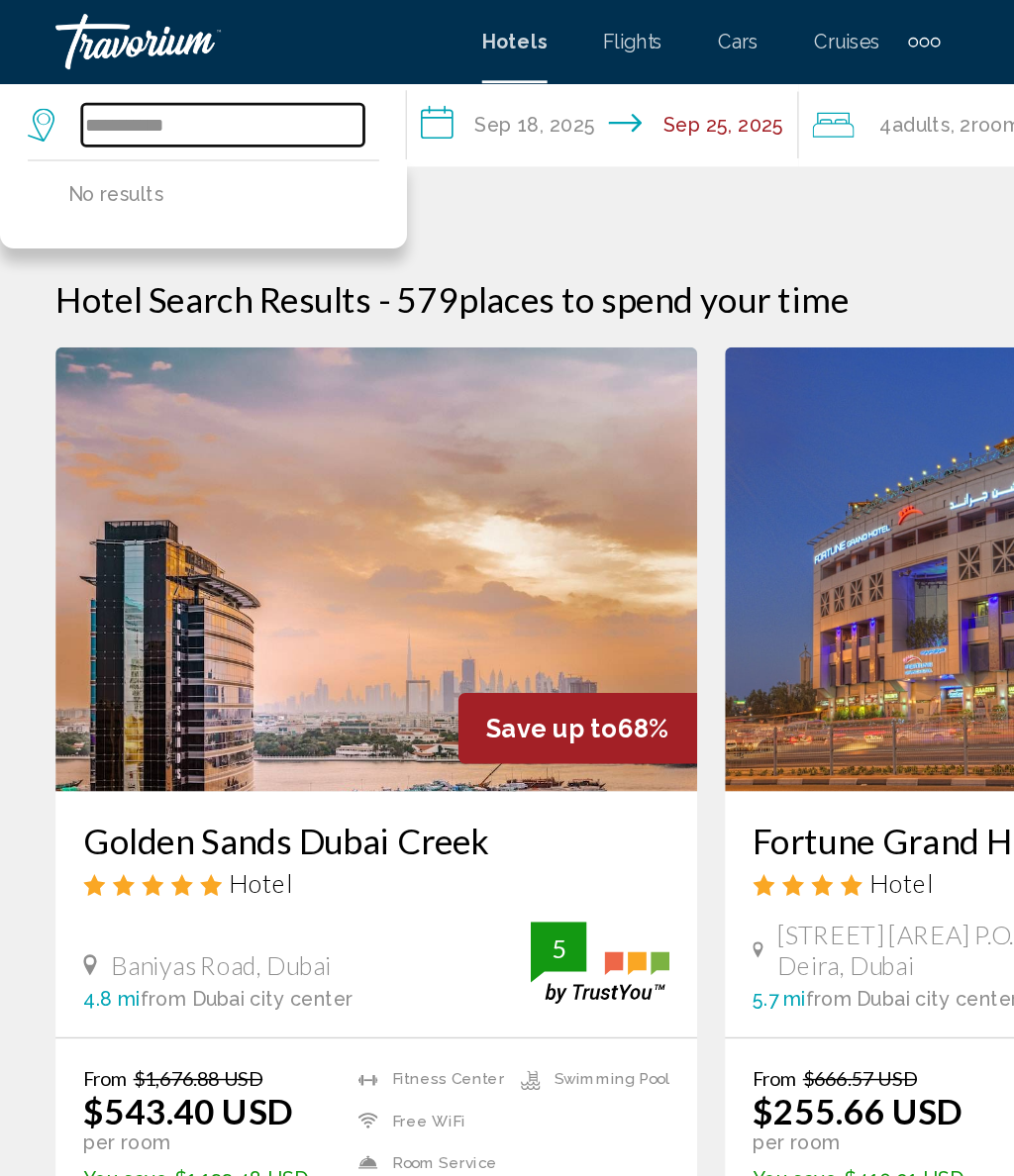 type on "******" 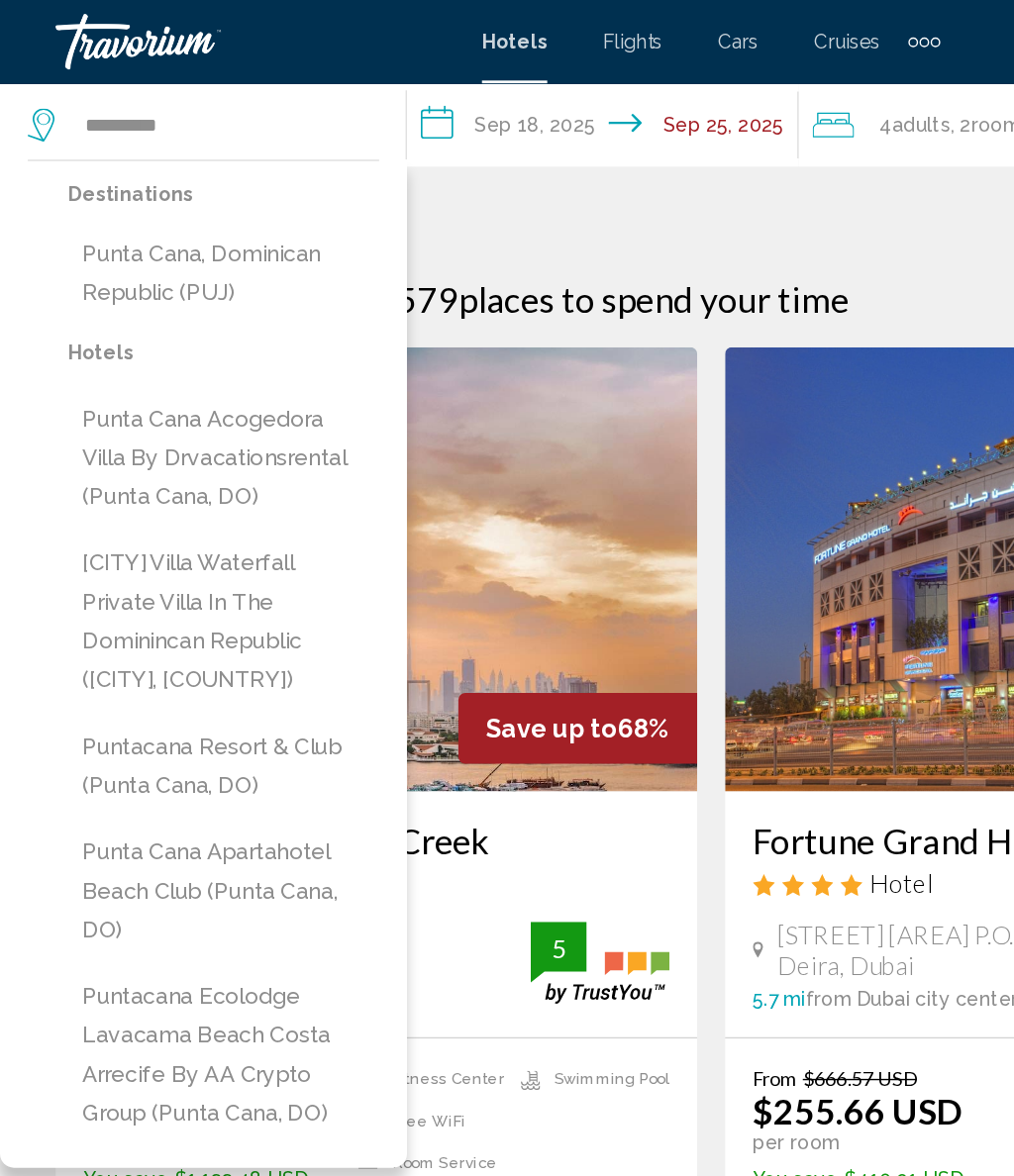 click on "Punta Cana, Dominican Republic (PUJ)" at bounding box center (159, 195) 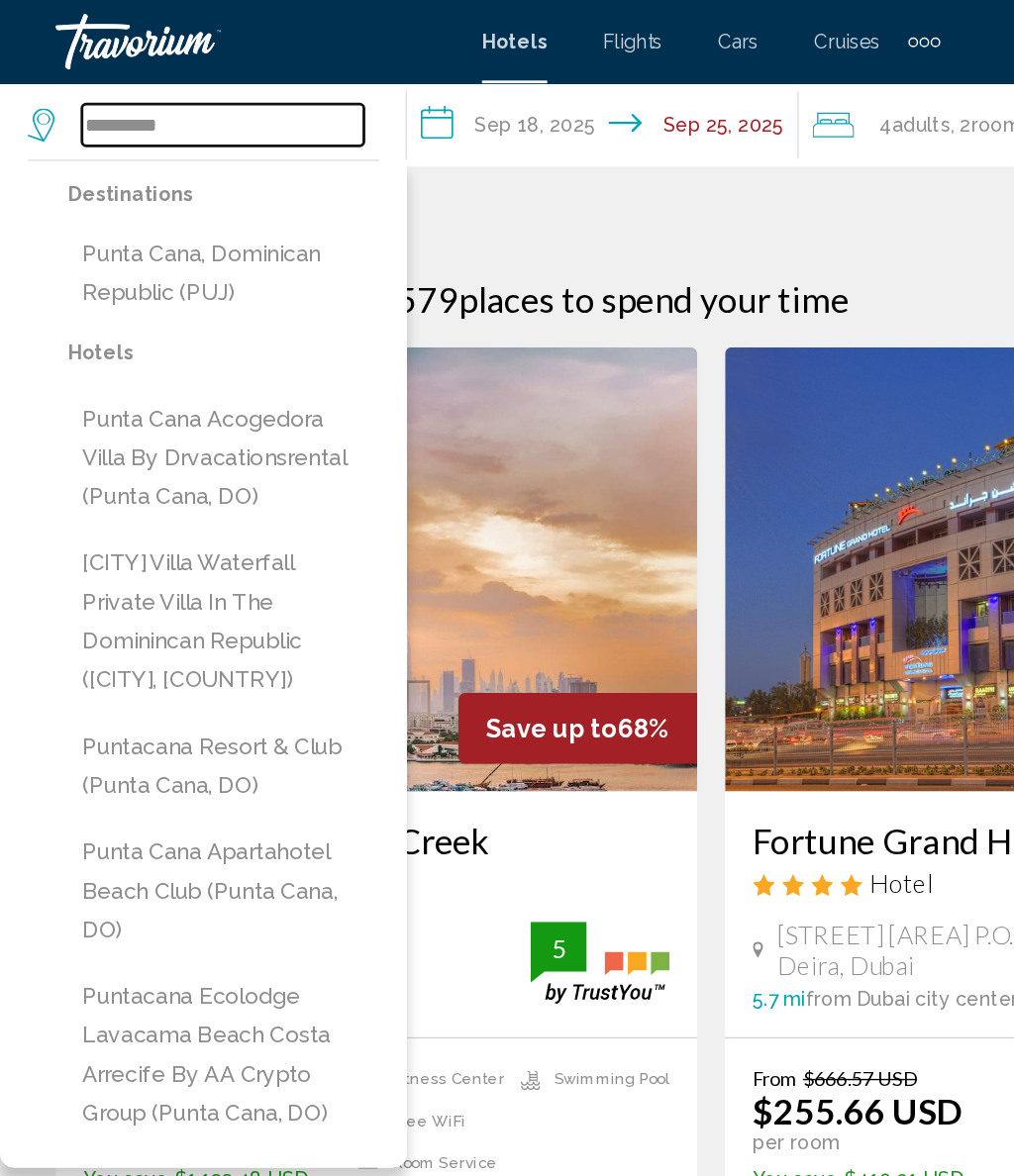 type on "**********" 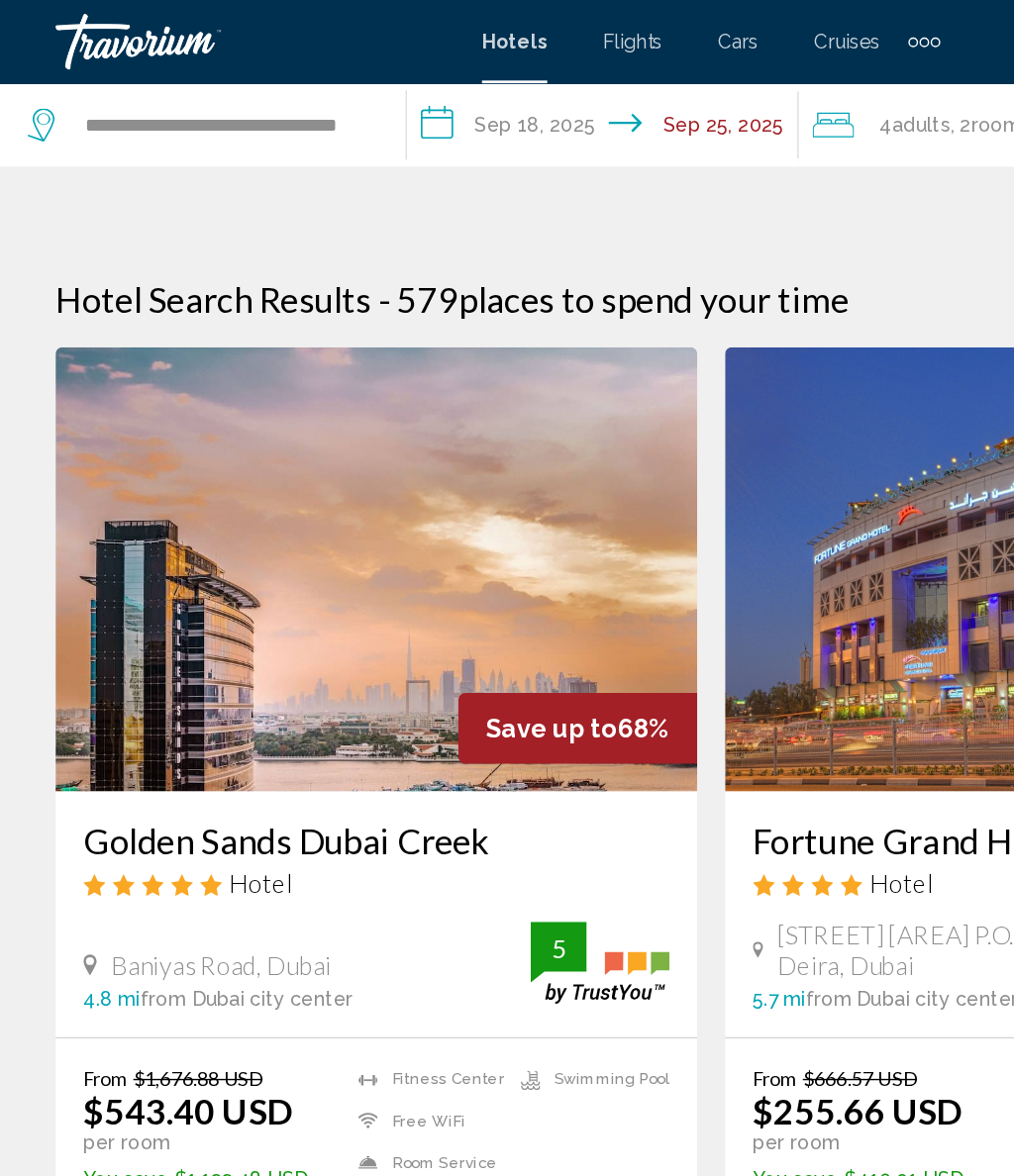 click on "**********" at bounding box center (434, 92) 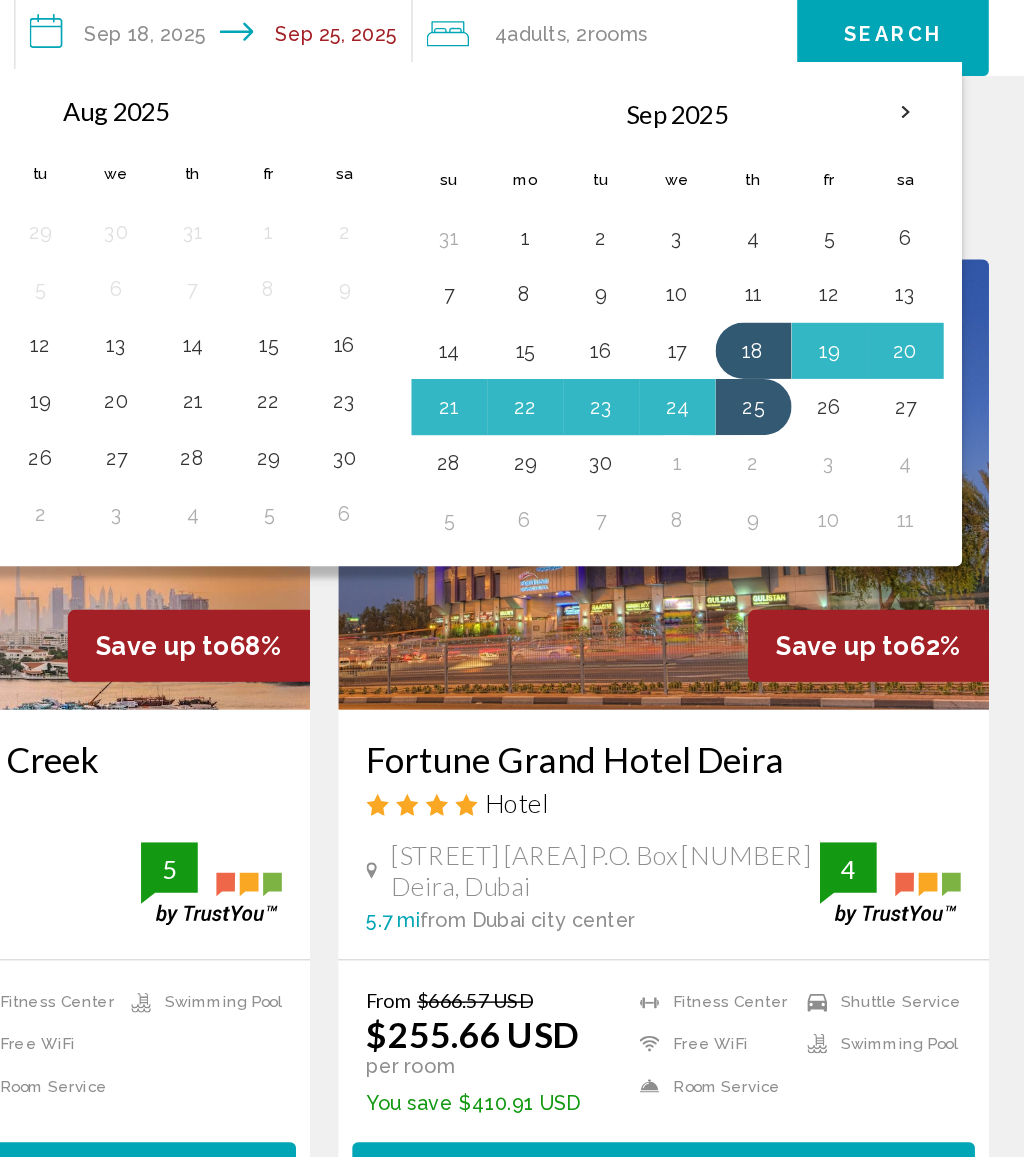 click on "16" at bounding box center (709, 315) 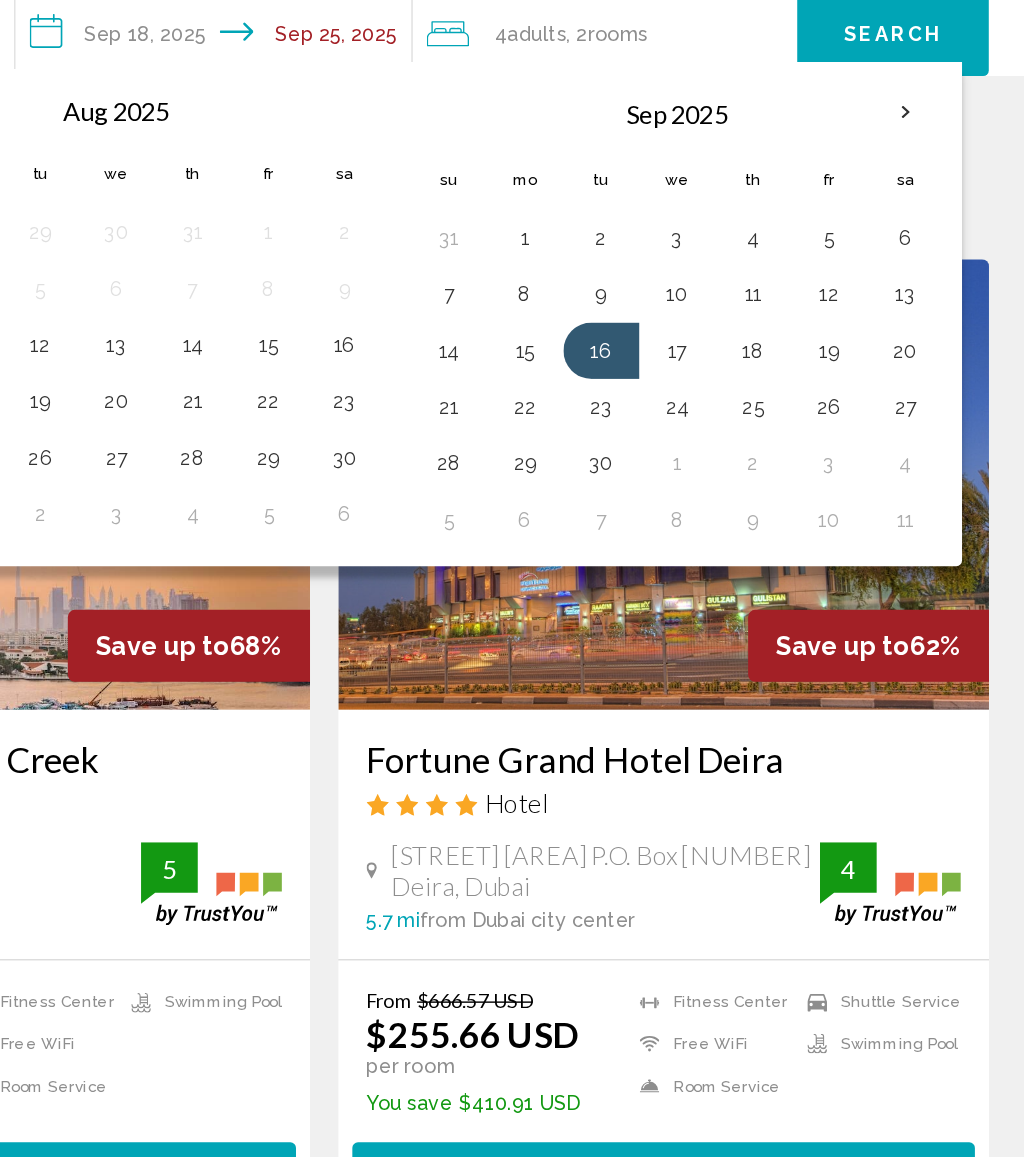 click on "22" at bounding box center (655, 355) 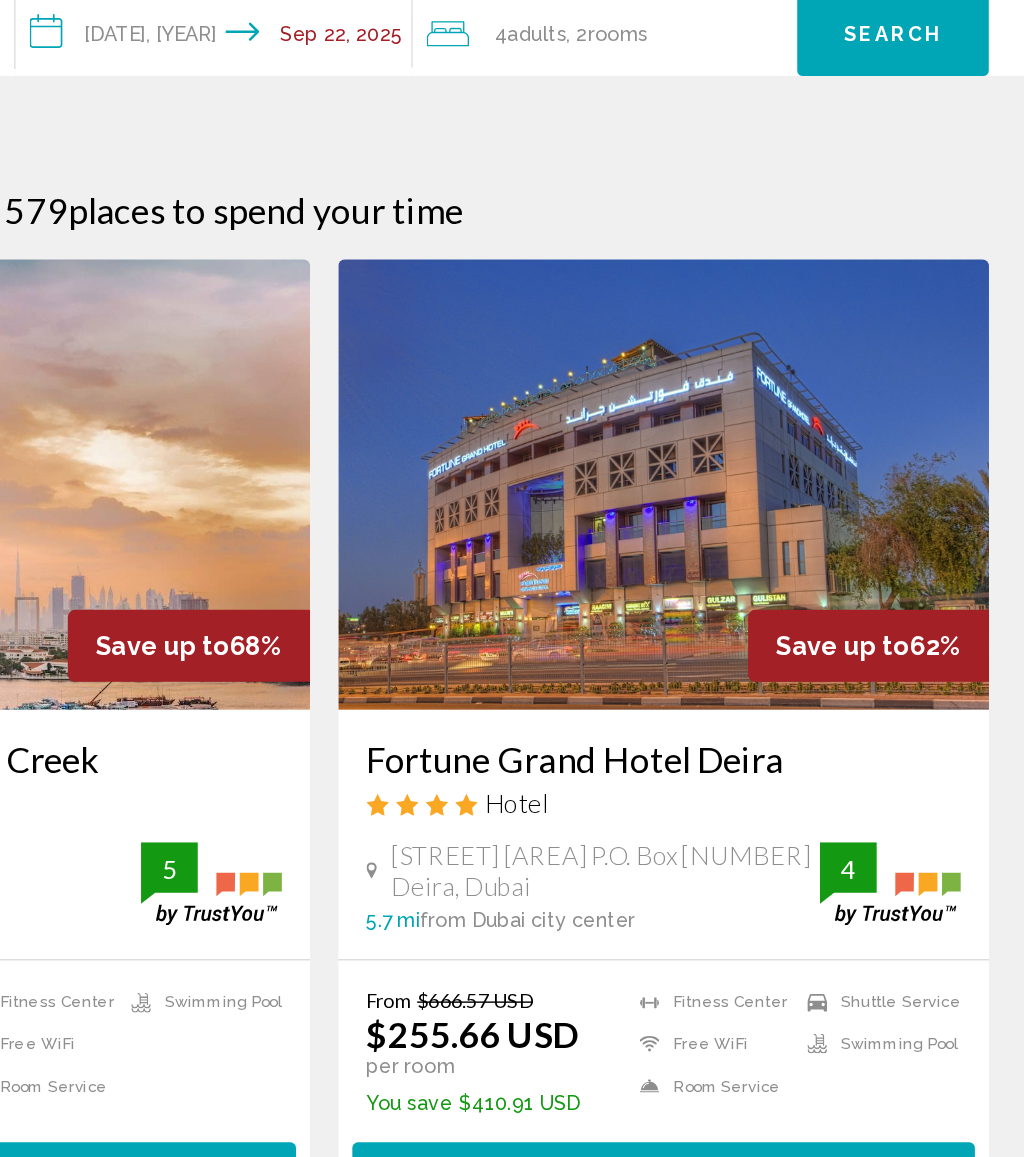 click on "4  Adult Adults , 2  Room rooms" 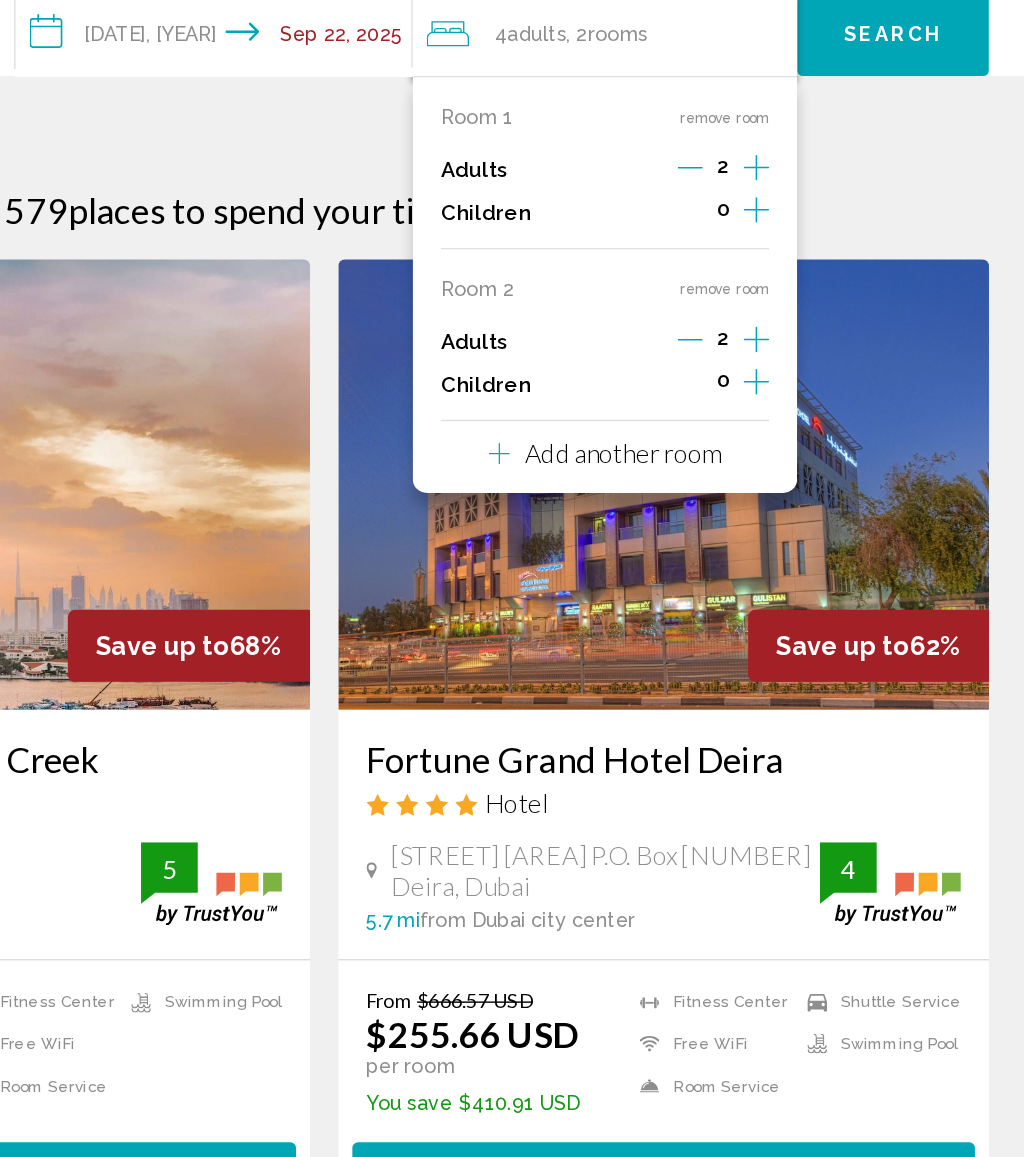 click 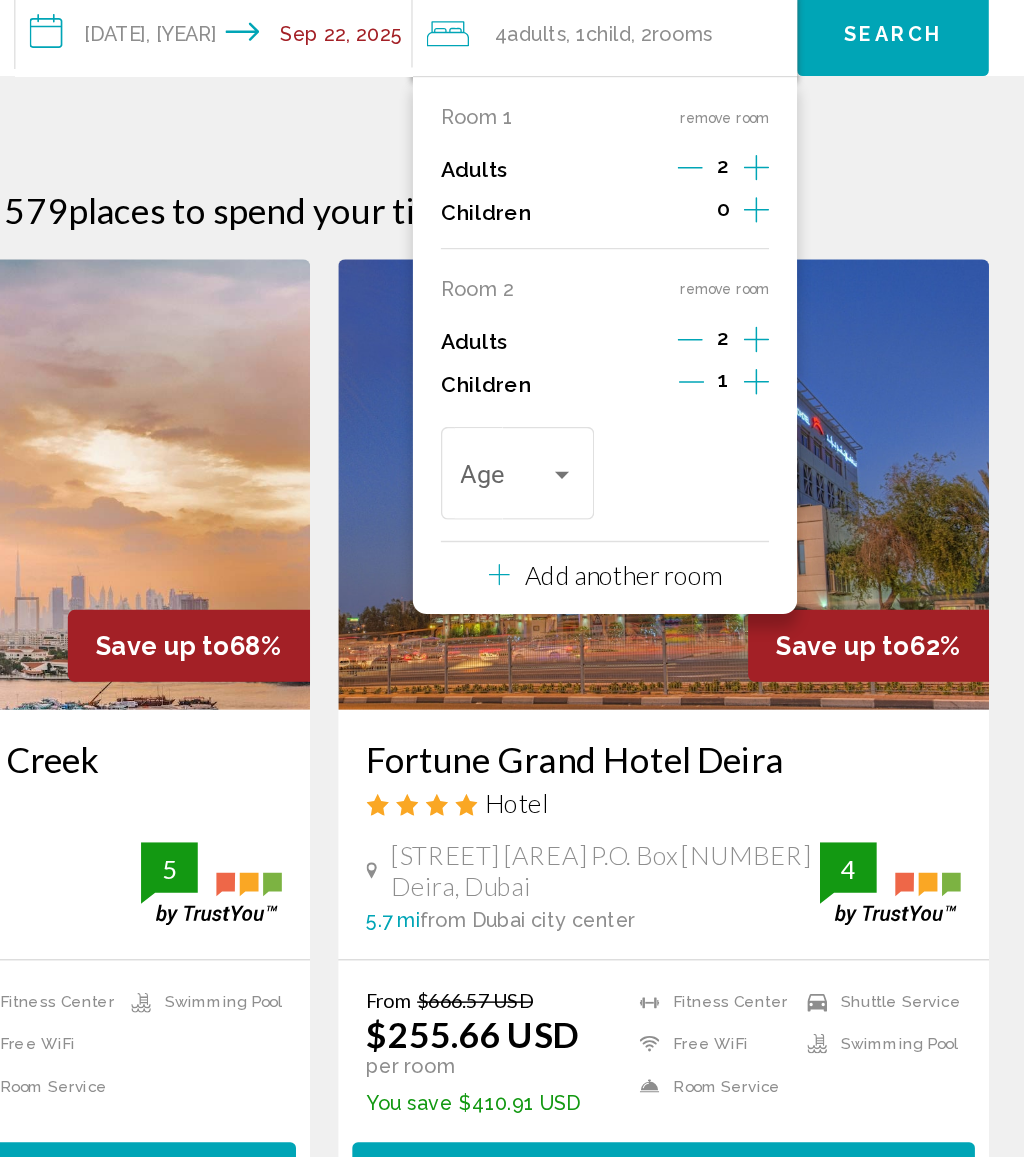 click at bounding box center (681, 403) 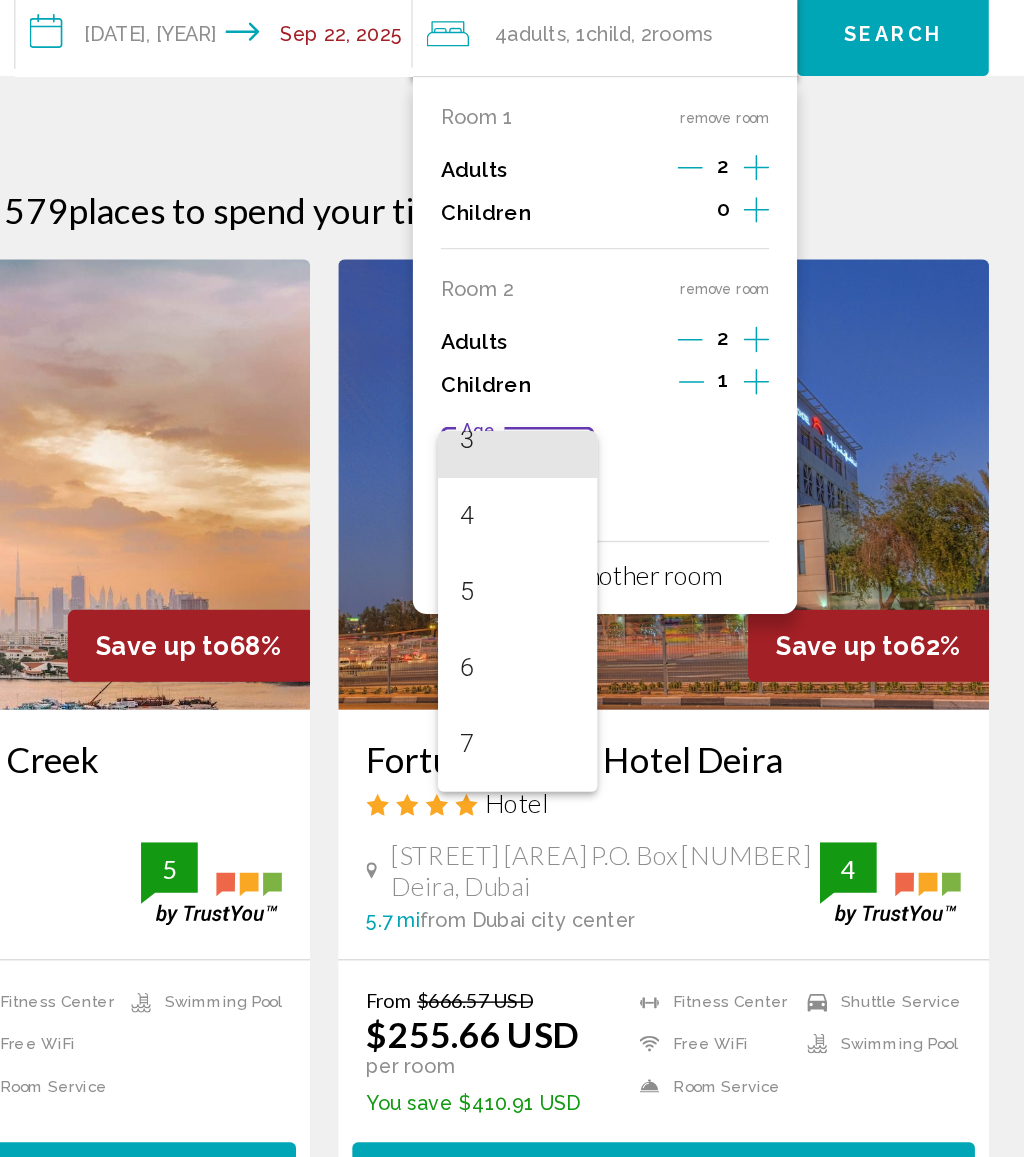 scroll, scrollTop: 549, scrollLeft: 0, axis: vertical 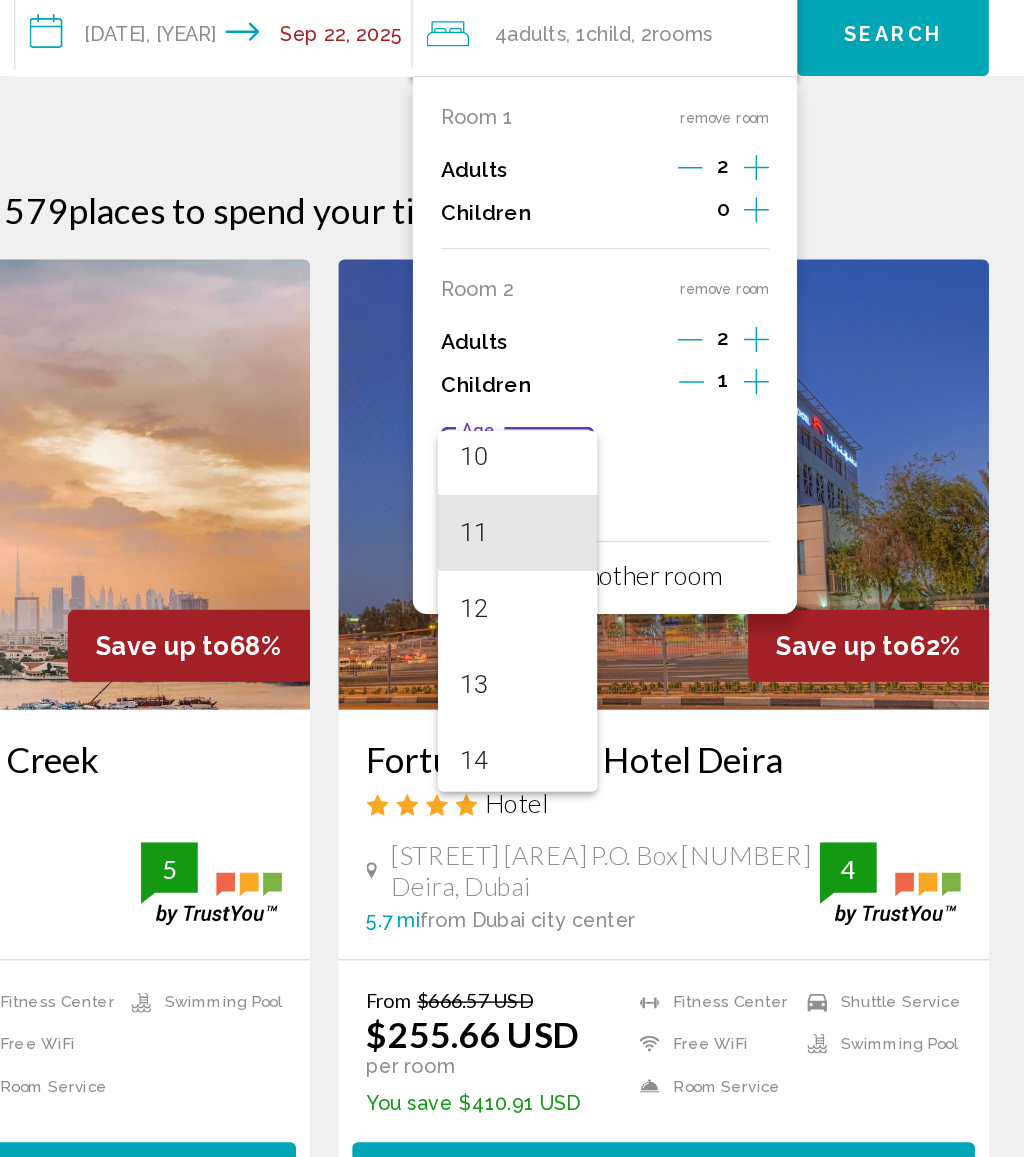 click on "11" at bounding box center [650, 444] 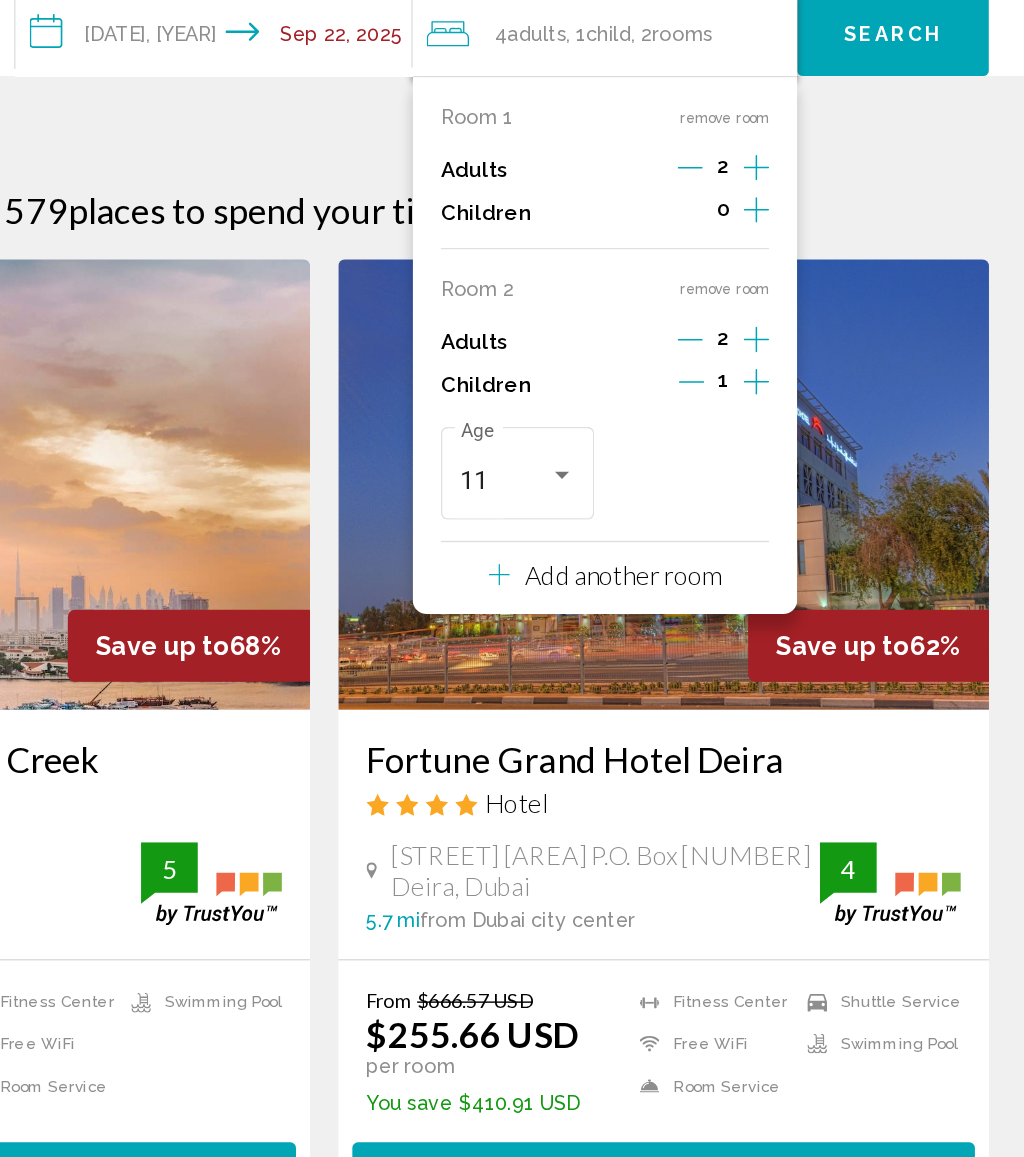 click 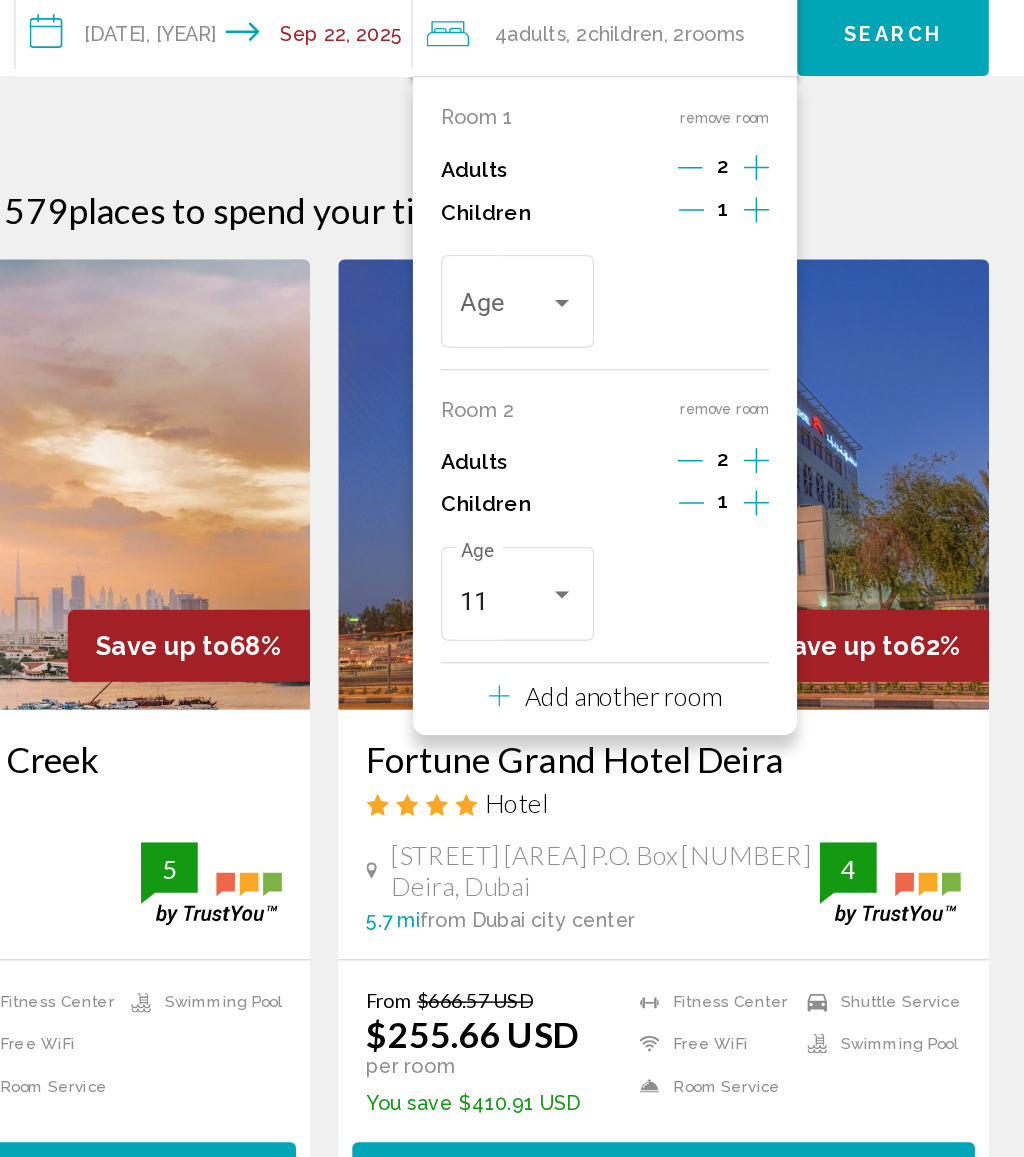 click at bounding box center (681, 281) 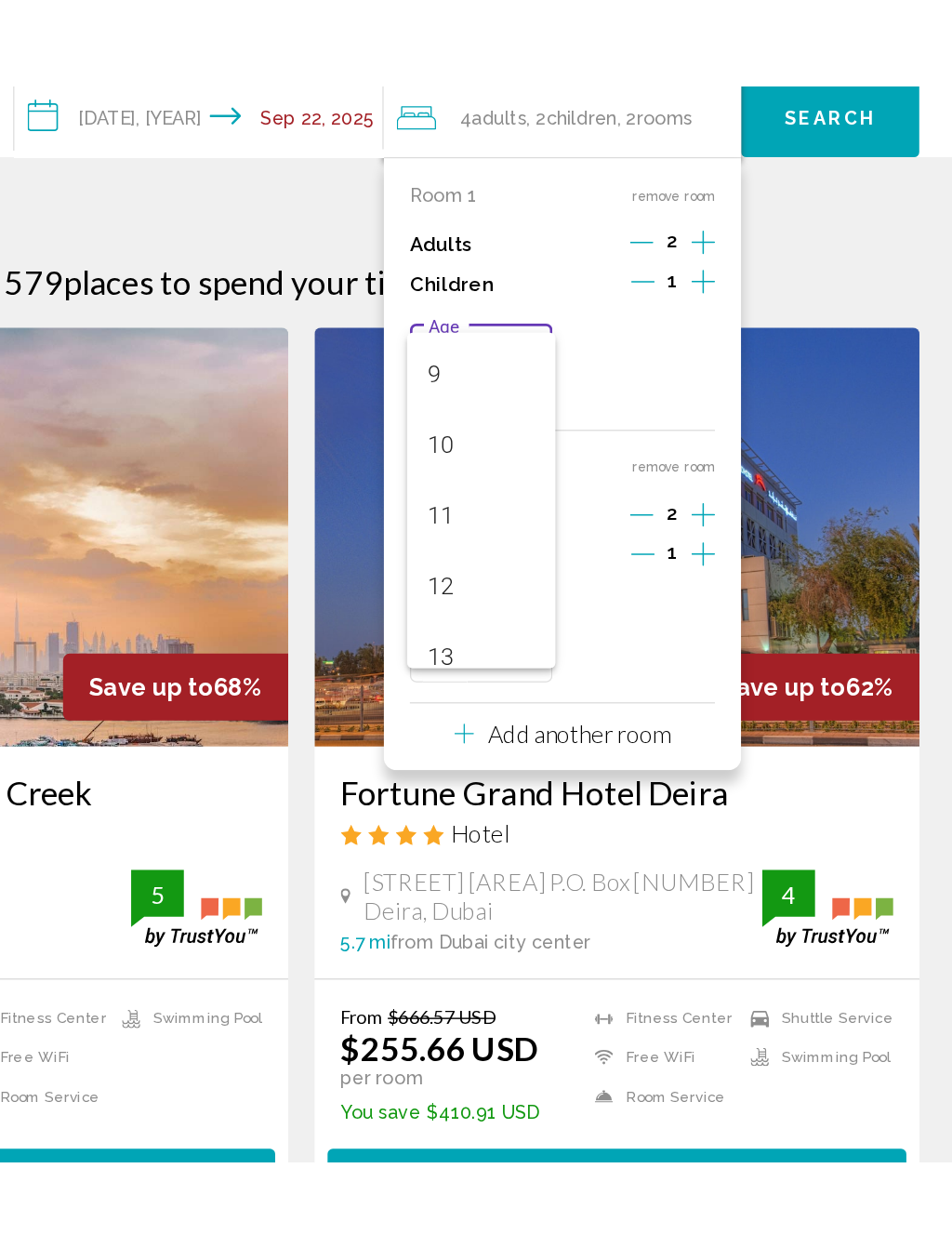 scroll, scrollTop: 457, scrollLeft: 0, axis: vertical 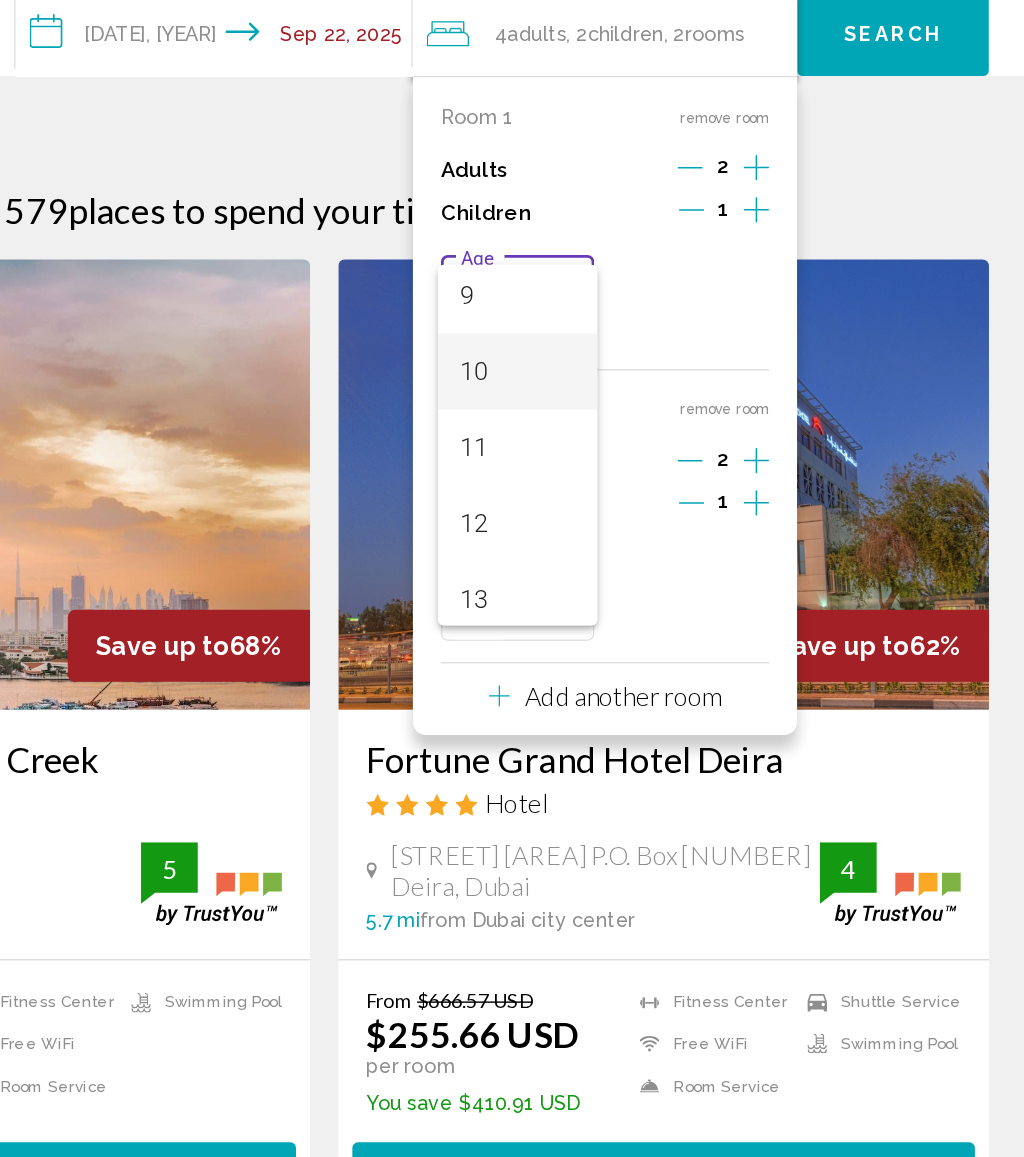 click on "10" at bounding box center [650, 330] 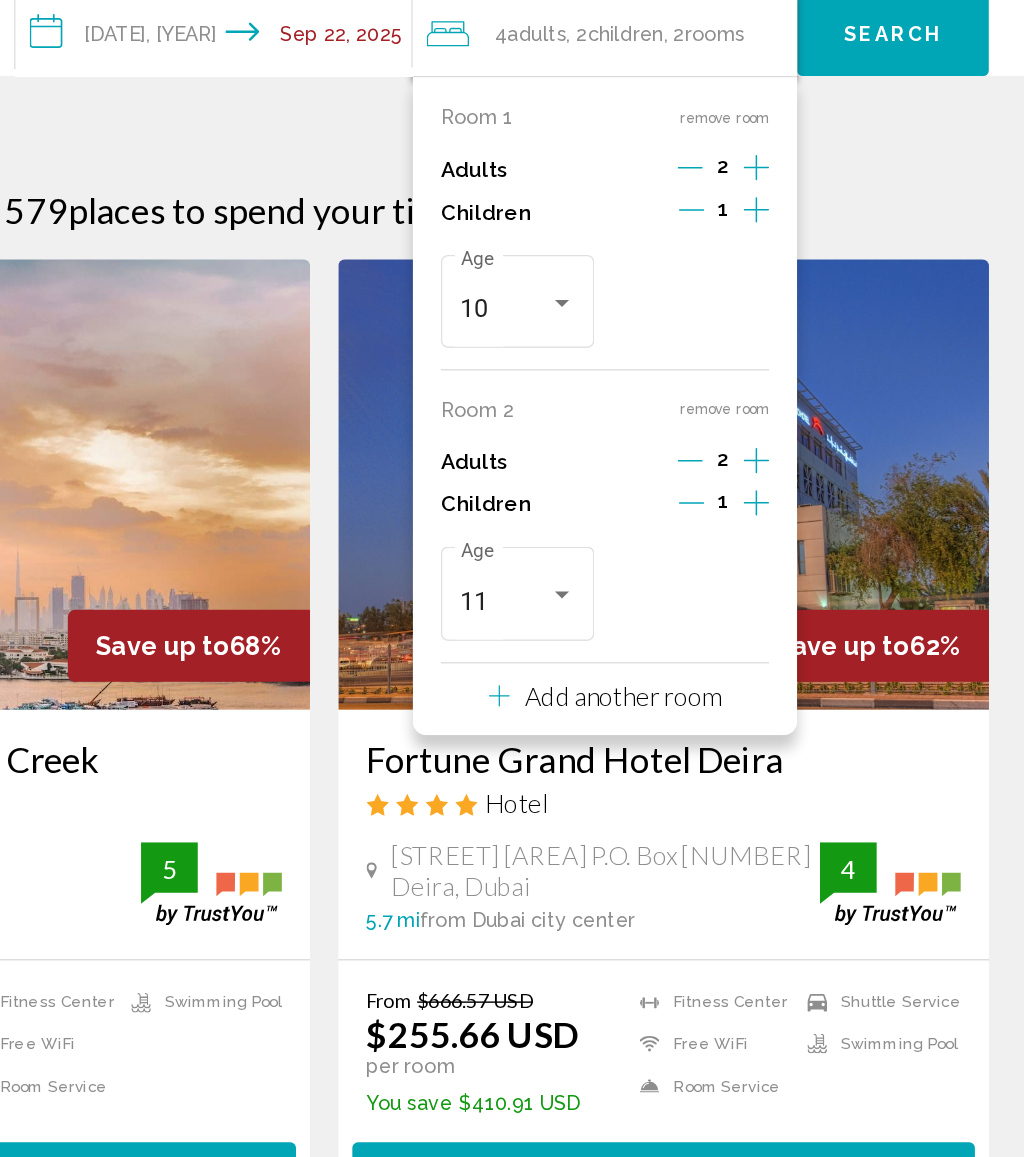 click on "Add another room" at bounding box center (723, 560) 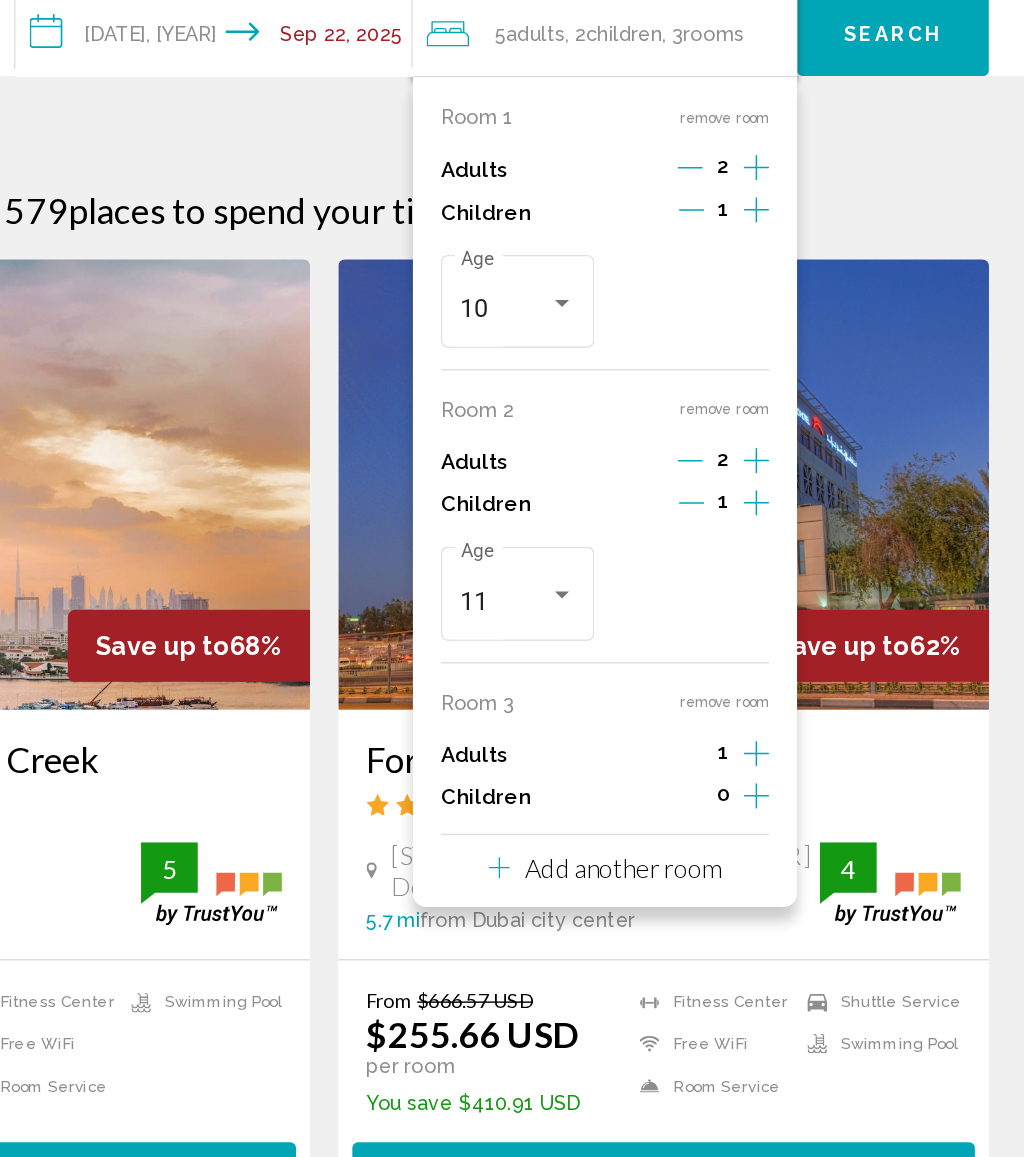 click 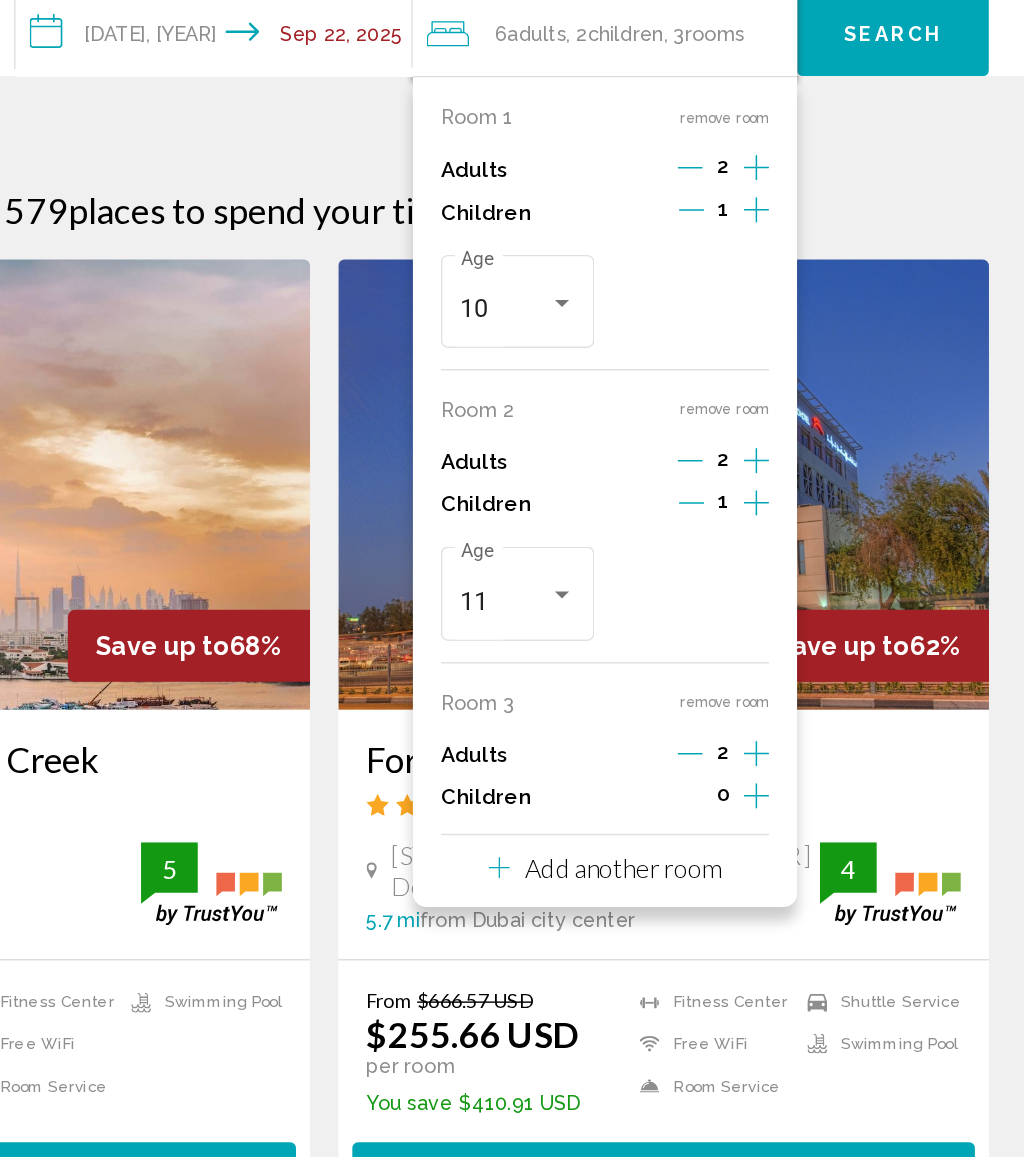 click 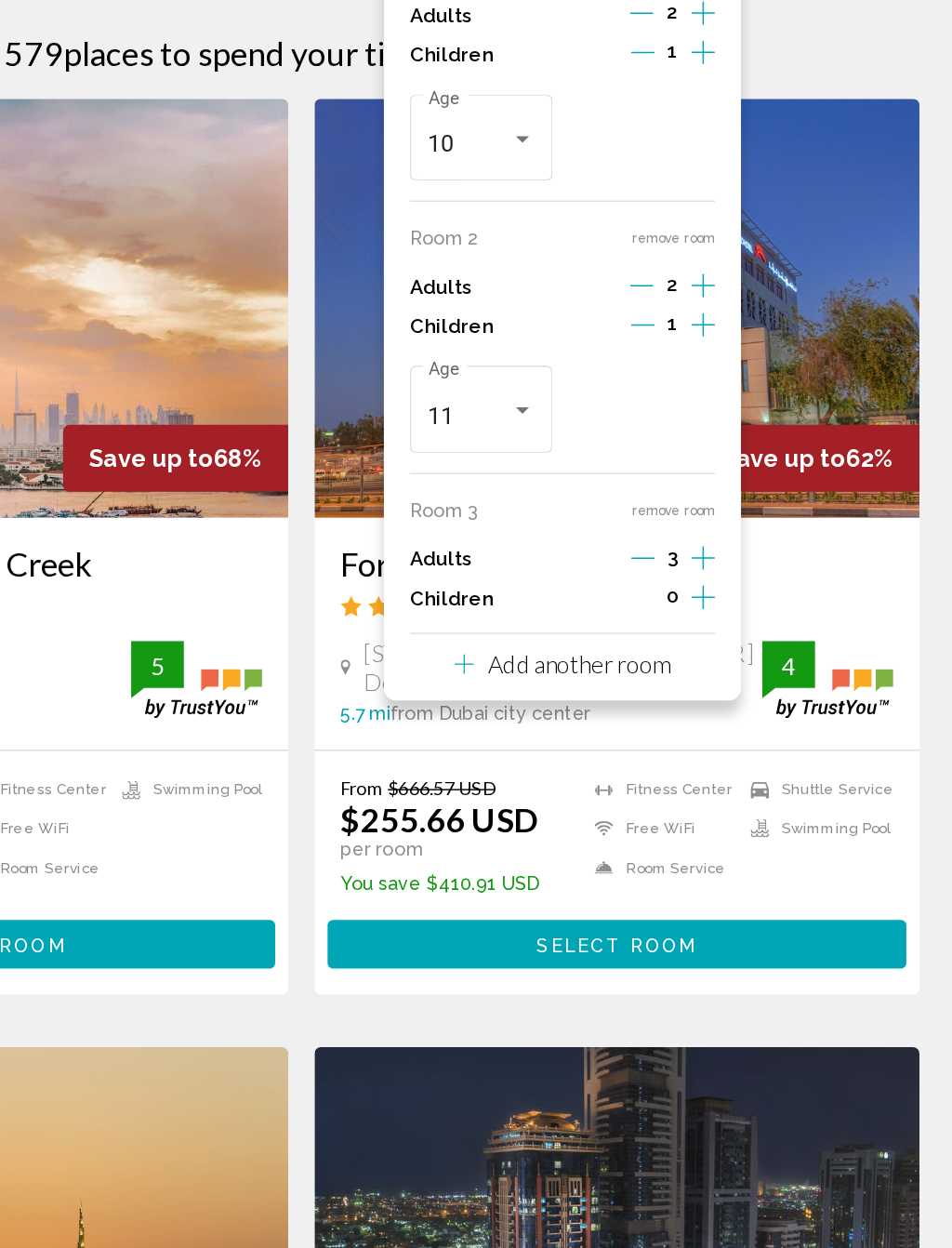 click on "Add another room" at bounding box center [672, 634] 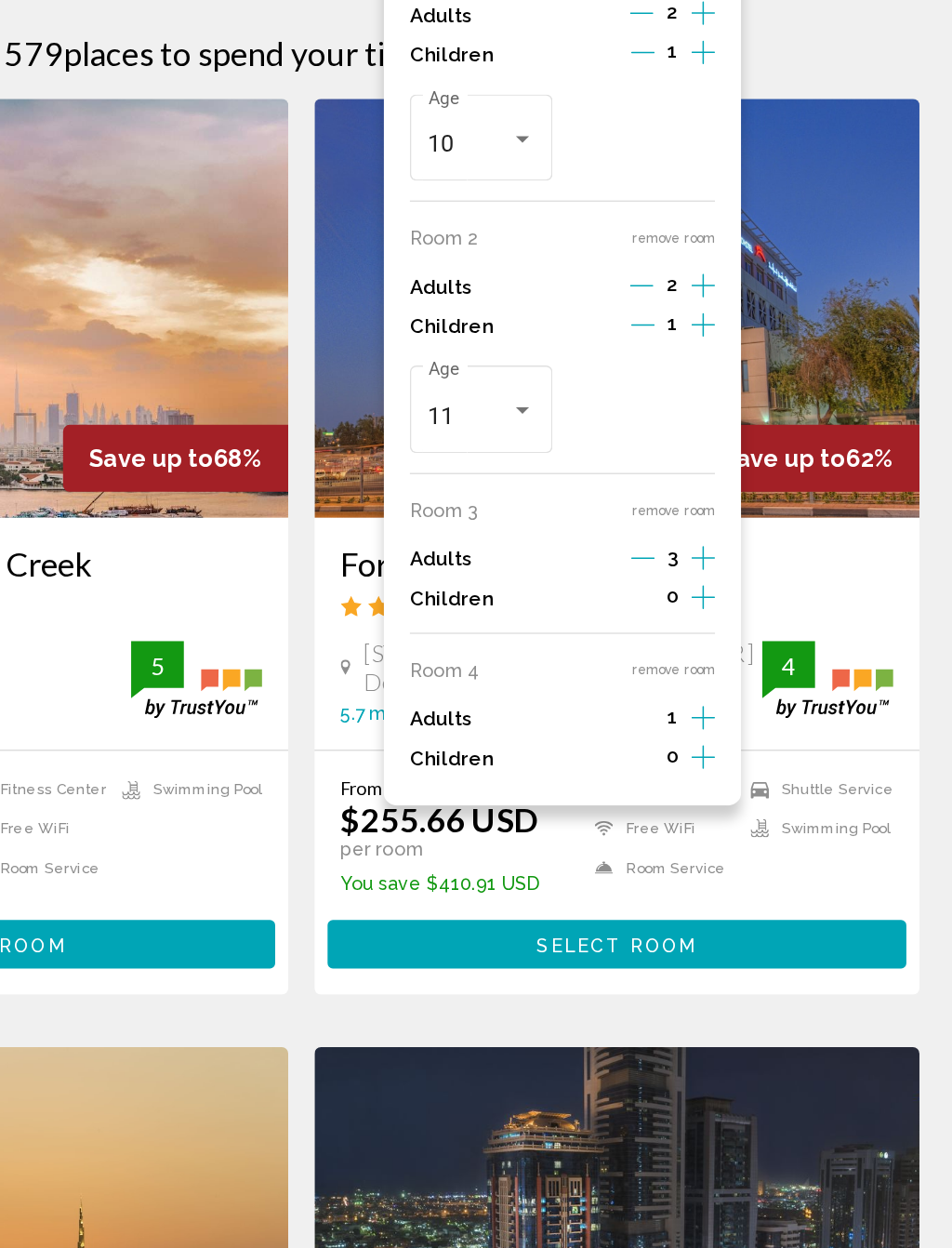 click 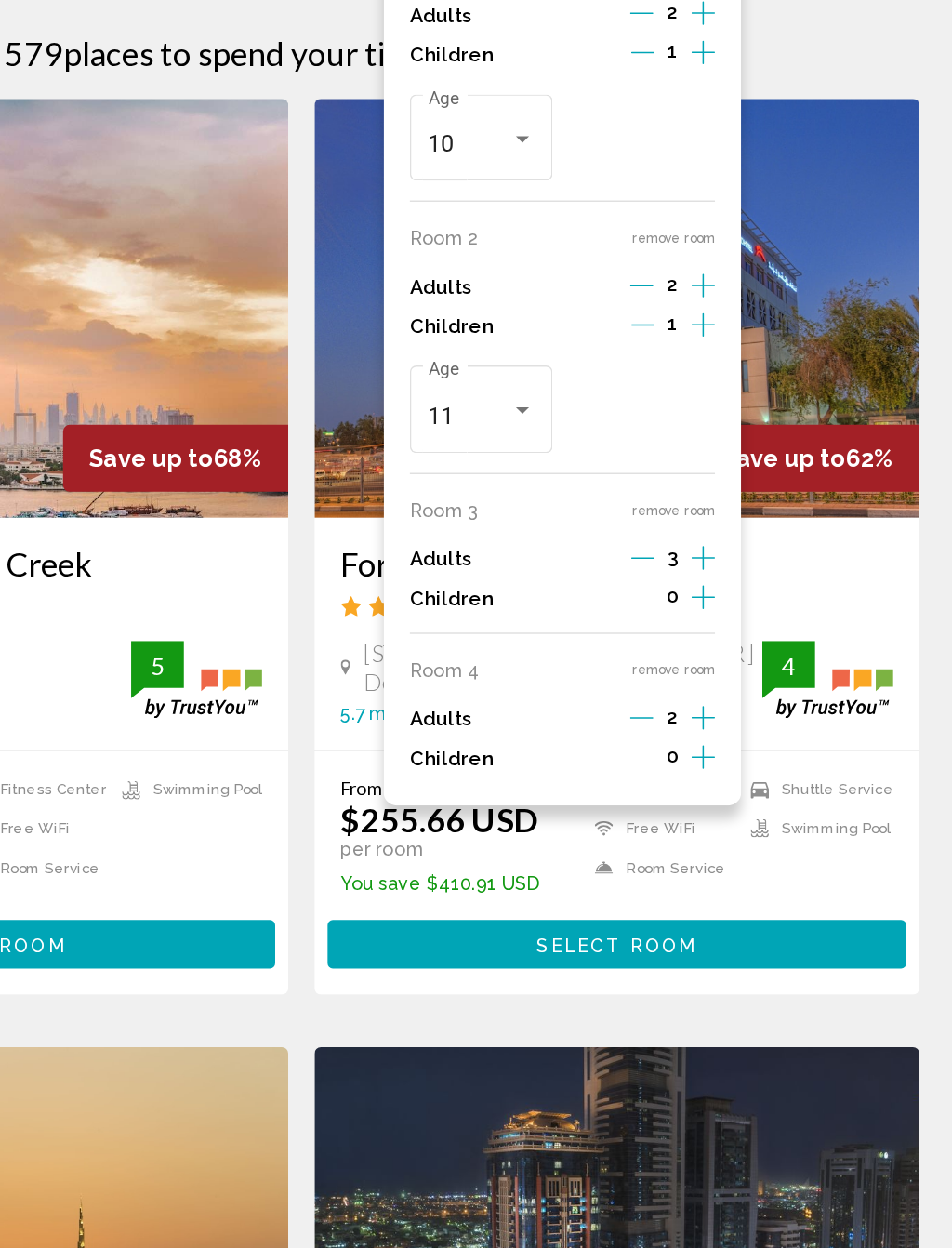 click 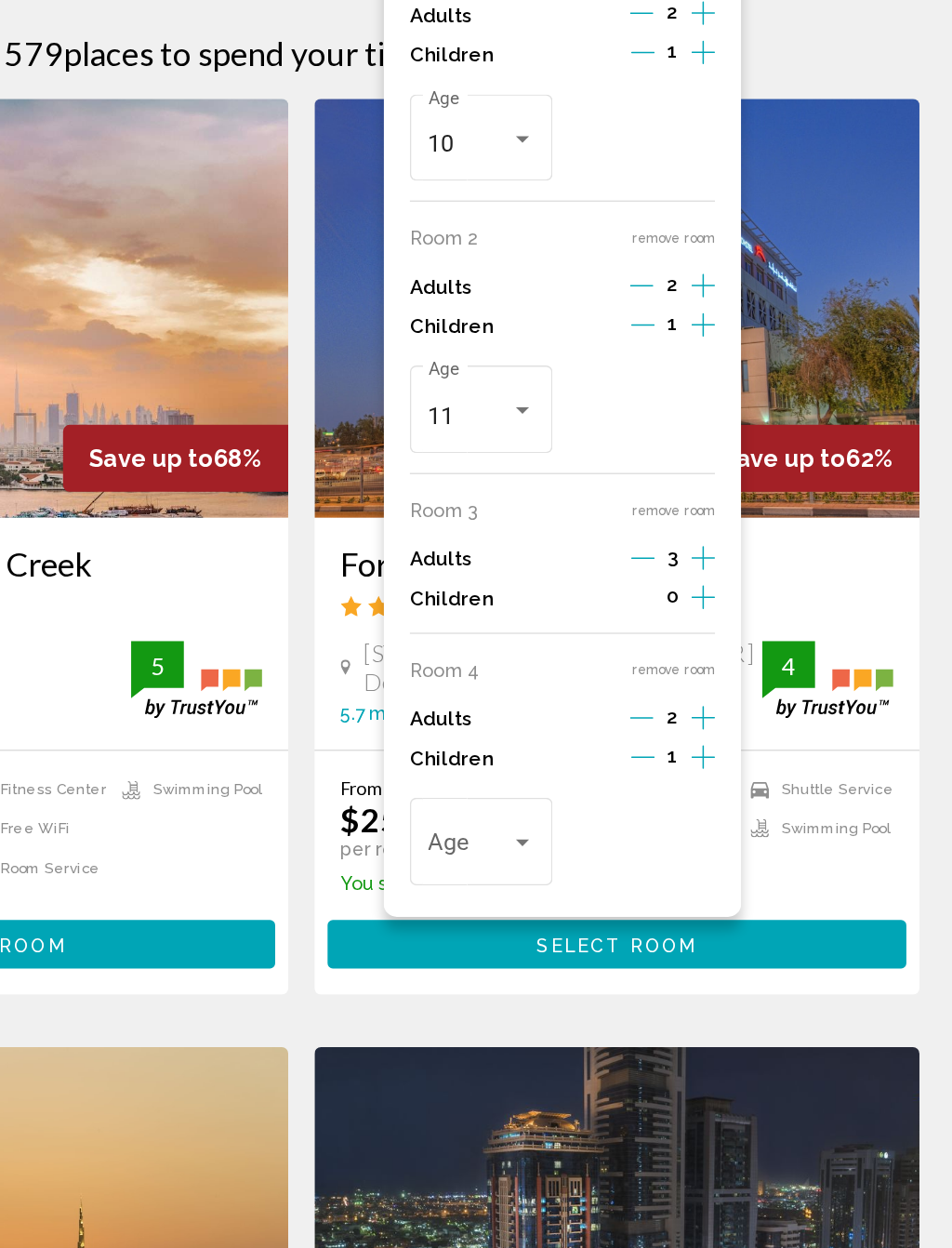 click 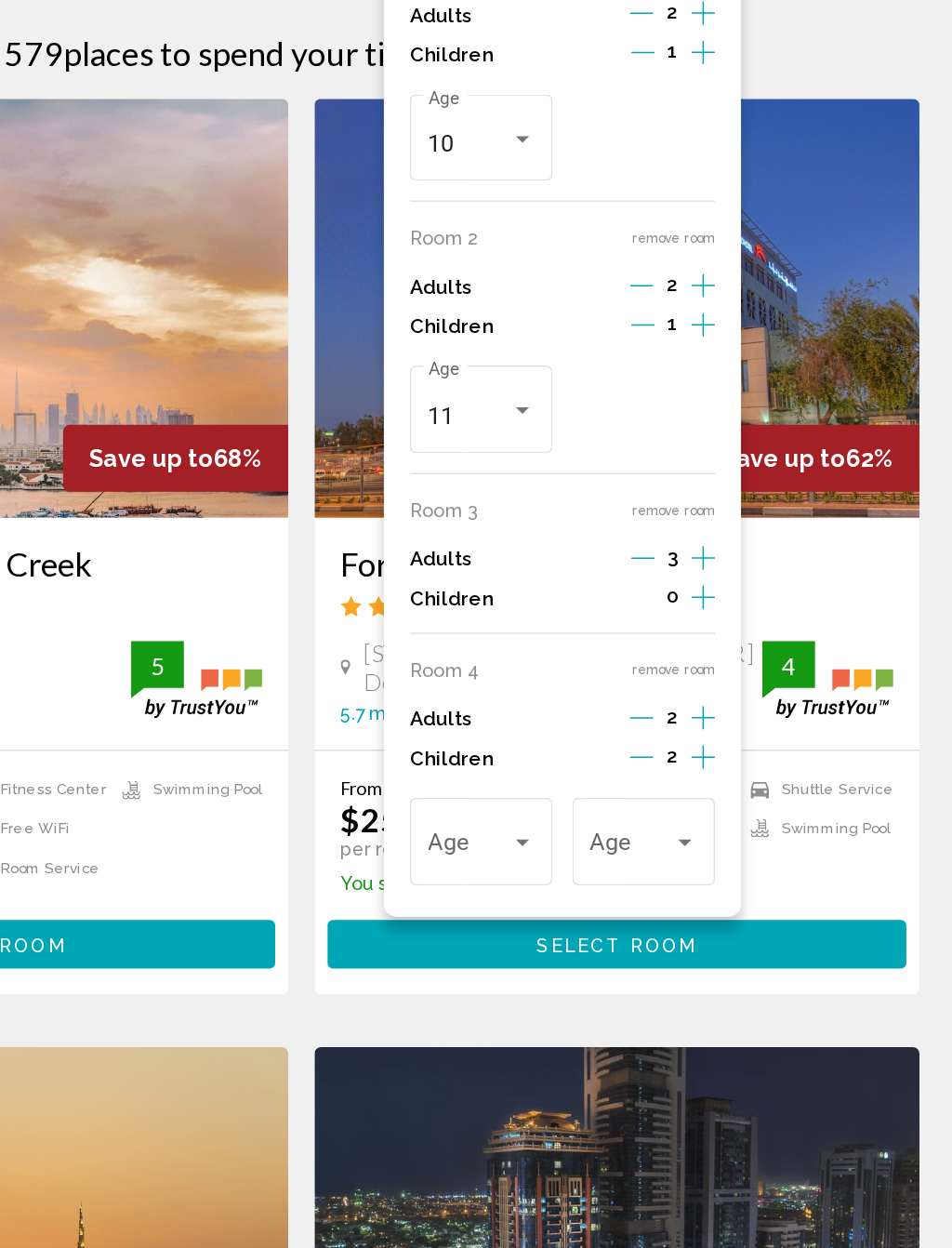 click at bounding box center [748, 761] 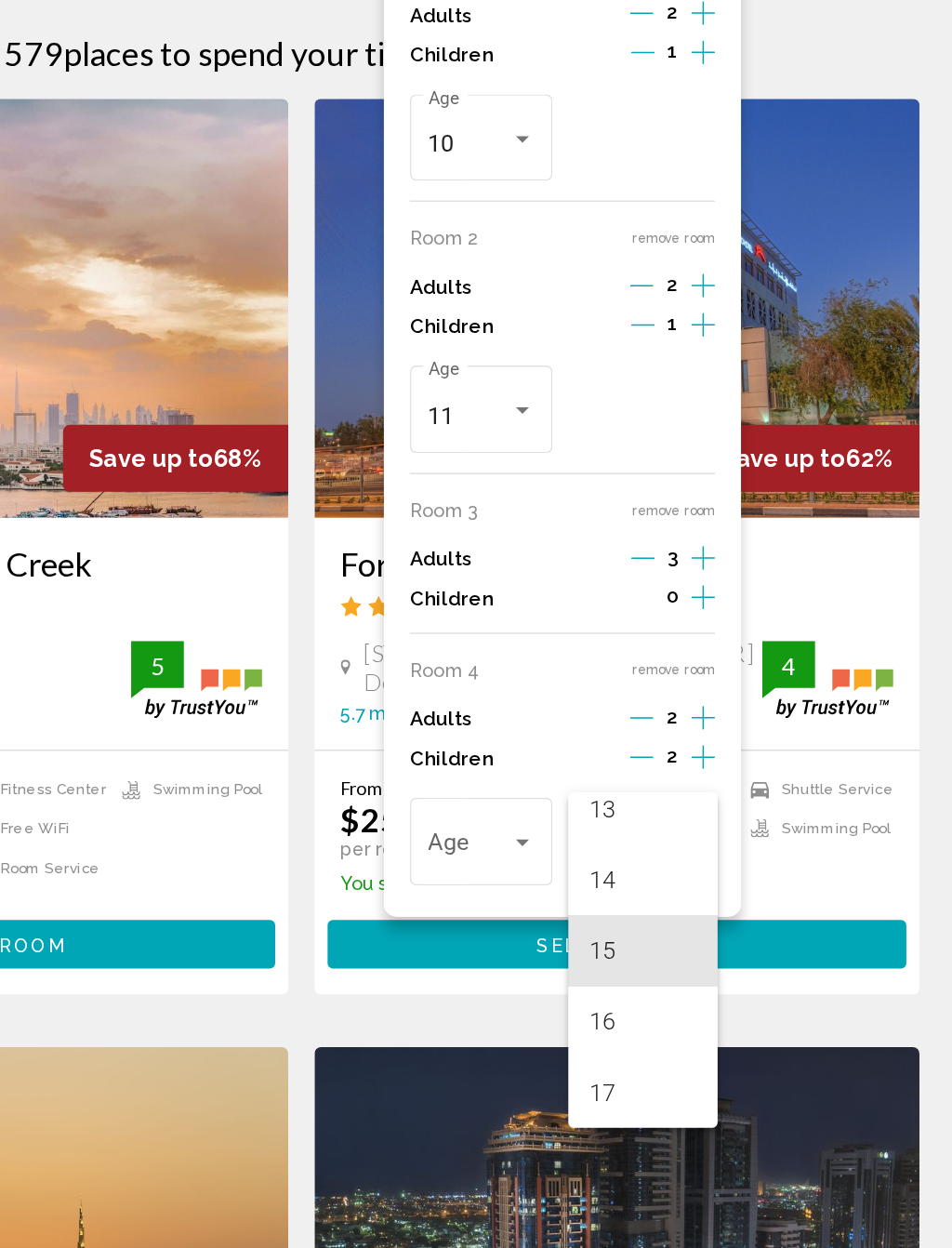 scroll, scrollTop: 666, scrollLeft: 0, axis: vertical 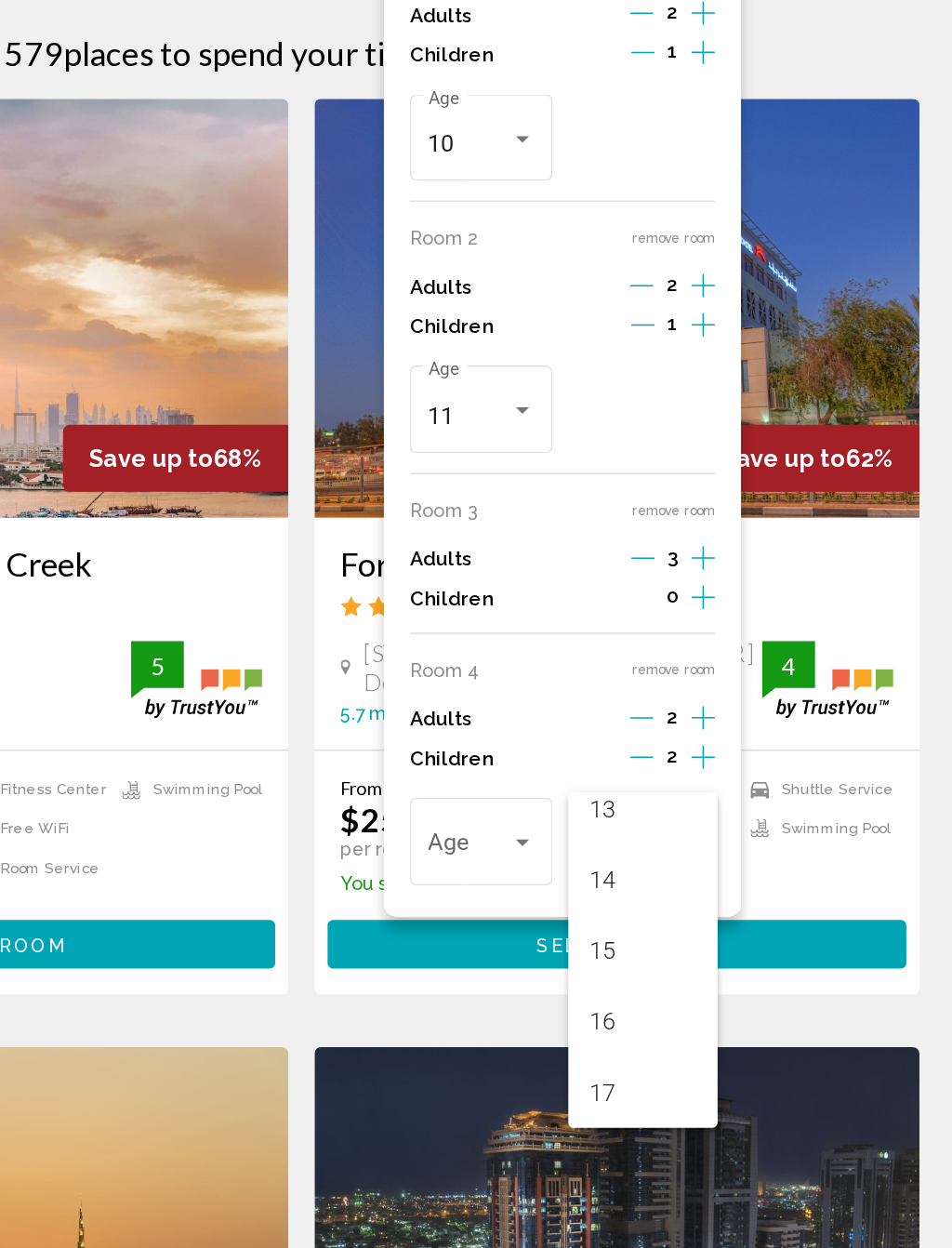 click at bounding box center (476, 624) 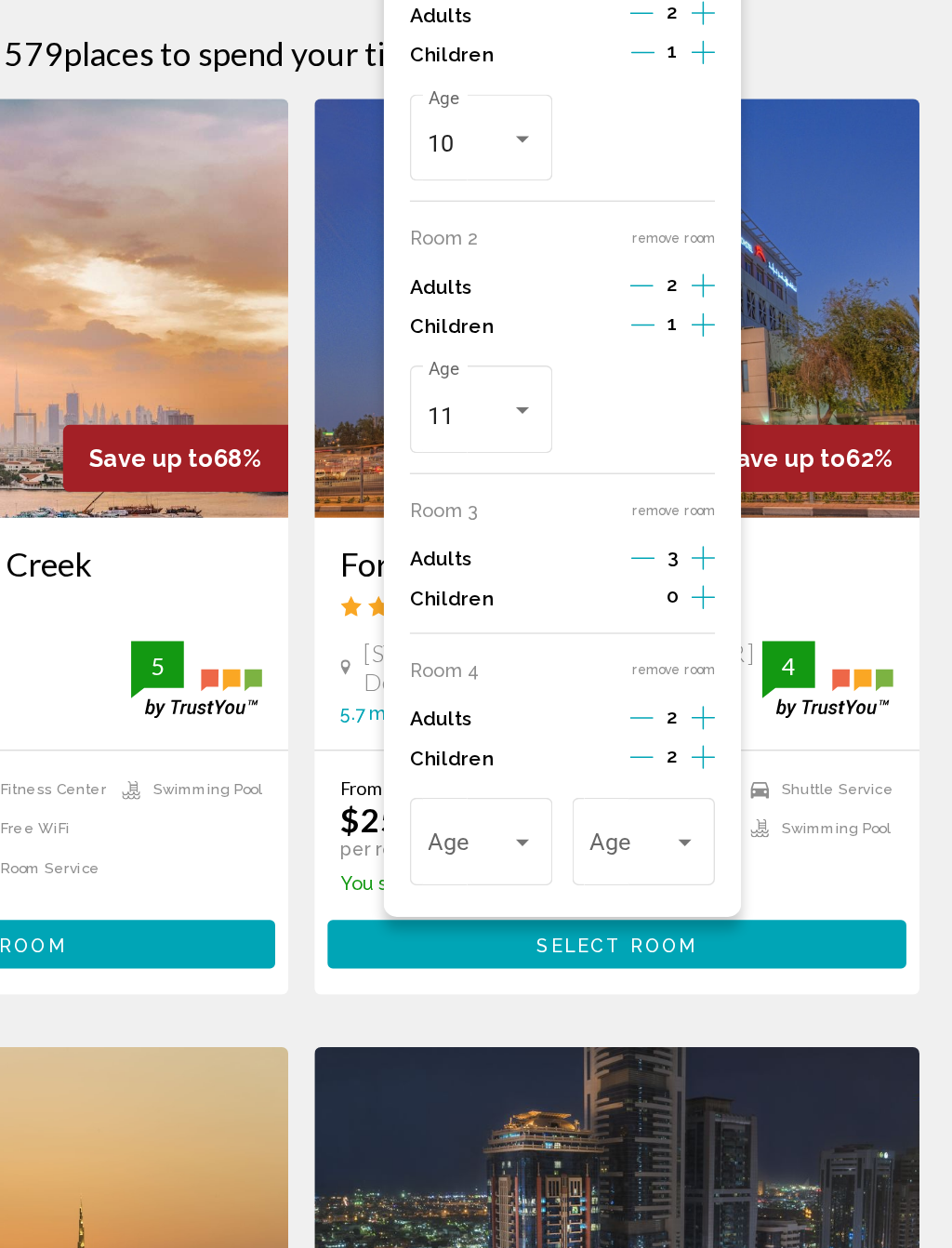 click on "Room 1  remove room  Adults
2
Children
1
10 Age Room 2  remove room  Adults
2
Children
1
11 Age Room 3  remove room  Adults
3
Children
0
Room 4  remove room  Adults
2
Children
2
Age Age" at bounding box center [661, 462] 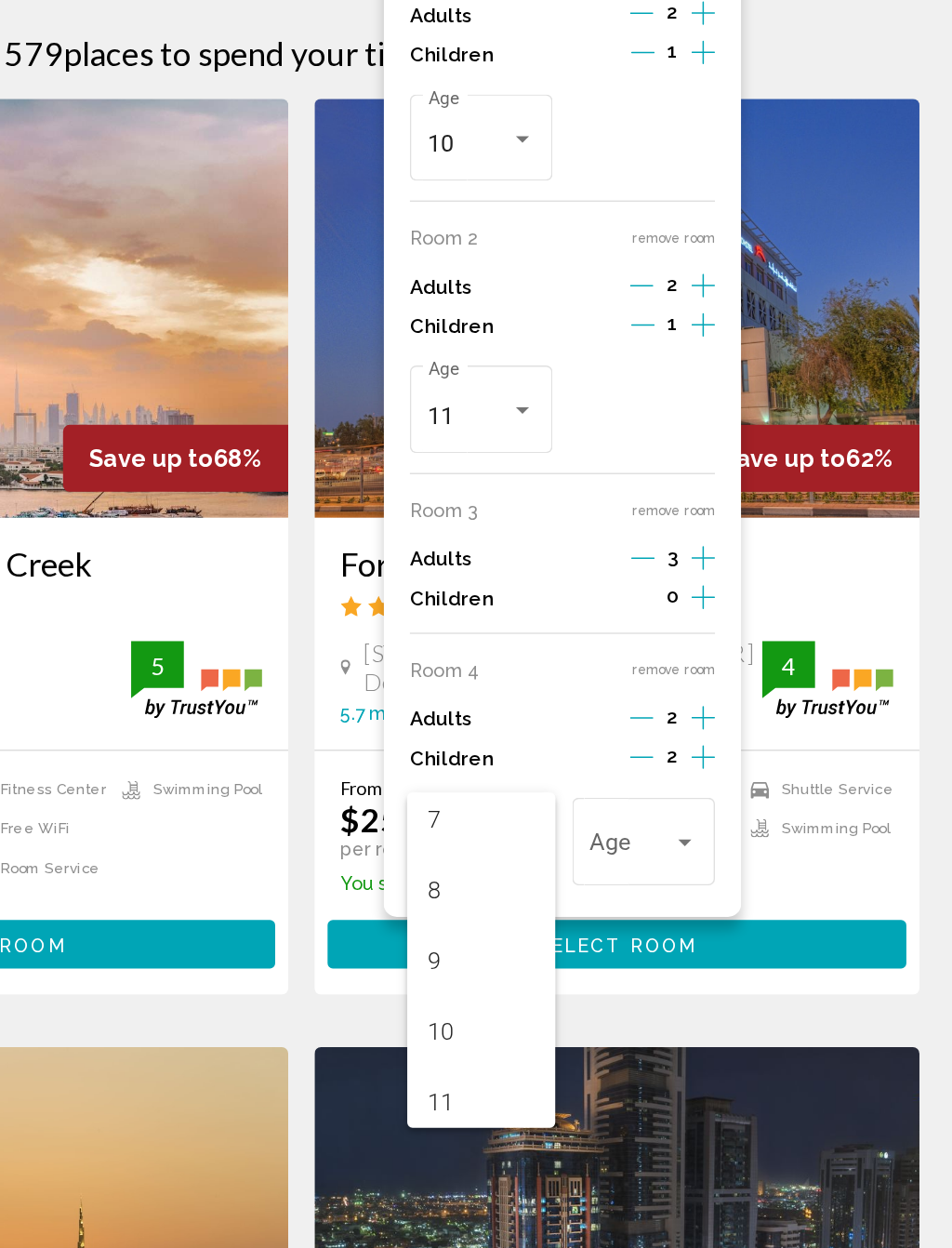 scroll, scrollTop: 472, scrollLeft: 0, axis: vertical 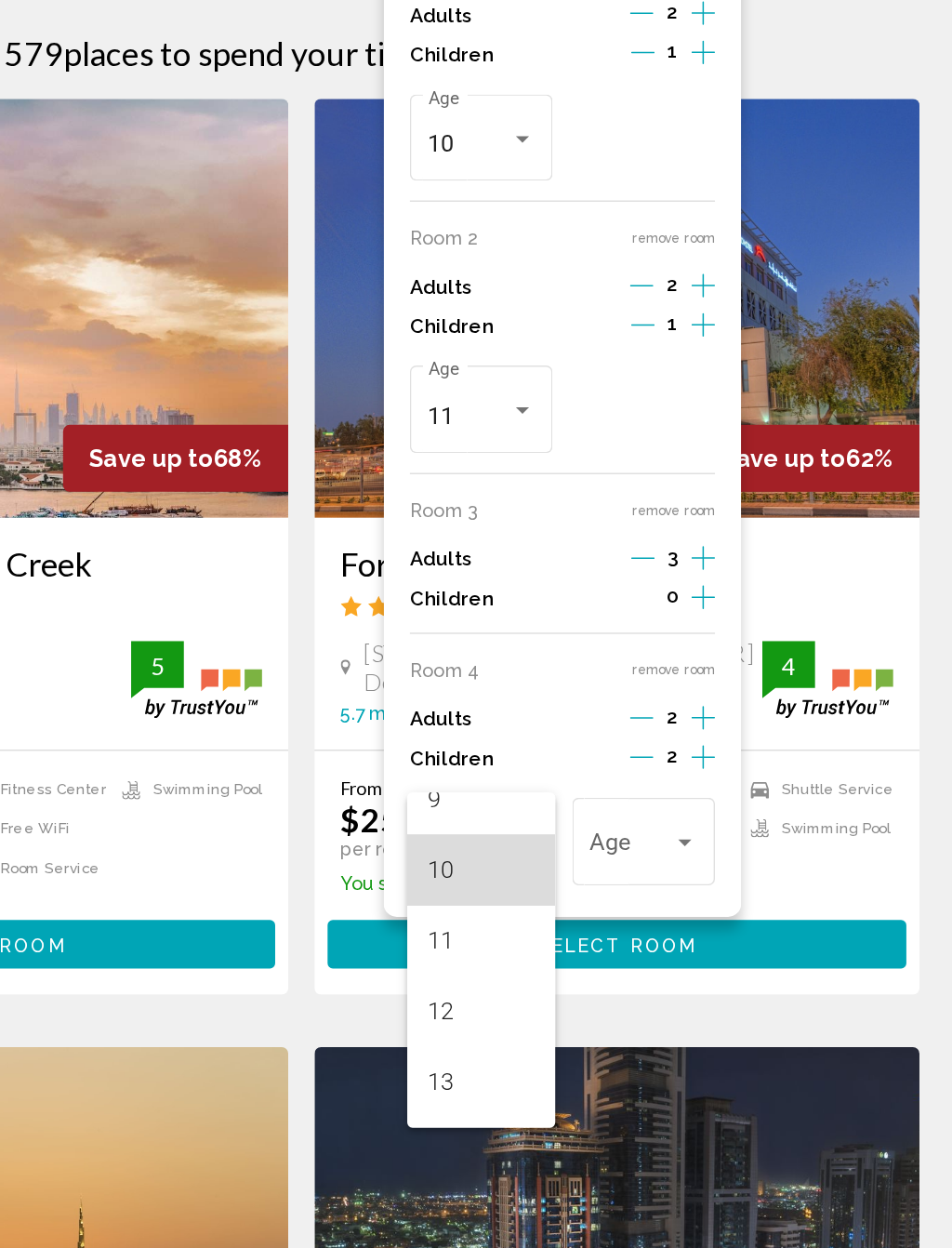 click on "10" at bounding box center (604, 780) 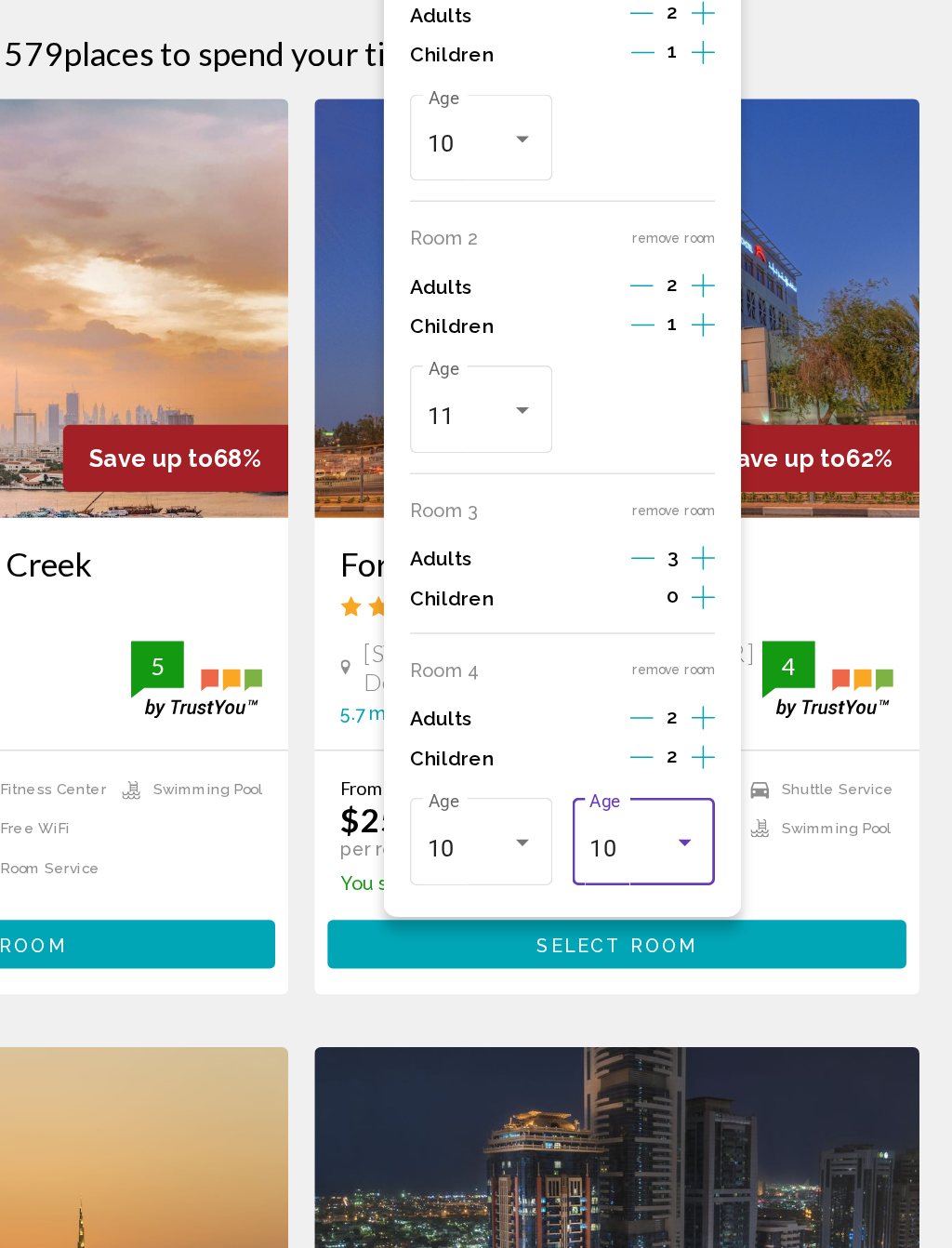 click on "10" at bounding box center (710, 765) 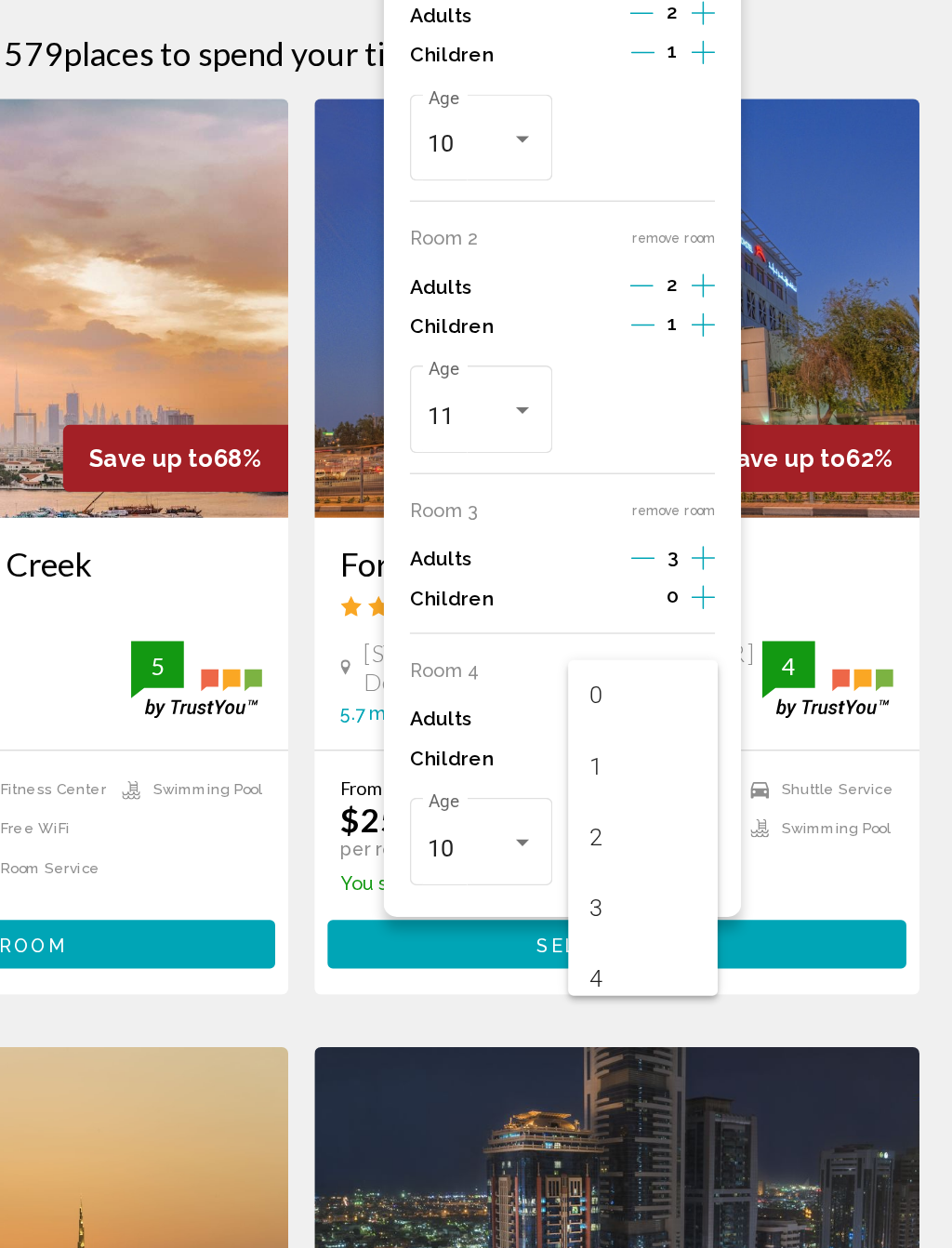 scroll, scrollTop: 408, scrollLeft: 0, axis: vertical 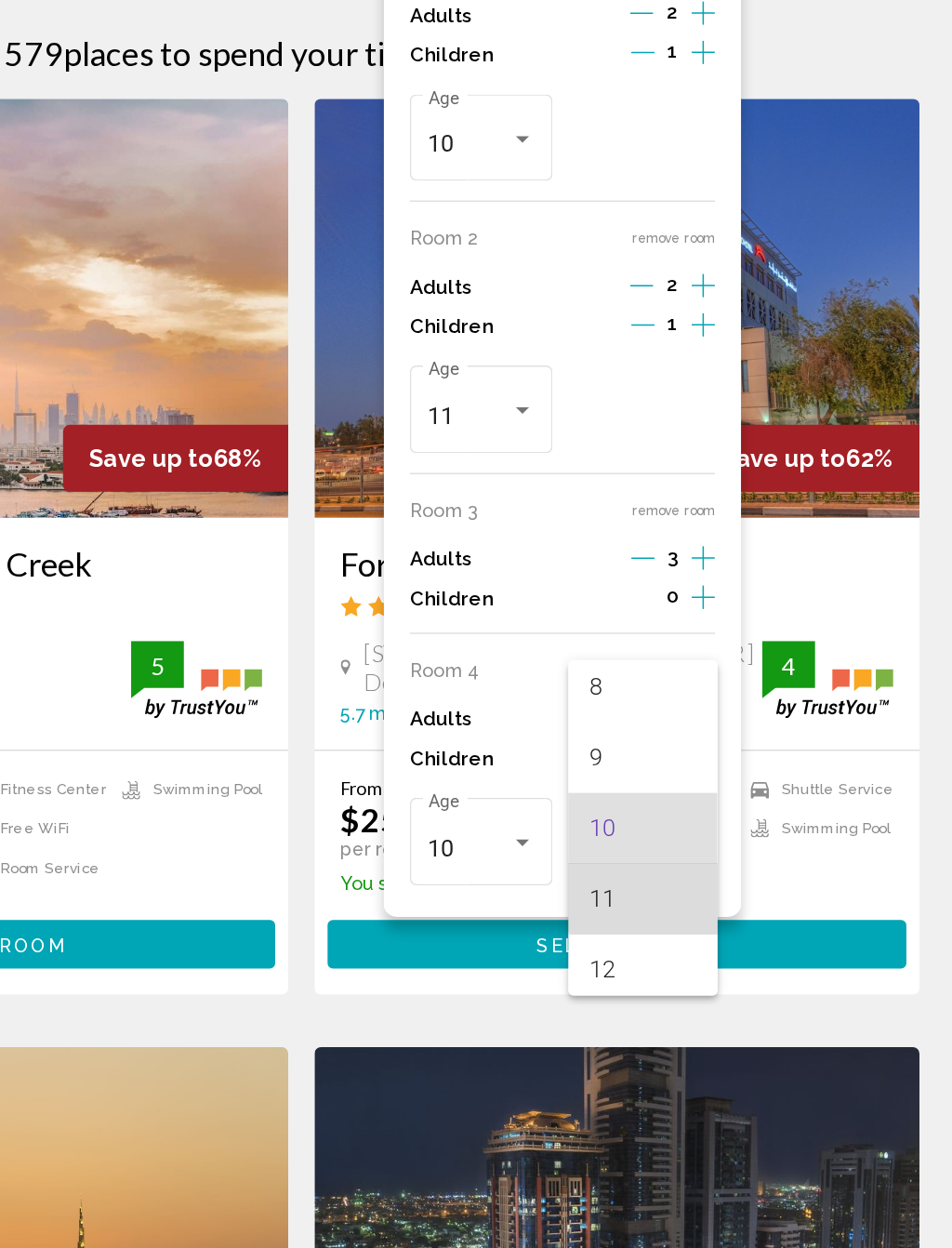 click on "11" at bounding box center [719, 801] 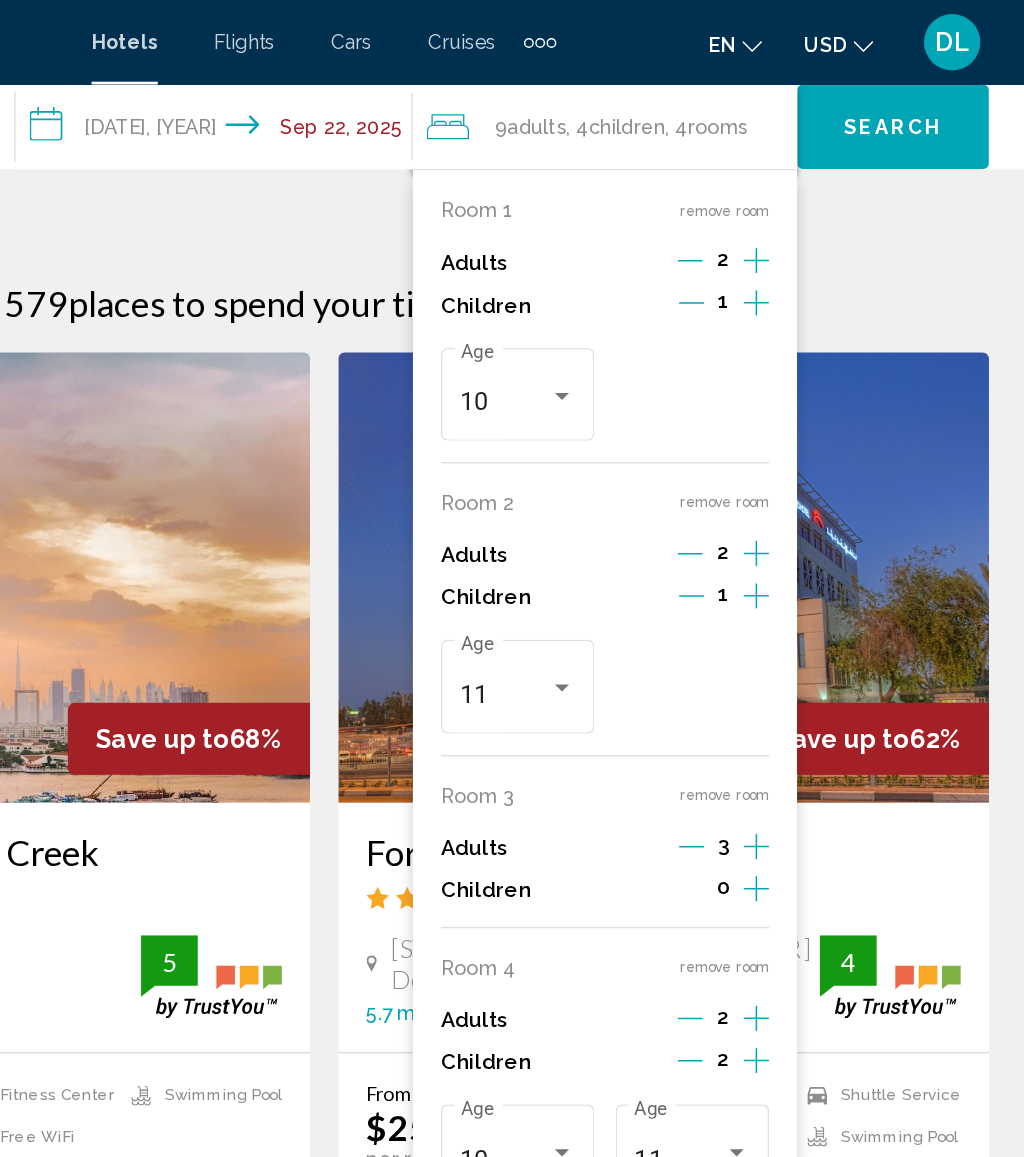 click on "Search" 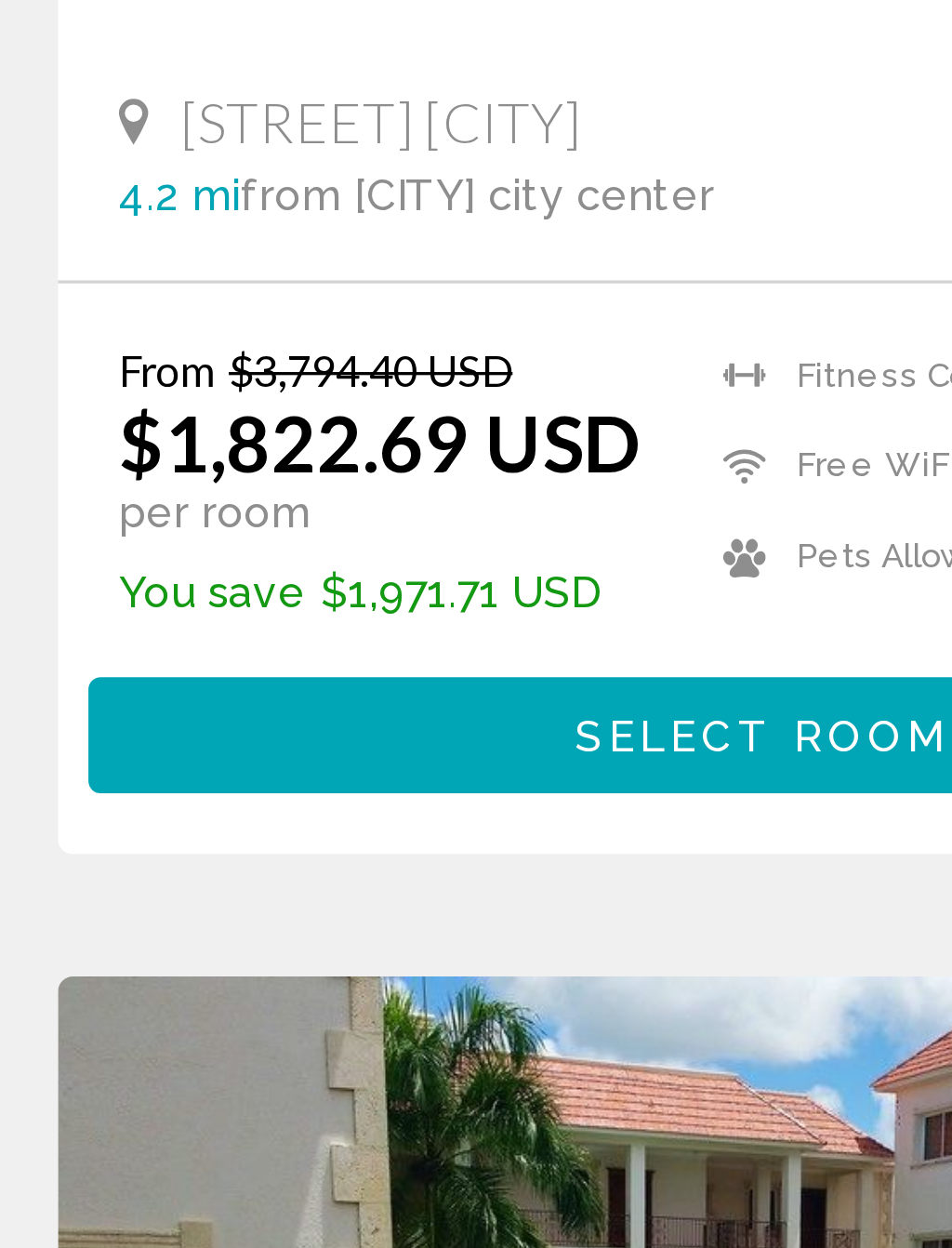 click on "Select Room" at bounding box center [251, 860] 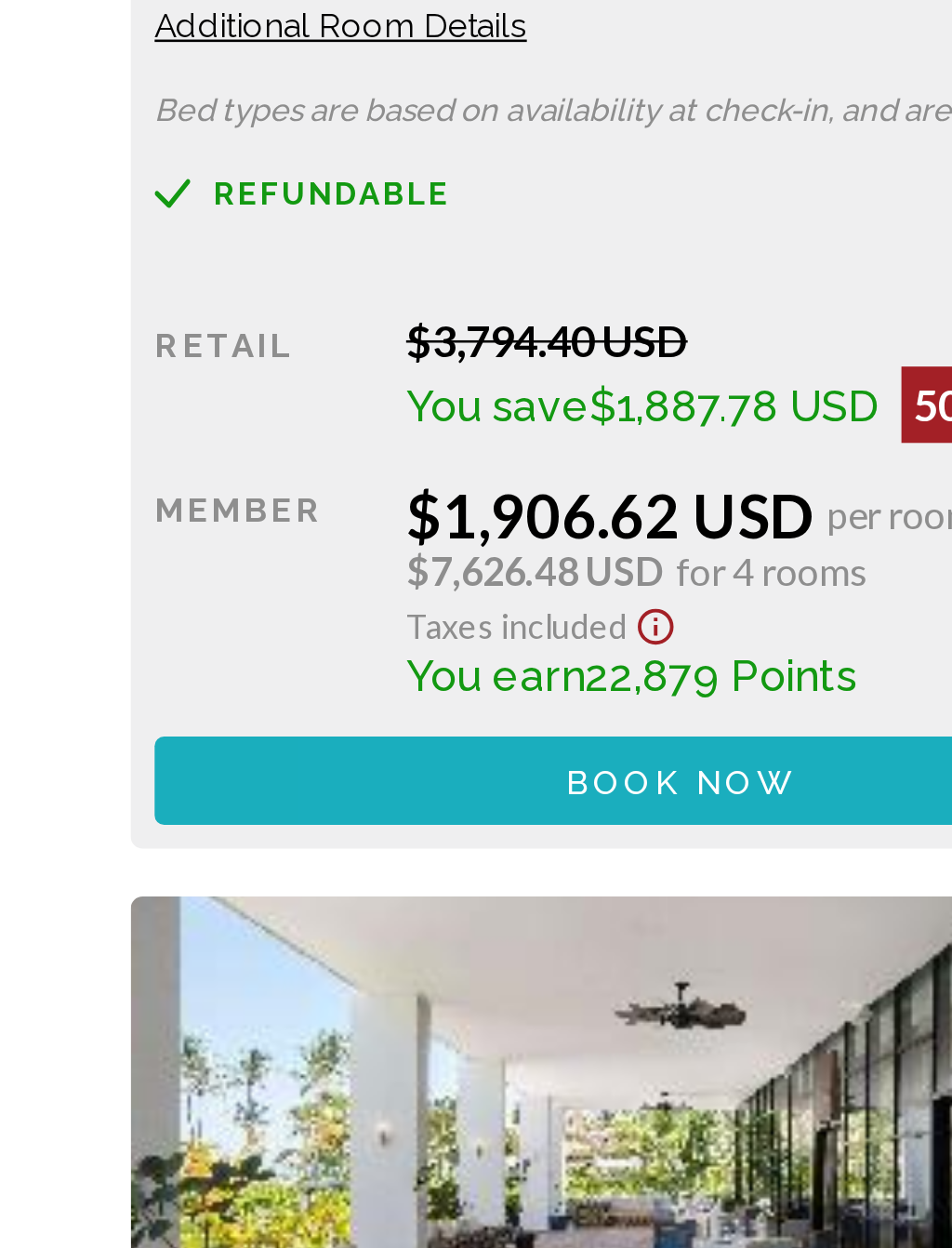 scroll, scrollTop: 3126, scrollLeft: 0, axis: vertical 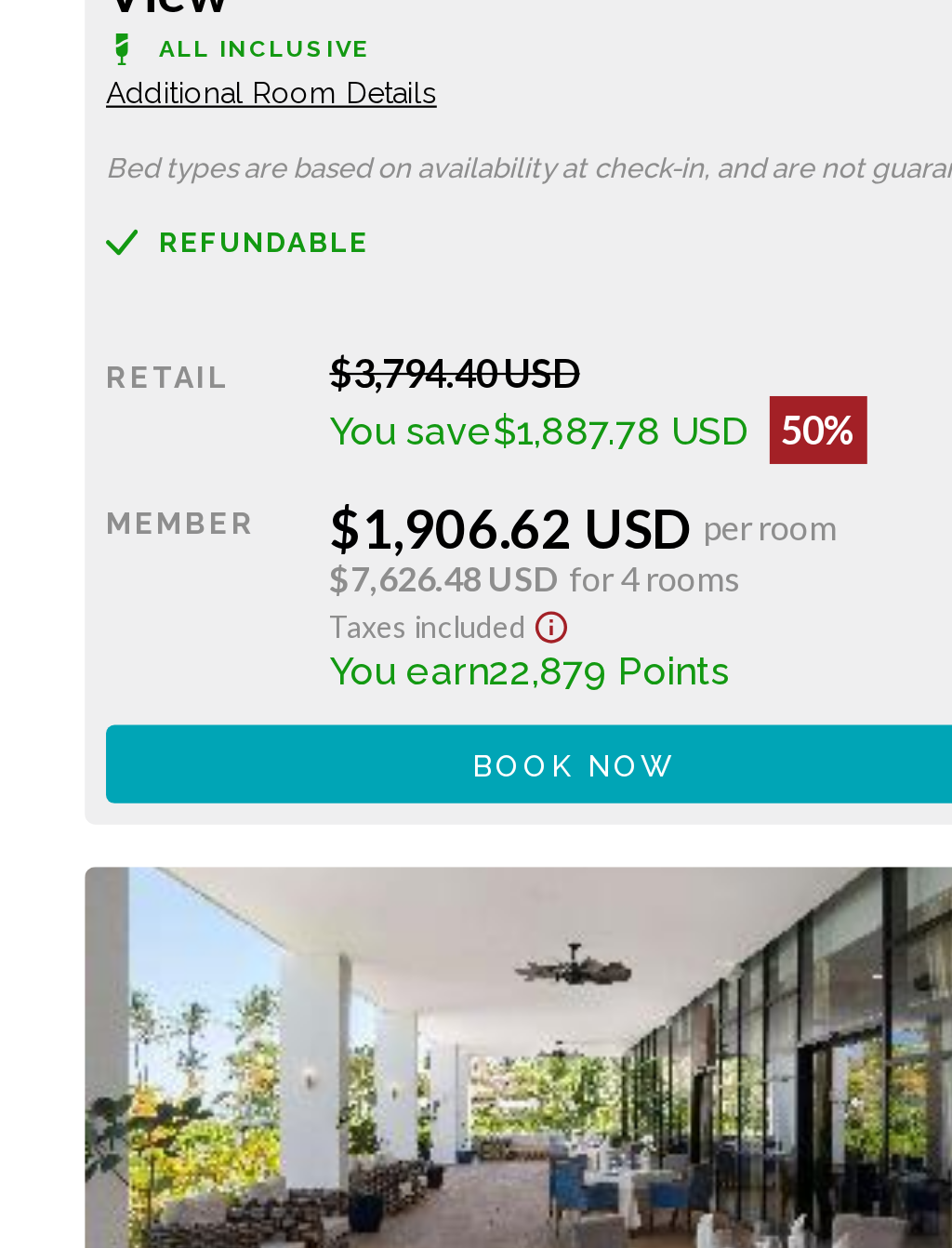 click on "Book now No longer available" at bounding box center [252, 1035] 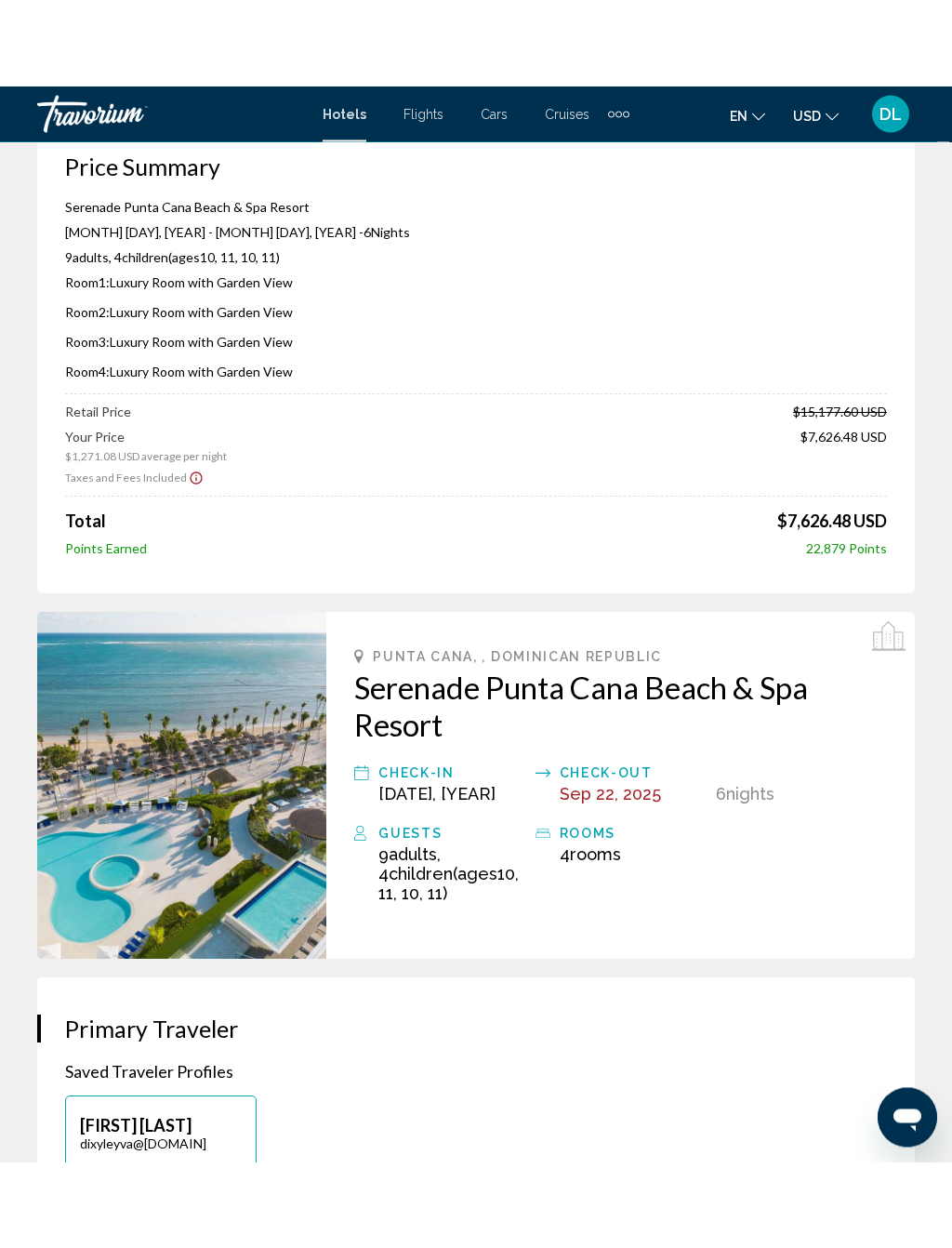 scroll, scrollTop: 106, scrollLeft: 0, axis: vertical 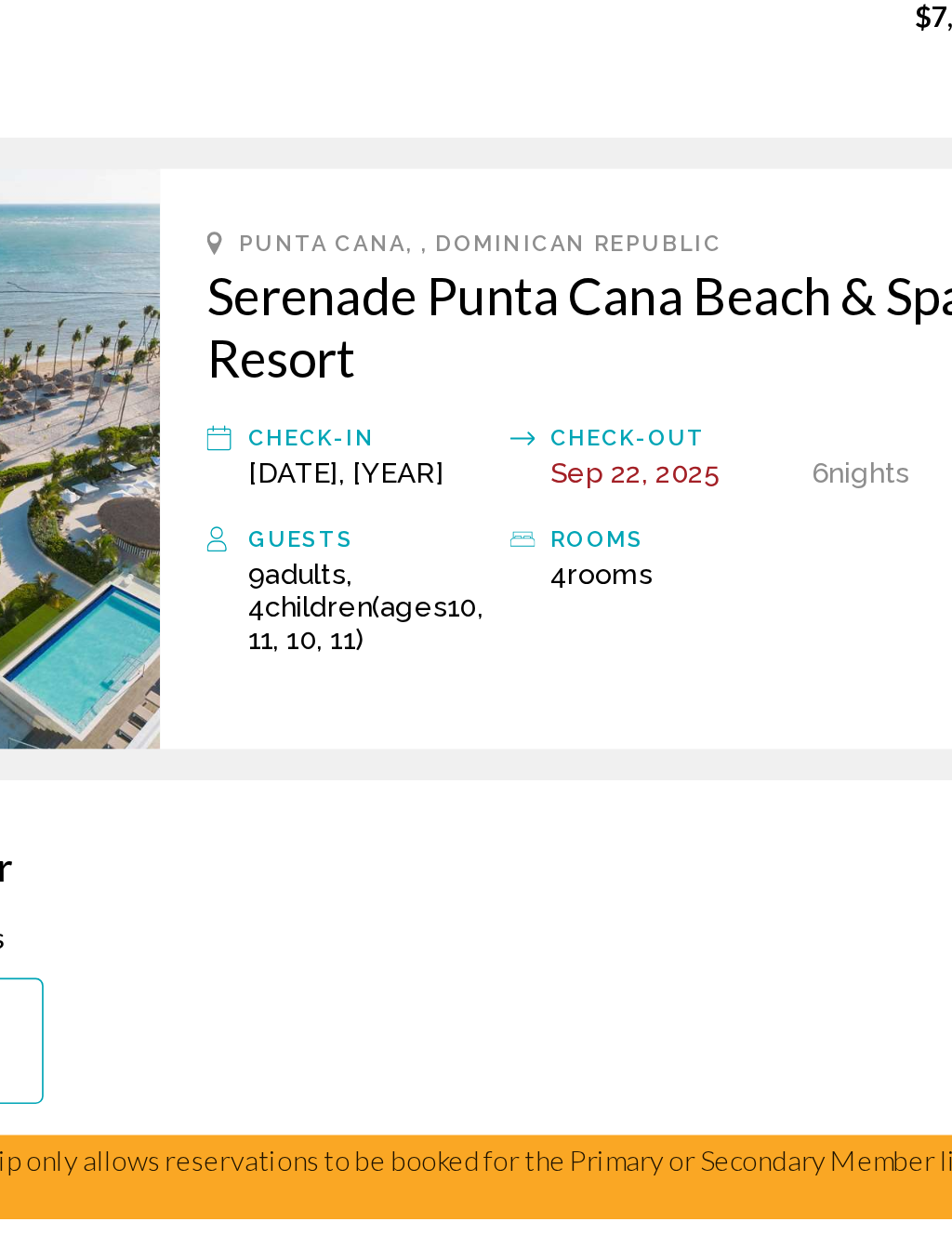 click on "Note: Your membership only allows reservations to be booked for the Primary or Secondary Member listed on your account." at bounding box center [476, 1133] 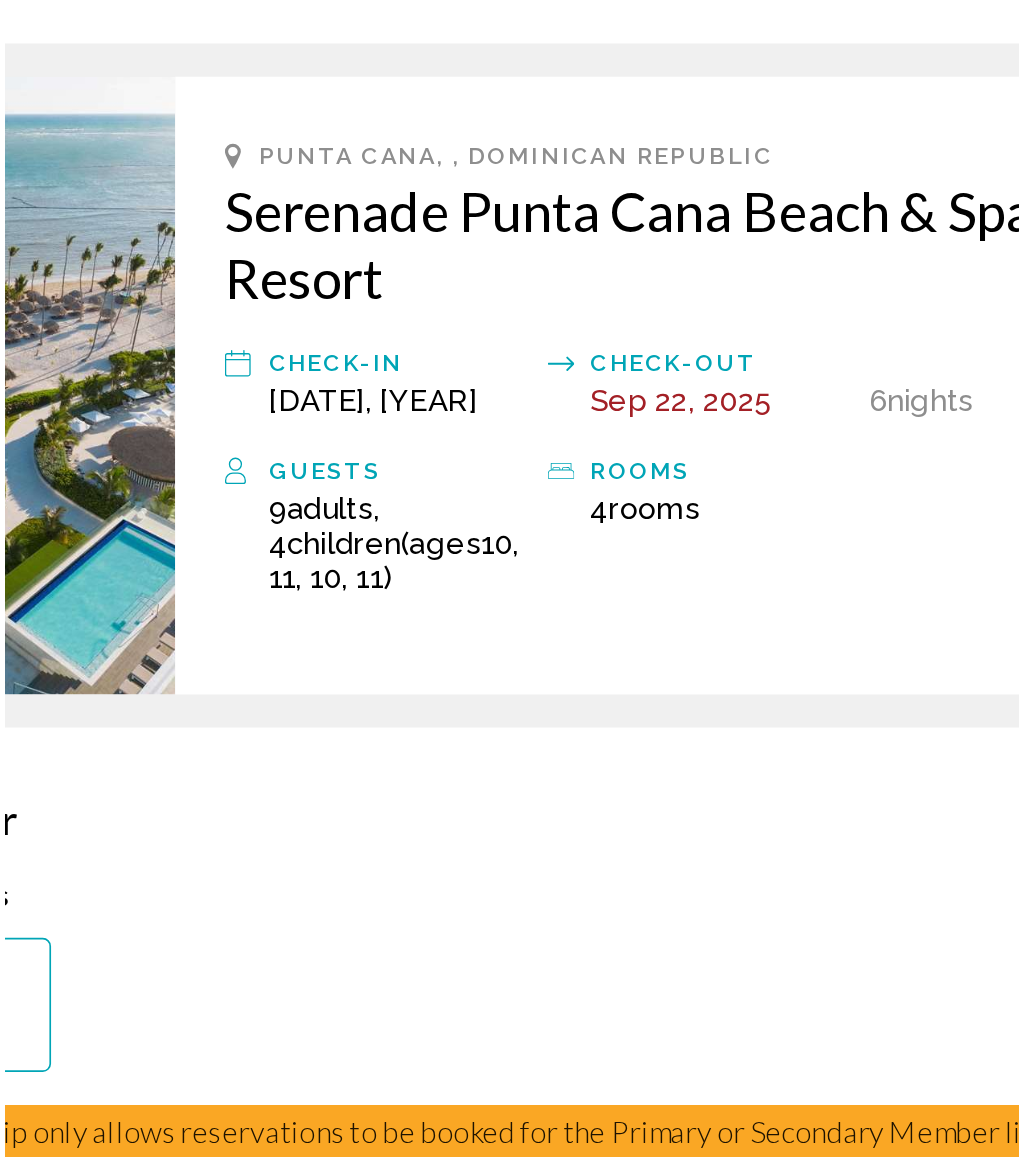 scroll, scrollTop: 173, scrollLeft: 0, axis: vertical 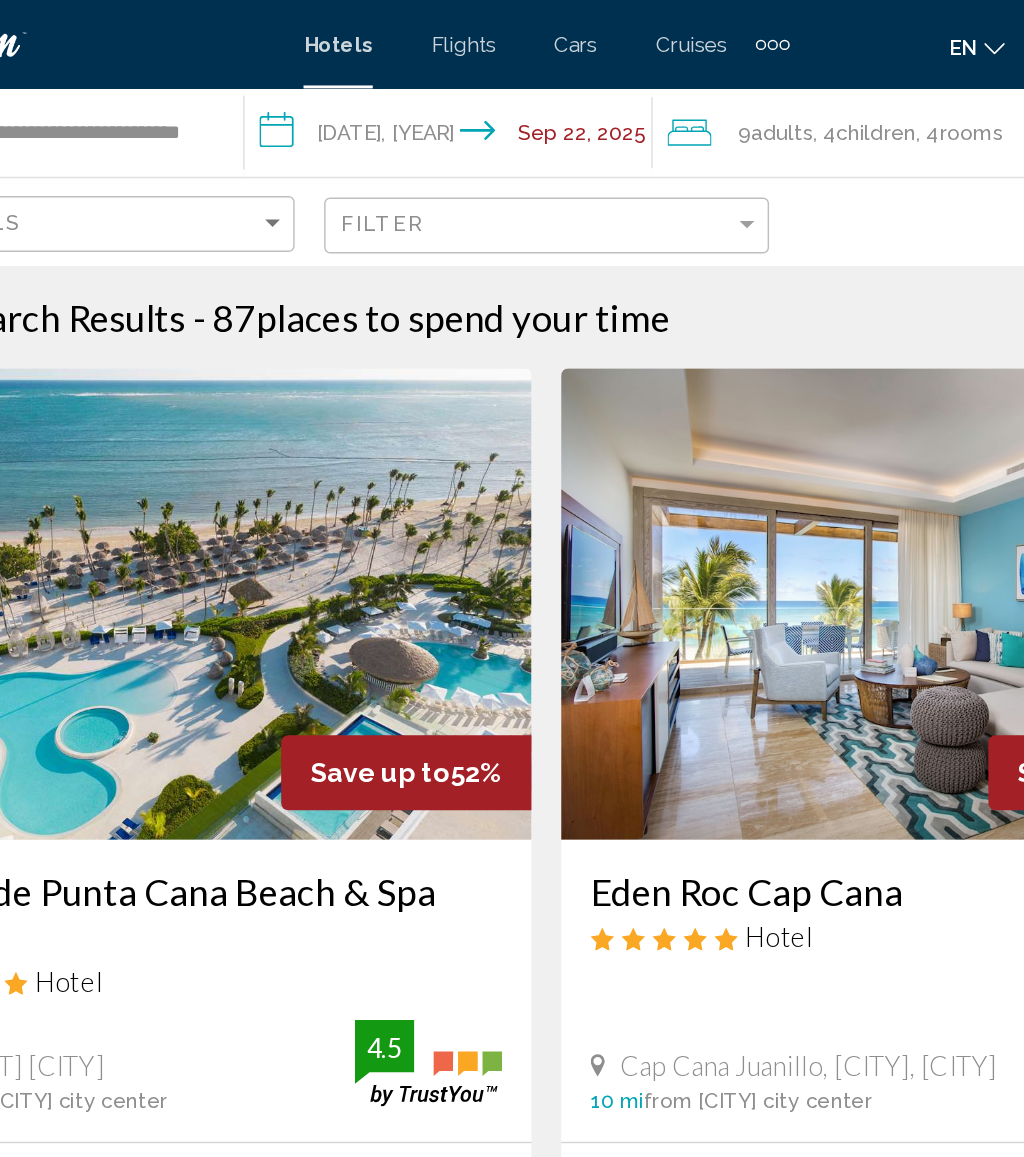 click on "9  Adult Adults , 4  Child Children , 4  Room rooms" 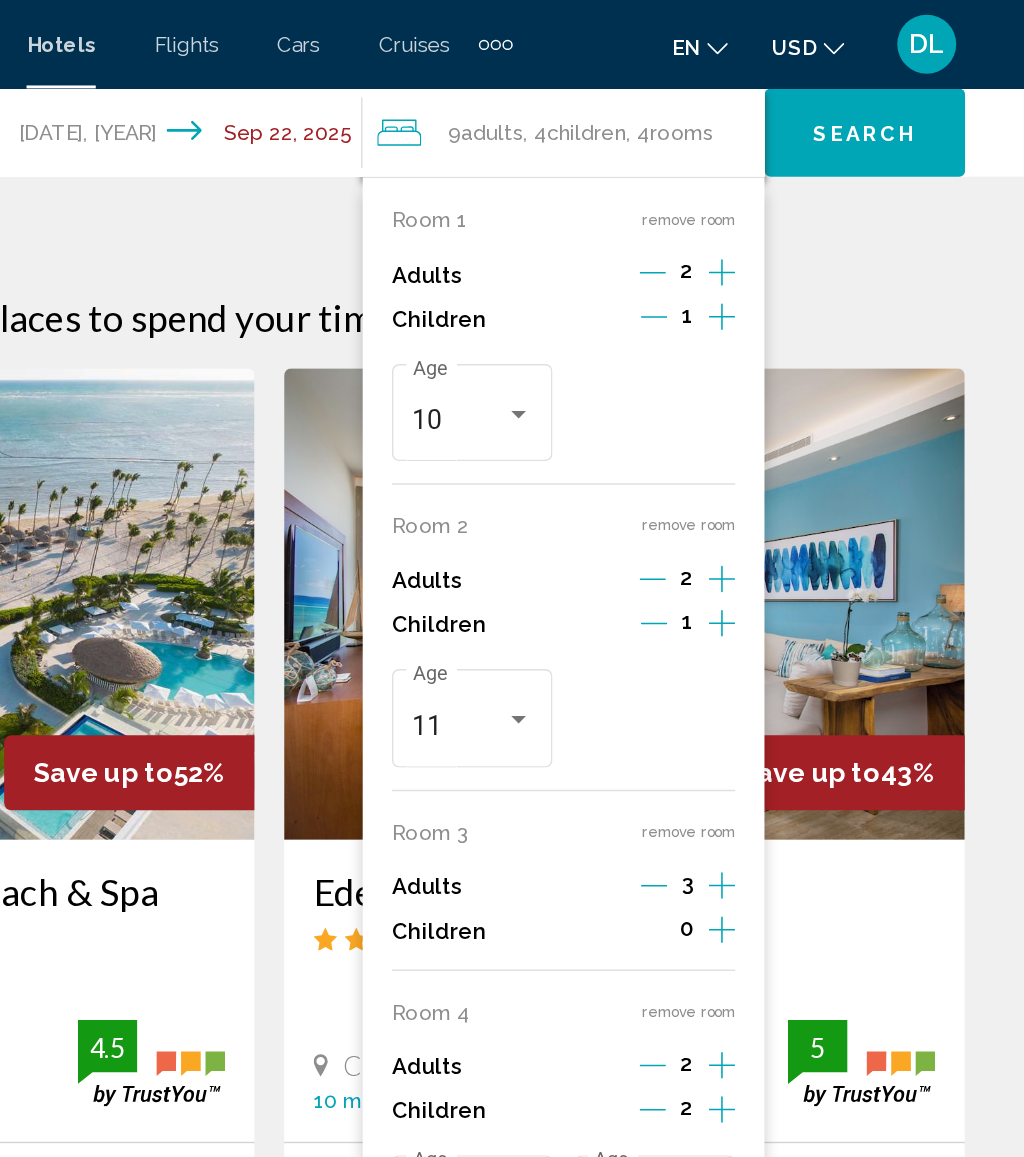 click on "remove room" at bounding box center [796, 356] 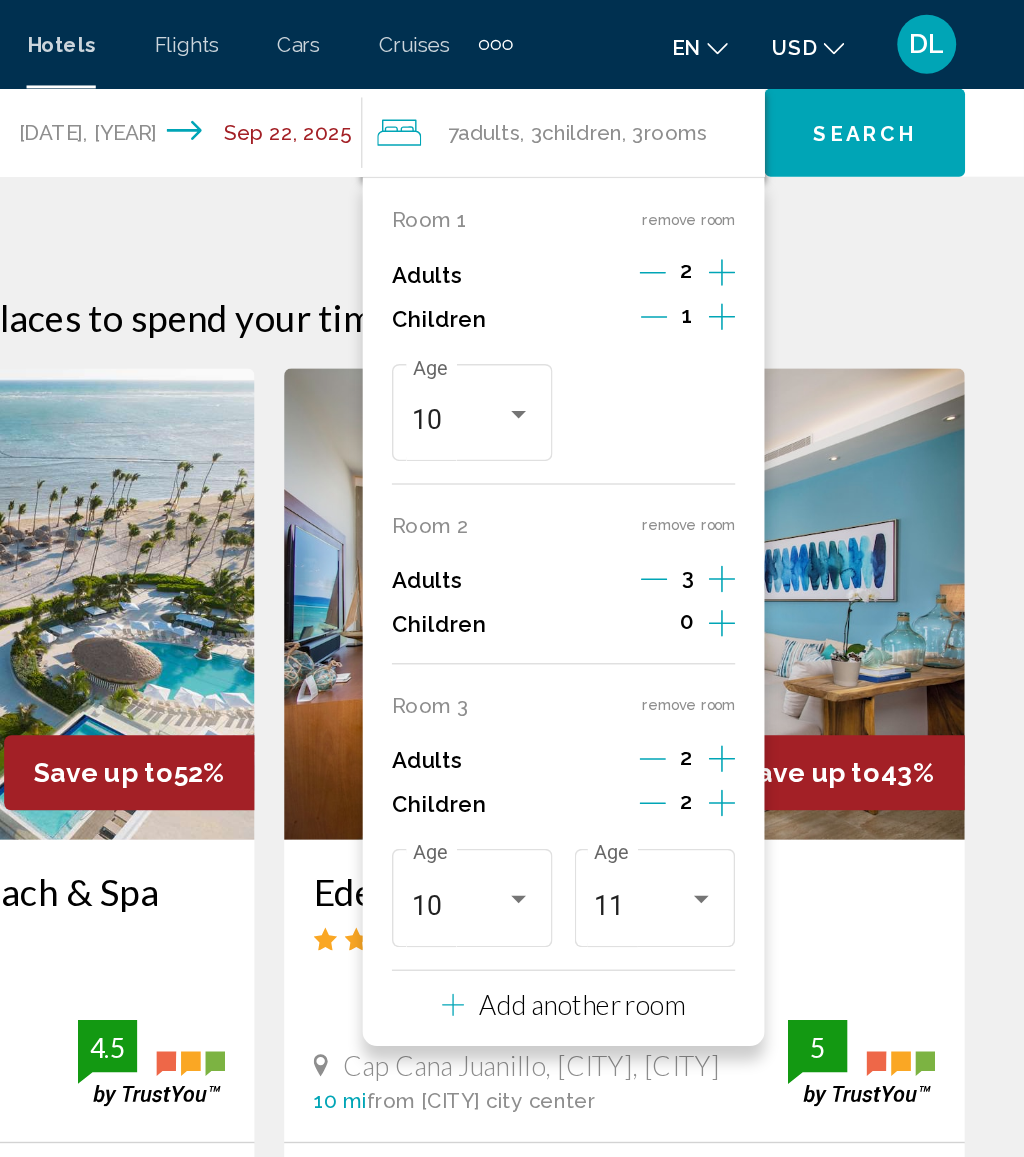 click on "remove room" at bounding box center [796, 356] 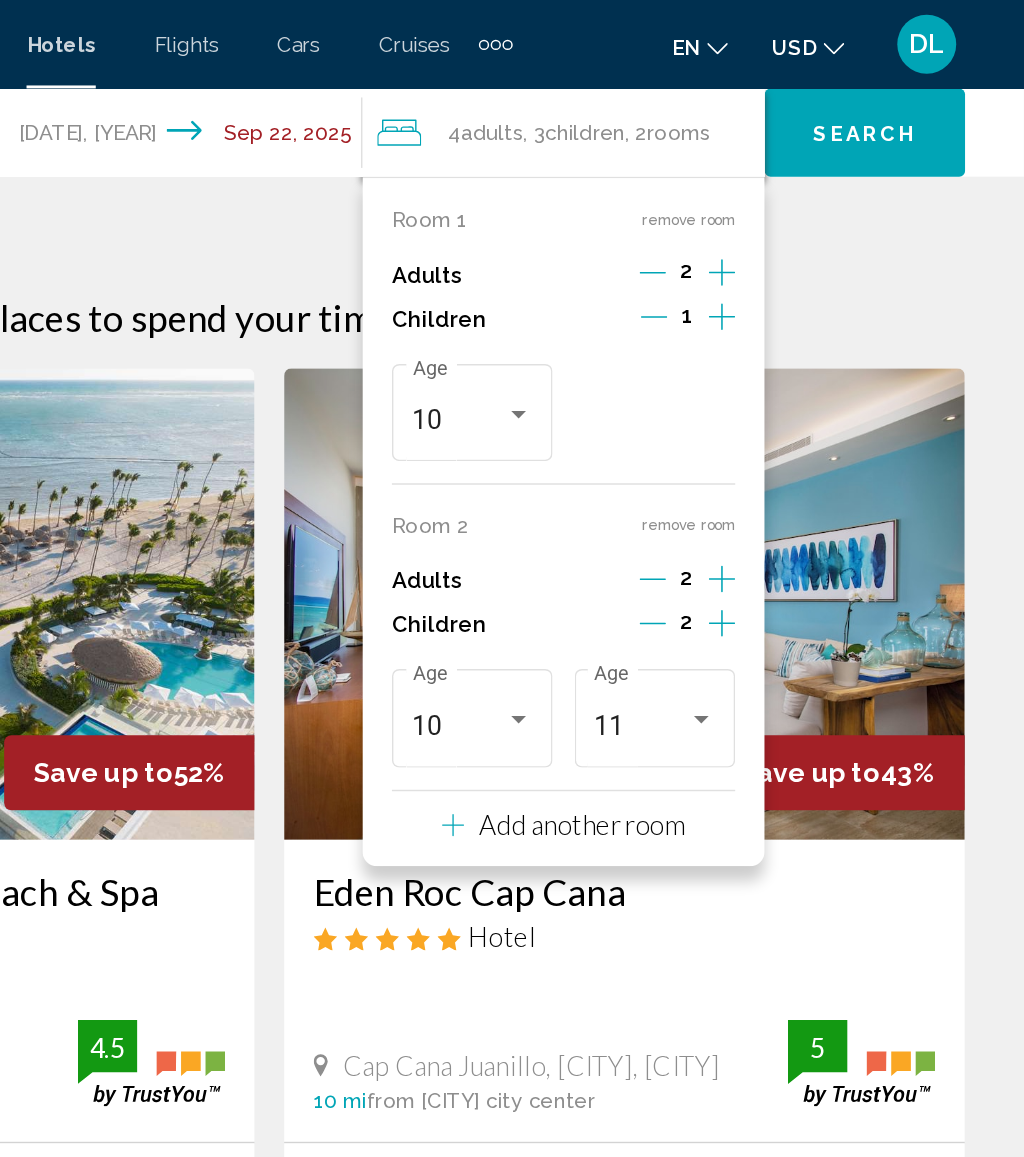 click on "remove room" at bounding box center (796, 356) 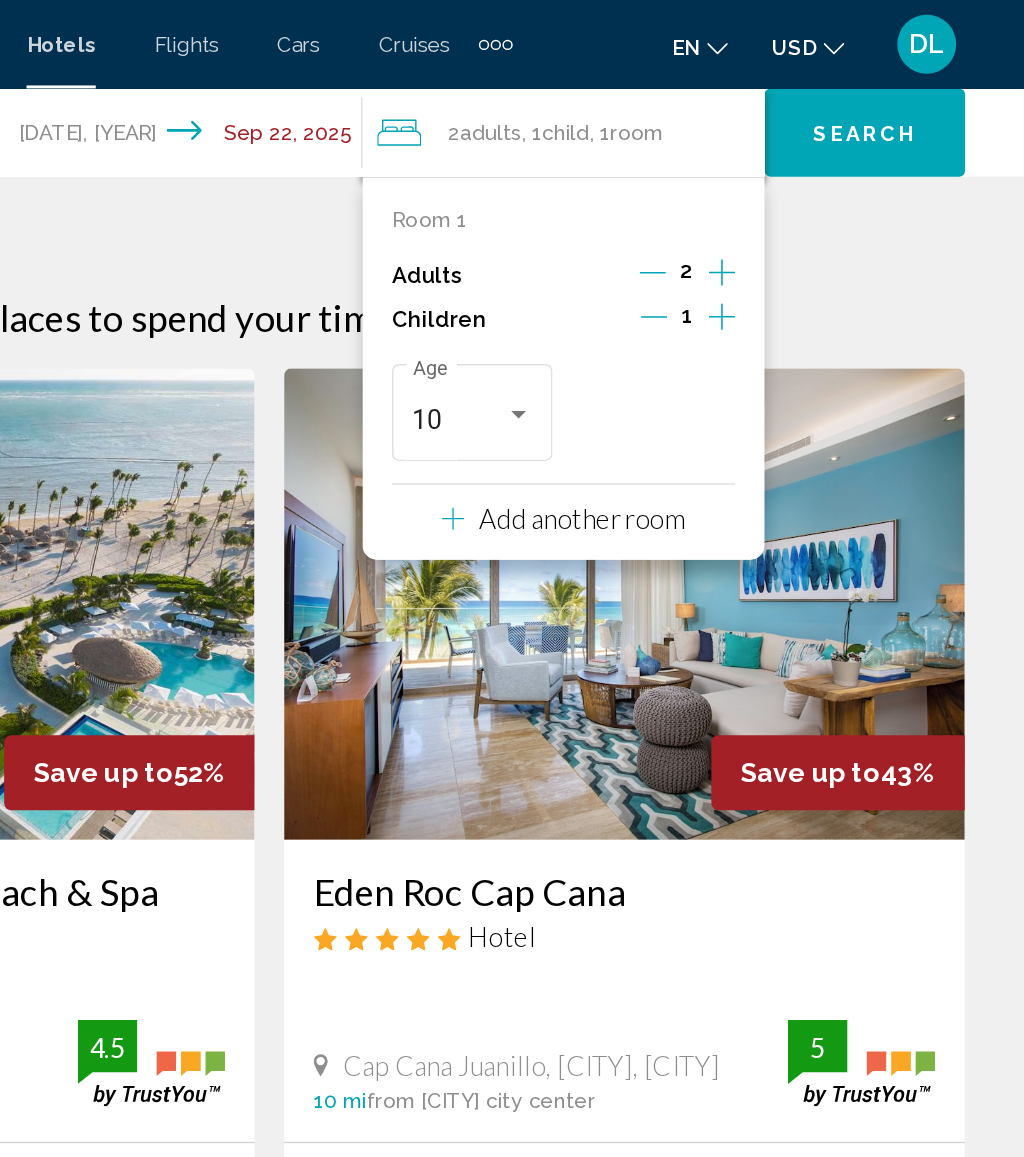 click 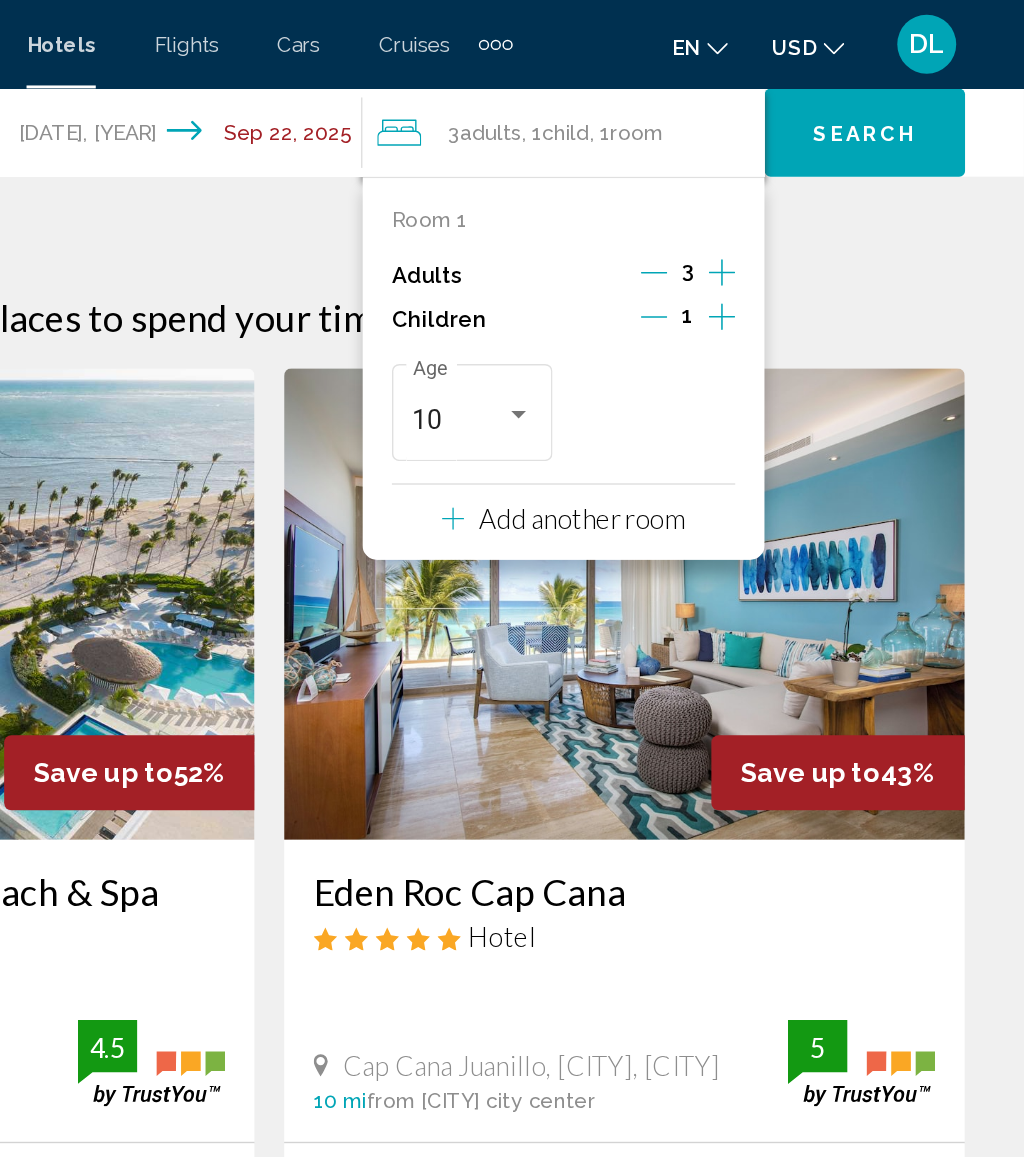 click 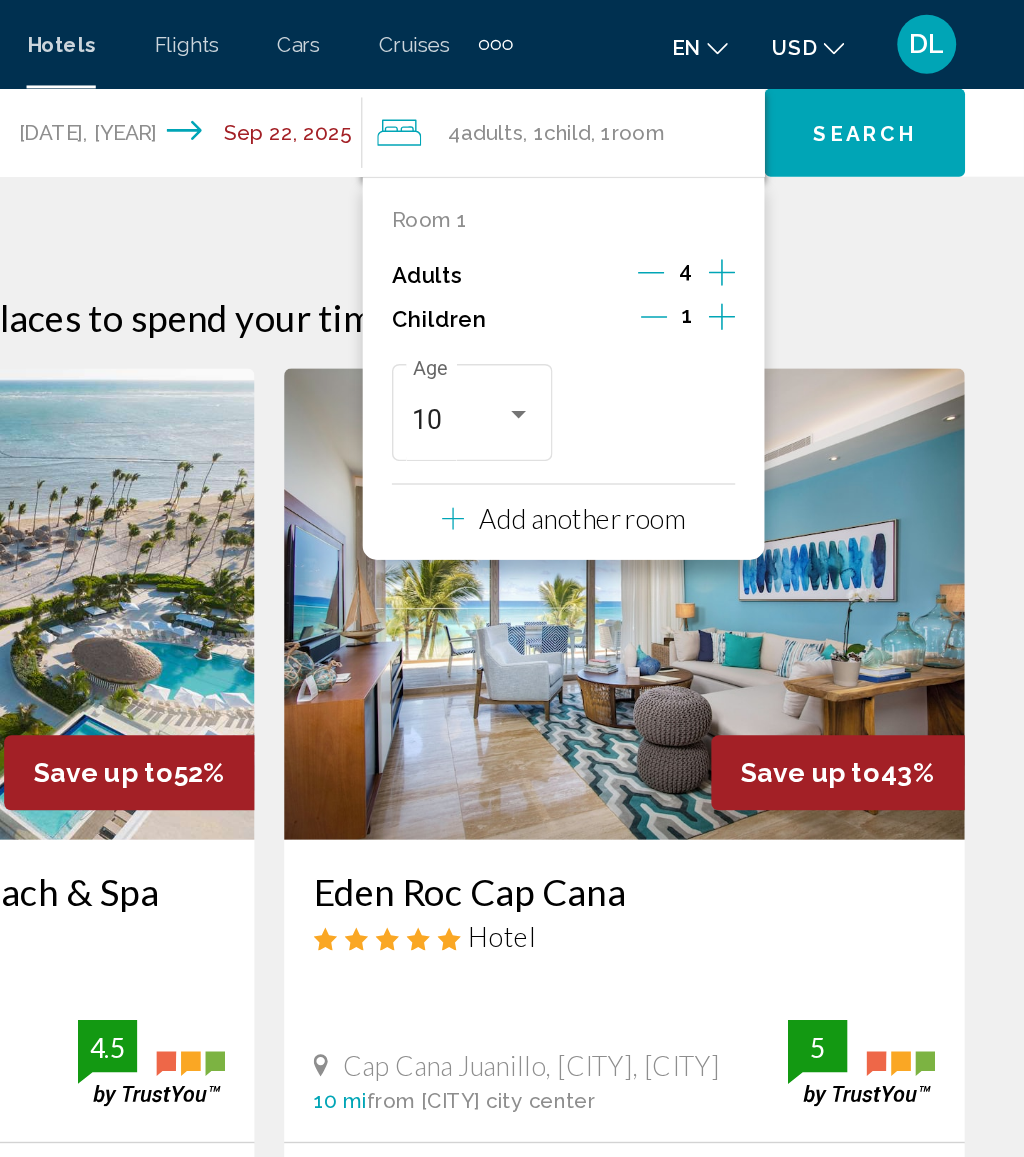 click at bounding box center [773, 217] 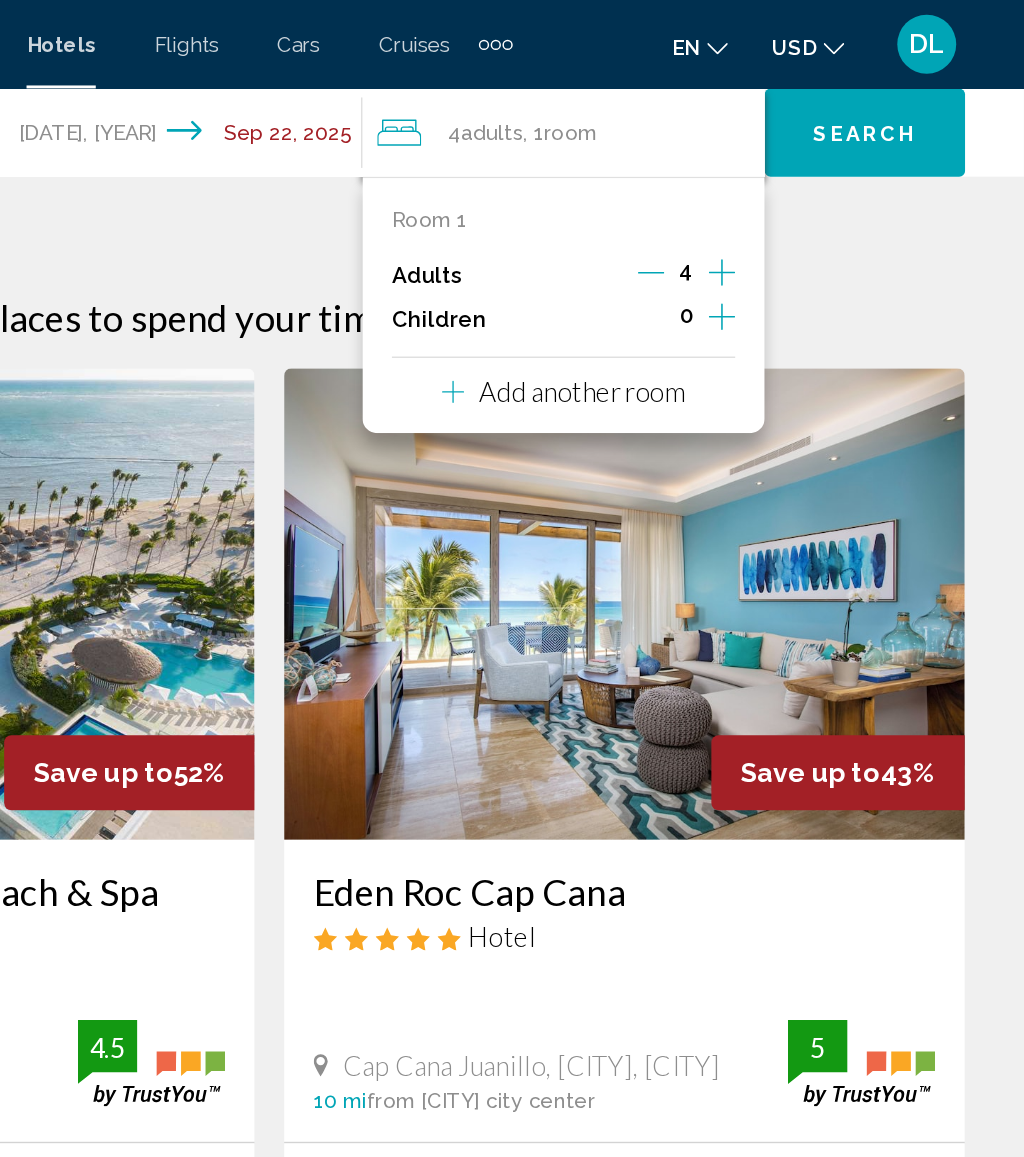 click on "Search" 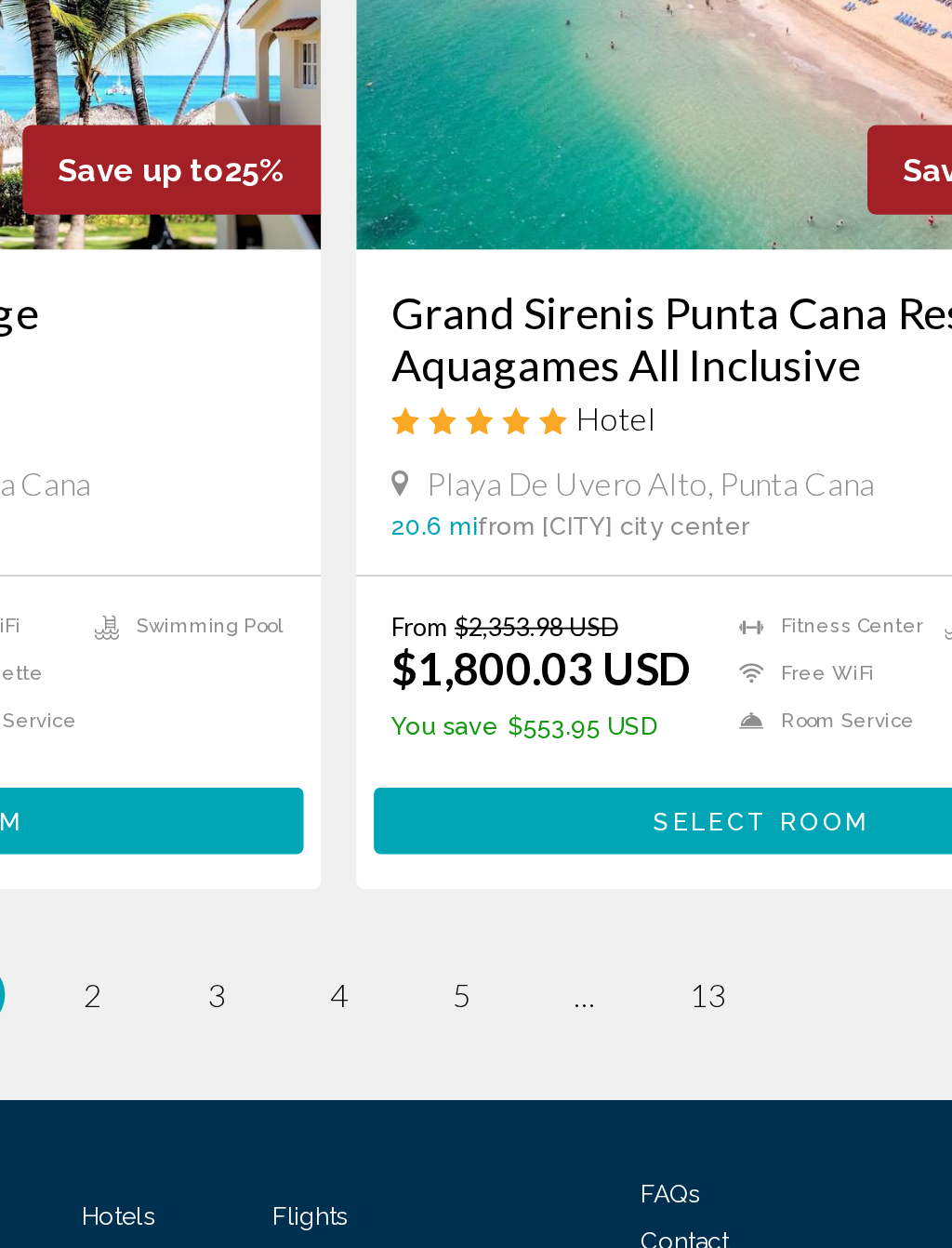 scroll, scrollTop: 3398, scrollLeft: 0, axis: vertical 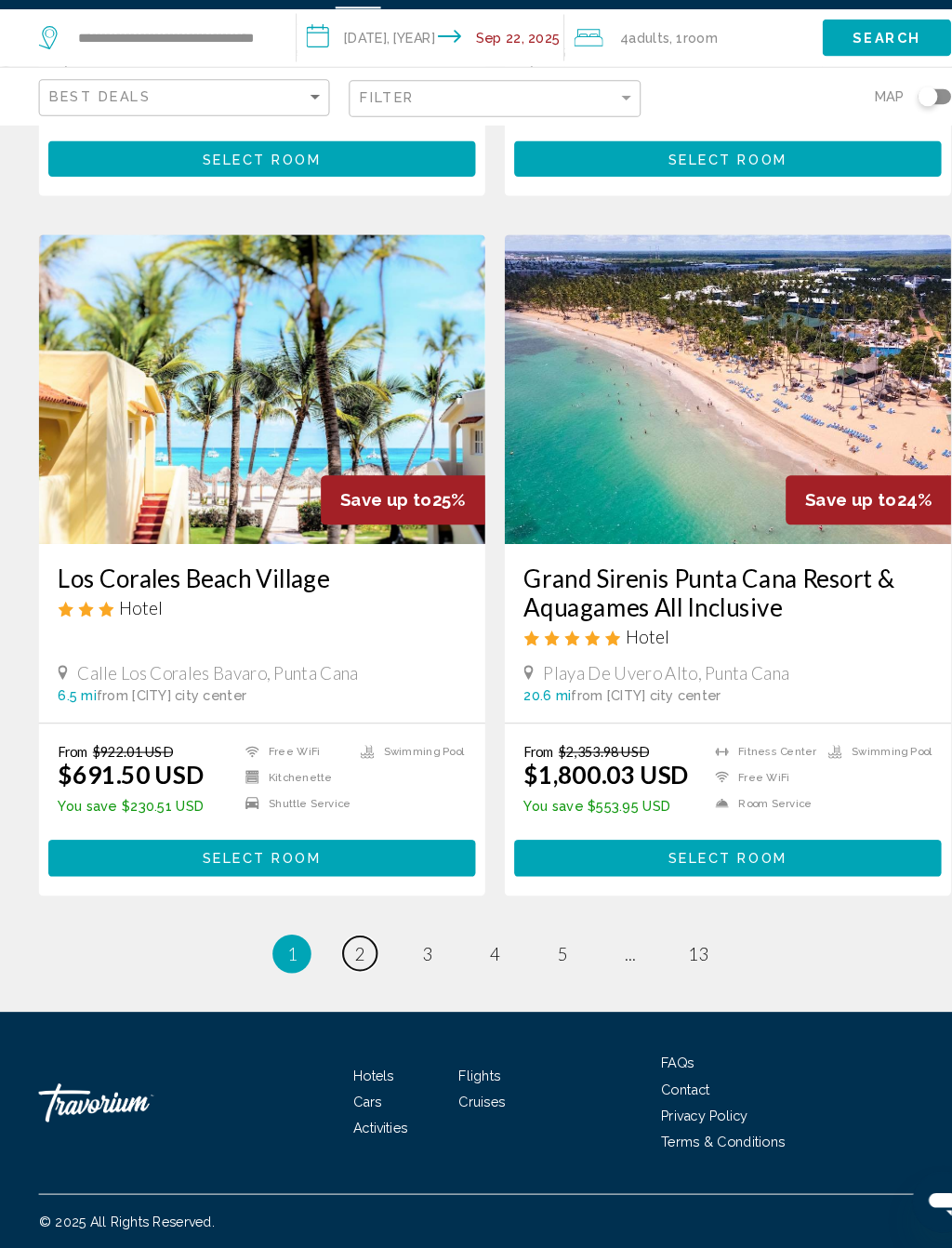 click on "2" at bounding box center (346, 965) 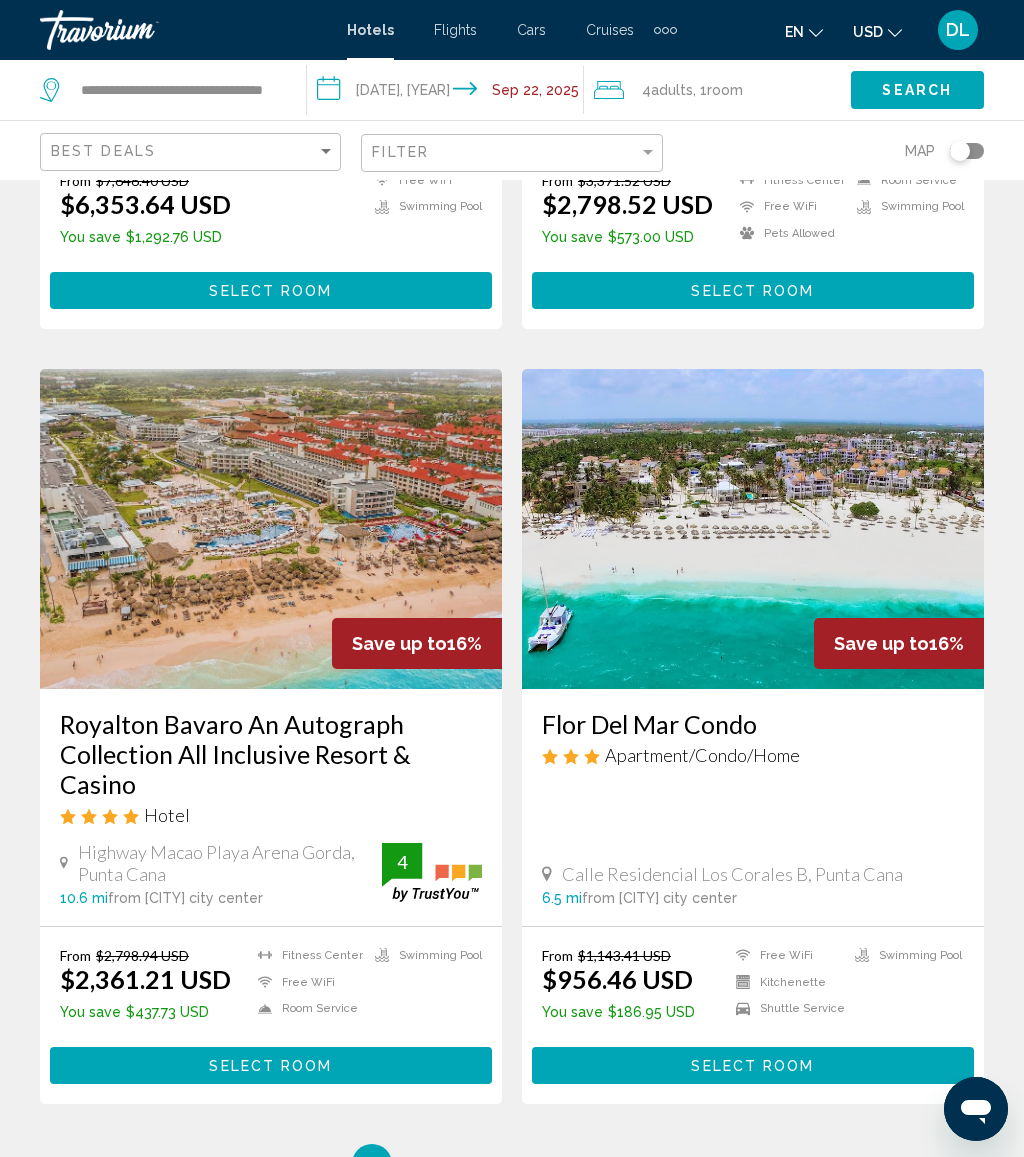 scroll, scrollTop: 3895, scrollLeft: 0, axis: vertical 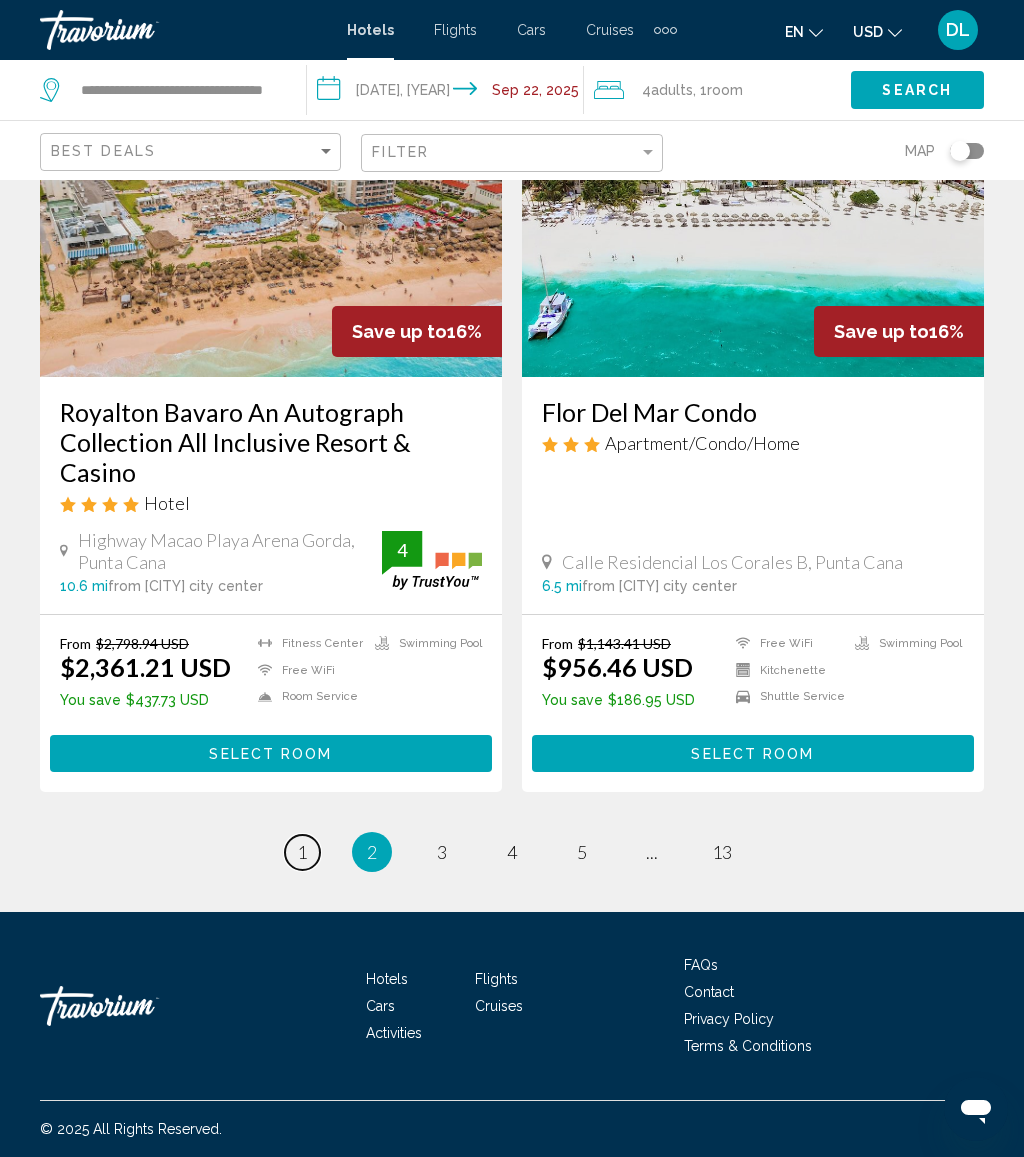 click on "1" at bounding box center (302, 852) 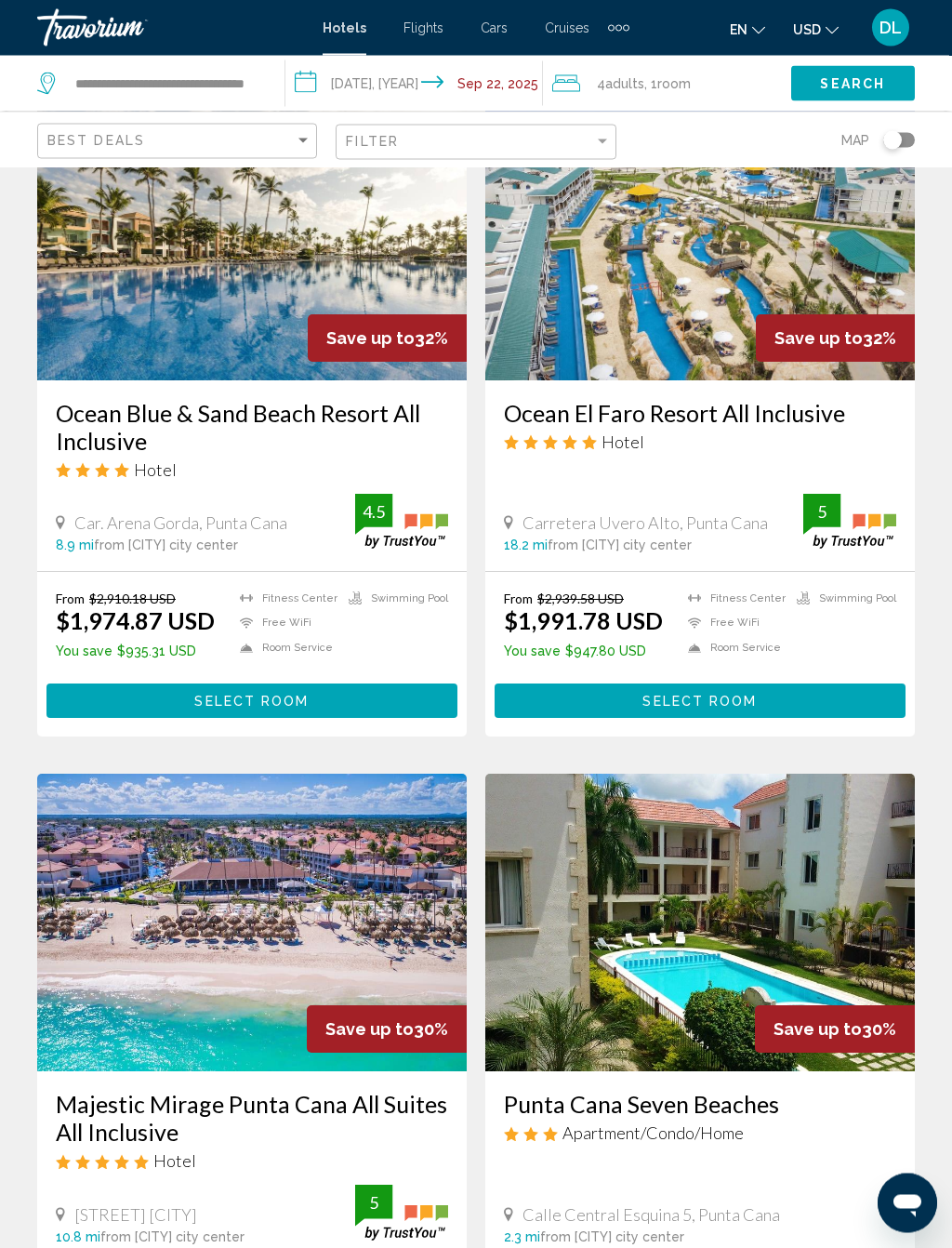 scroll, scrollTop: 1533, scrollLeft: 0, axis: vertical 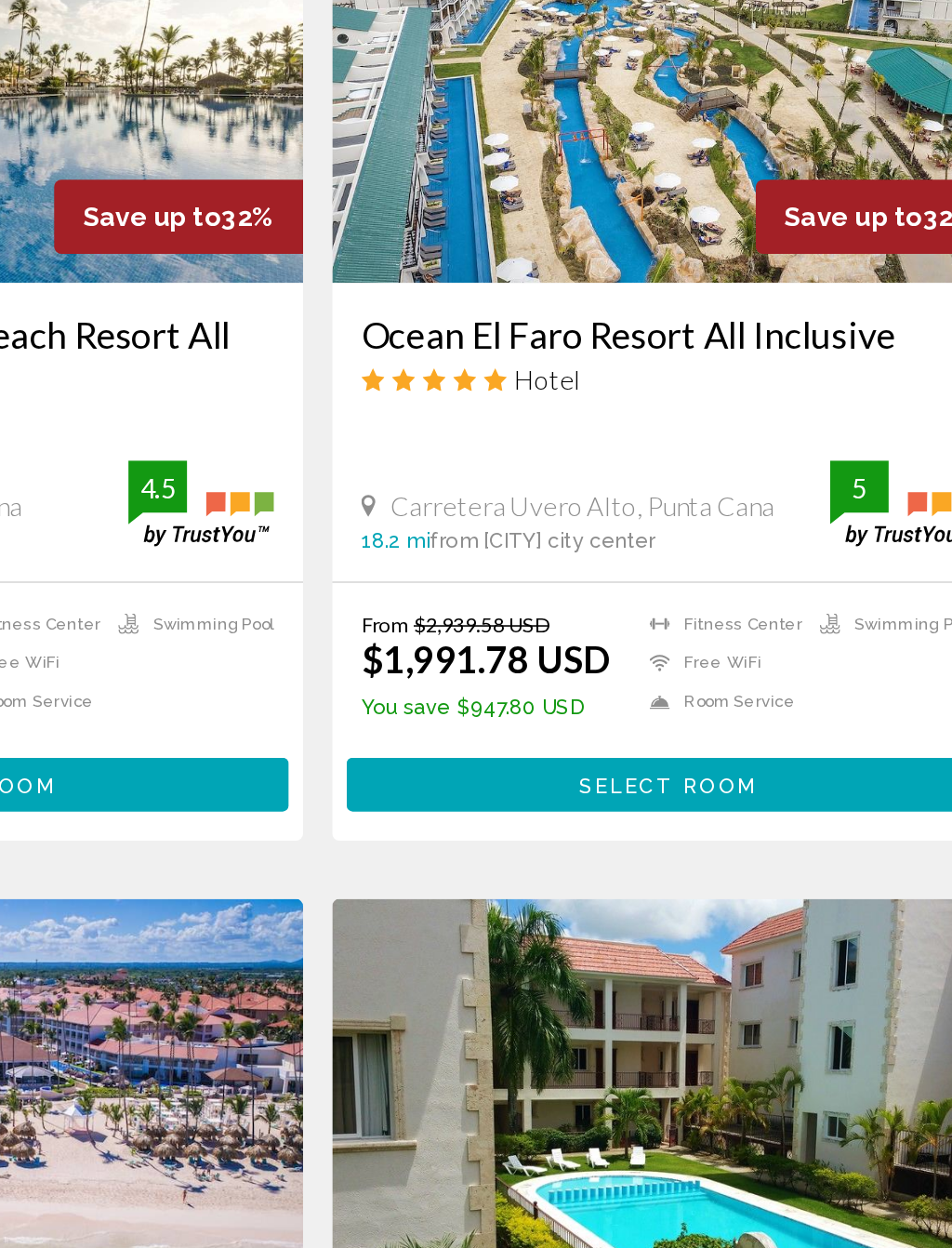 click on "Select Room" at bounding box center [700, 700] 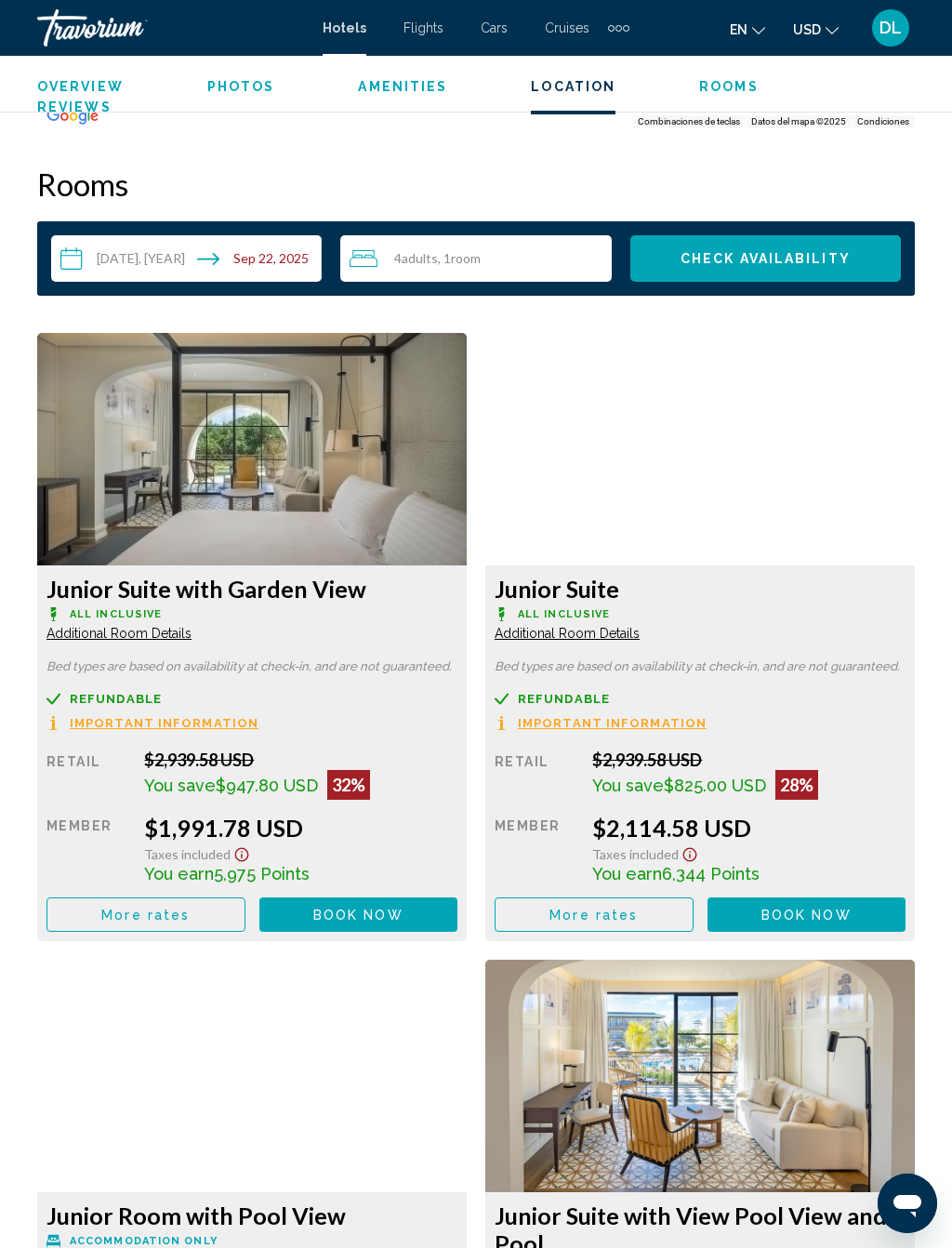 scroll, scrollTop: 2849, scrollLeft: 0, axis: vertical 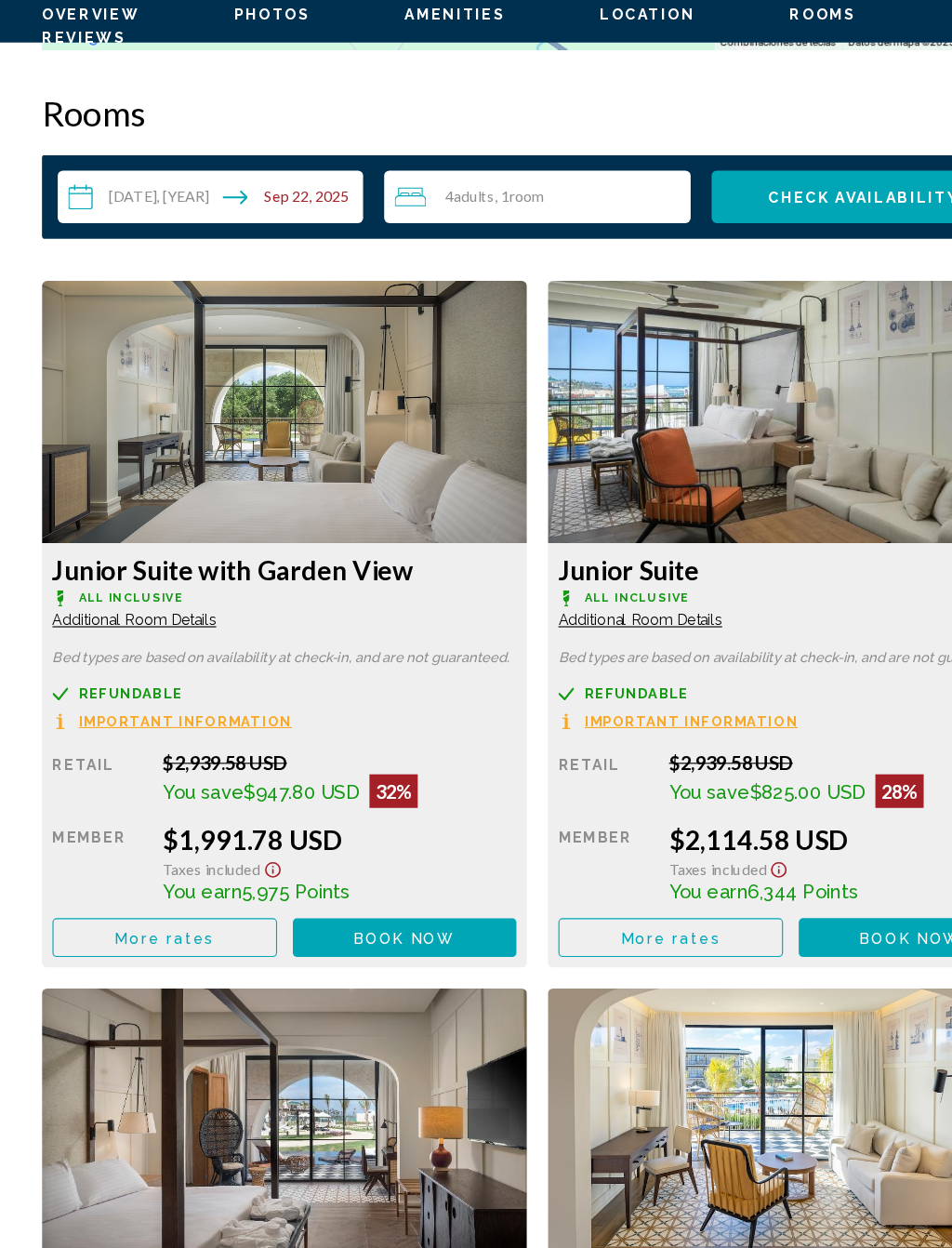 click on "Book now" at bounding box center [358, 905] 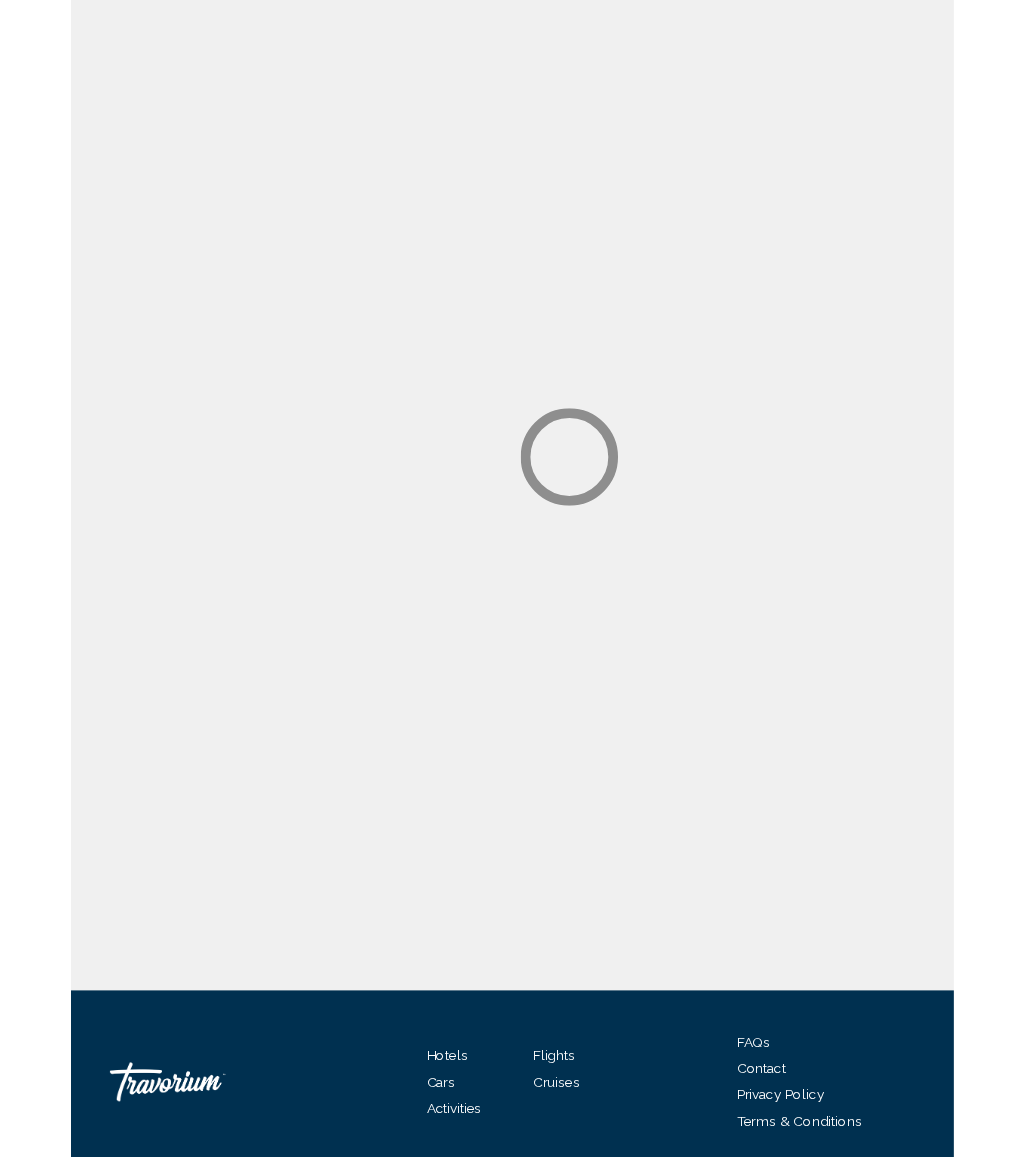 scroll, scrollTop: 0, scrollLeft: 0, axis: both 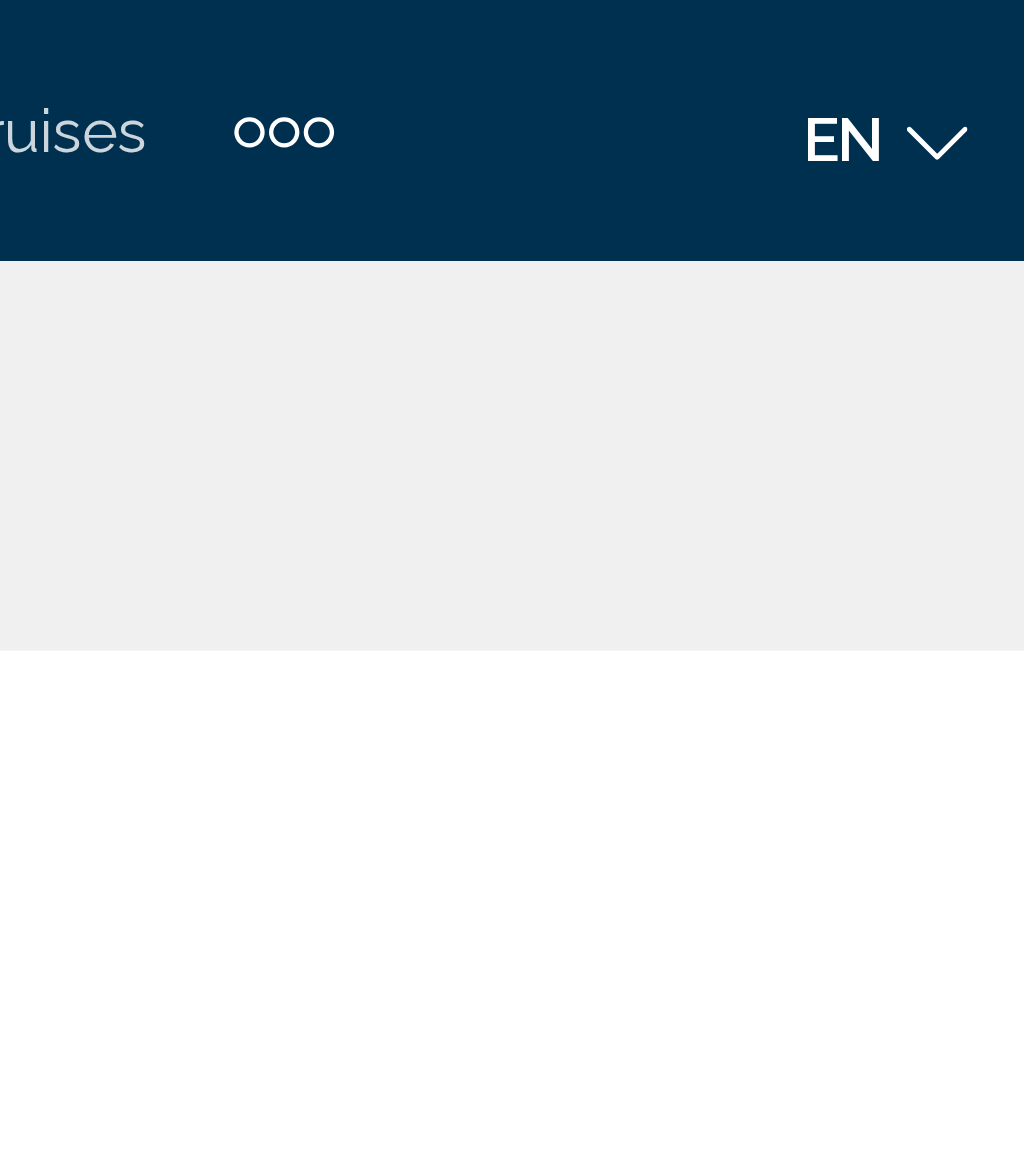 click at bounding box center [665, 30] 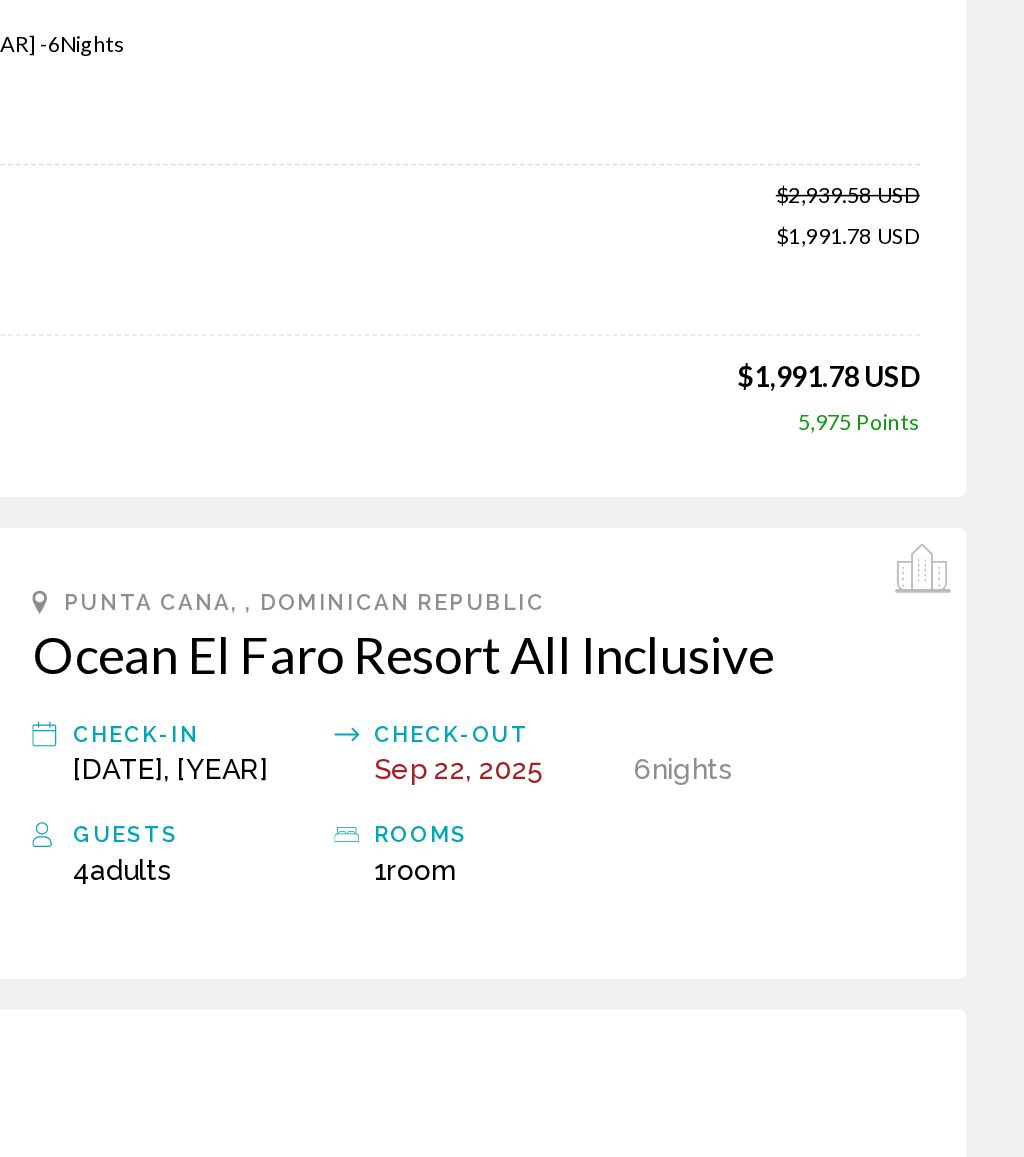 scroll, scrollTop: 0, scrollLeft: 0, axis: both 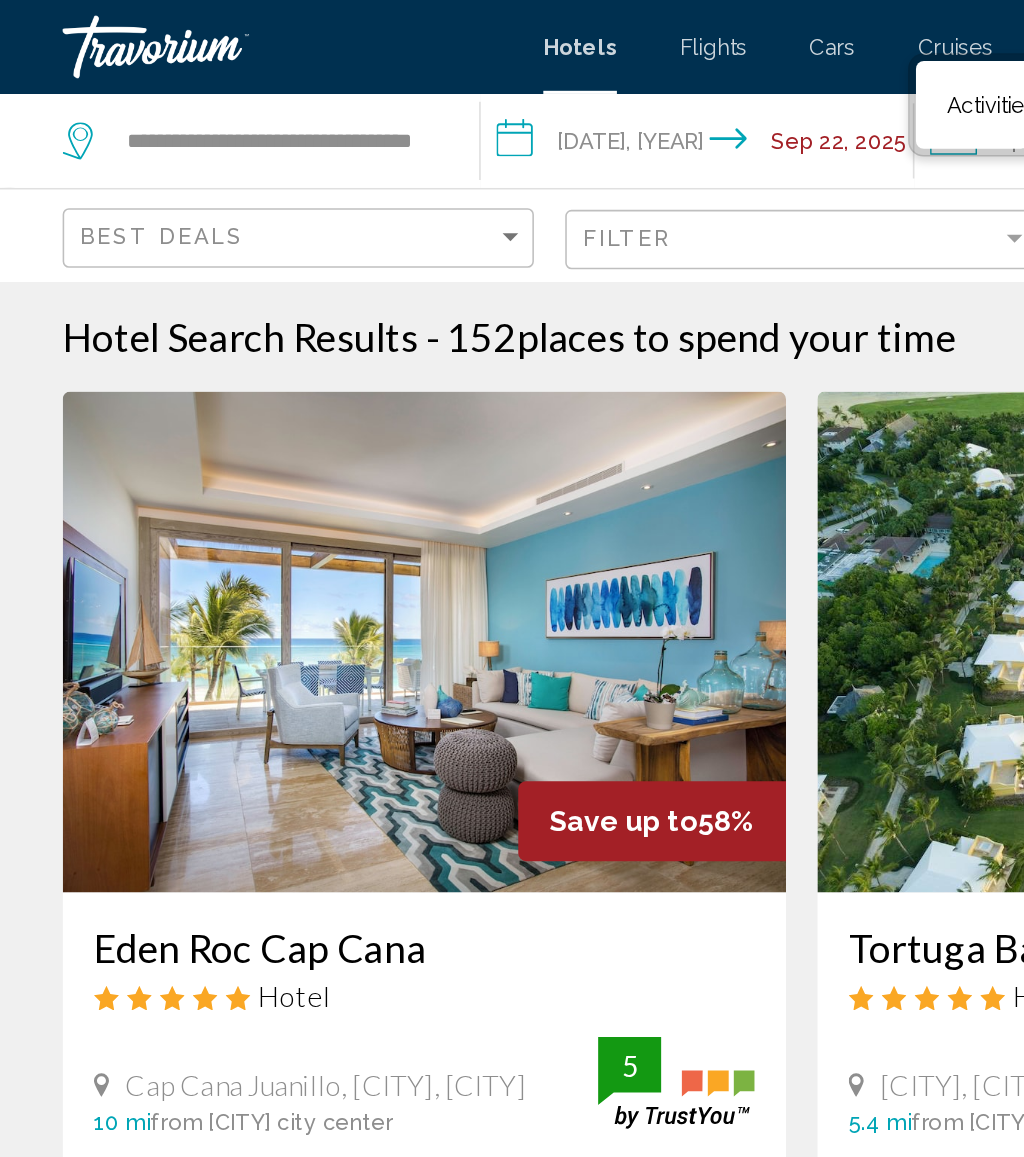 click on "**********" at bounding box center (449, 93) 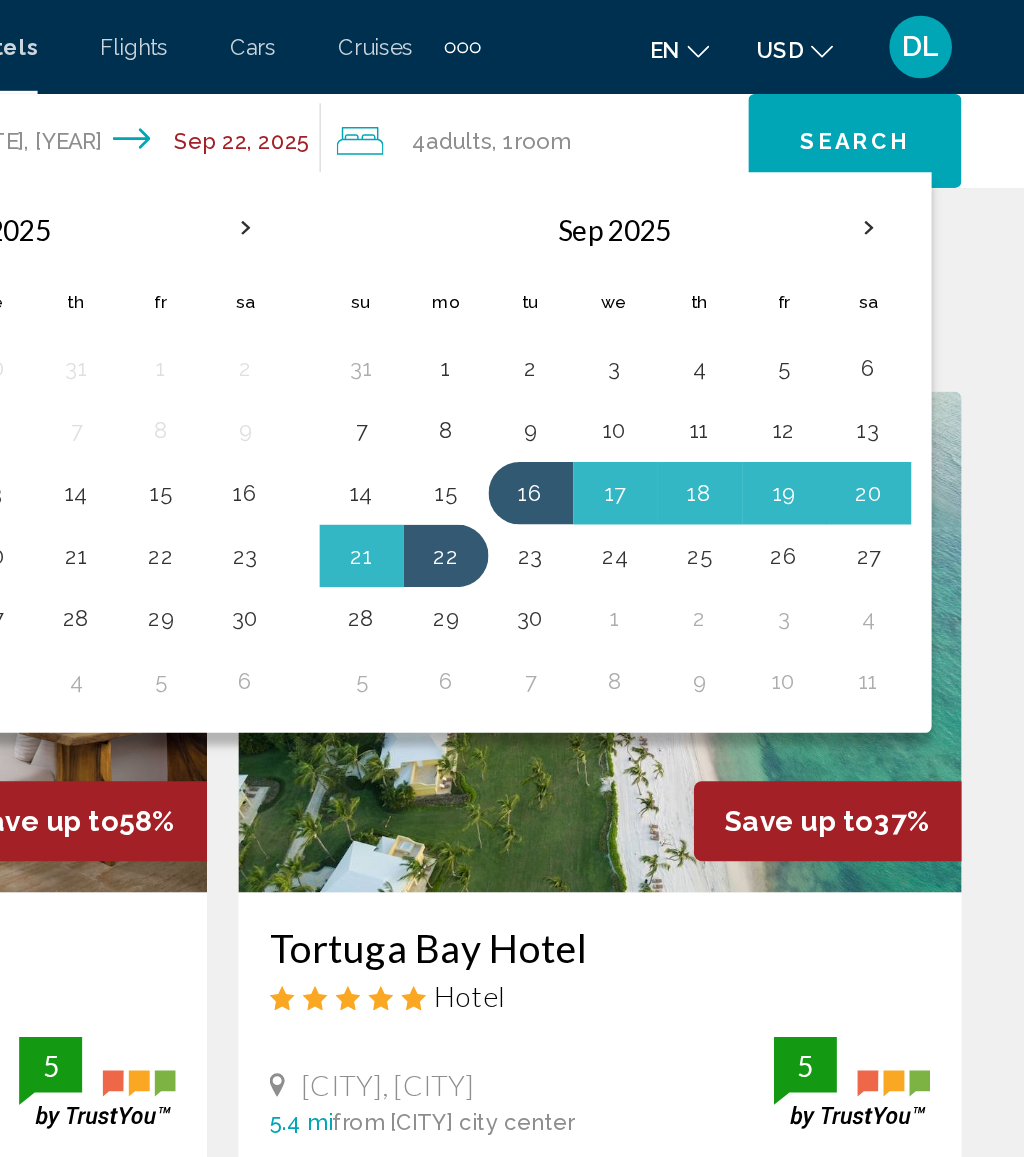 click on "29" at bounding box center (655, 395) 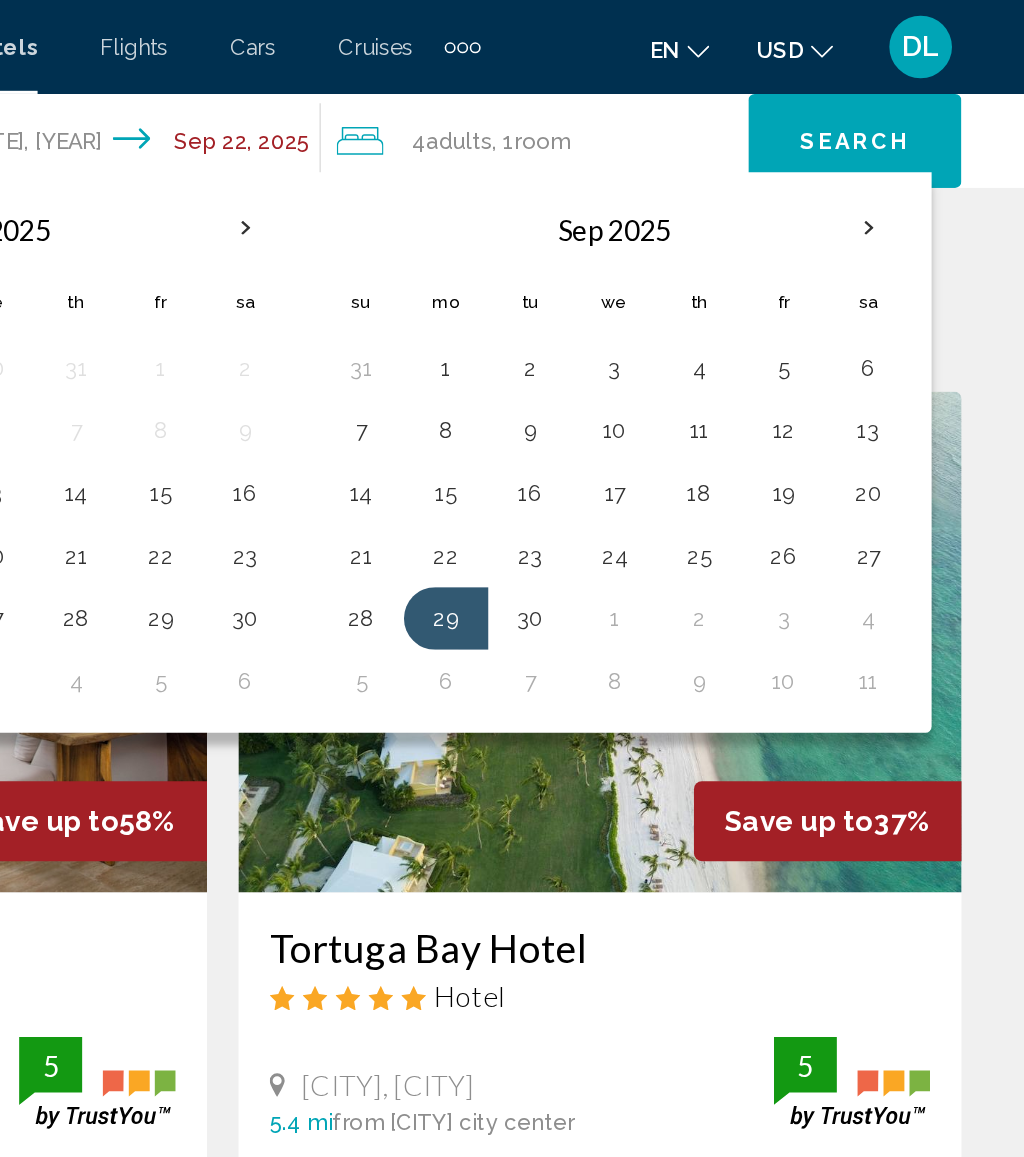 click on "1" at bounding box center [763, 395] 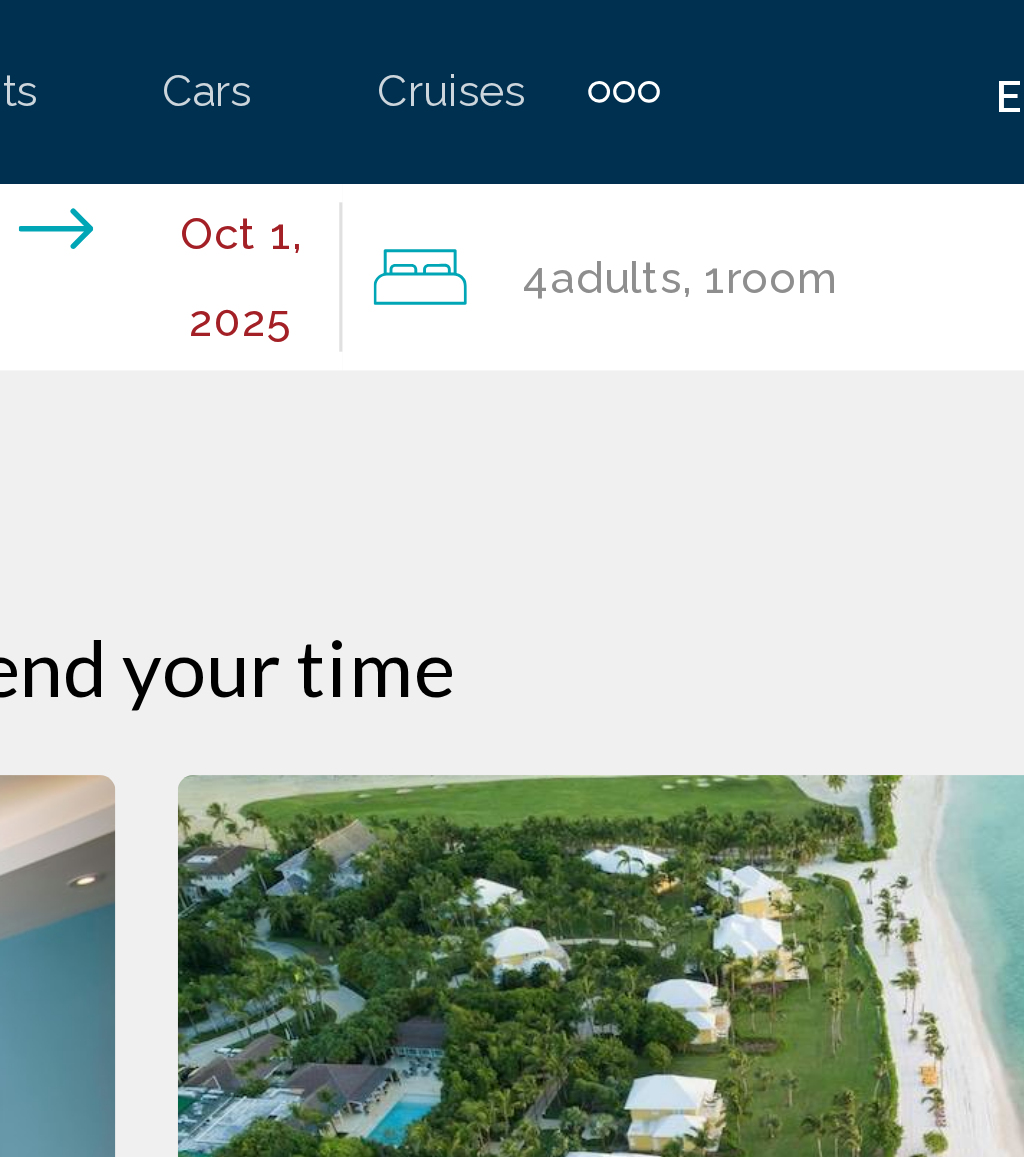click on "Room" 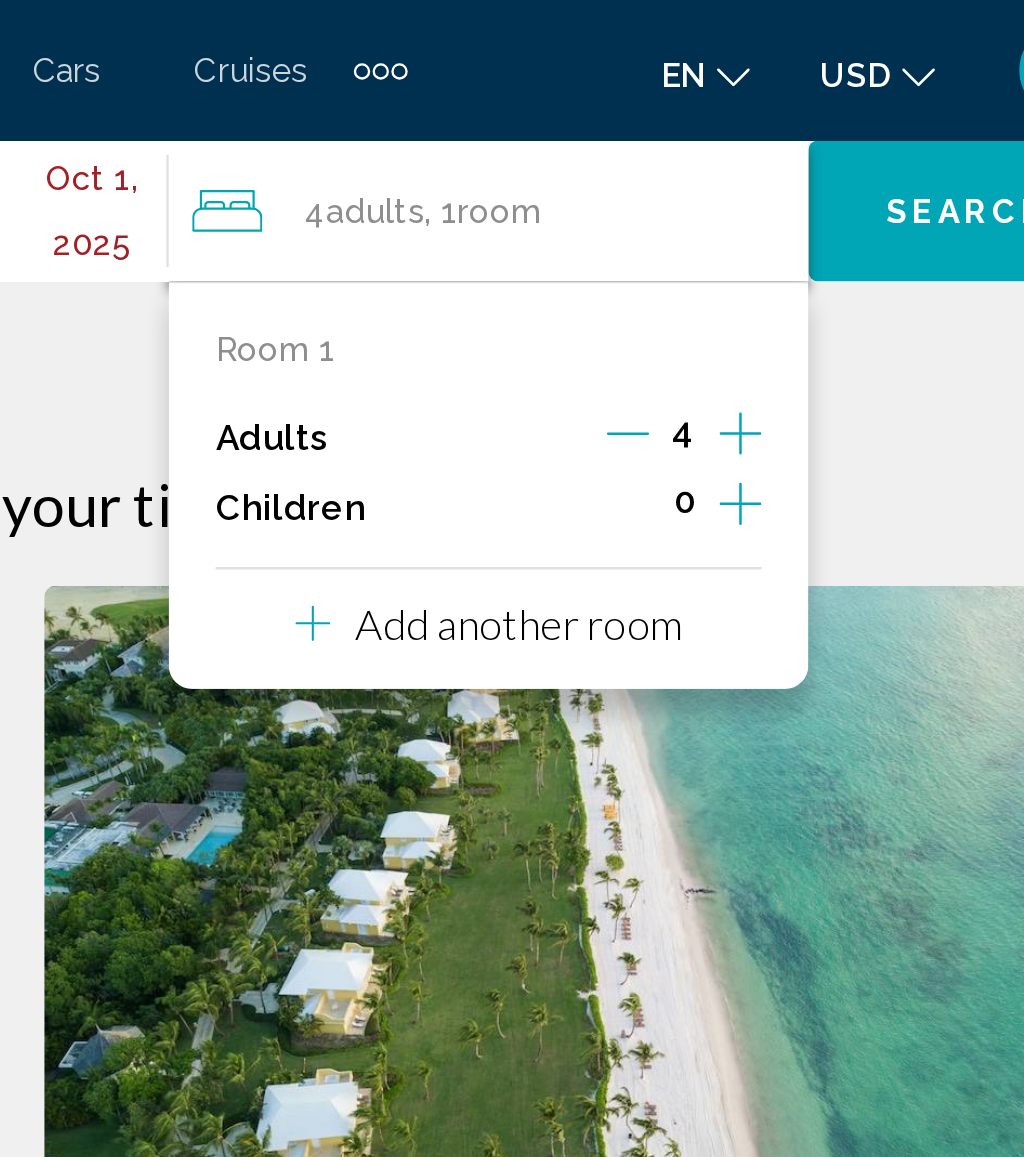 click 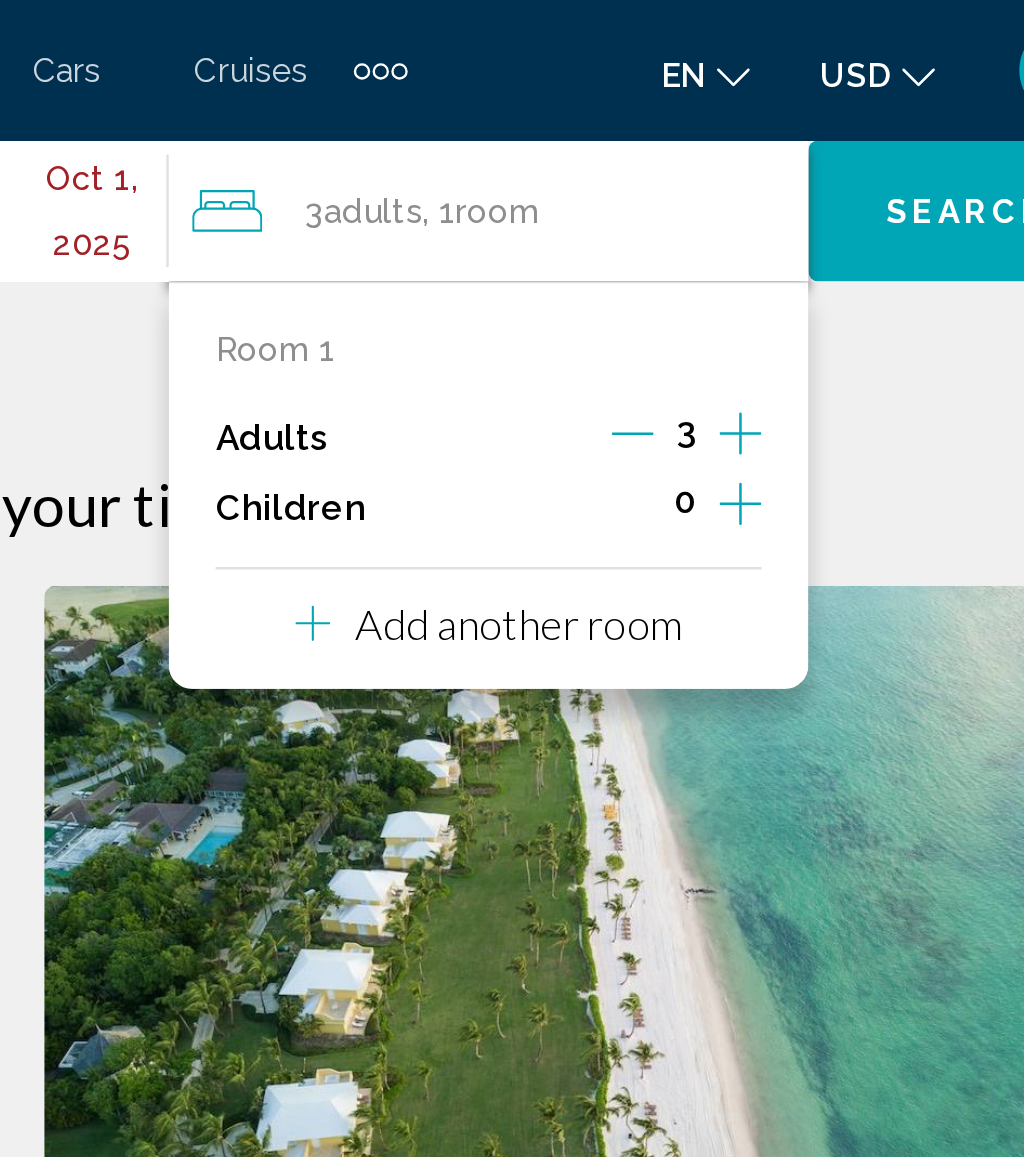 click 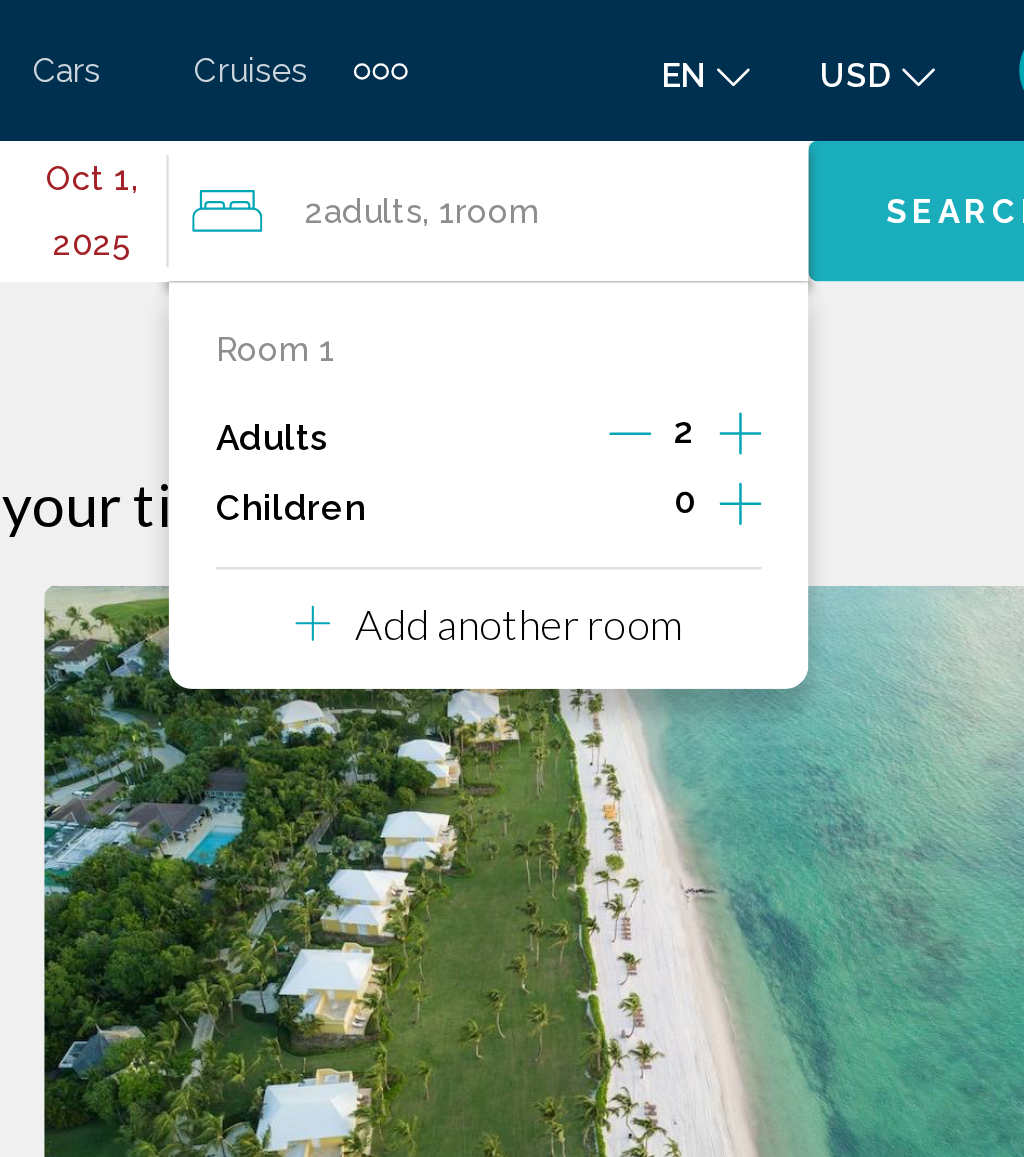click on "Search" 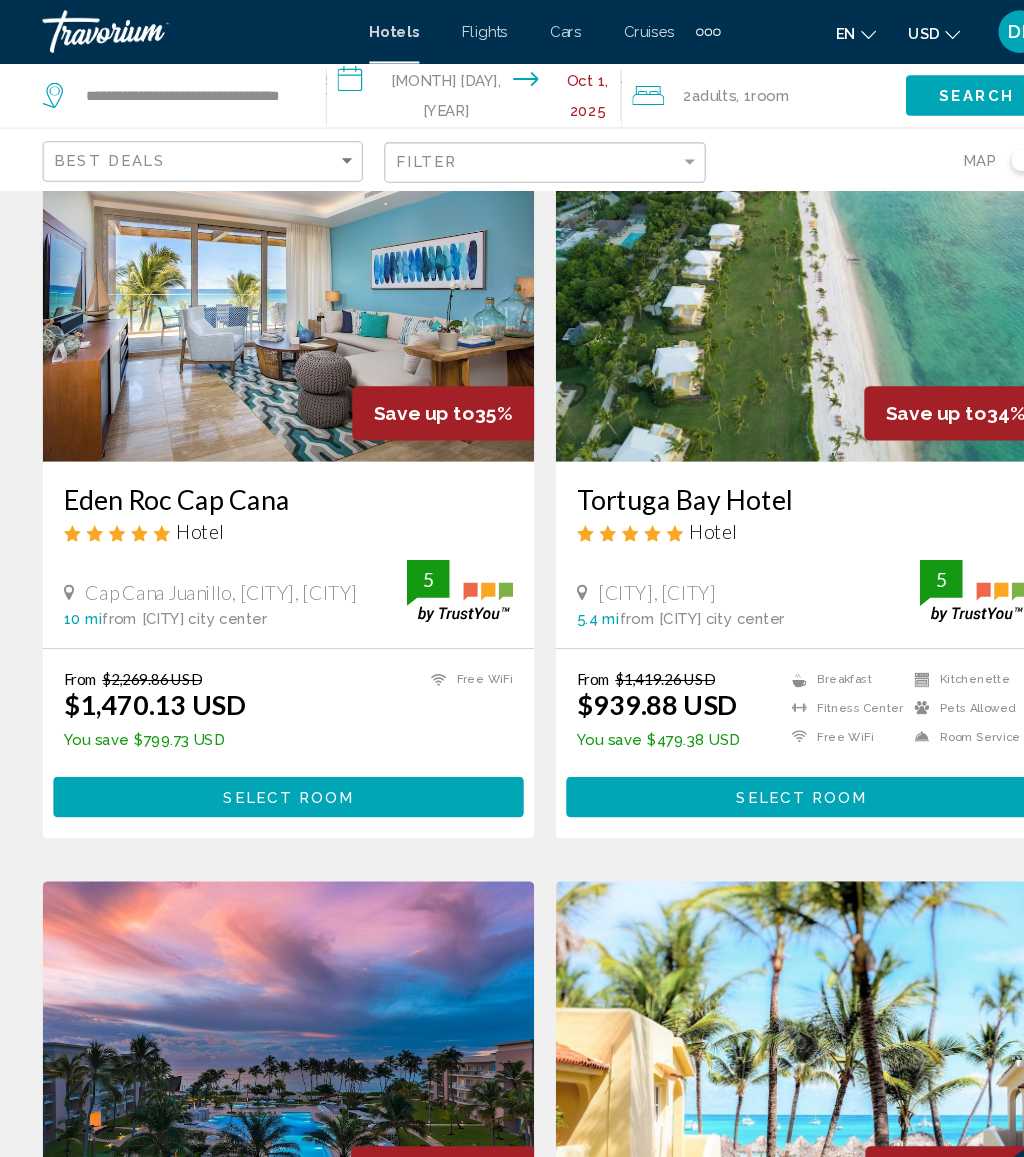 scroll, scrollTop: 0, scrollLeft: 0, axis: both 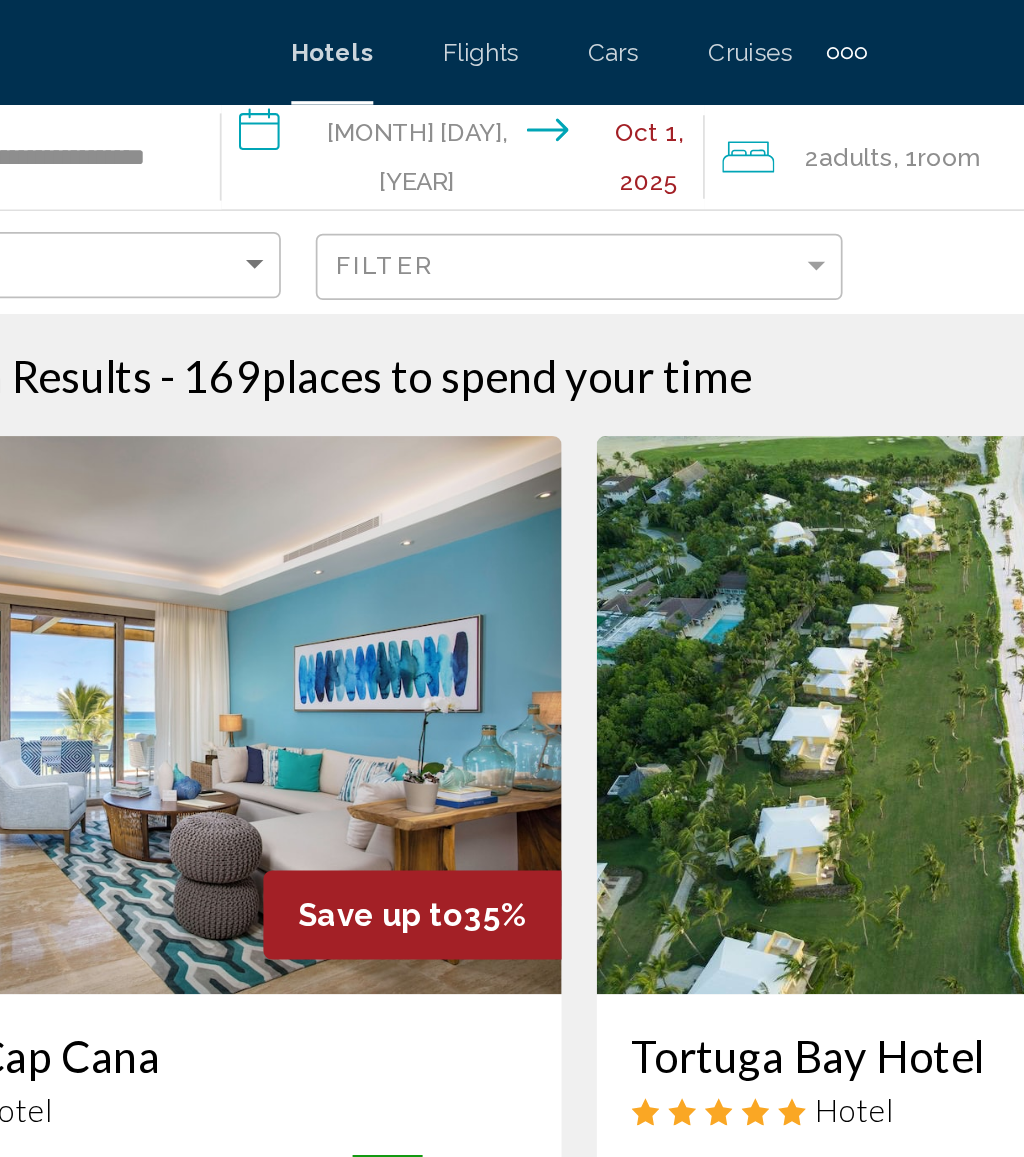 click on "**********" at bounding box center [449, 93] 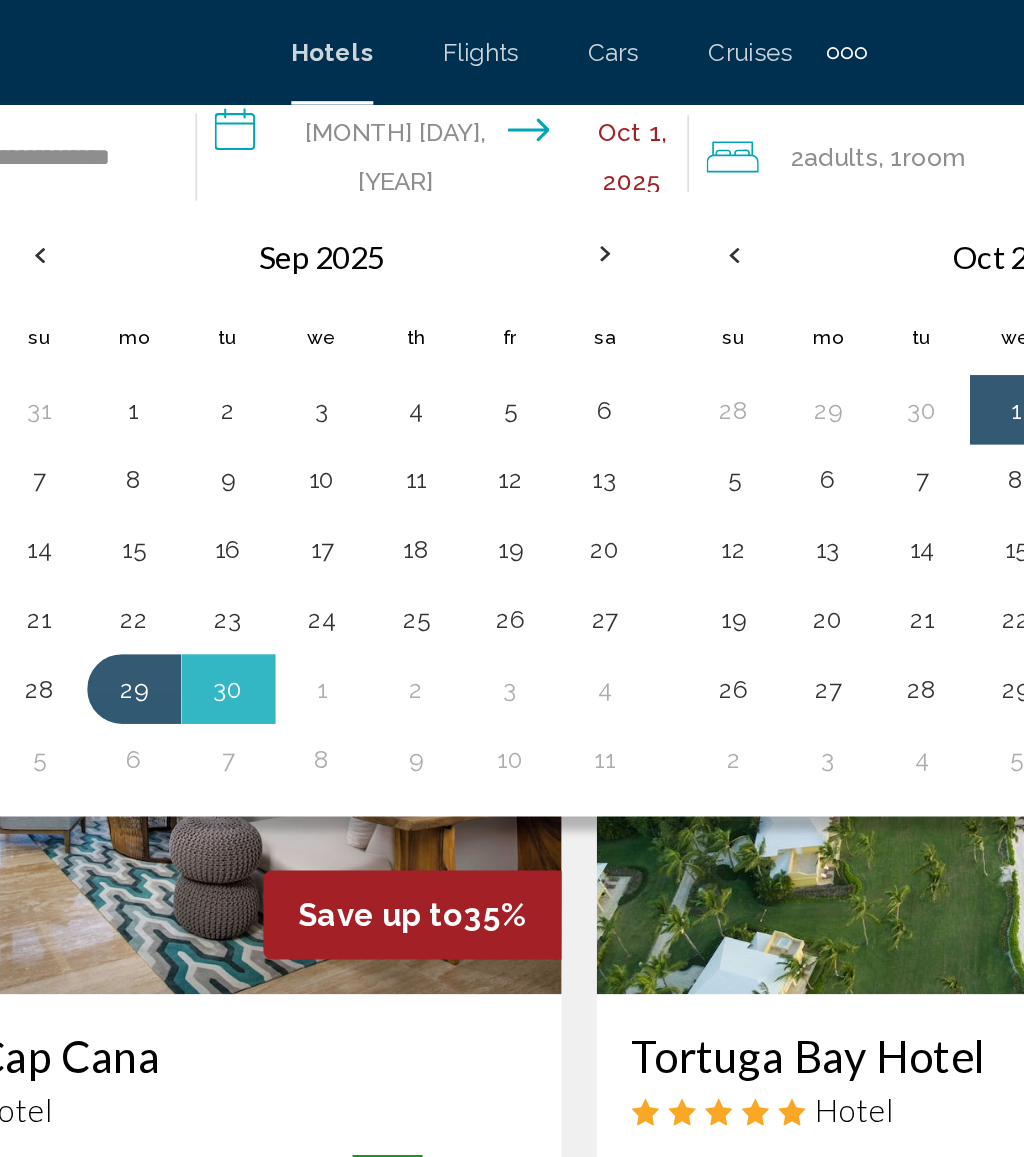 click at bounding box center (203, 146) 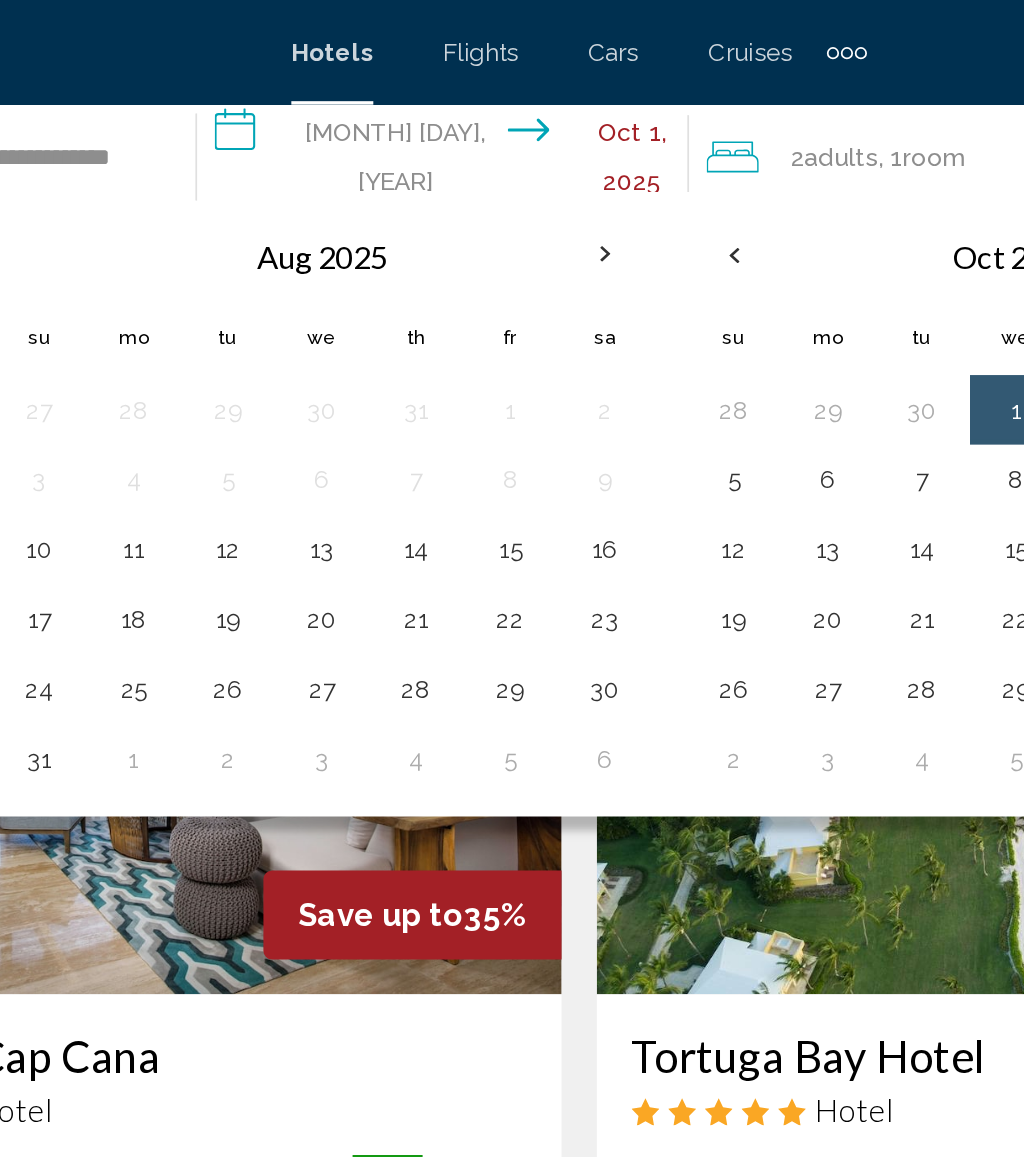 click on "29" at bounding box center (473, 395) 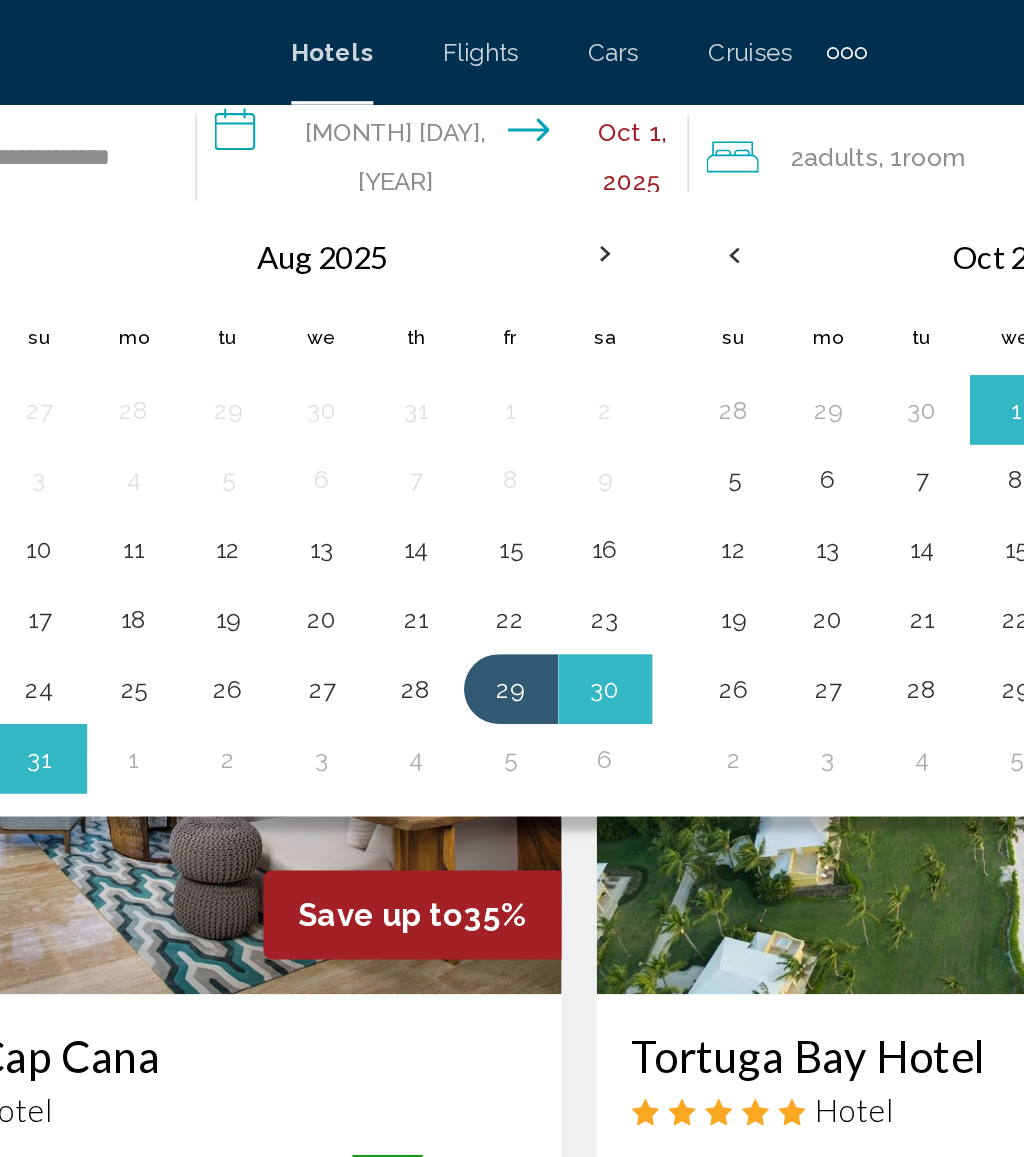 click on "1" at bounding box center [257, 435] 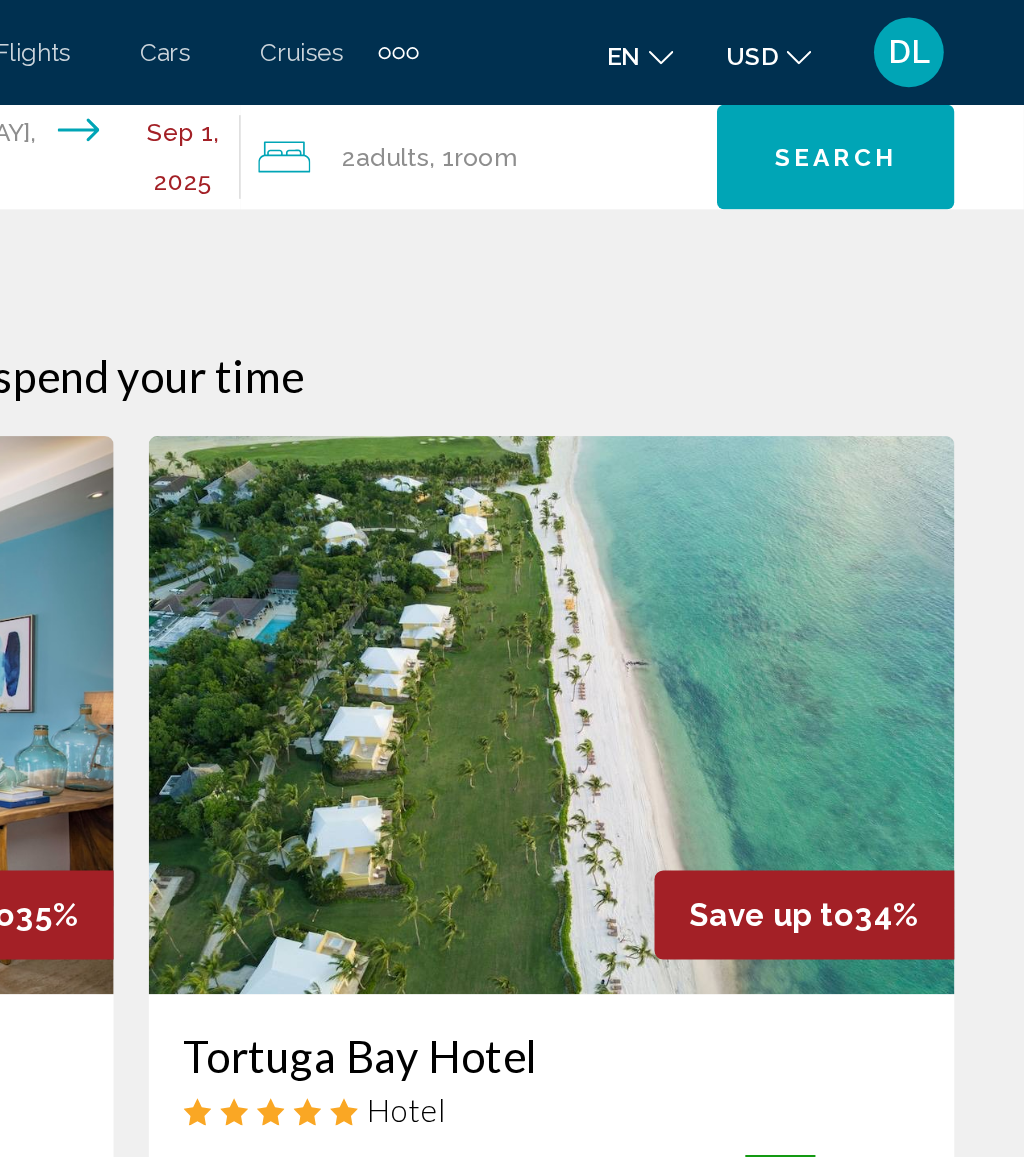 click on "Search" 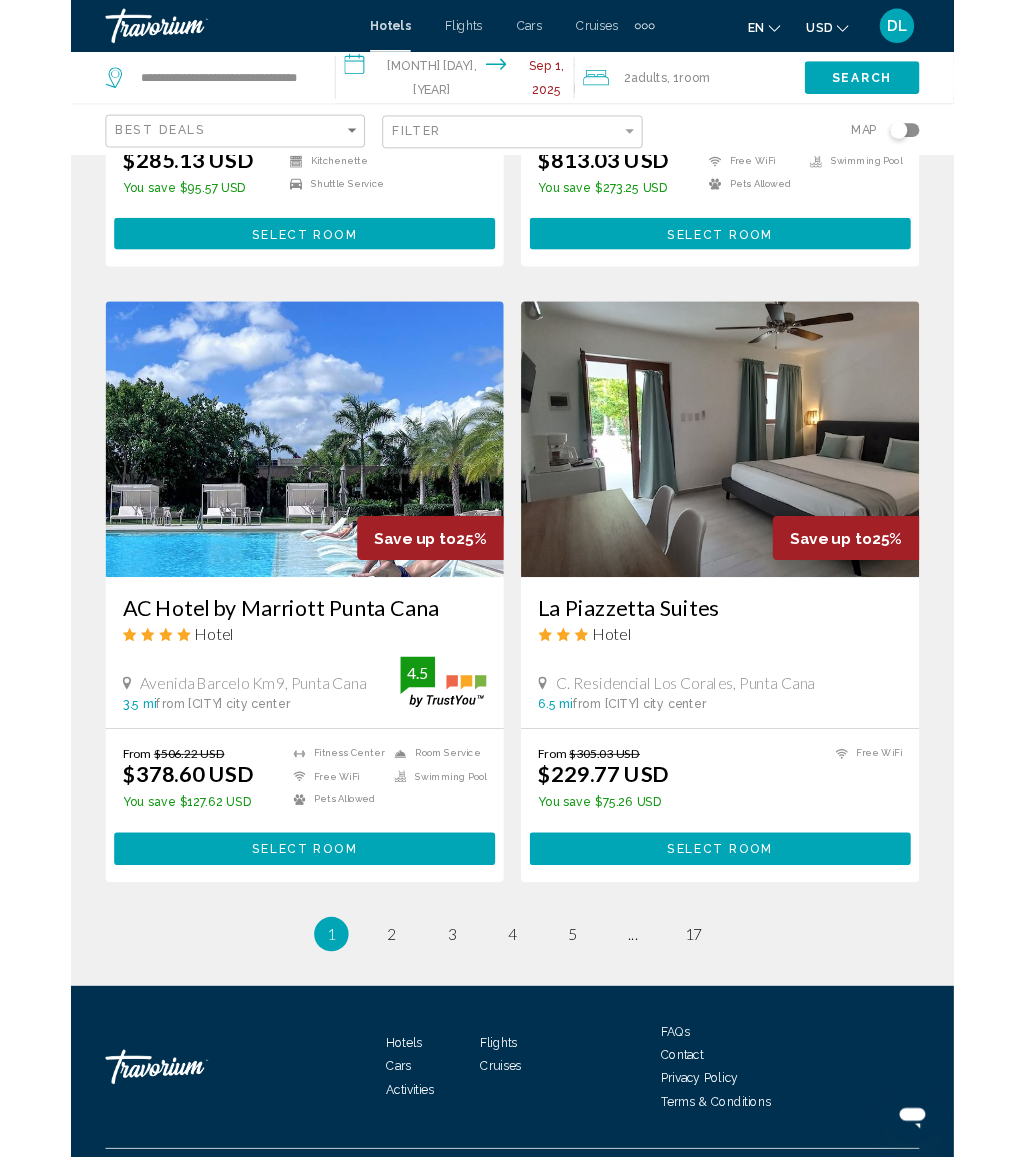 scroll, scrollTop: 3759, scrollLeft: 0, axis: vertical 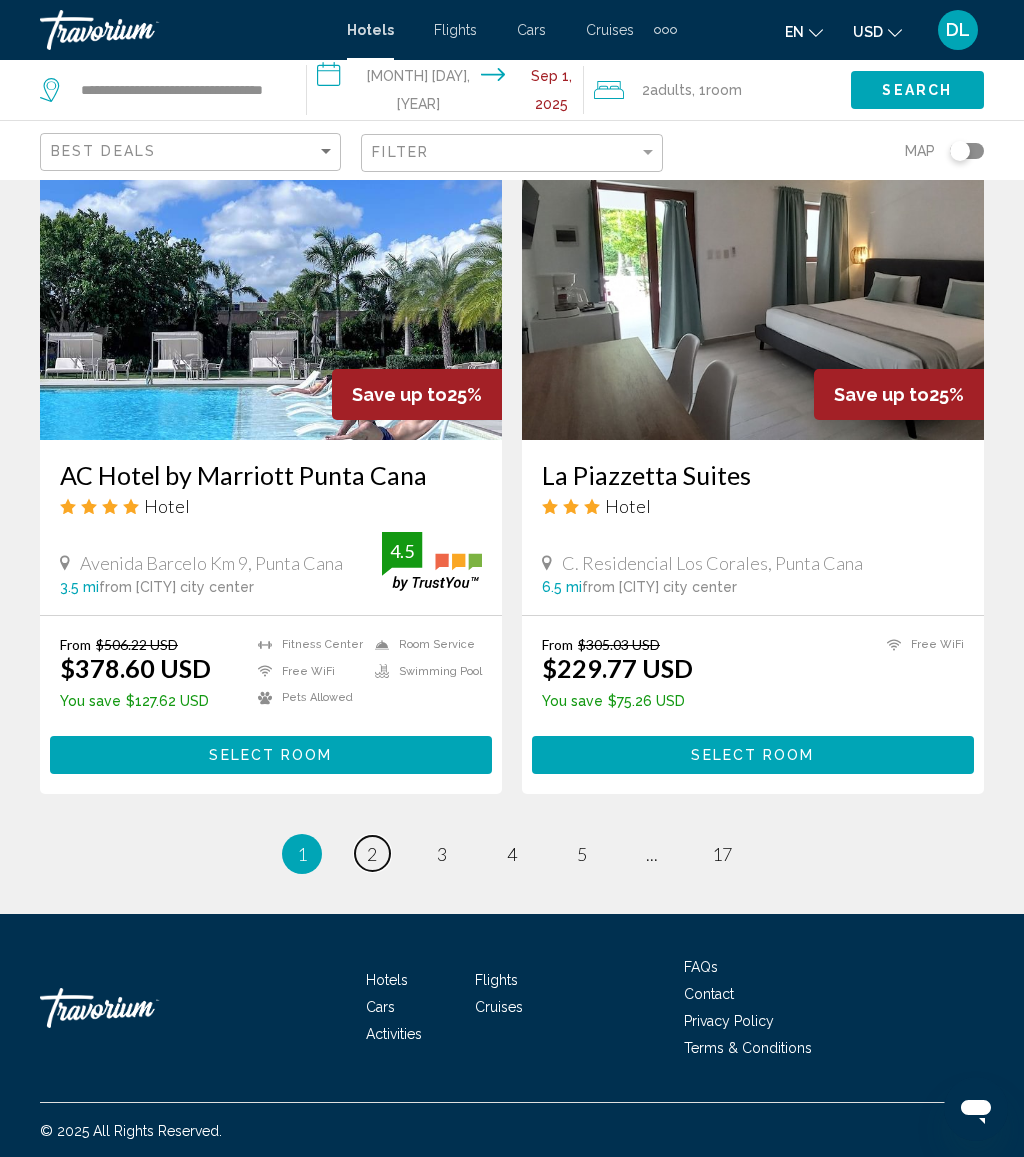 click on "page  2" at bounding box center [372, 853] 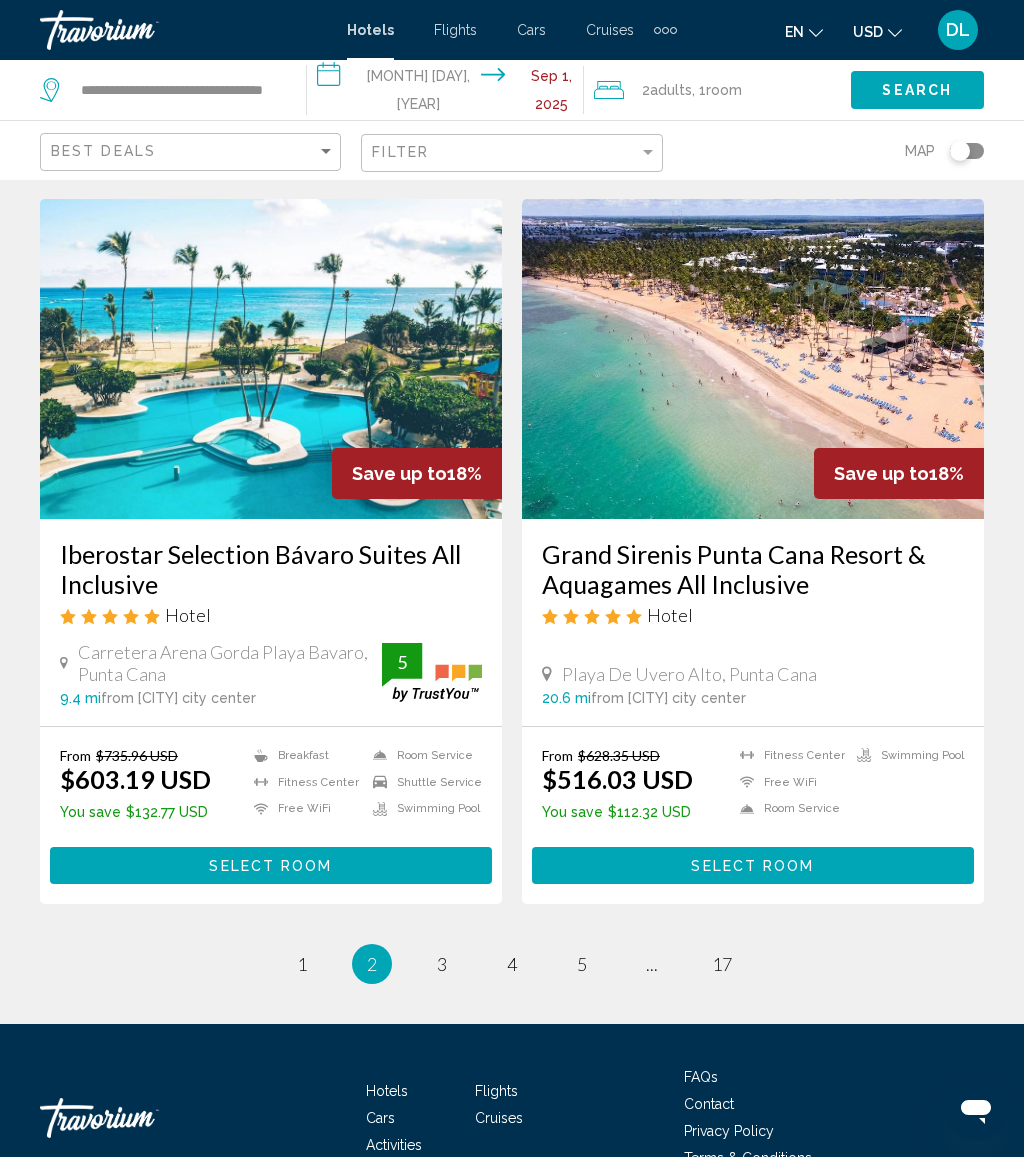 scroll, scrollTop: 3975, scrollLeft: 0, axis: vertical 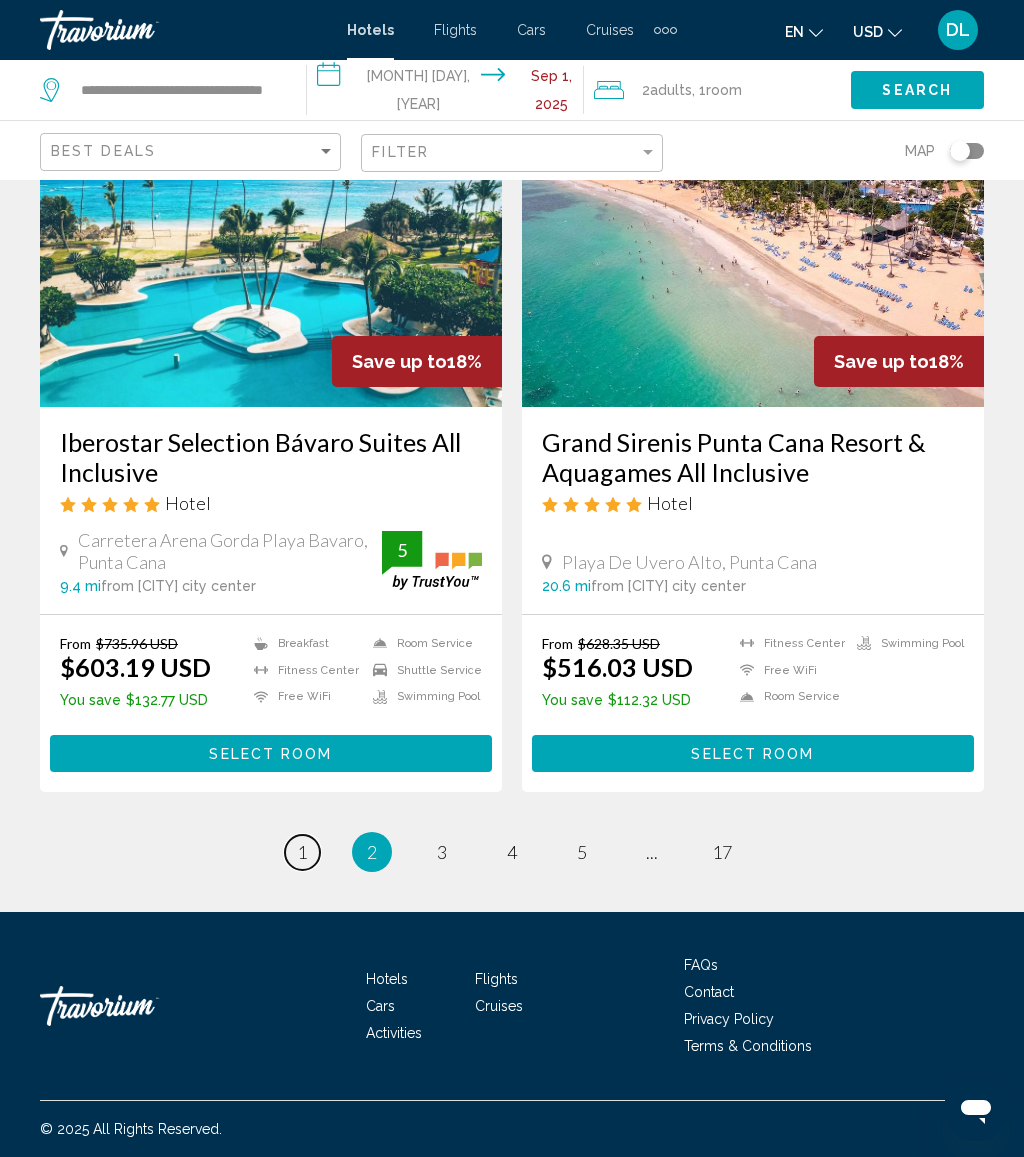 click on "page  1" at bounding box center [302, 852] 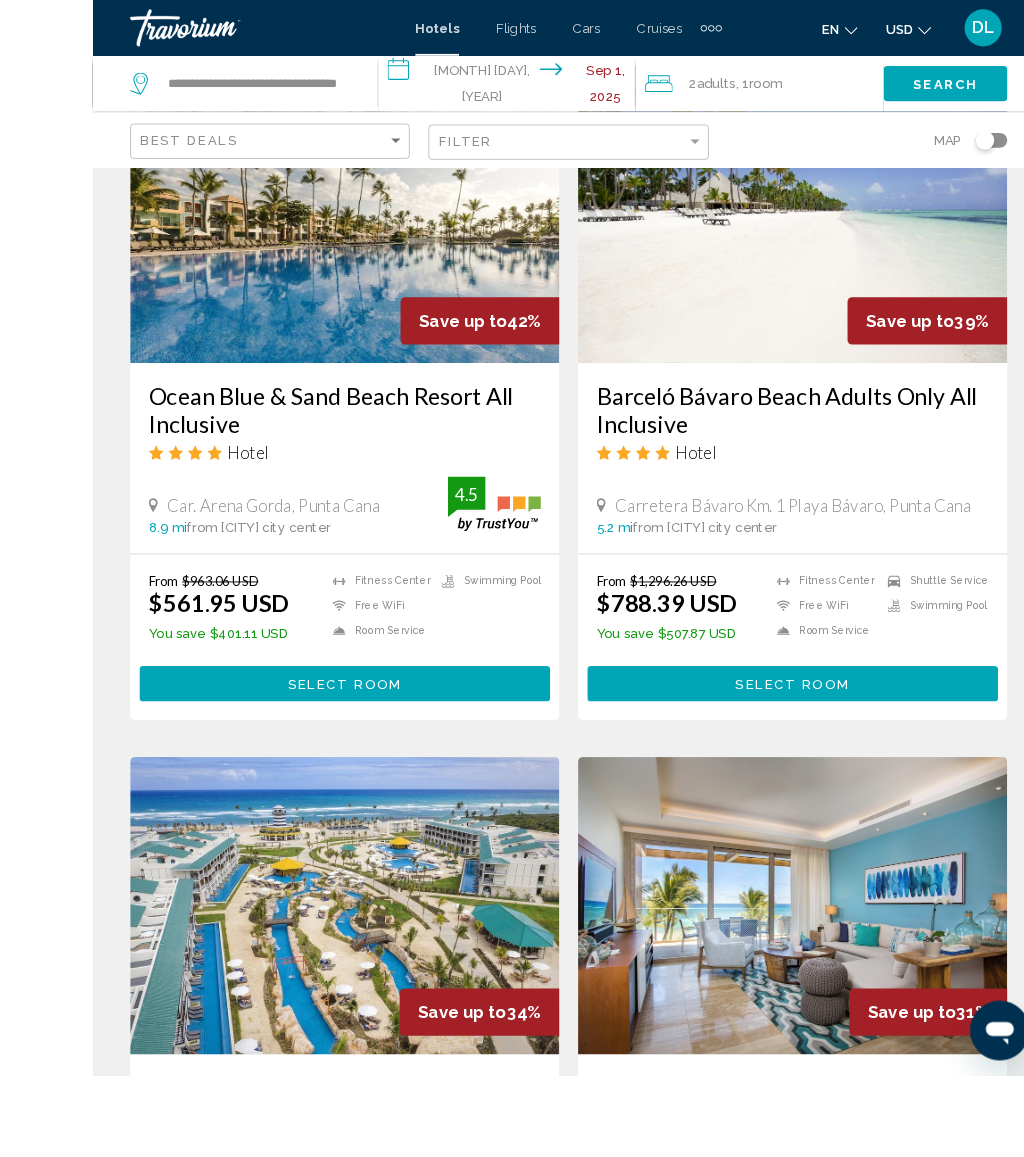 scroll, scrollTop: 936, scrollLeft: 0, axis: vertical 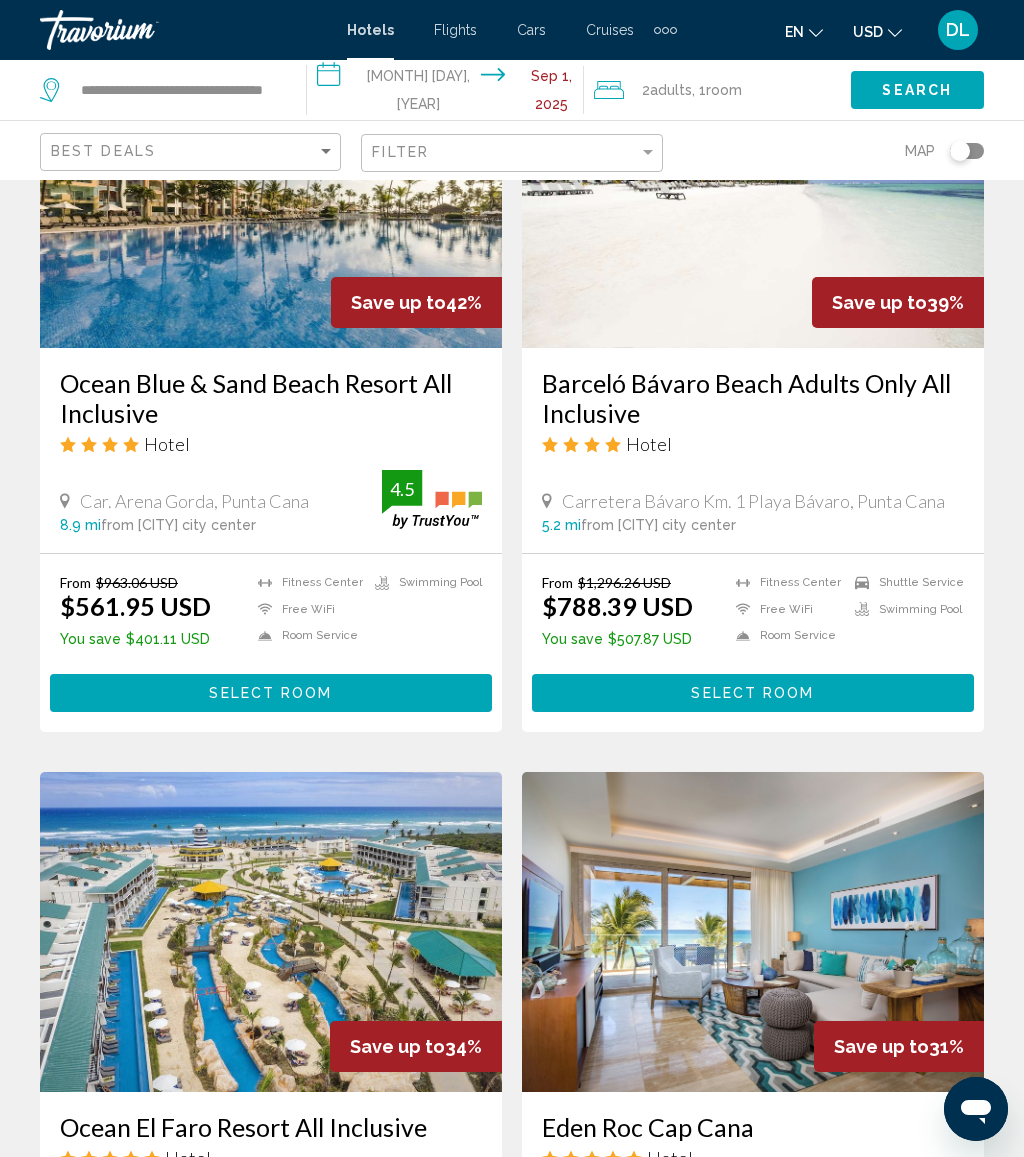 click on "Select Room" at bounding box center (753, 692) 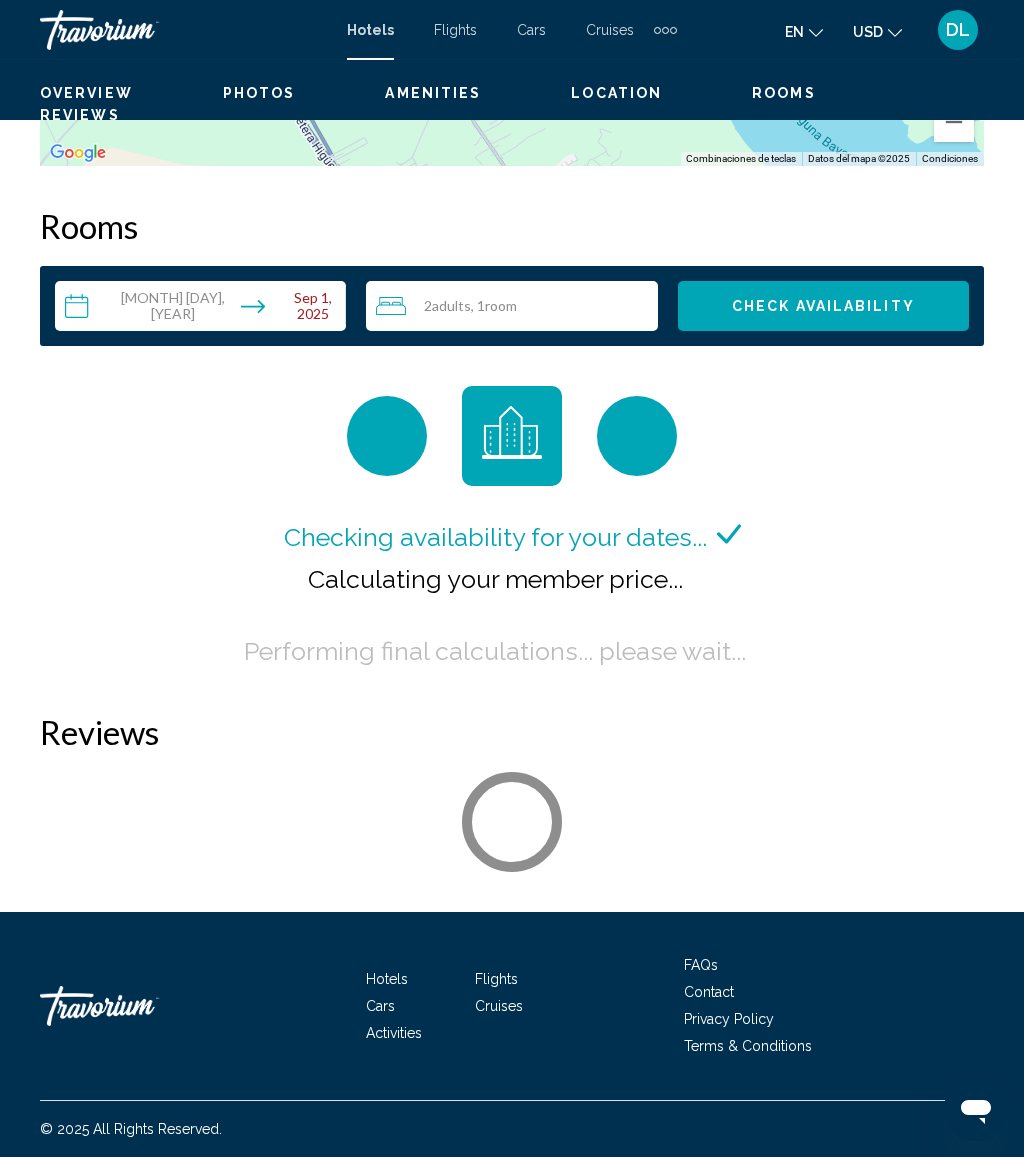 scroll, scrollTop: 3054, scrollLeft: 0, axis: vertical 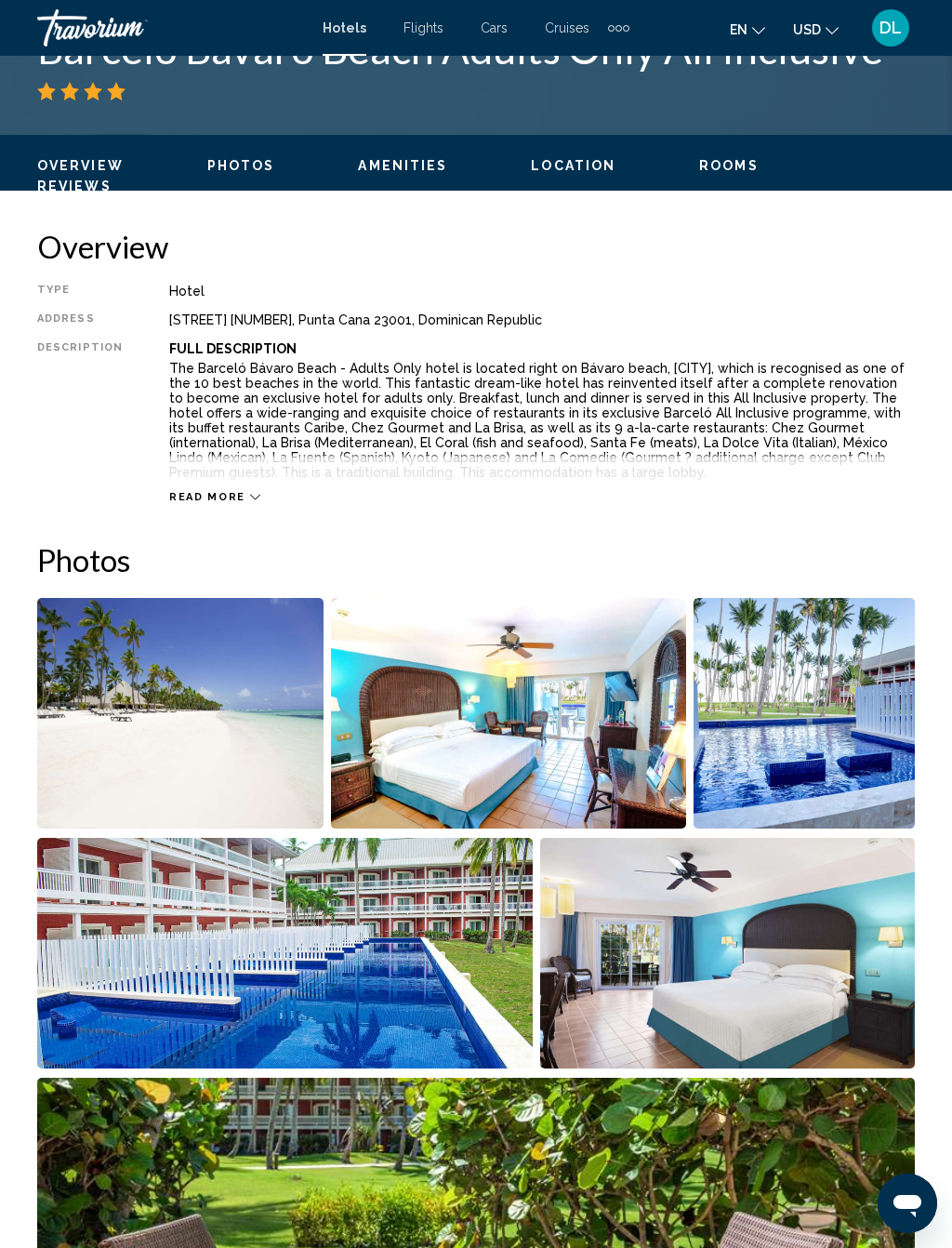 click at bounding box center [180, 713] 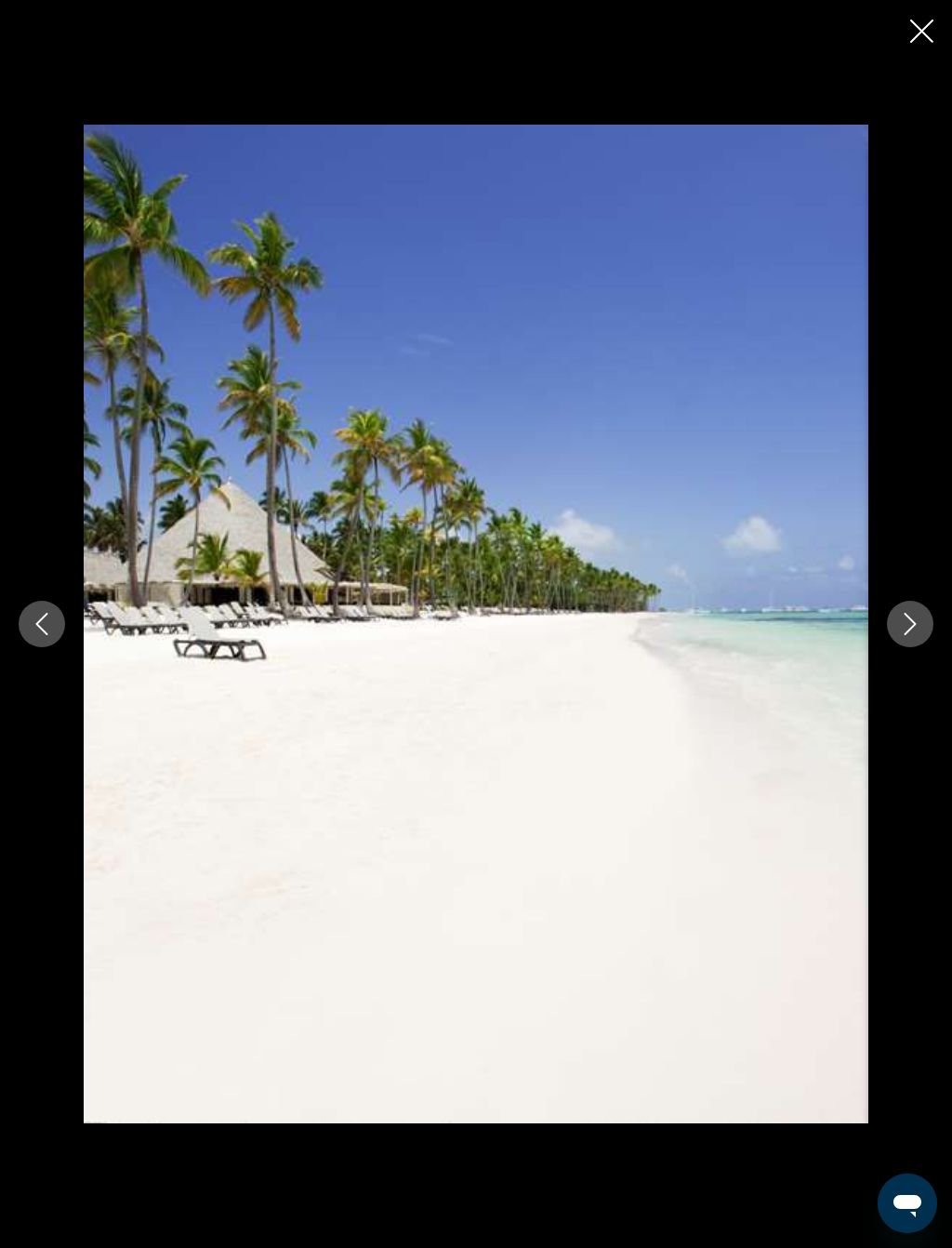 click 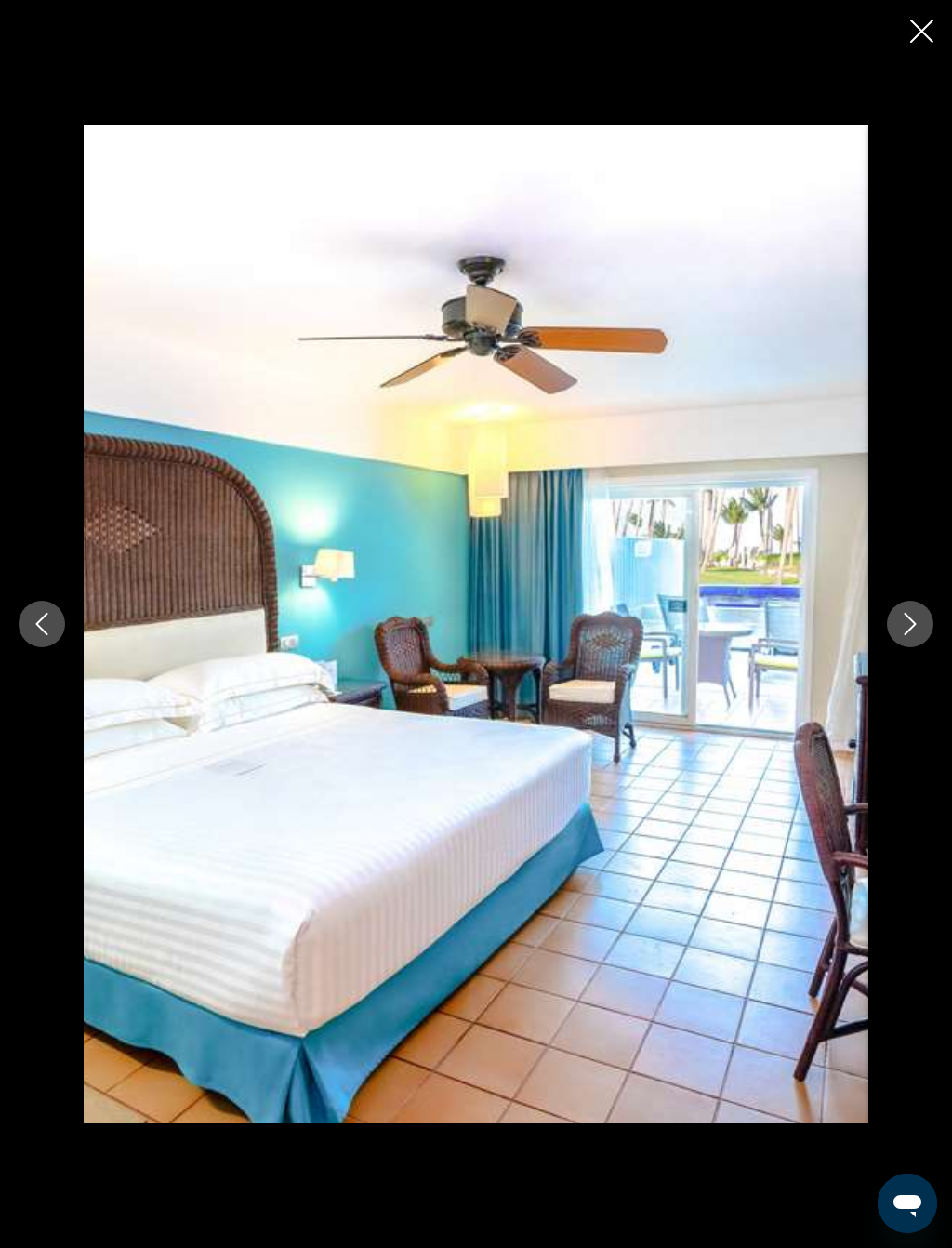click 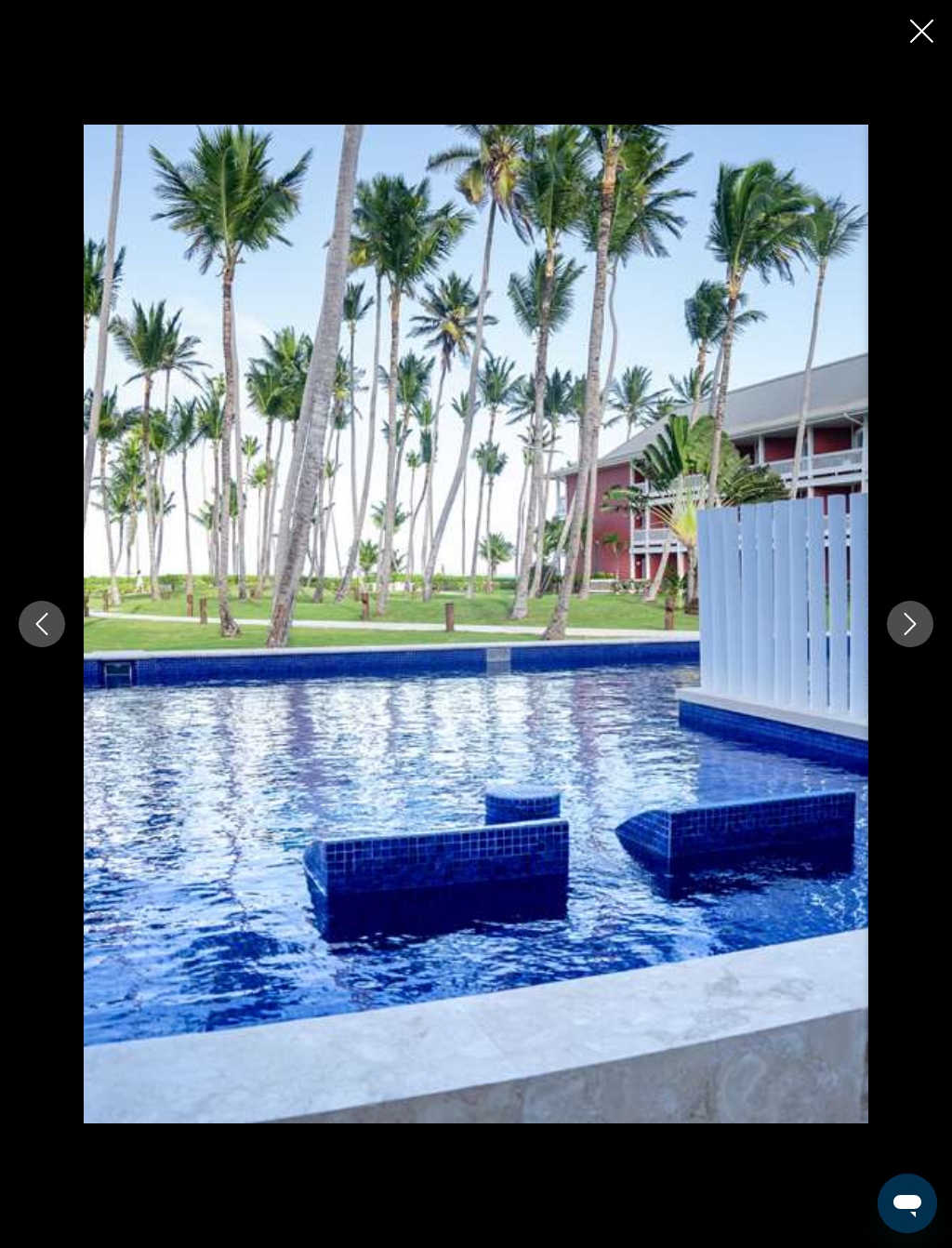 click 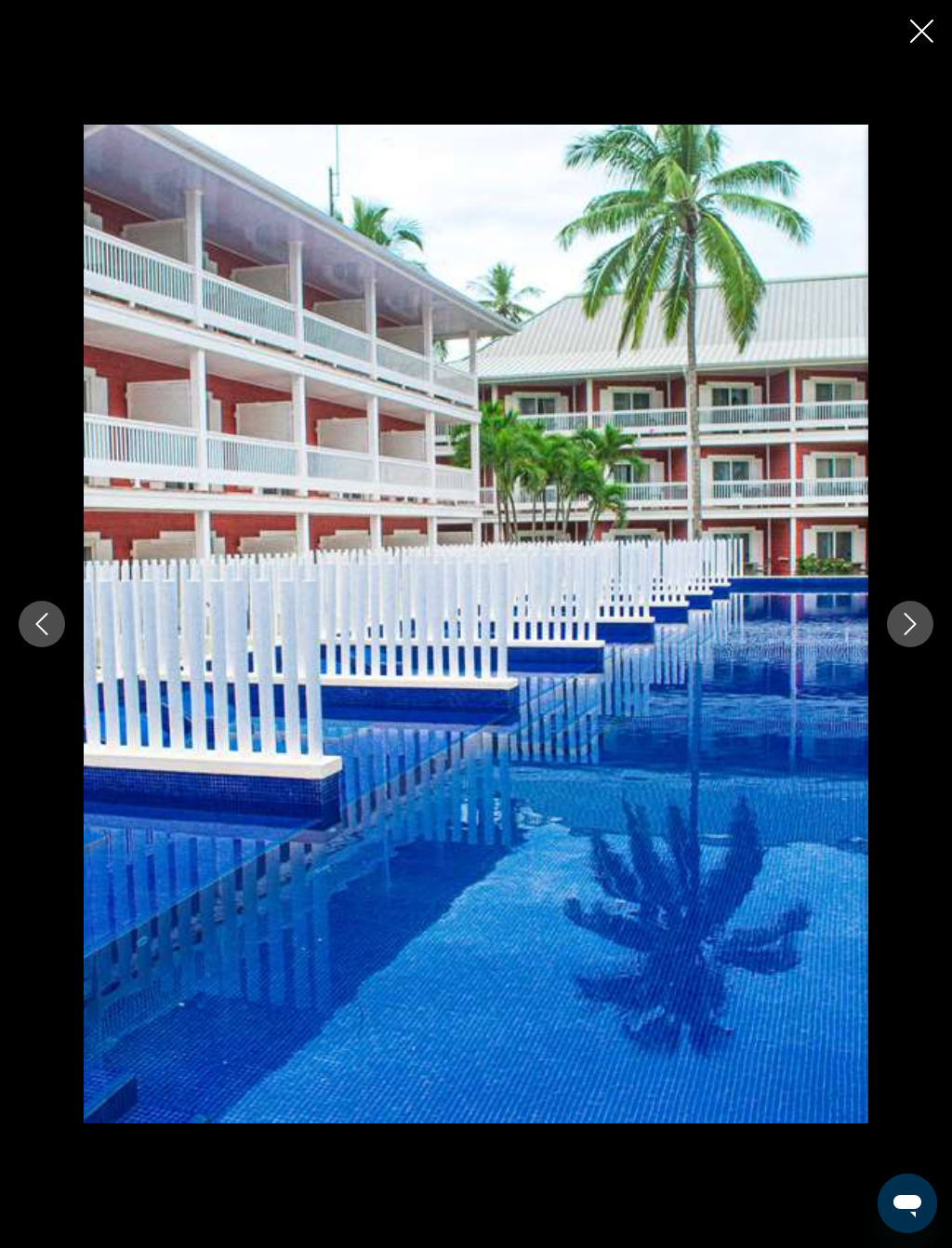 click at bounding box center [910, 624] 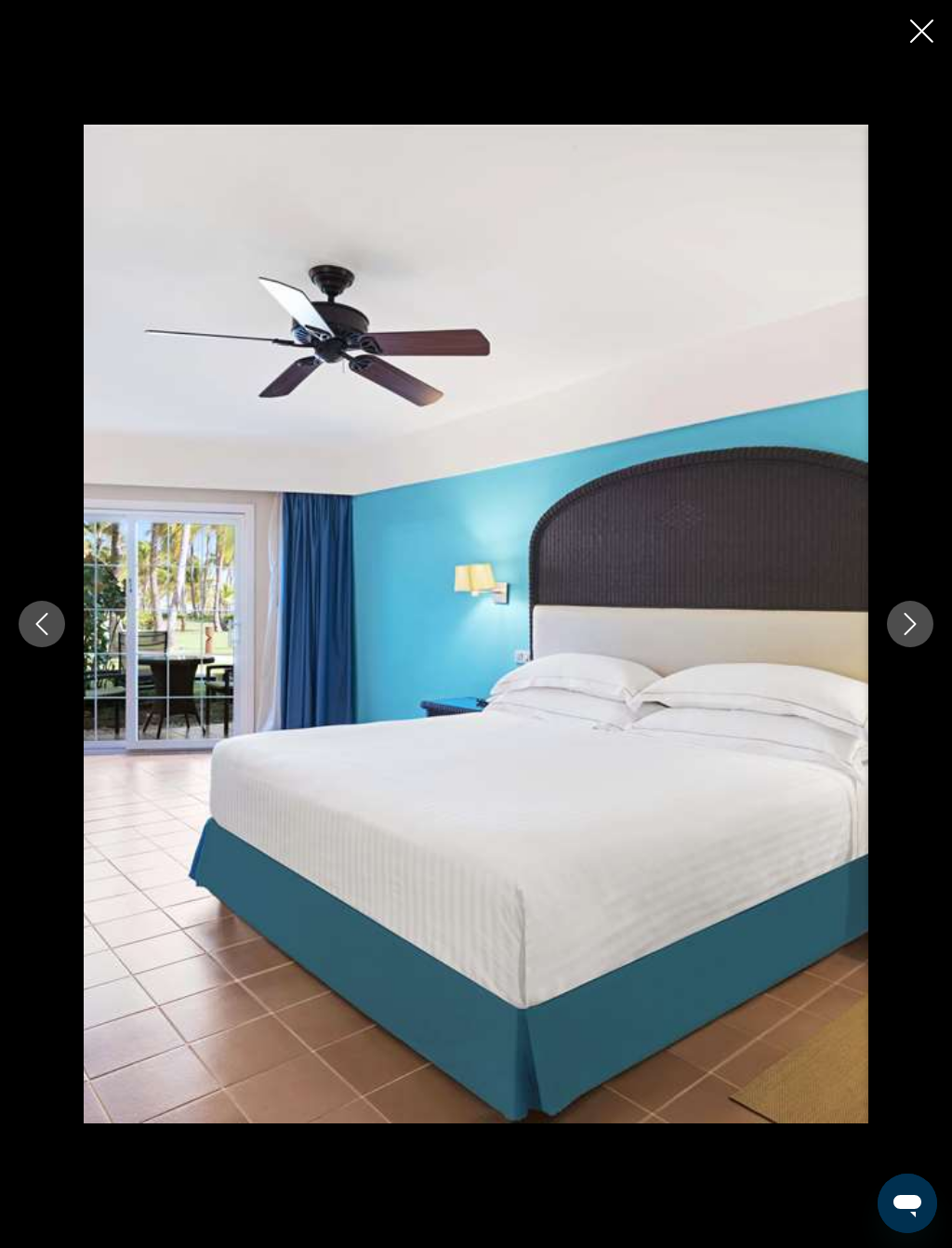 click at bounding box center [910, 624] 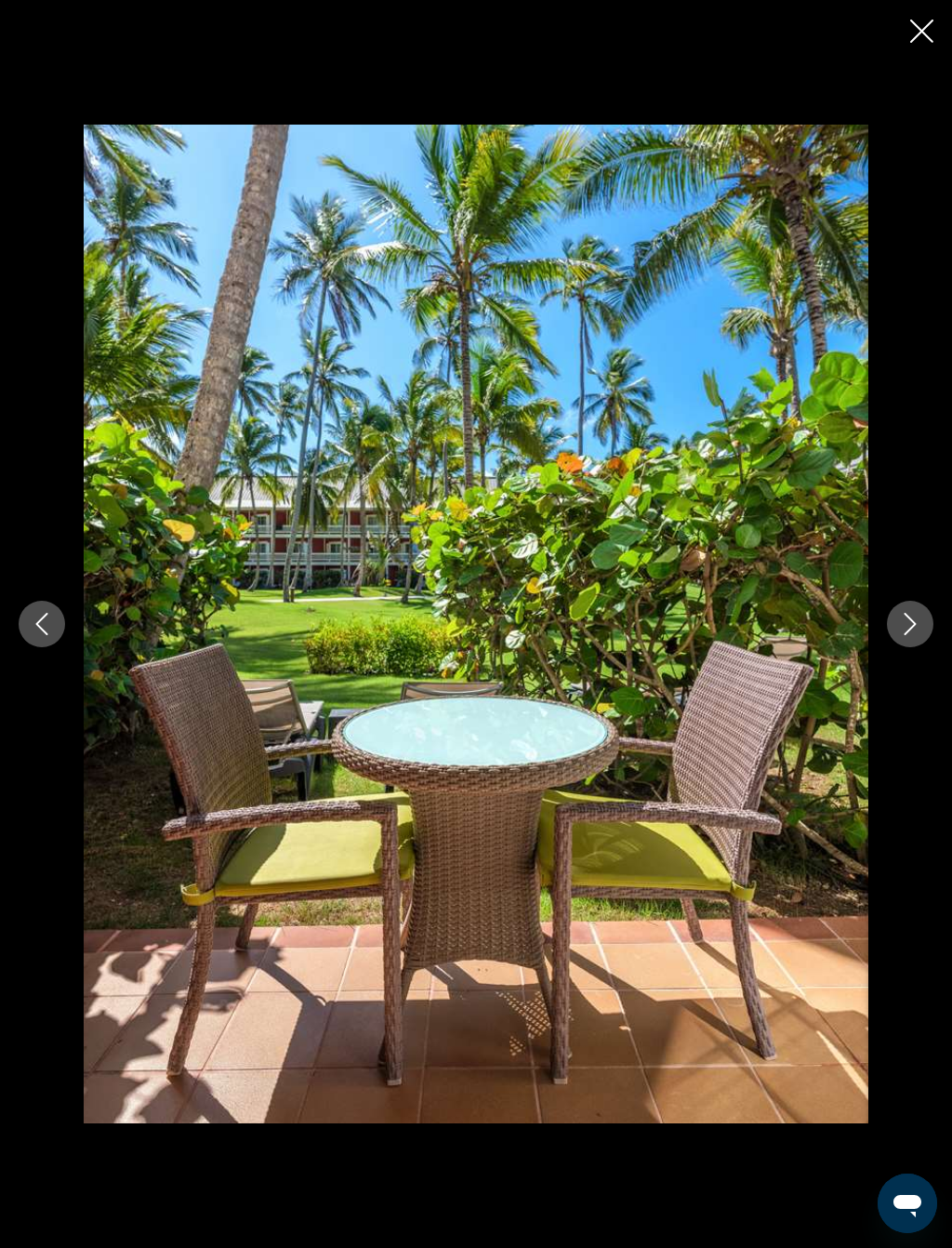 click 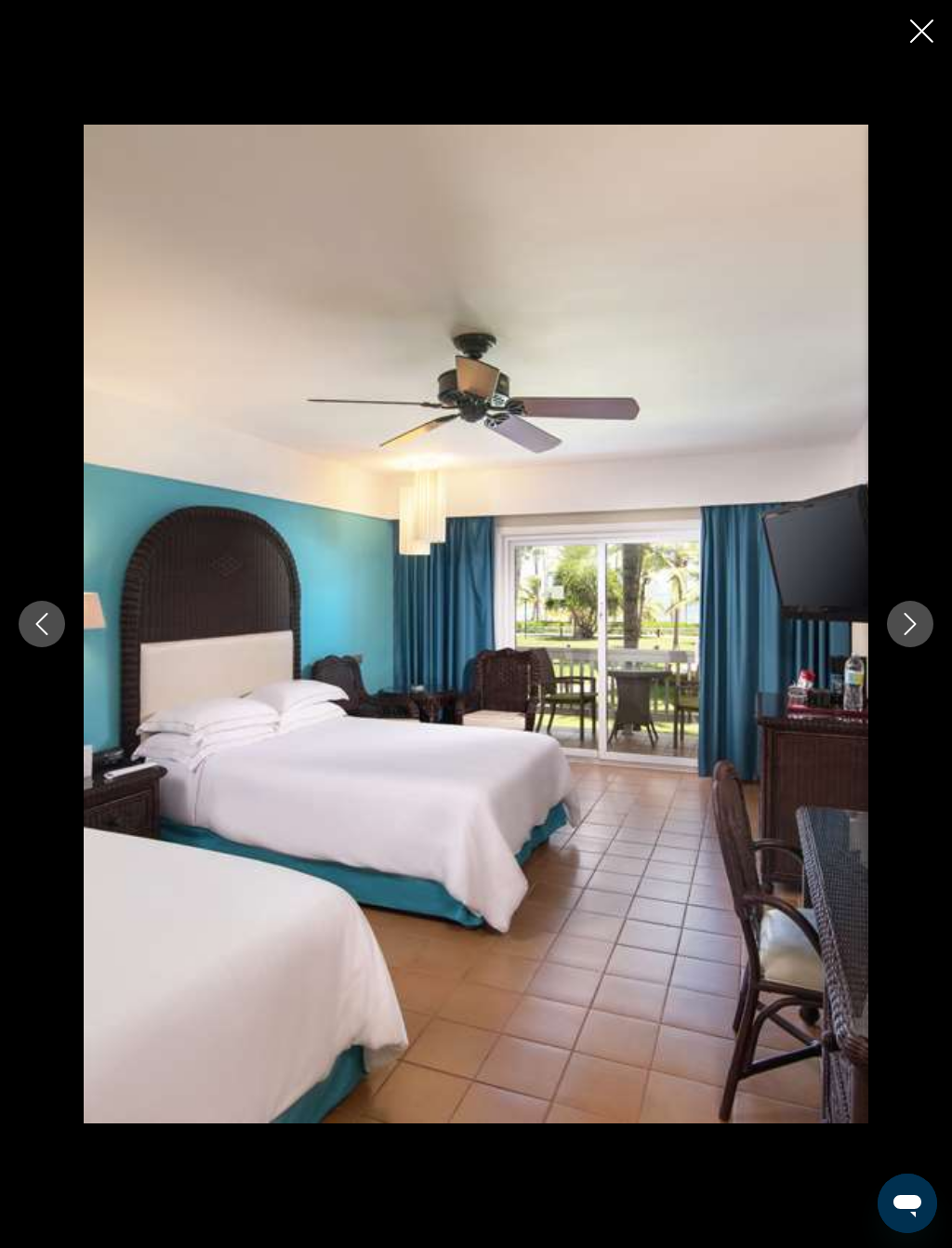 click 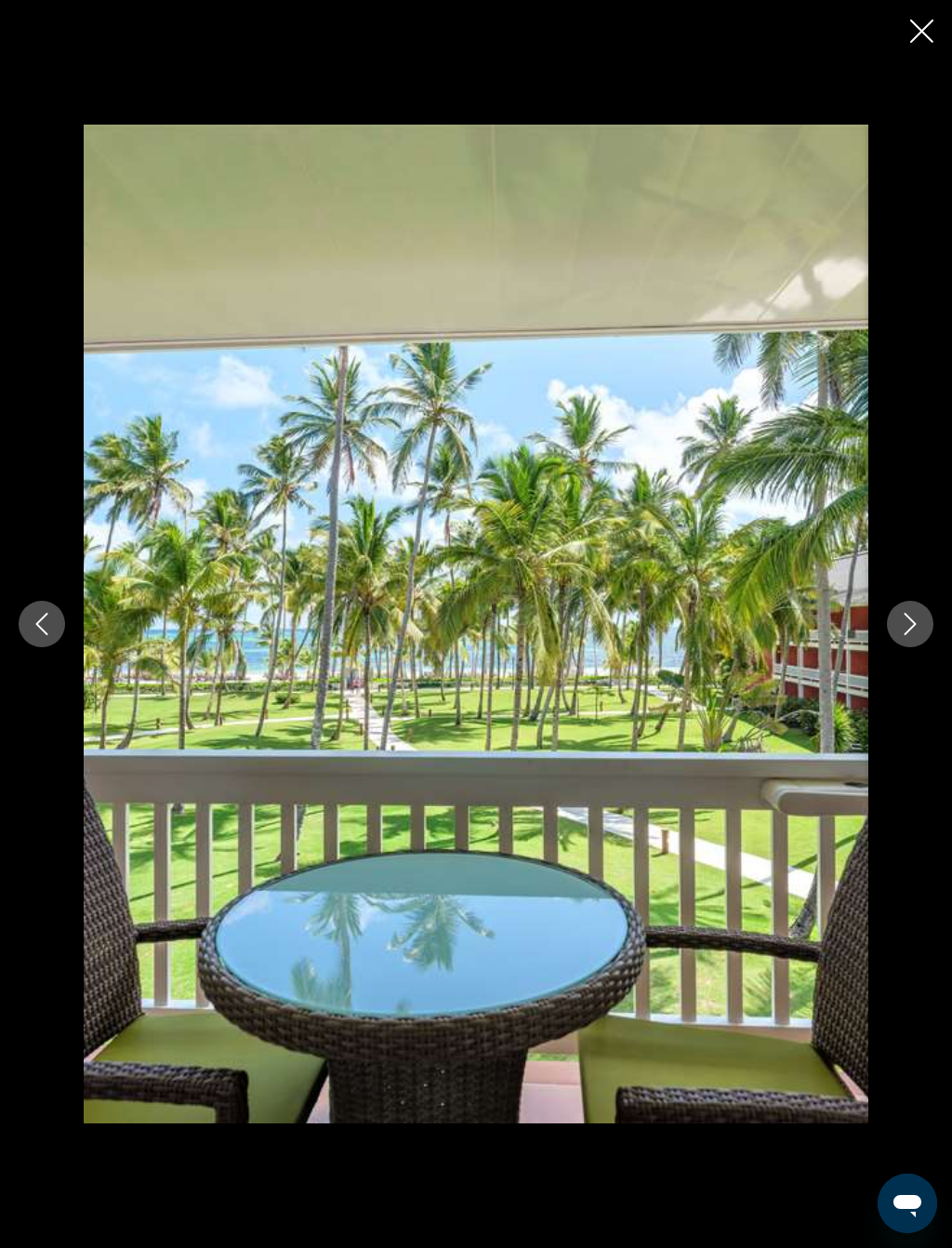 click 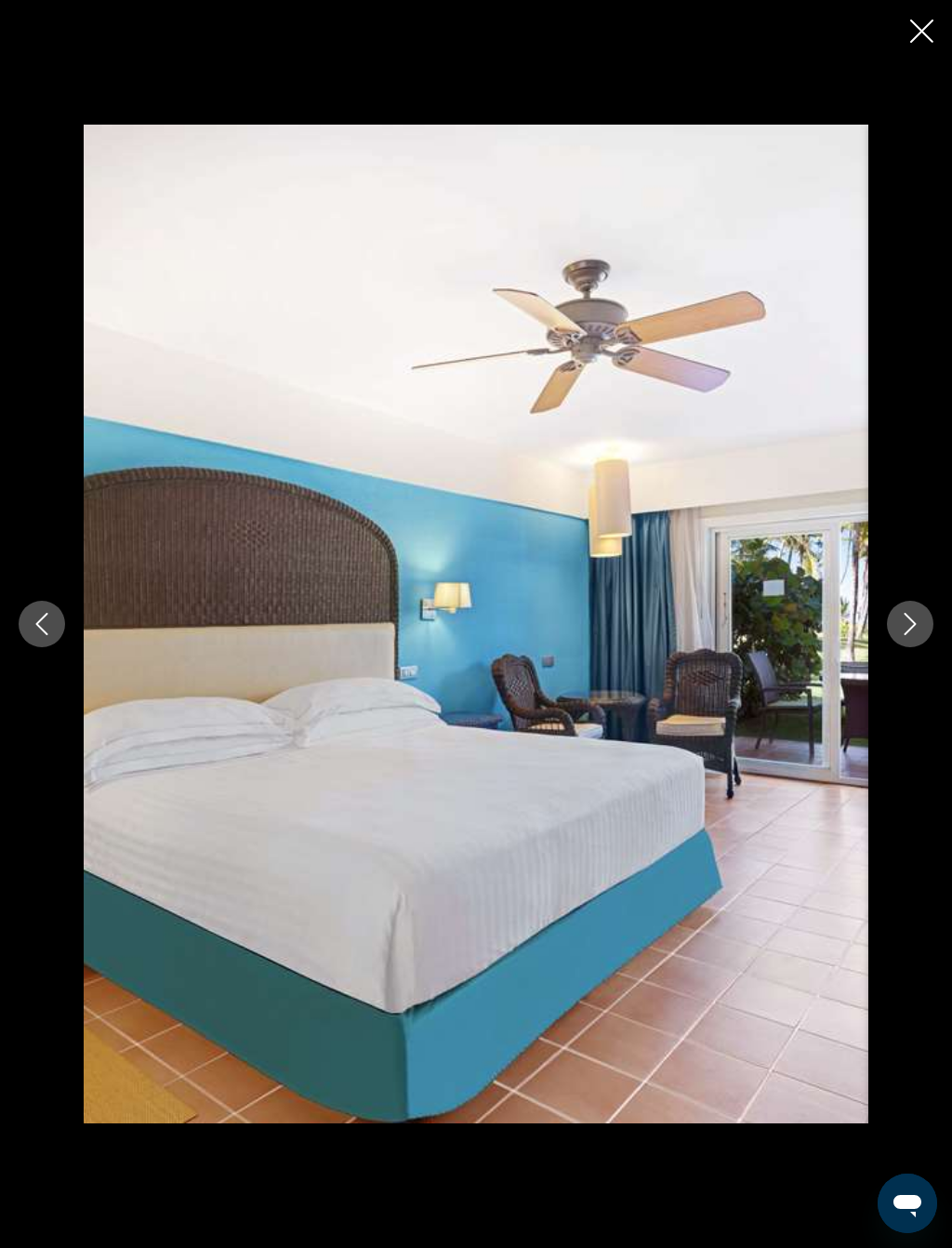 click 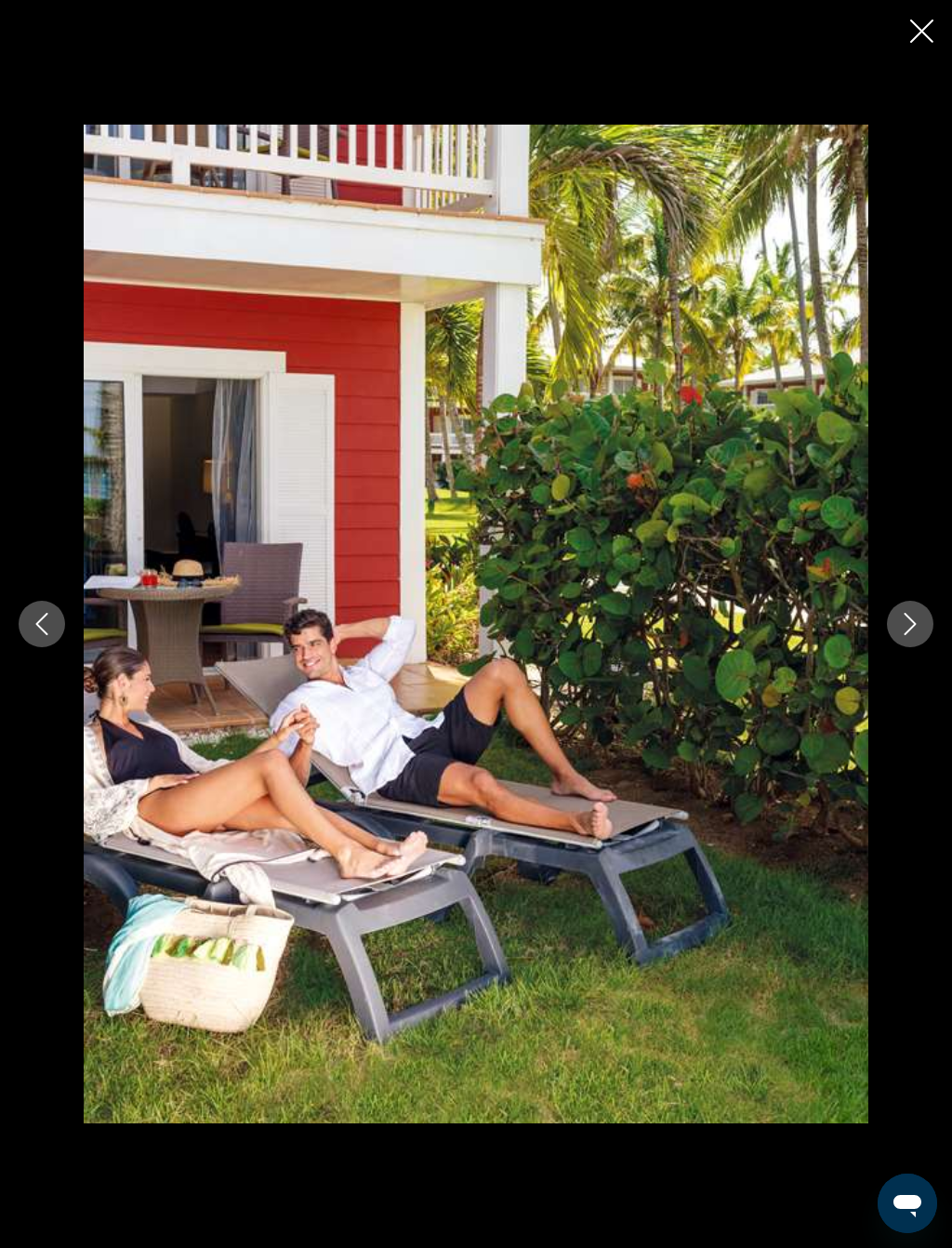 click 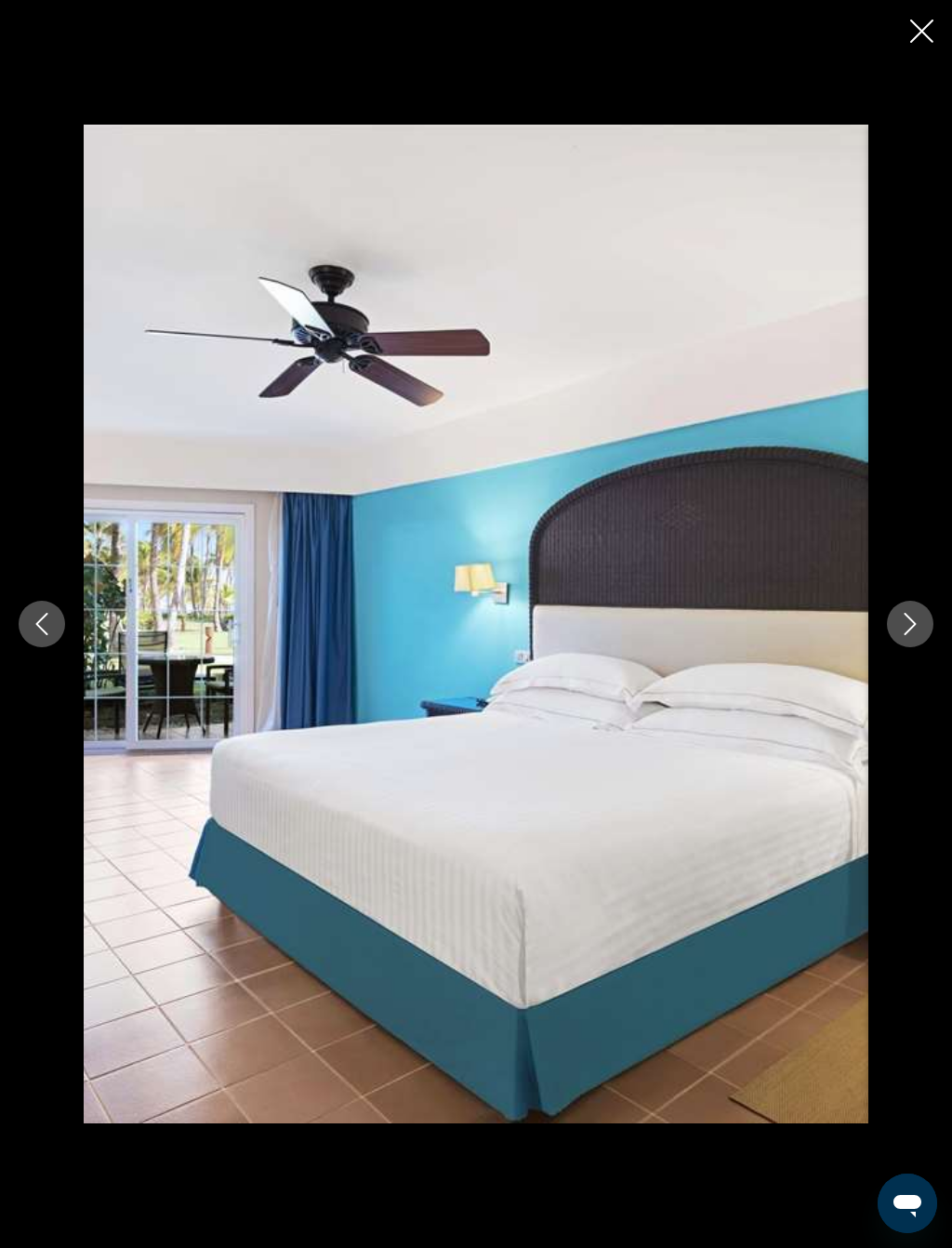 click at bounding box center (910, 624) 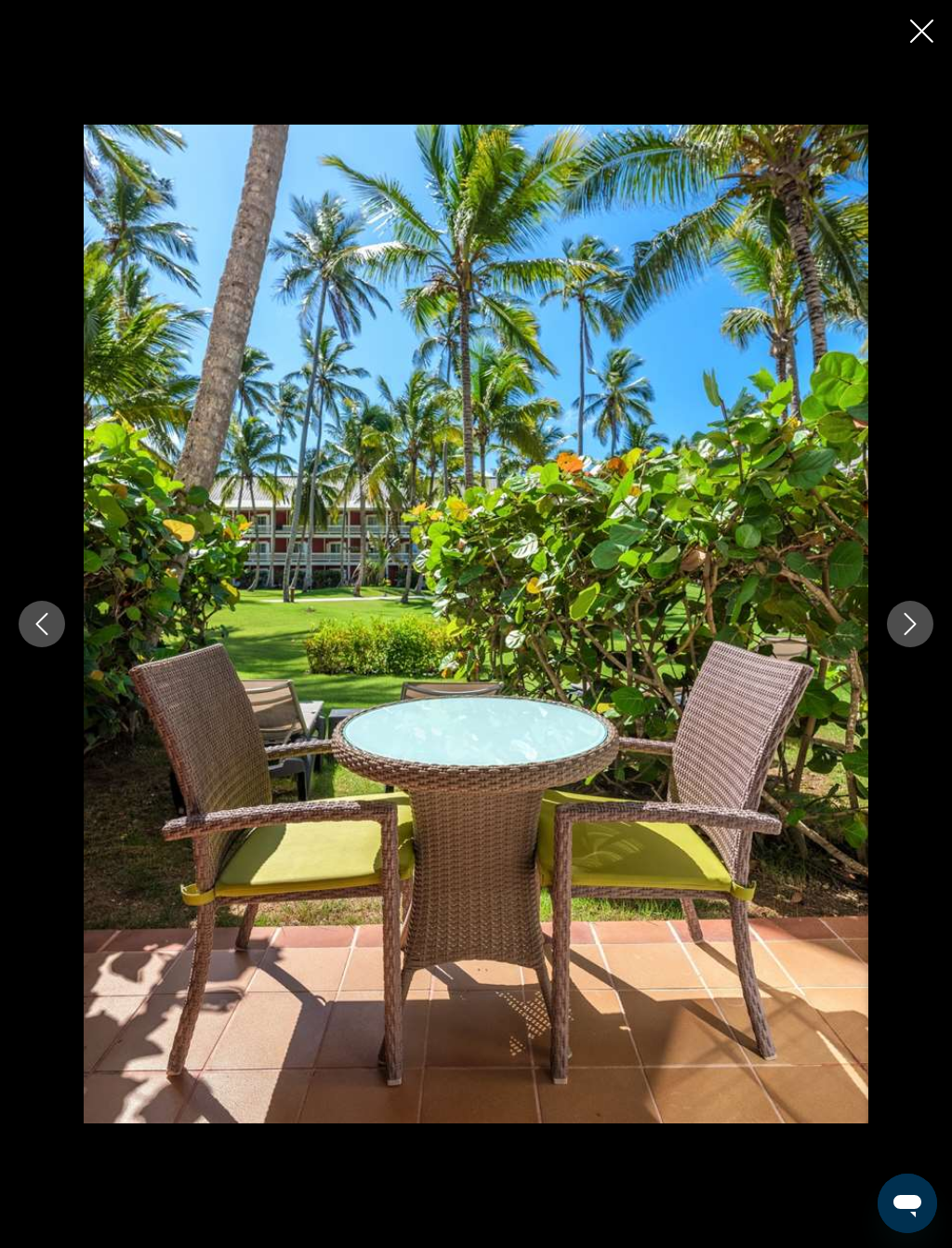click 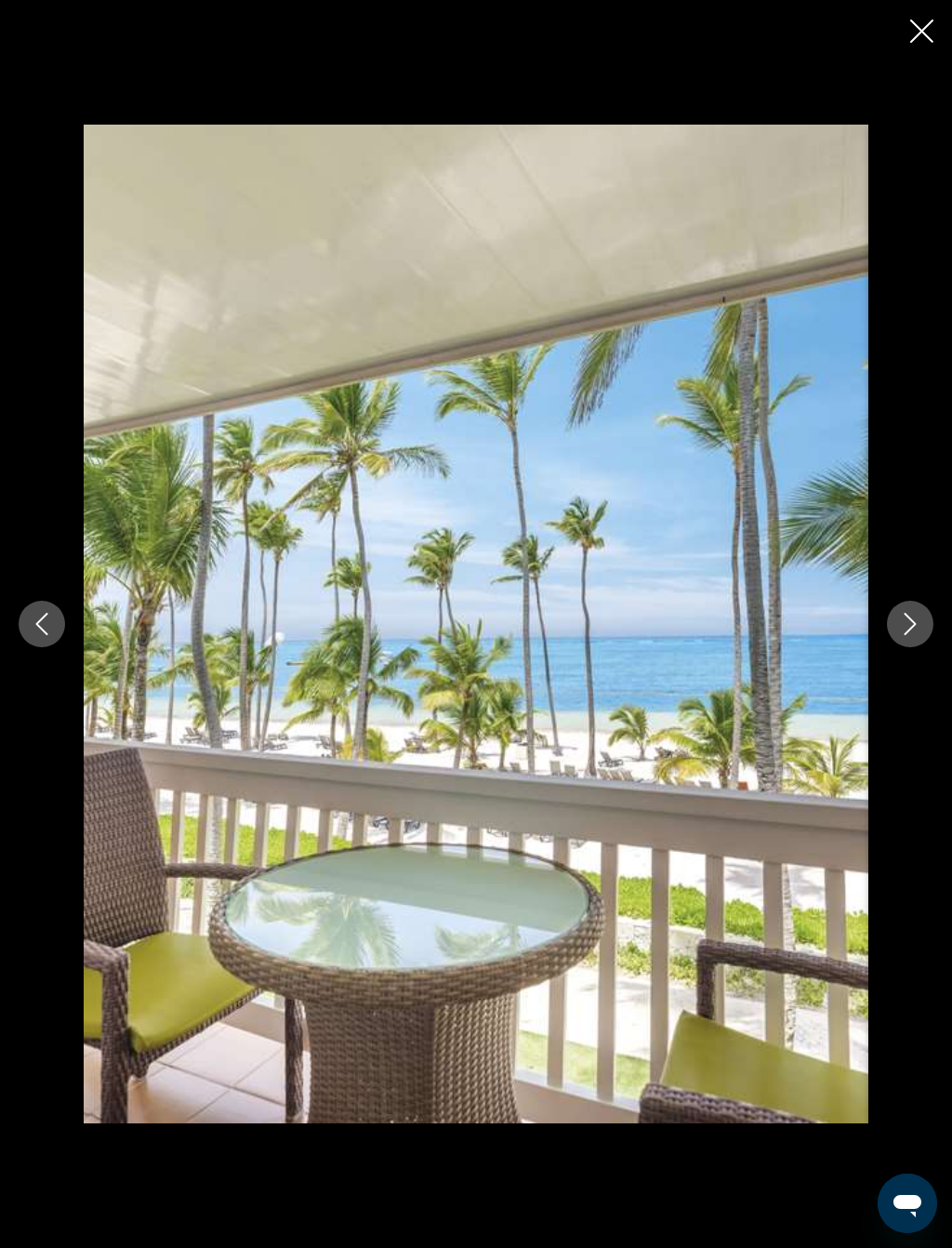 click at bounding box center (910, 624) 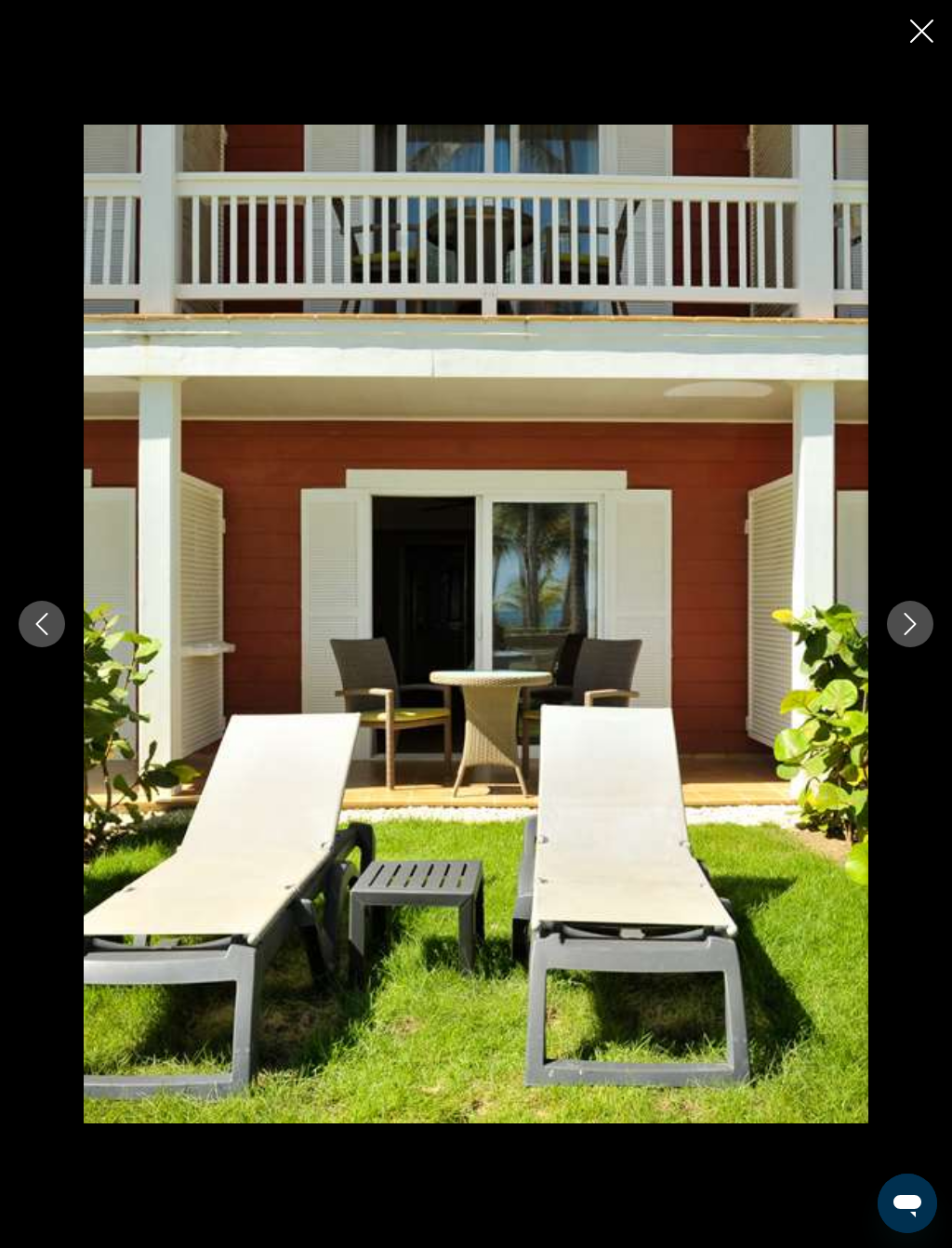 click 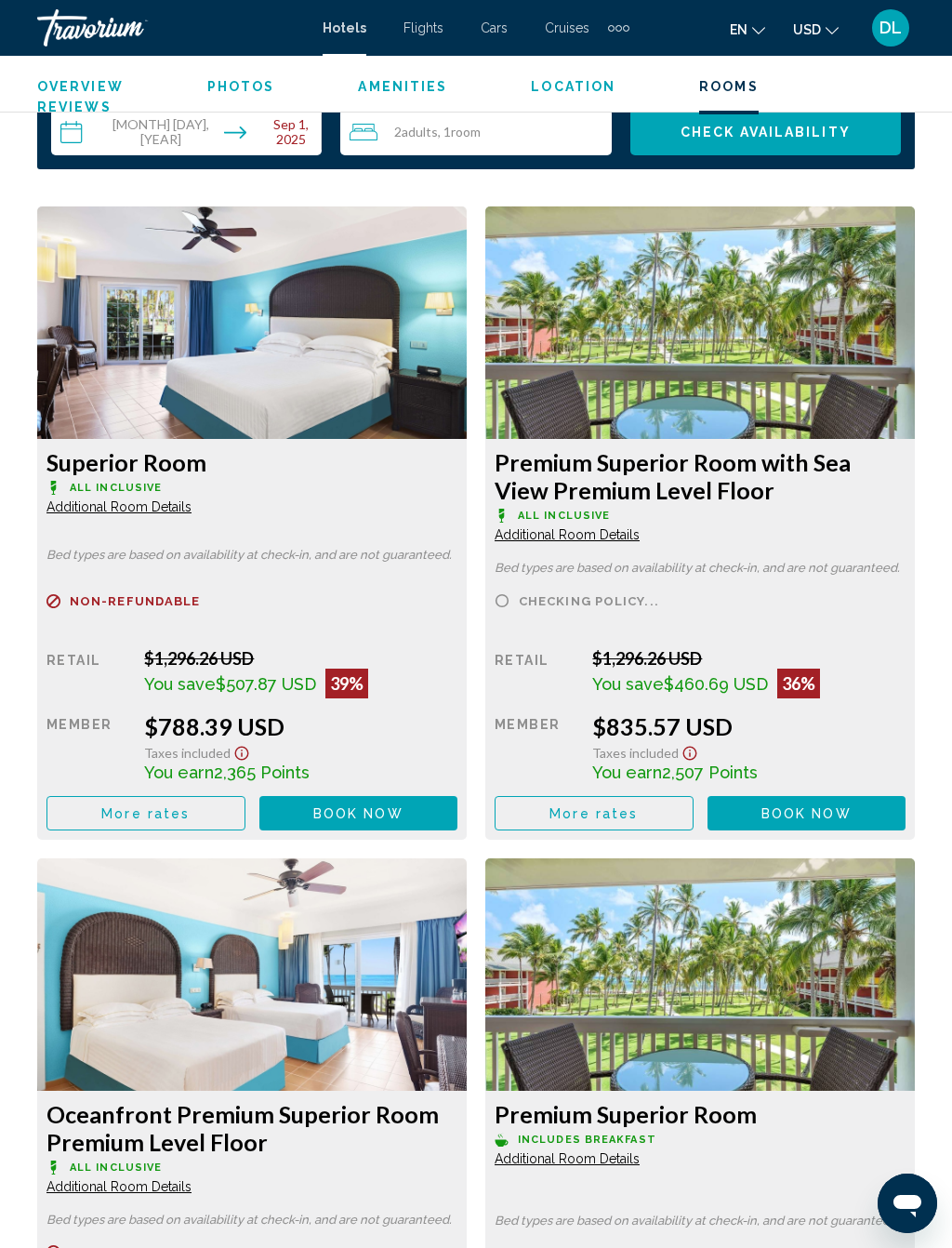 scroll, scrollTop: 2996, scrollLeft: 0, axis: vertical 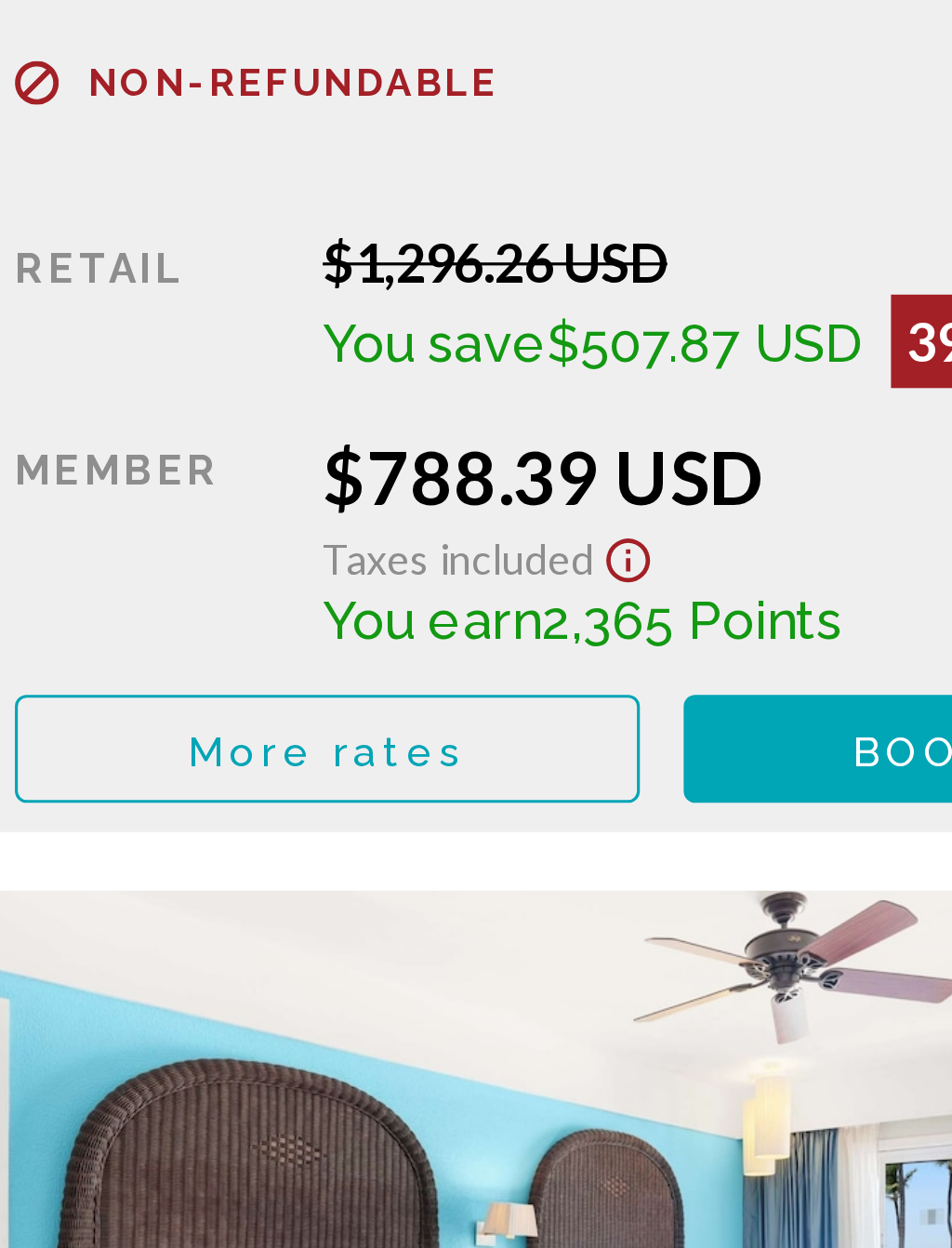 click on "Book now No longer available" at bounding box center [359, 811] 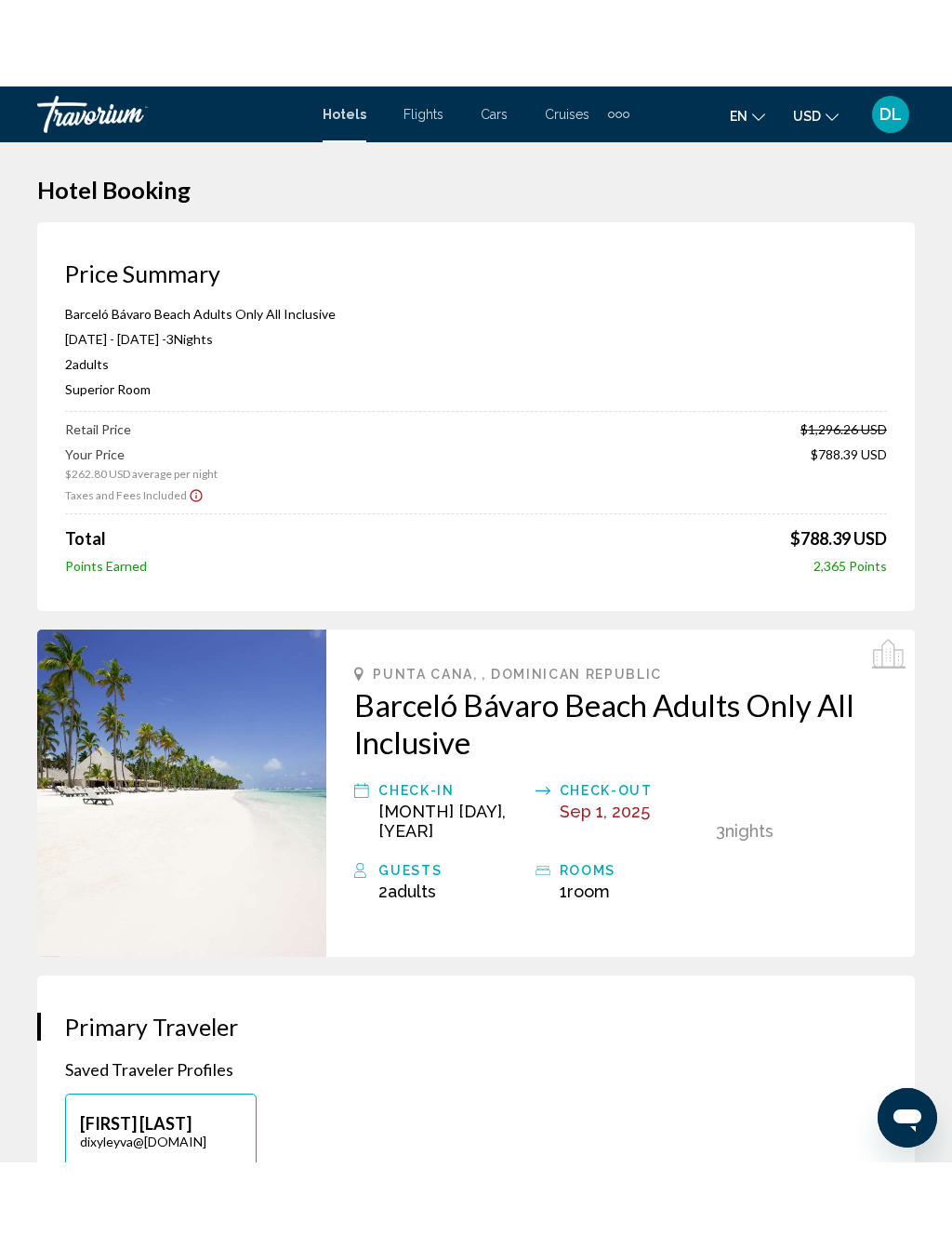 scroll, scrollTop: 0, scrollLeft: 0, axis: both 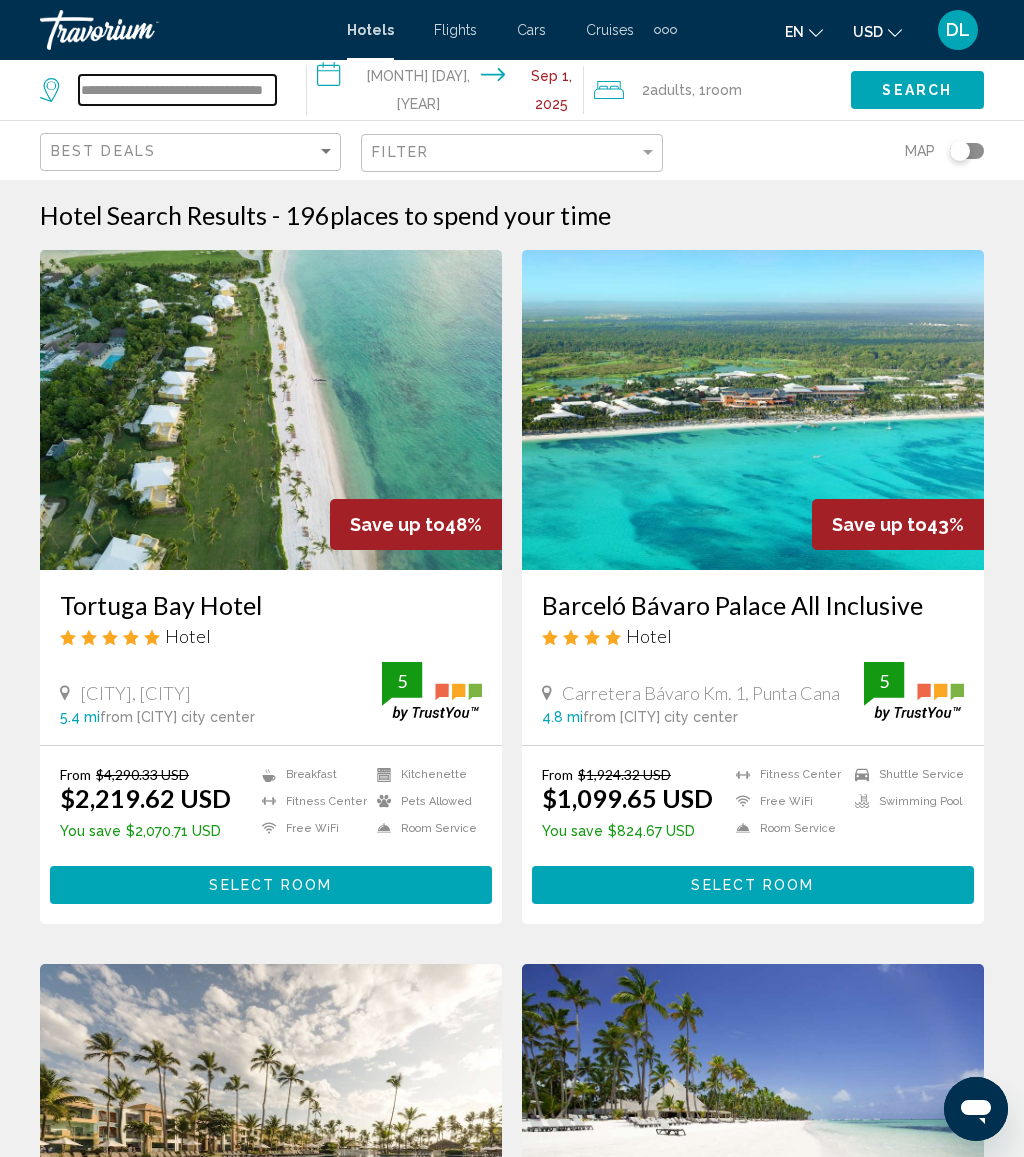 click on "**********" at bounding box center (177, 90) 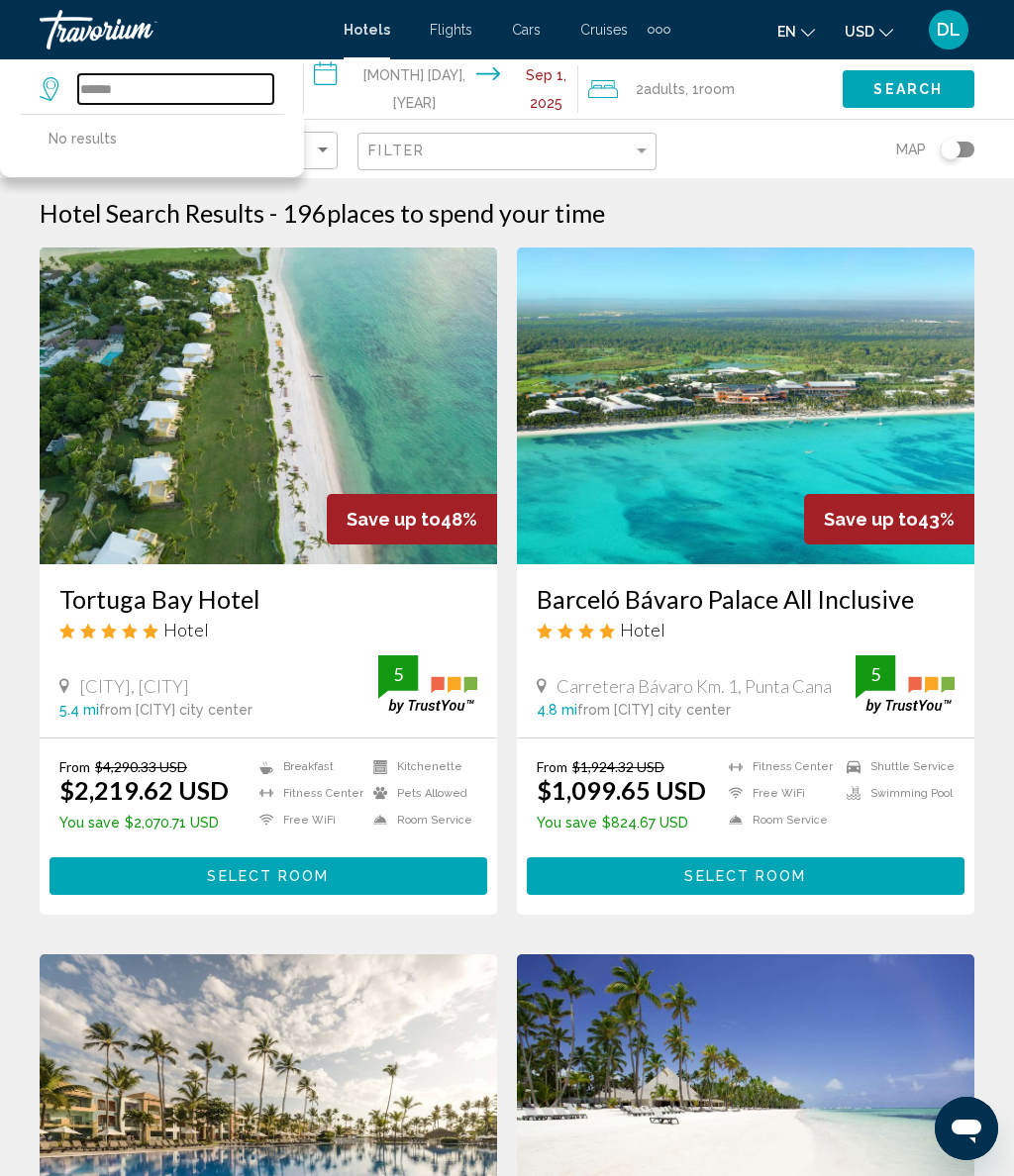 click on "*****" at bounding box center (175, 89) 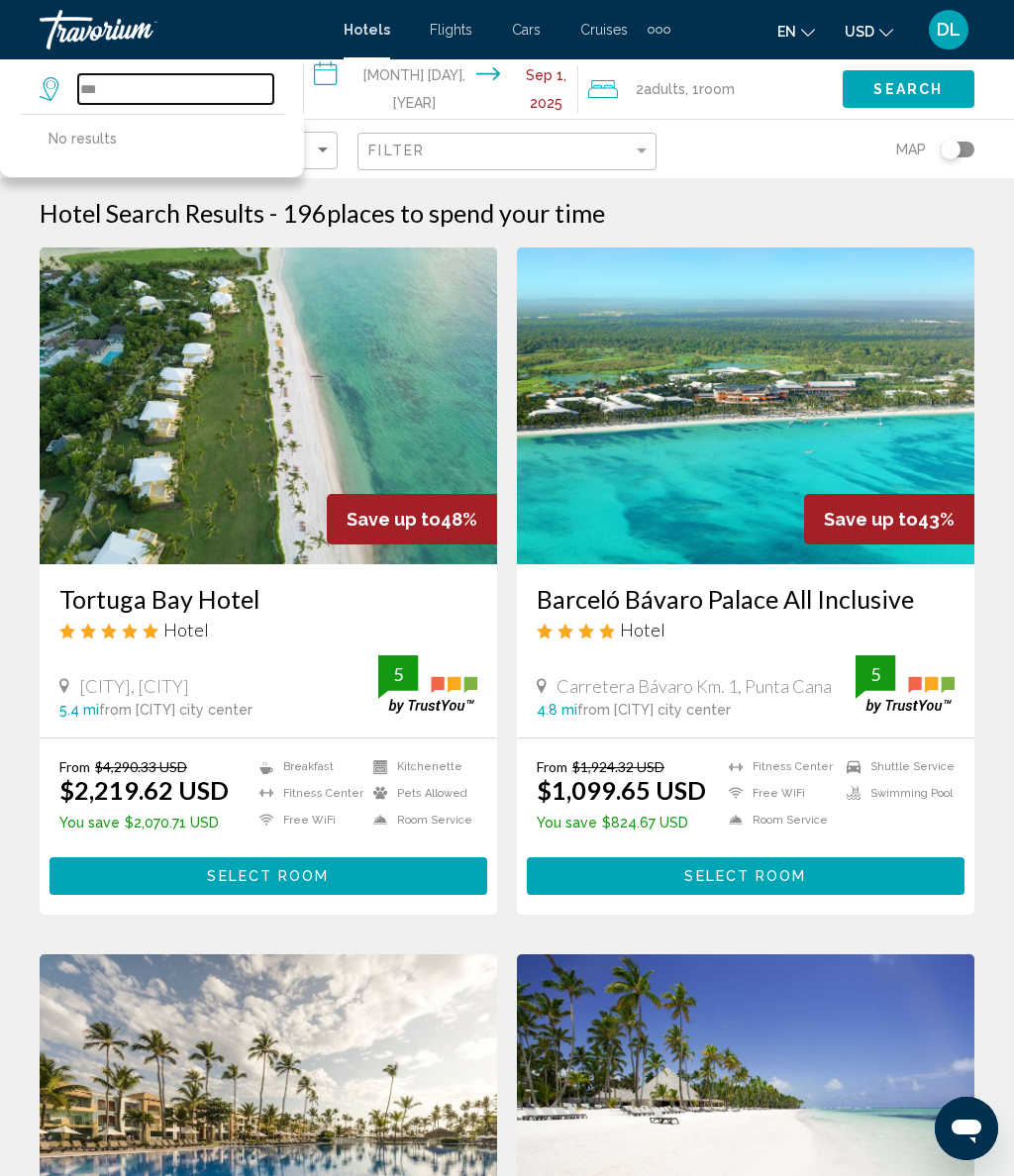 type on "*" 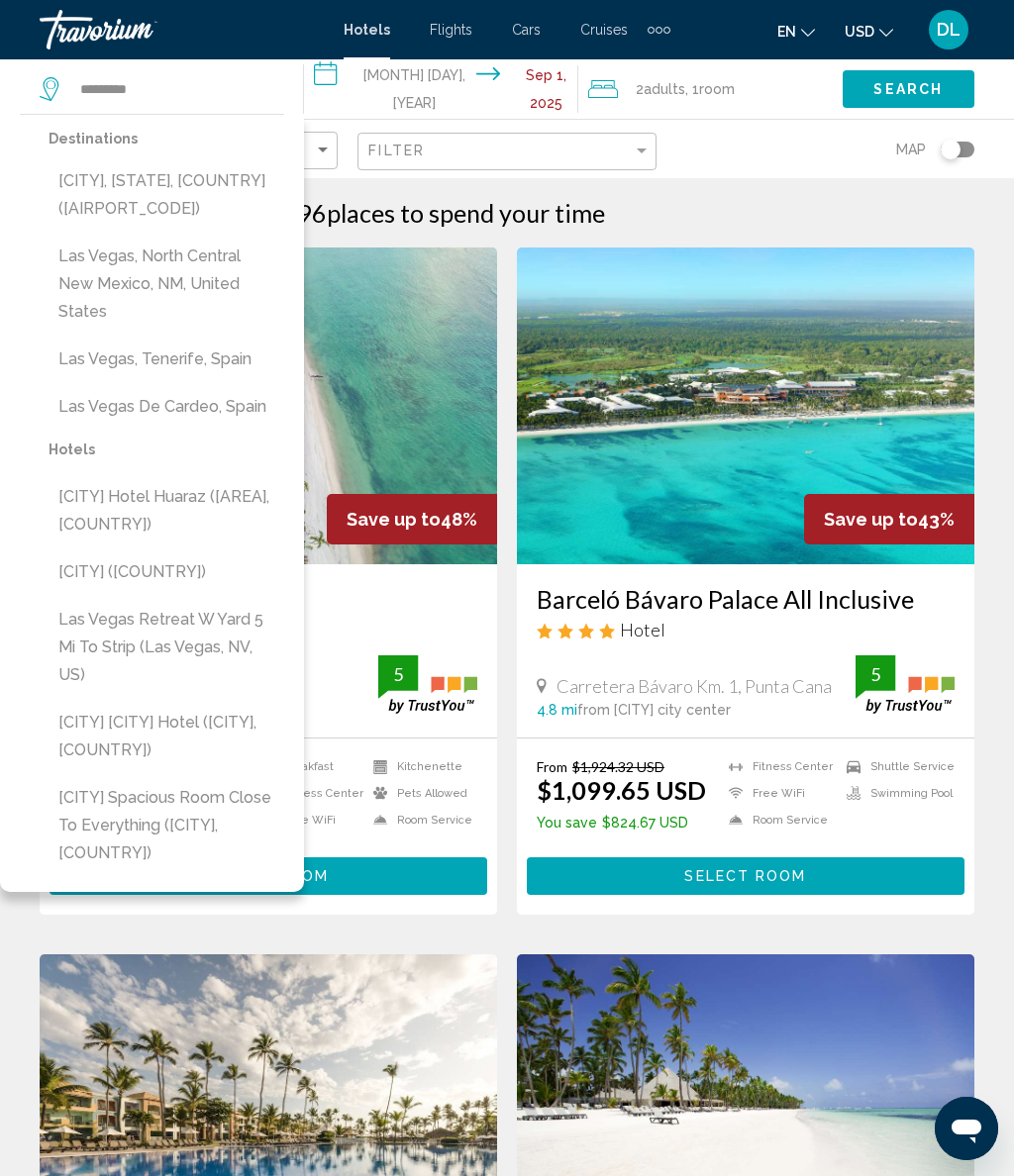 click on "Las Vegas, NV, United States (LAS)" at bounding box center [166, 195] 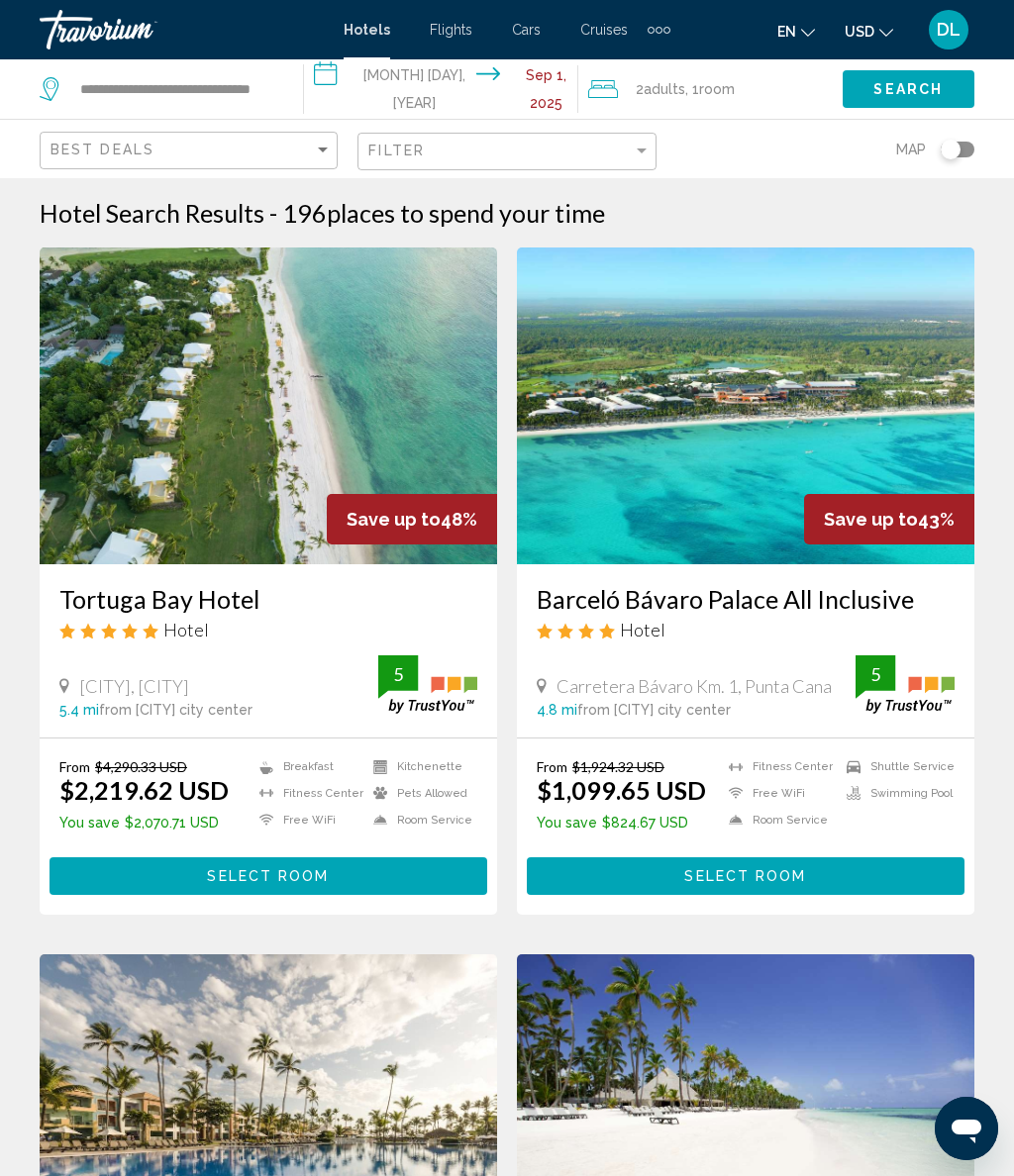 click on "**********" at bounding box center [445, 92] 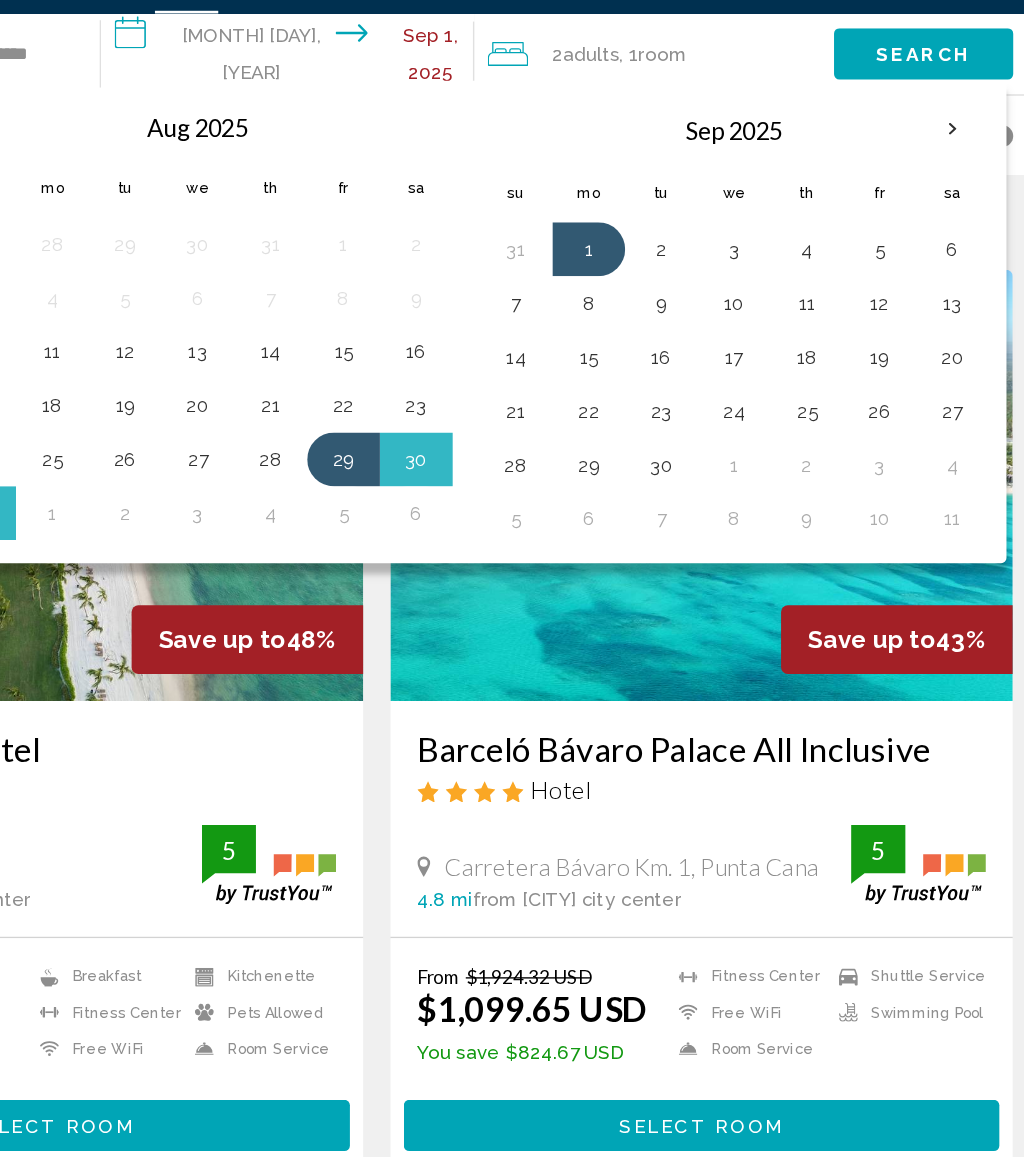 click on "Search" 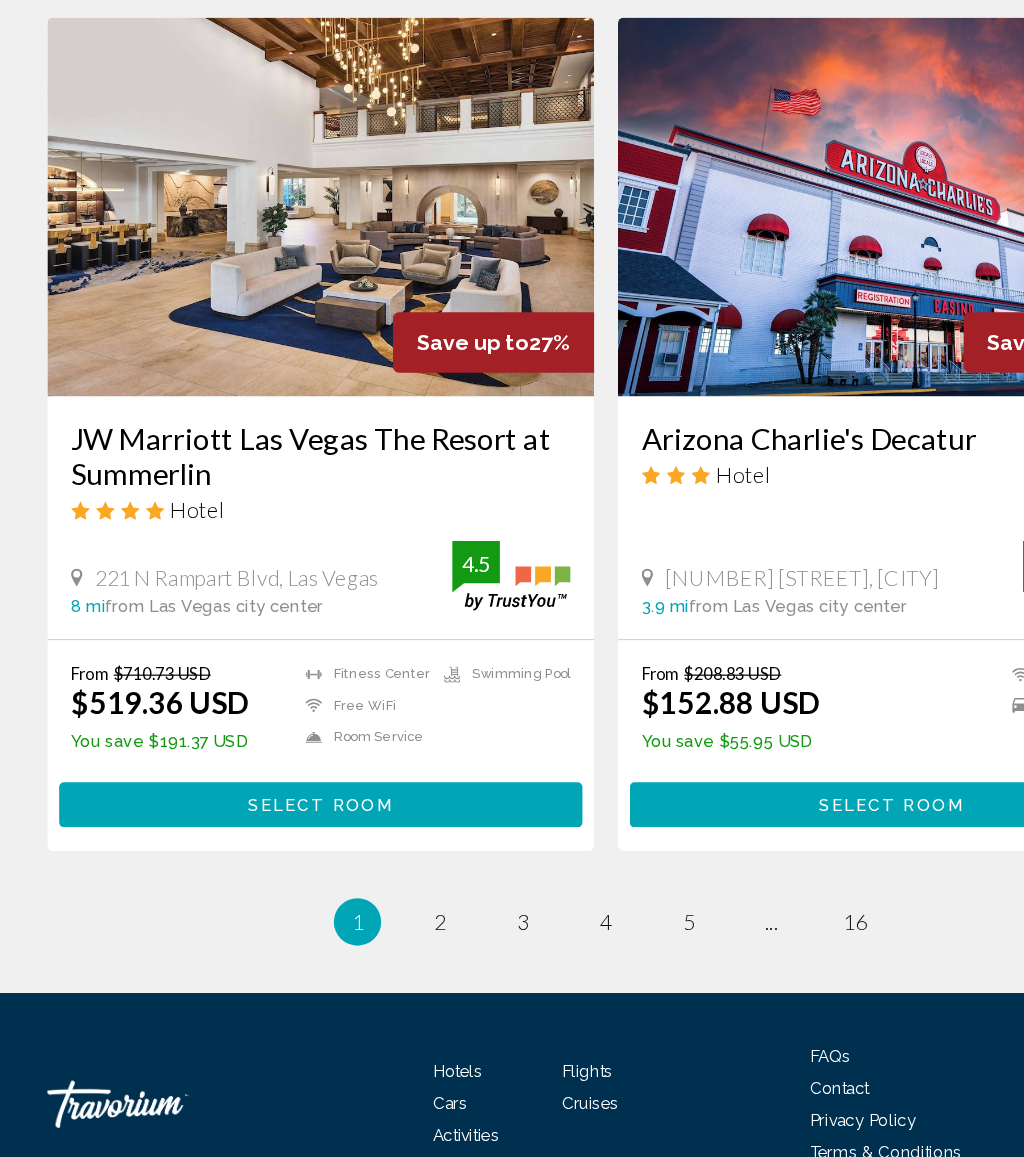 scroll, scrollTop: 3779, scrollLeft: 0, axis: vertical 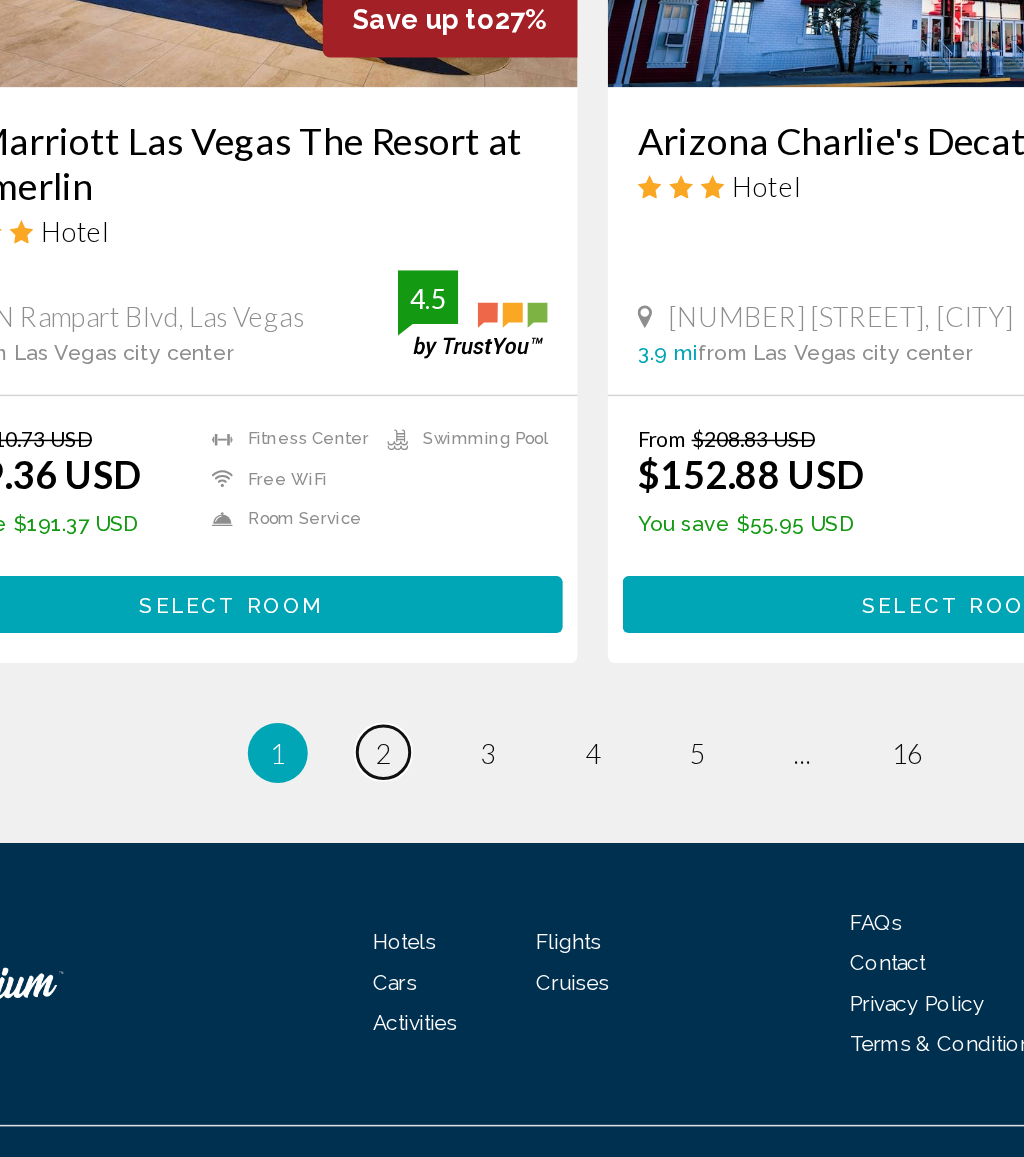 click on "2" at bounding box center [372, 887] 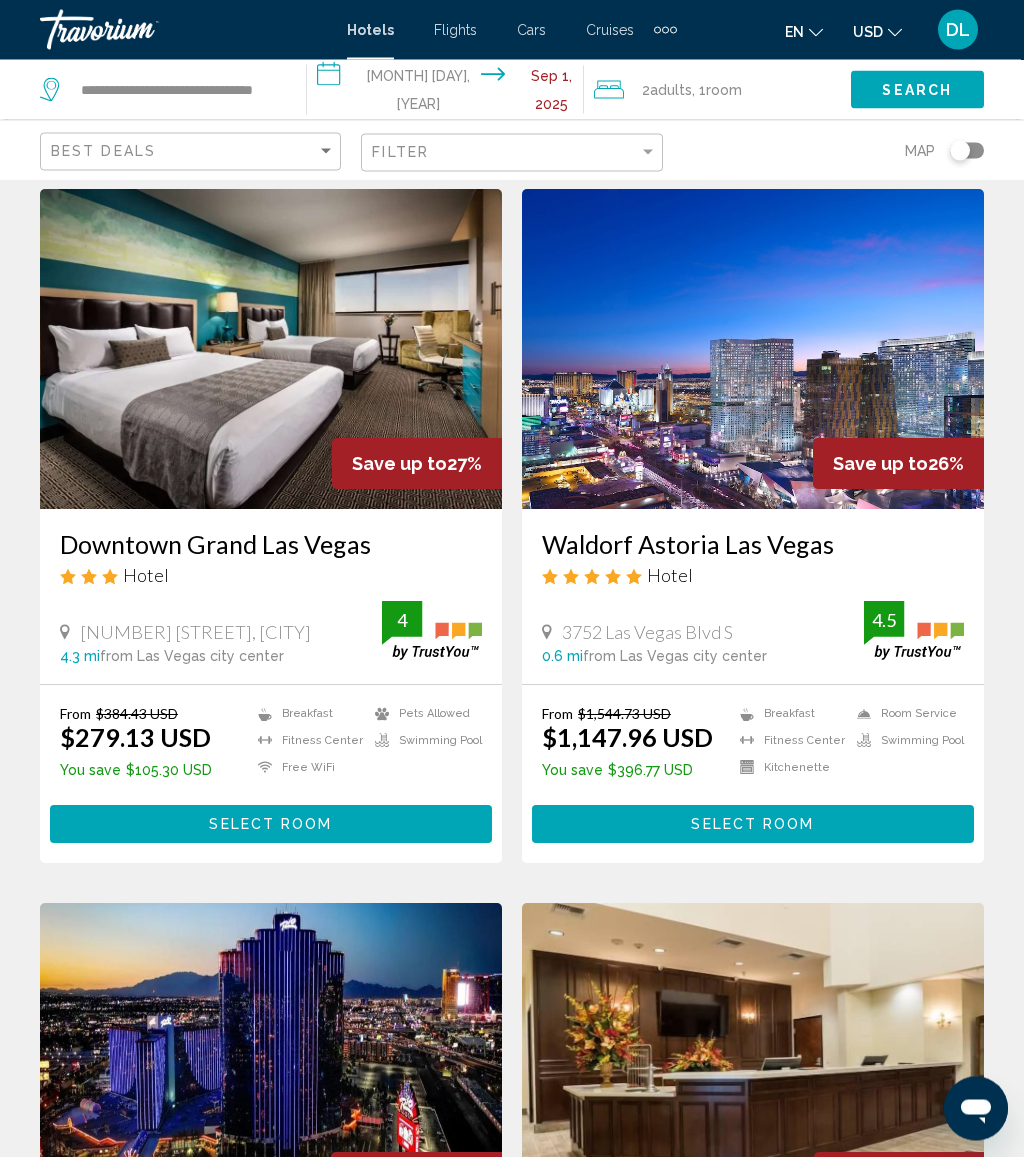 scroll, scrollTop: 0, scrollLeft: 0, axis: both 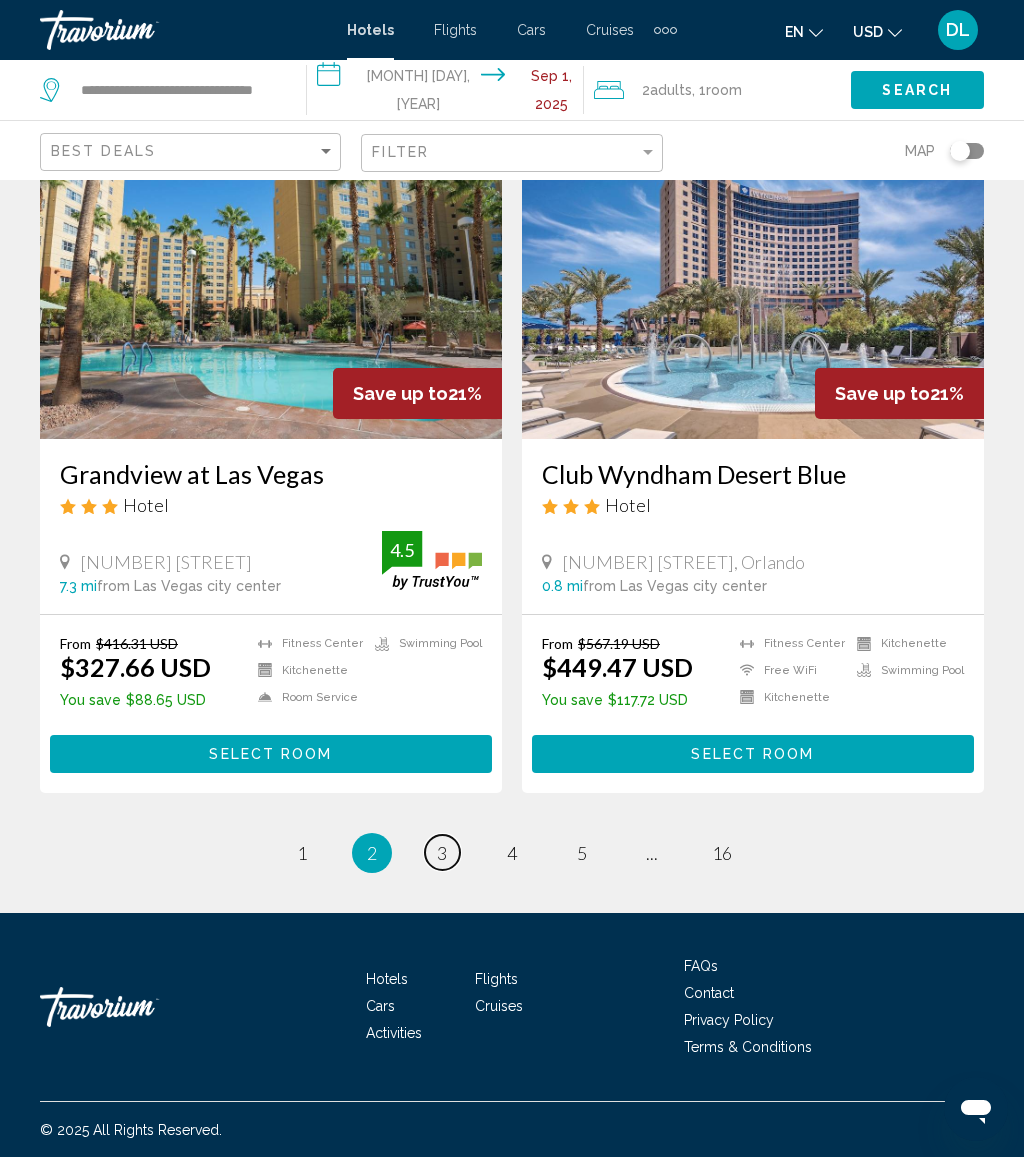 click on "3" at bounding box center (442, 853) 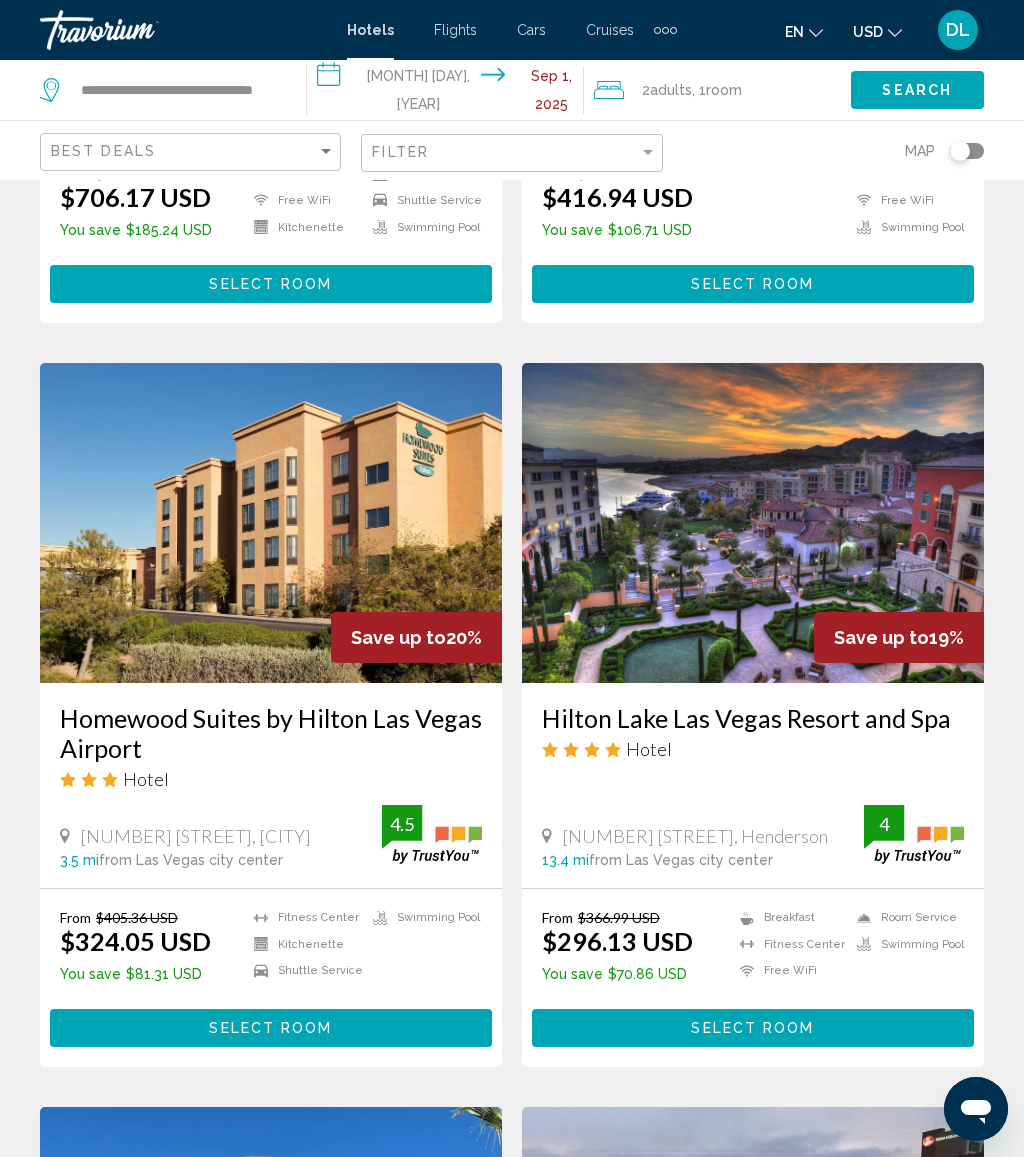 scroll, scrollTop: 0, scrollLeft: 0, axis: both 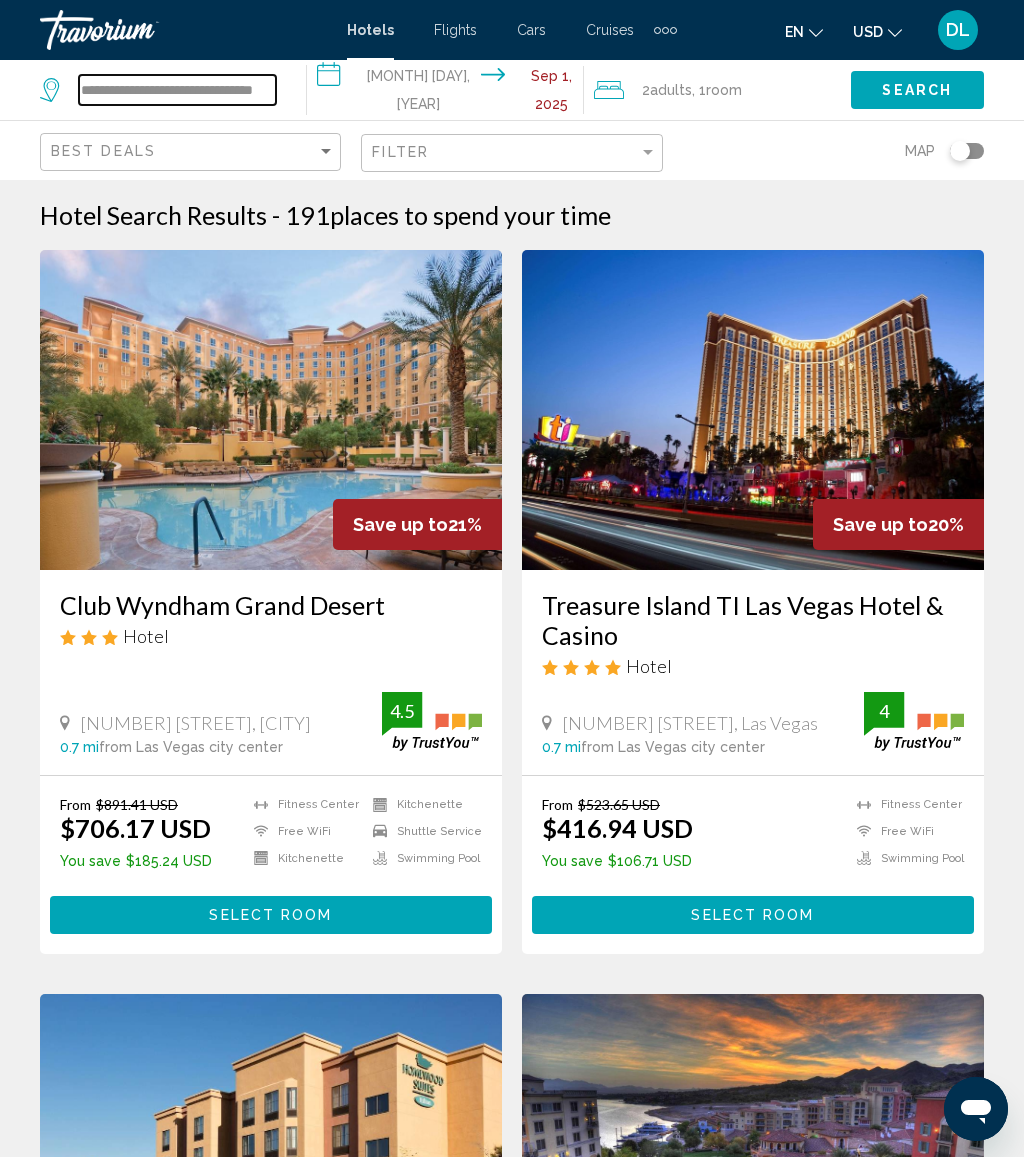 click on "**********" at bounding box center (177, 90) 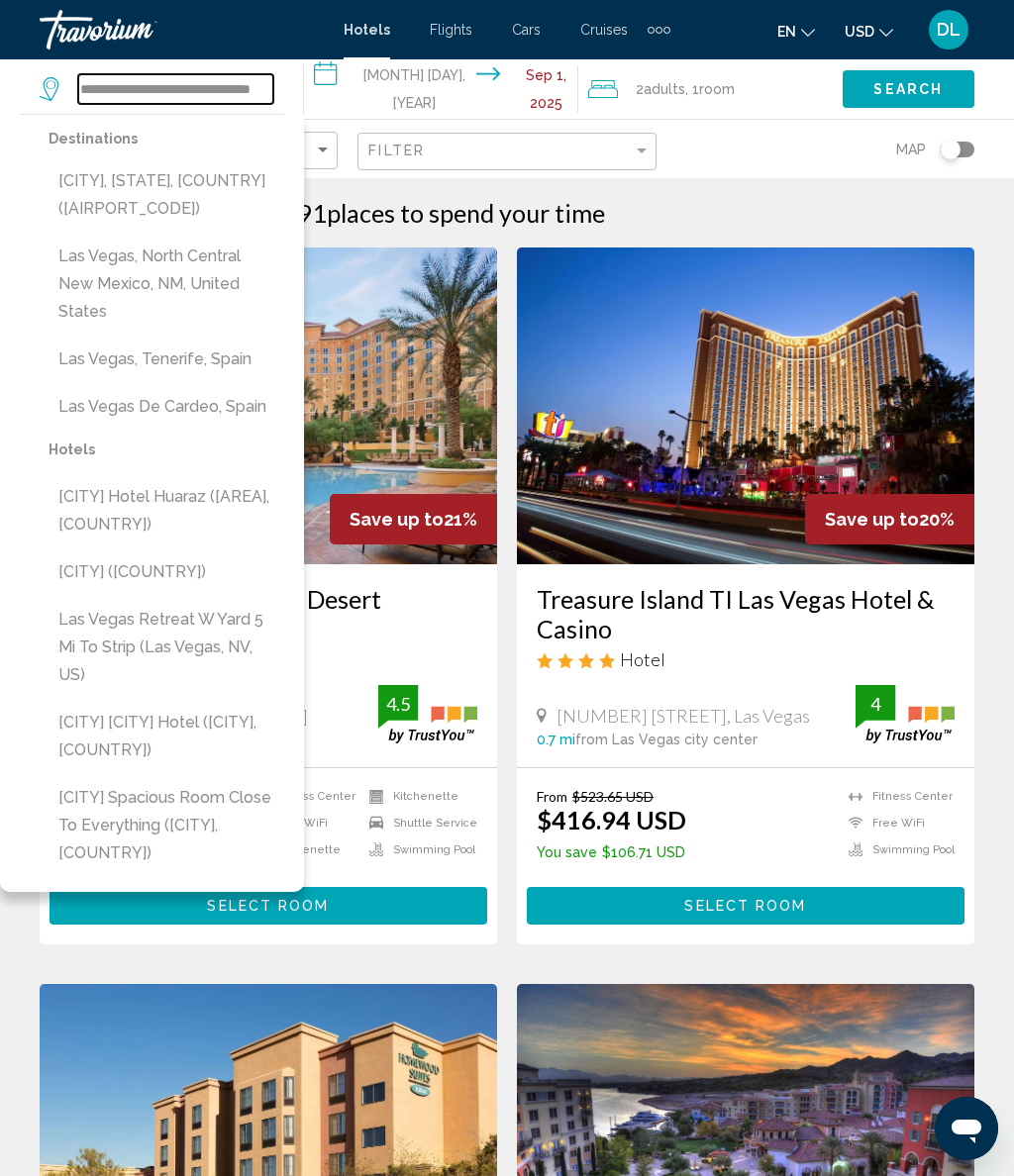 click on "**********" at bounding box center [175, 89] 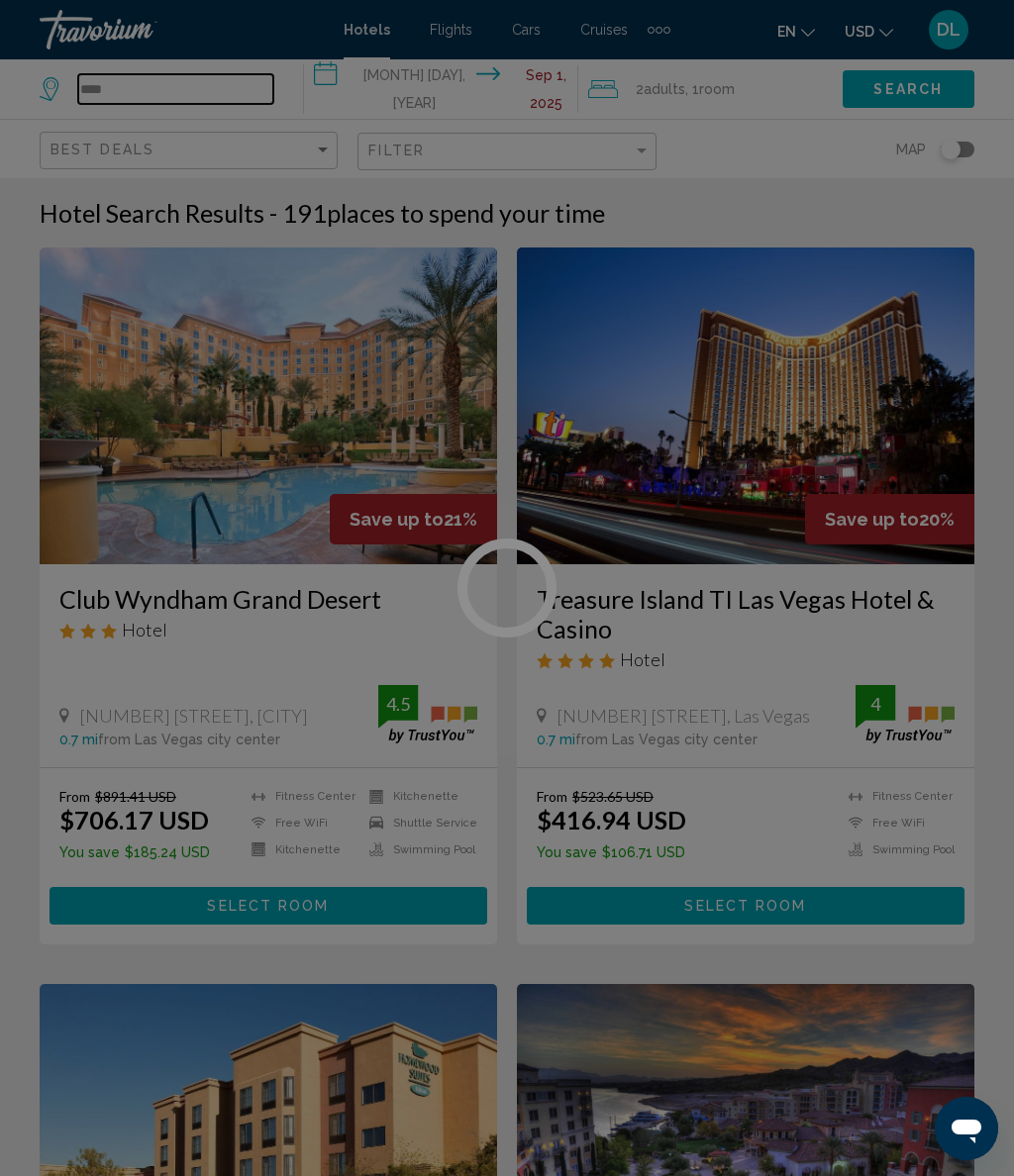 click on "****" at bounding box center (175, 89) 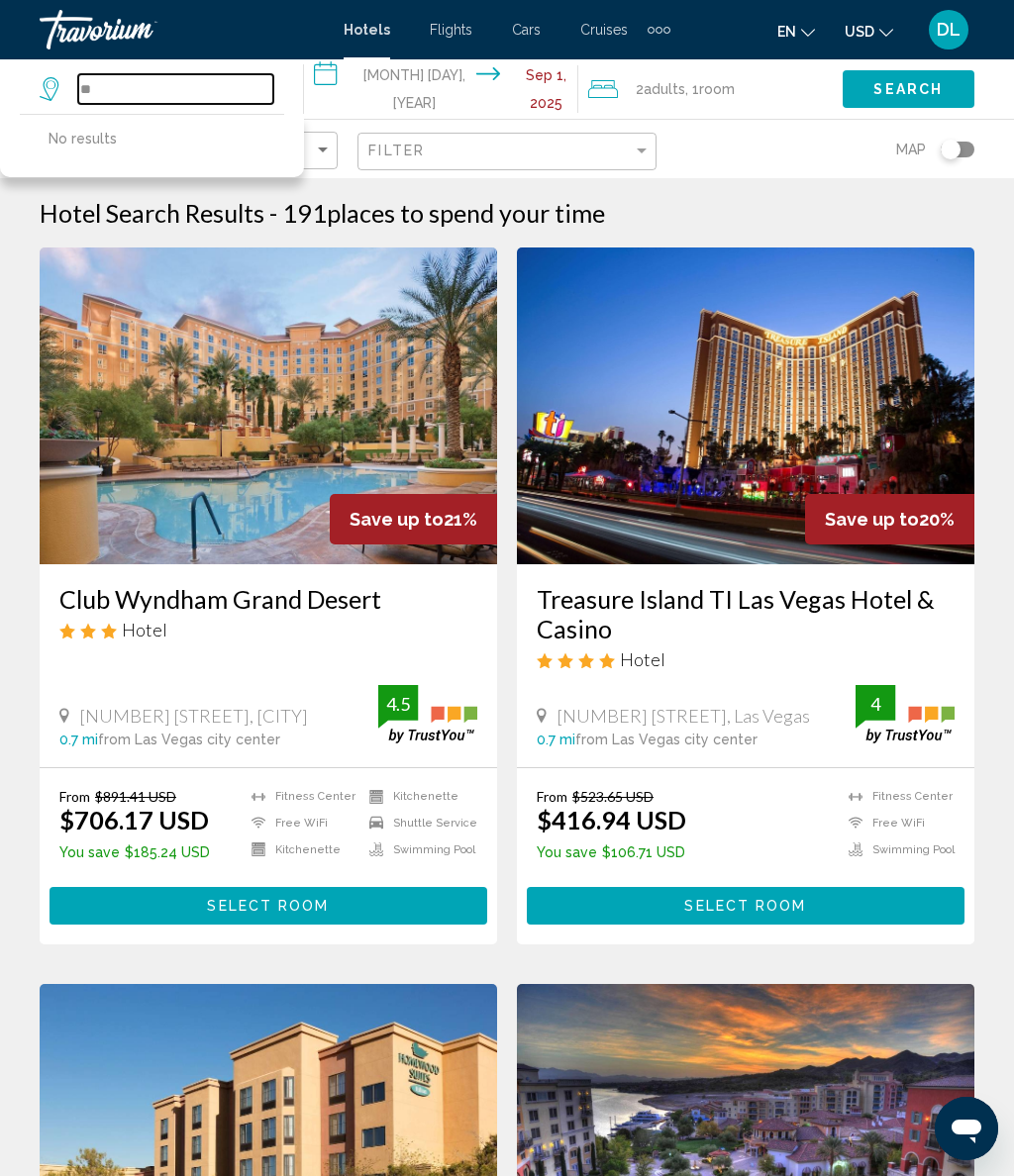 type on "*" 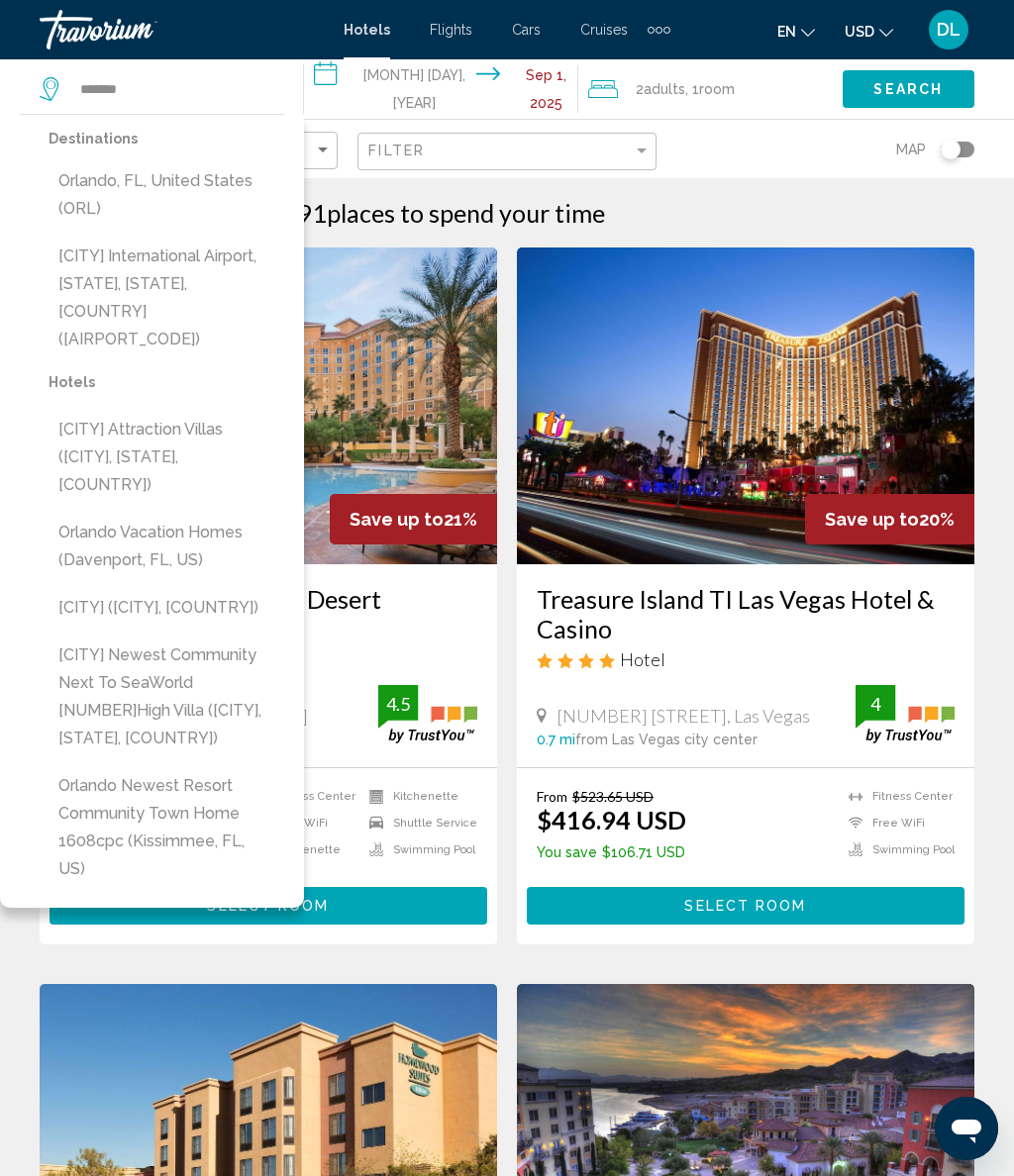 click on "Orlando, FL, United States (ORL)" at bounding box center (166, 195) 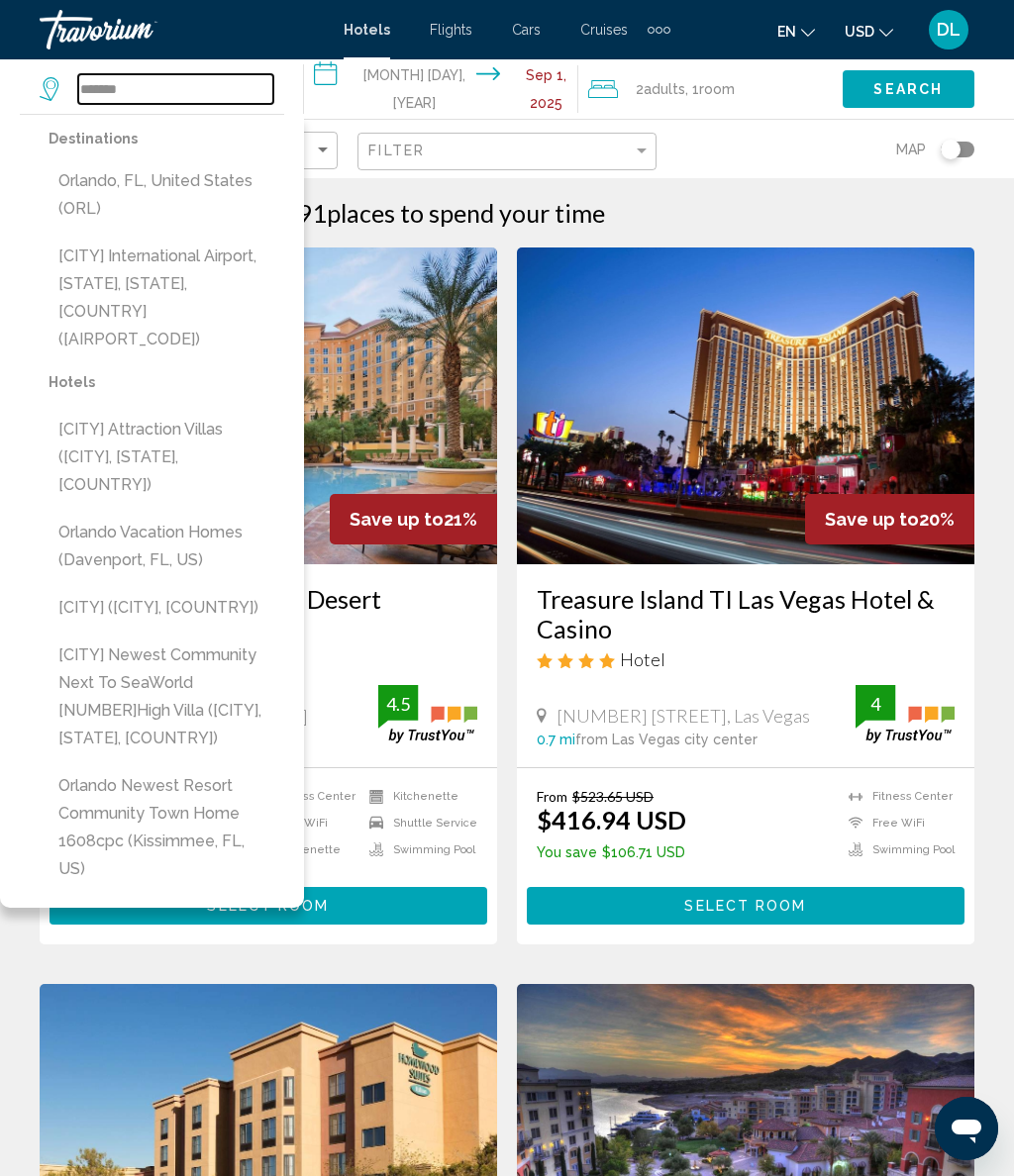 type on "**********" 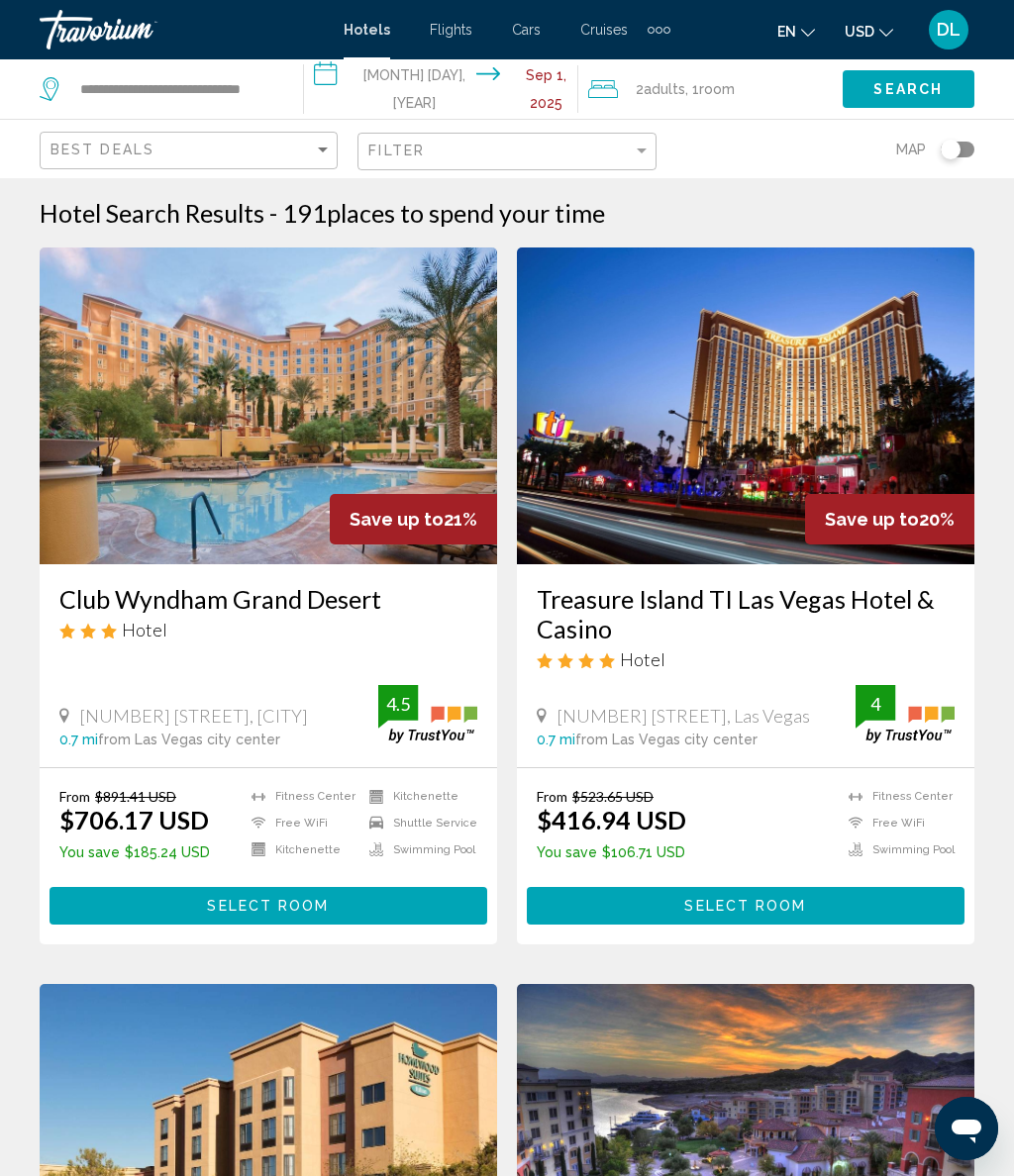 click on "Room" 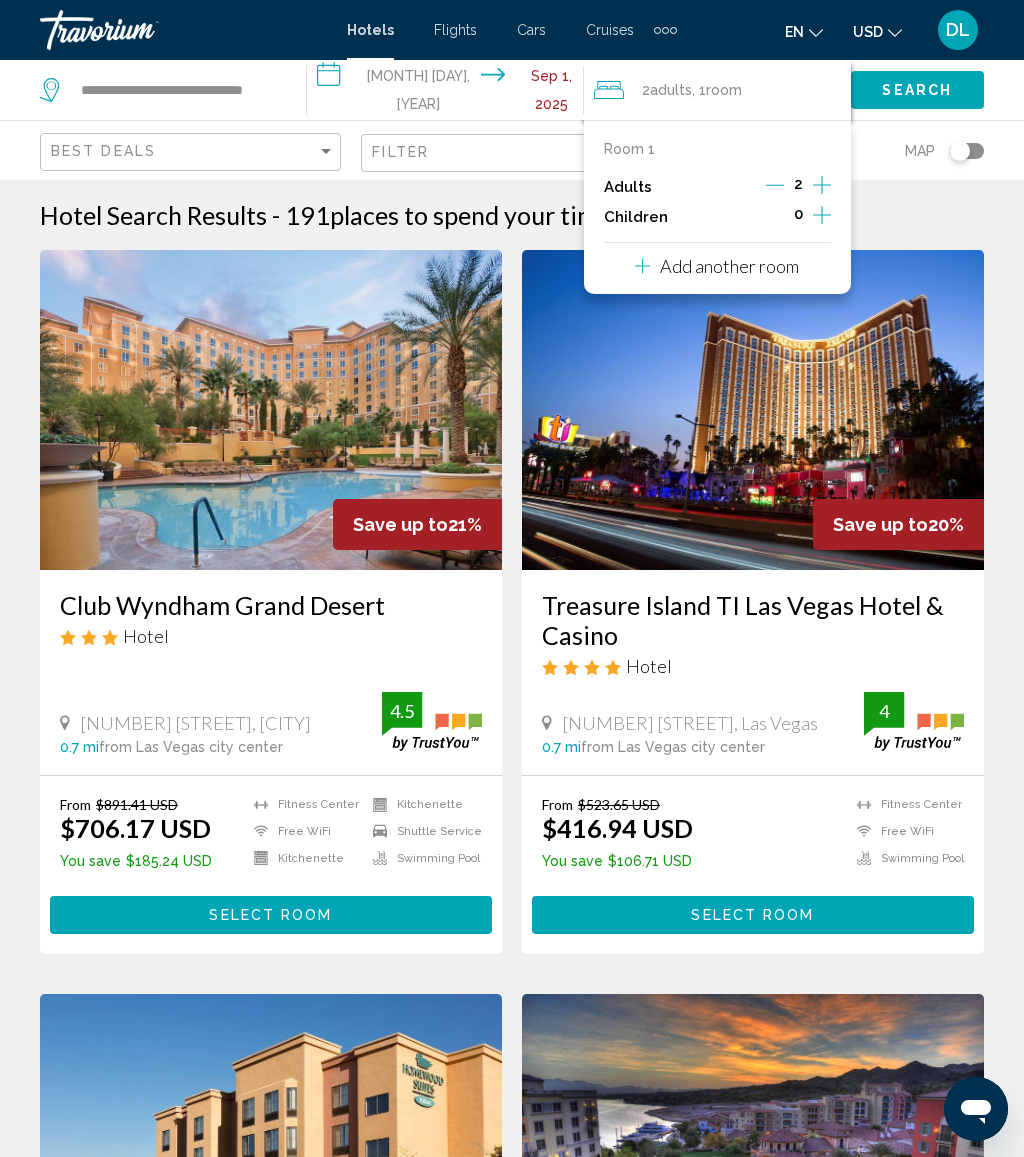 click at bounding box center (822, 217) 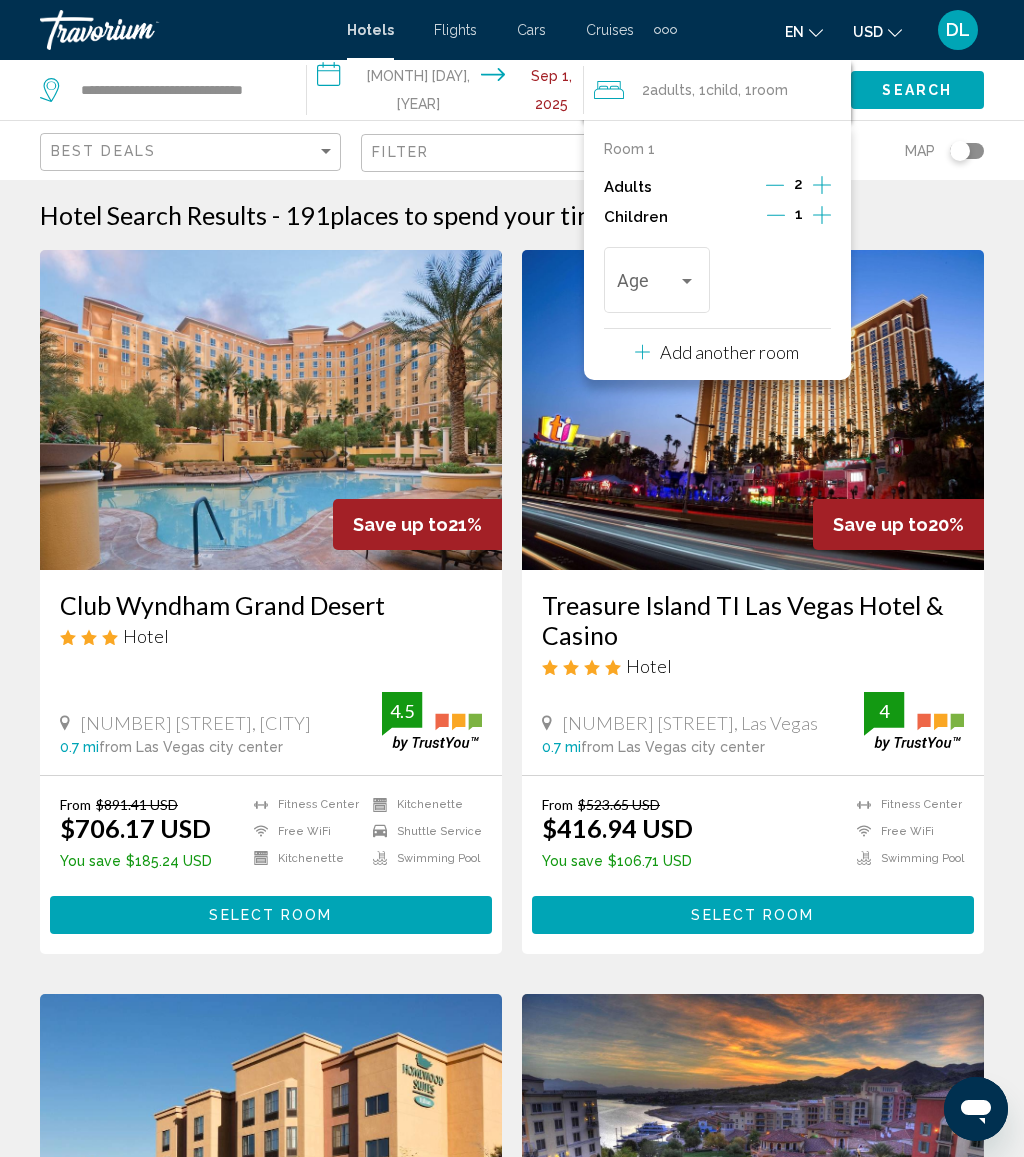 click at bounding box center (822, 217) 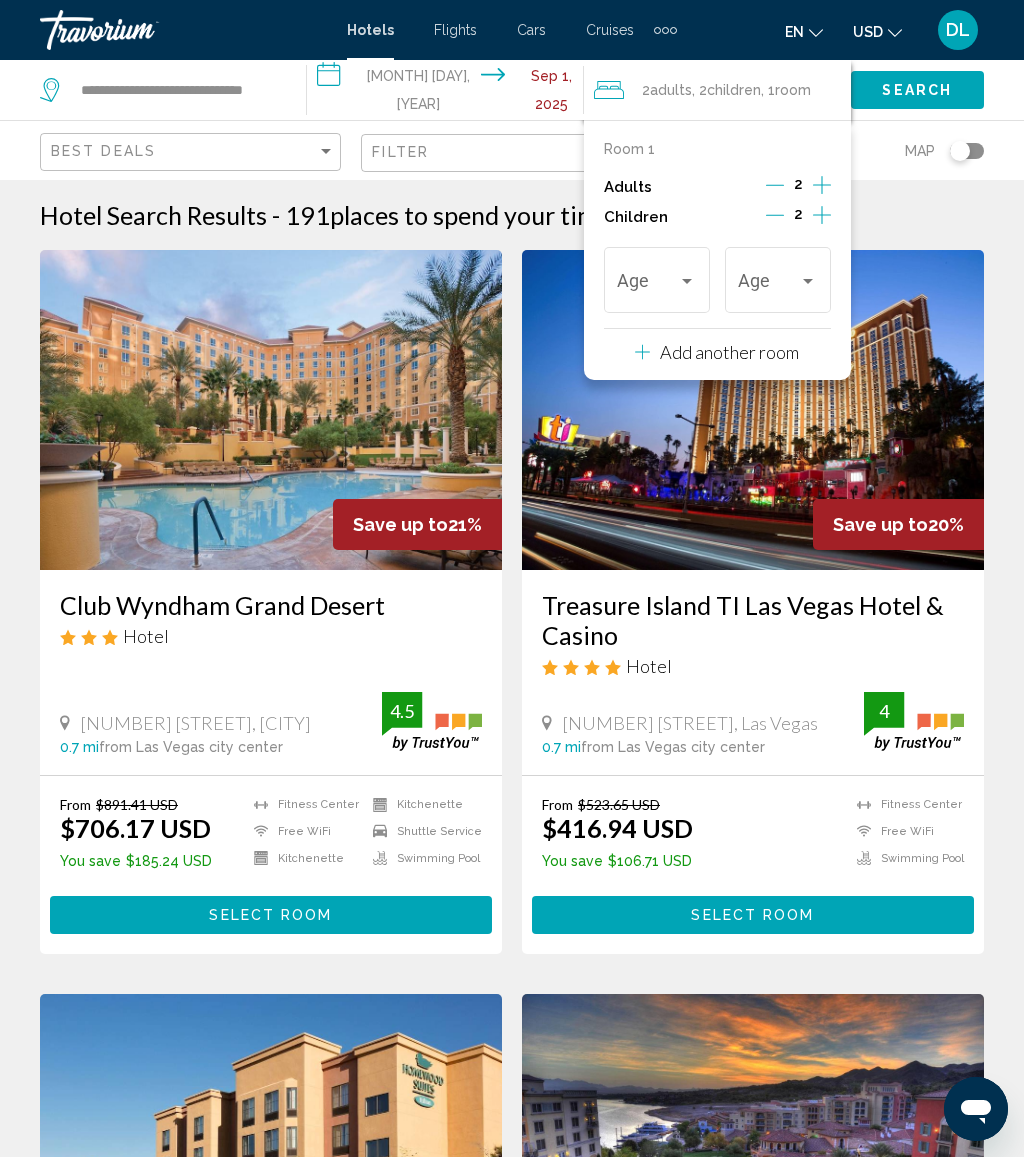 click at bounding box center [777, 285] 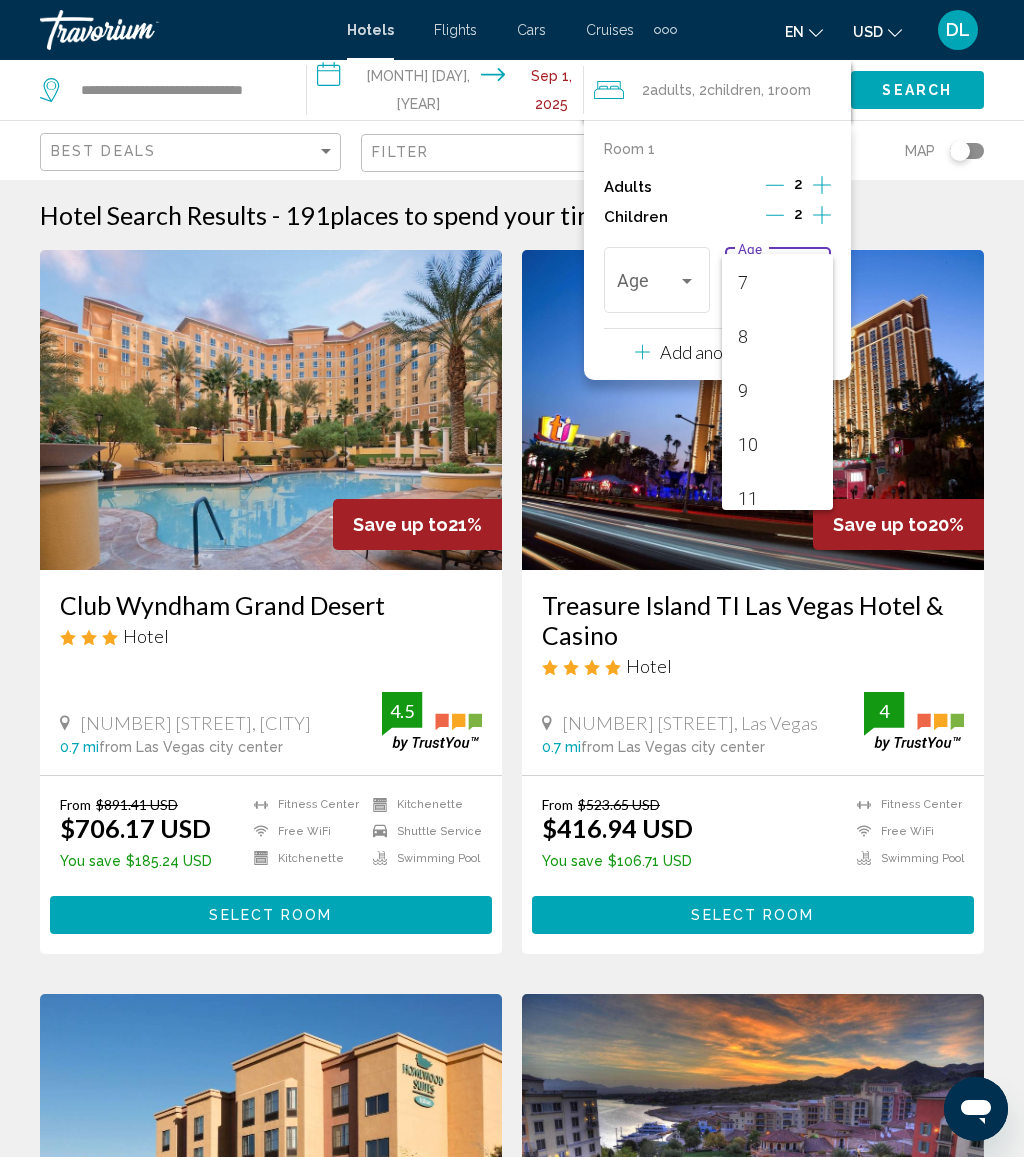 scroll, scrollTop: 391, scrollLeft: 0, axis: vertical 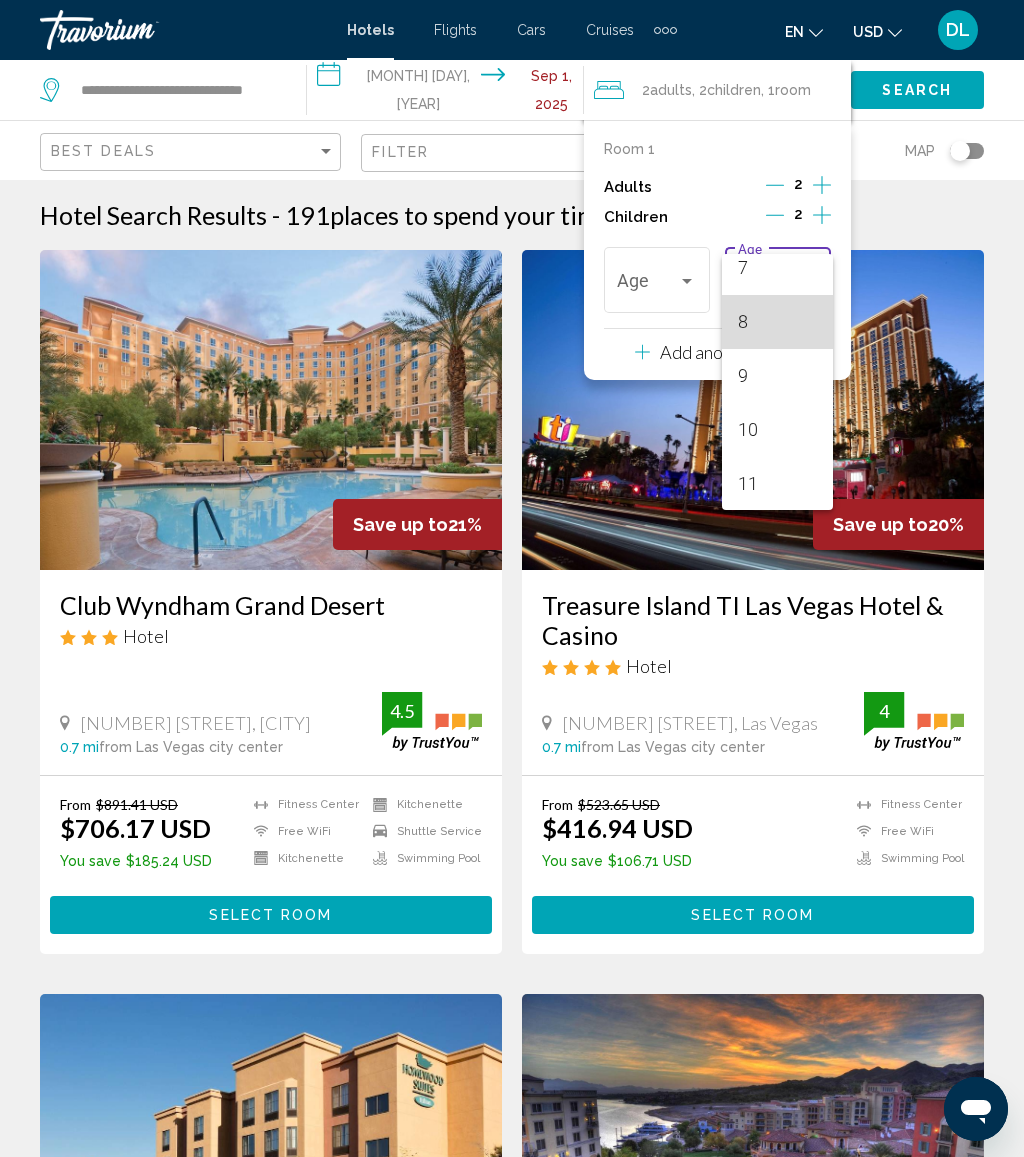 click on "8" at bounding box center (777, 322) 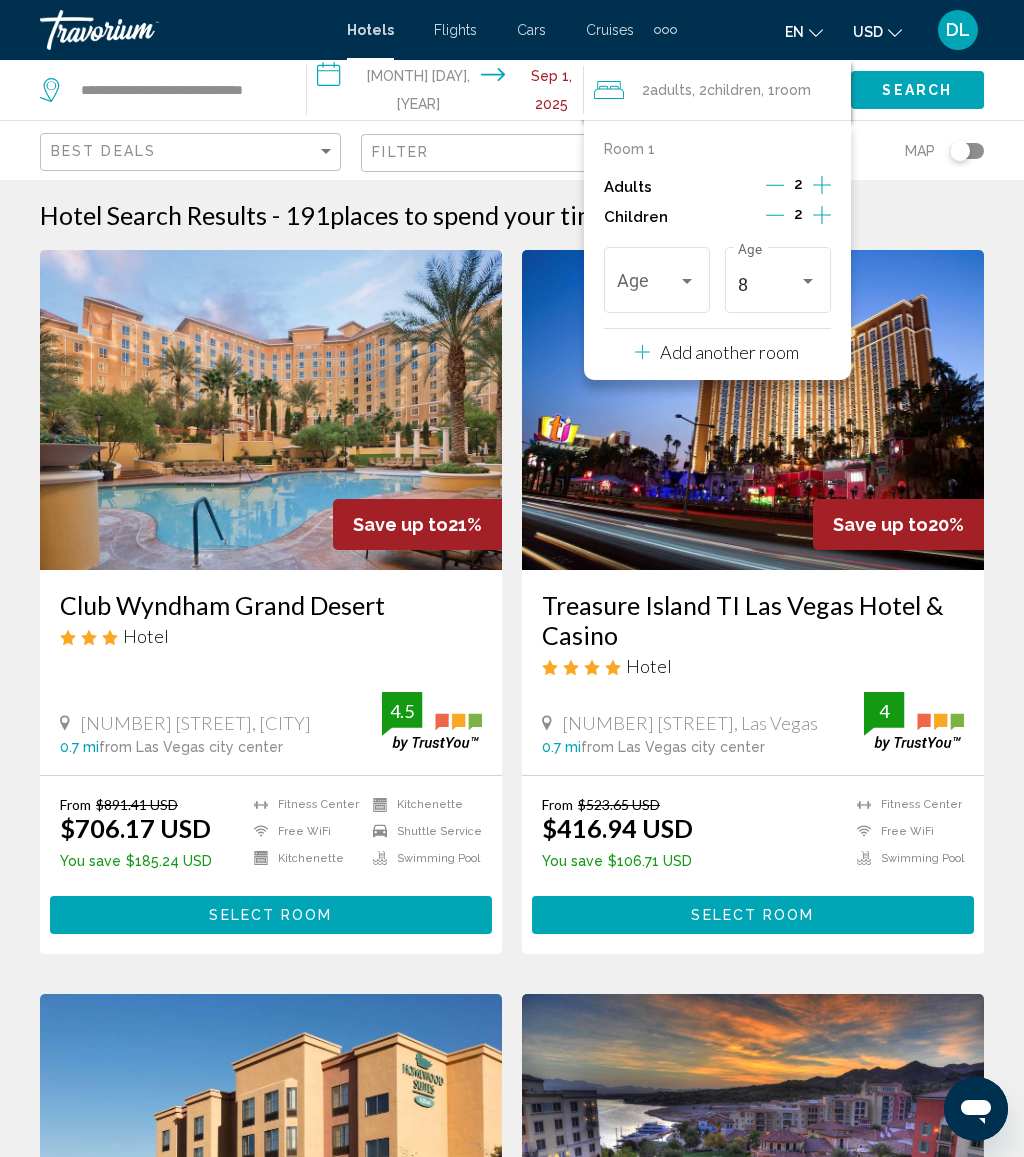 click at bounding box center [647, 285] 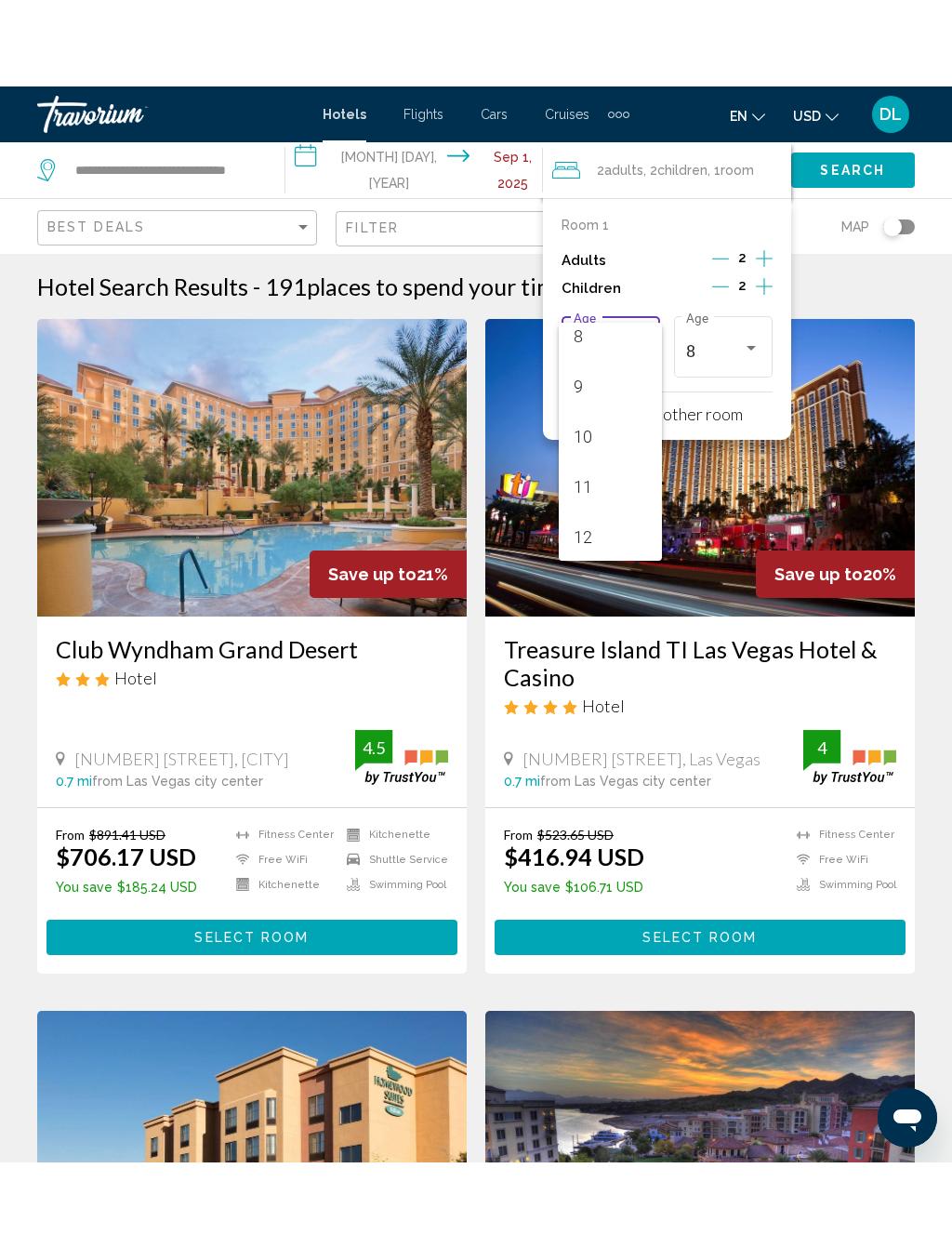scroll, scrollTop: 467, scrollLeft: 0, axis: vertical 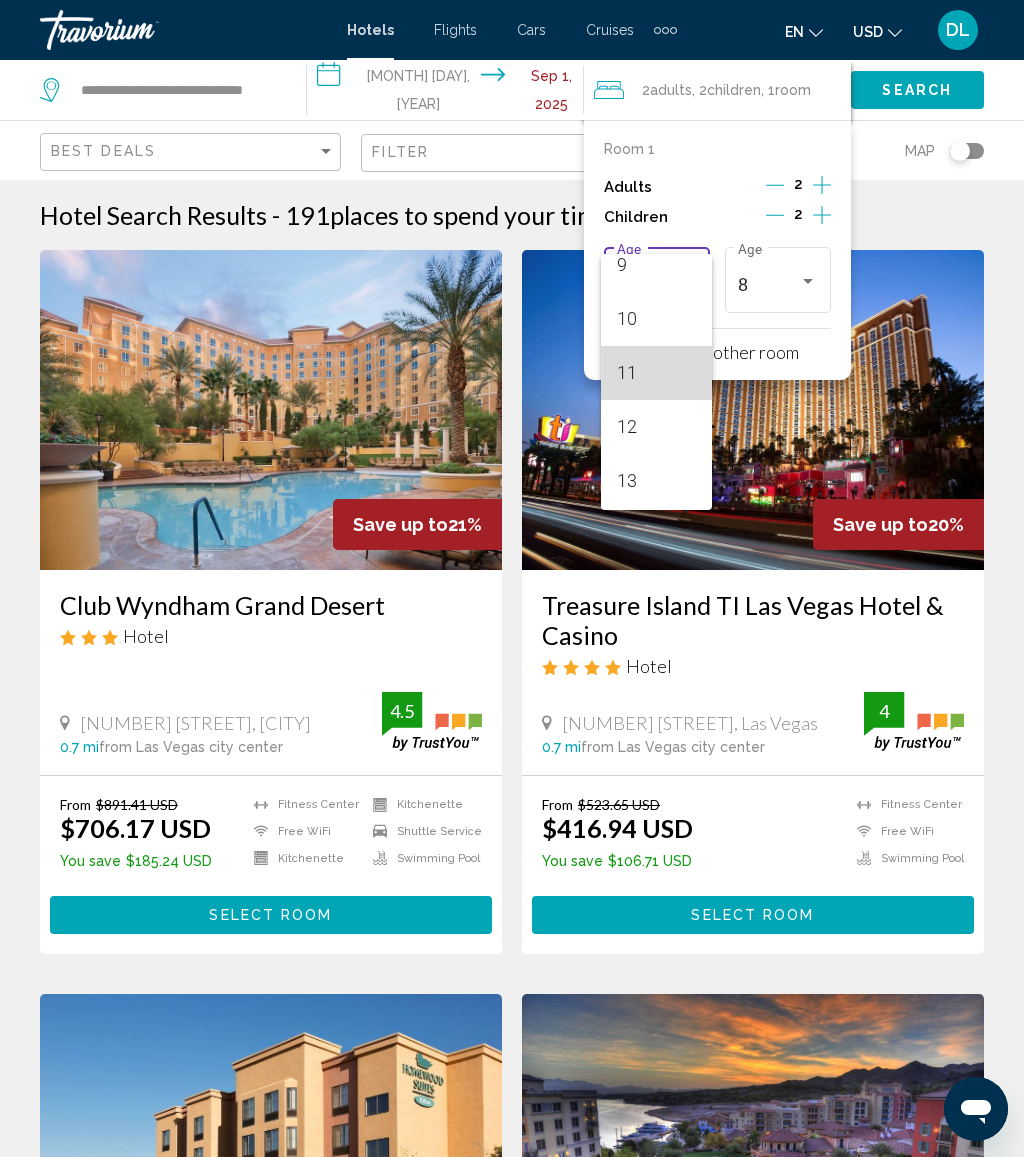 click on "11" at bounding box center (656, 373) 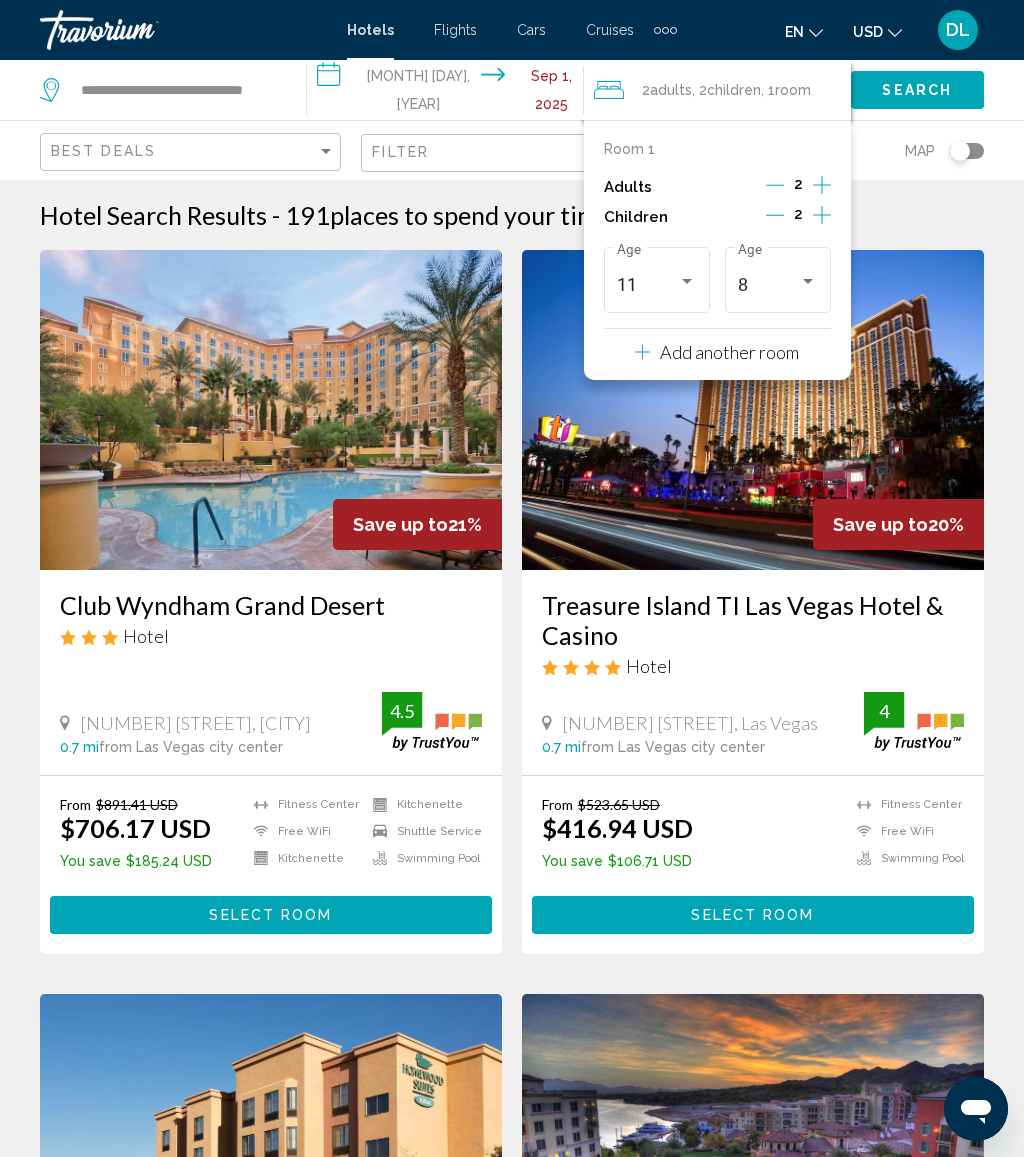click on "Search" 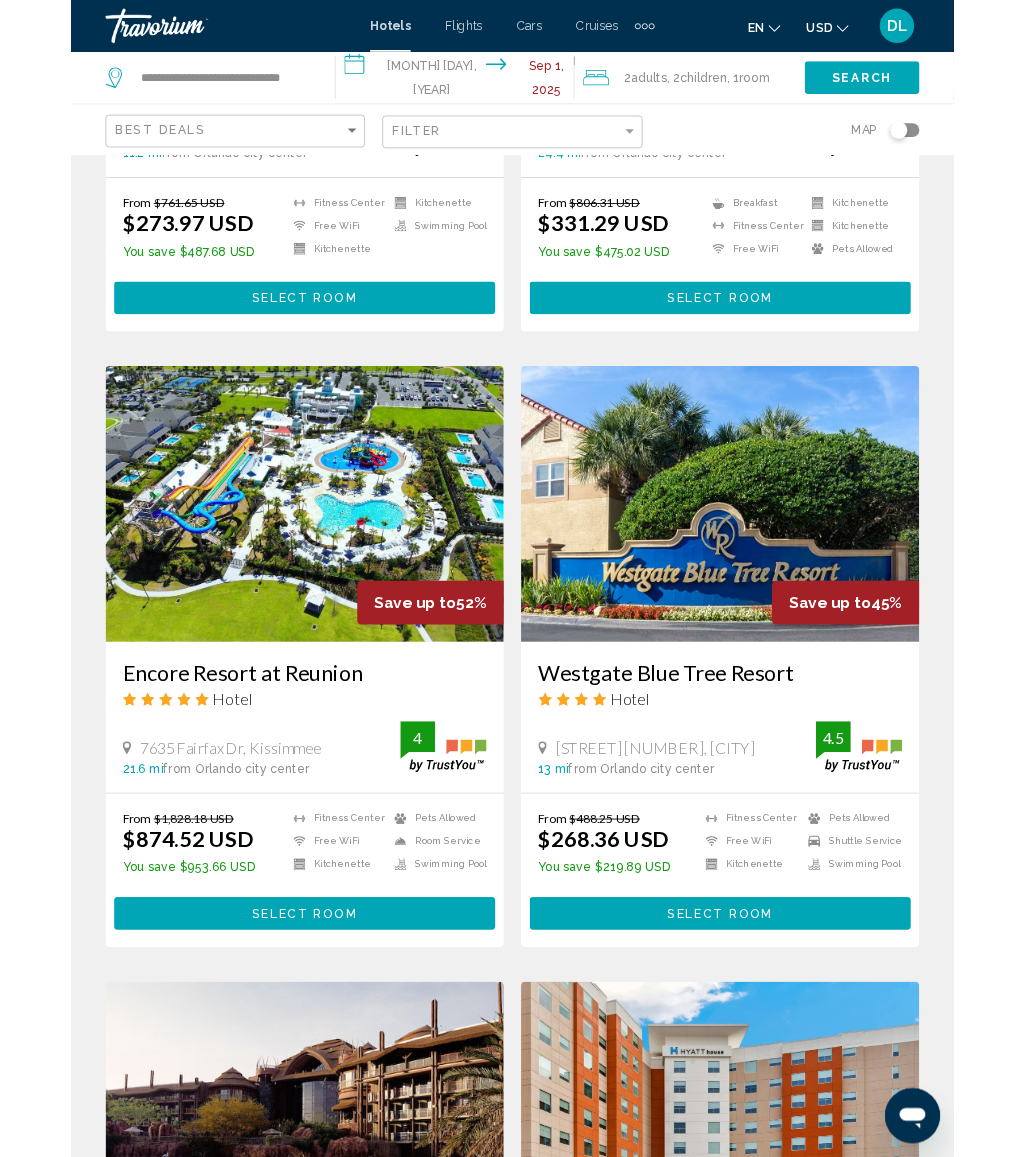 scroll, scrollTop: 631, scrollLeft: 0, axis: vertical 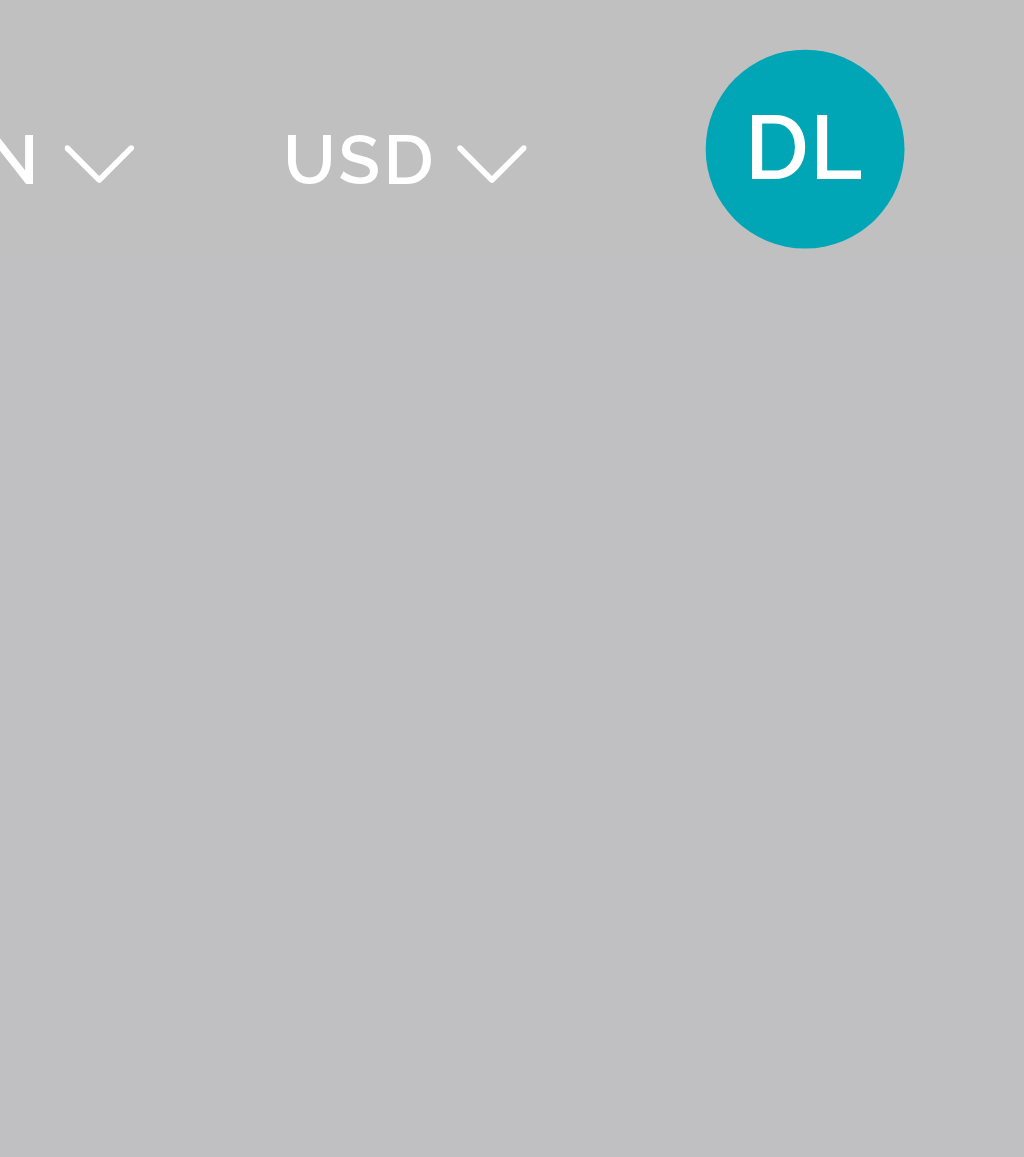 click on "DL" at bounding box center [958, 30] 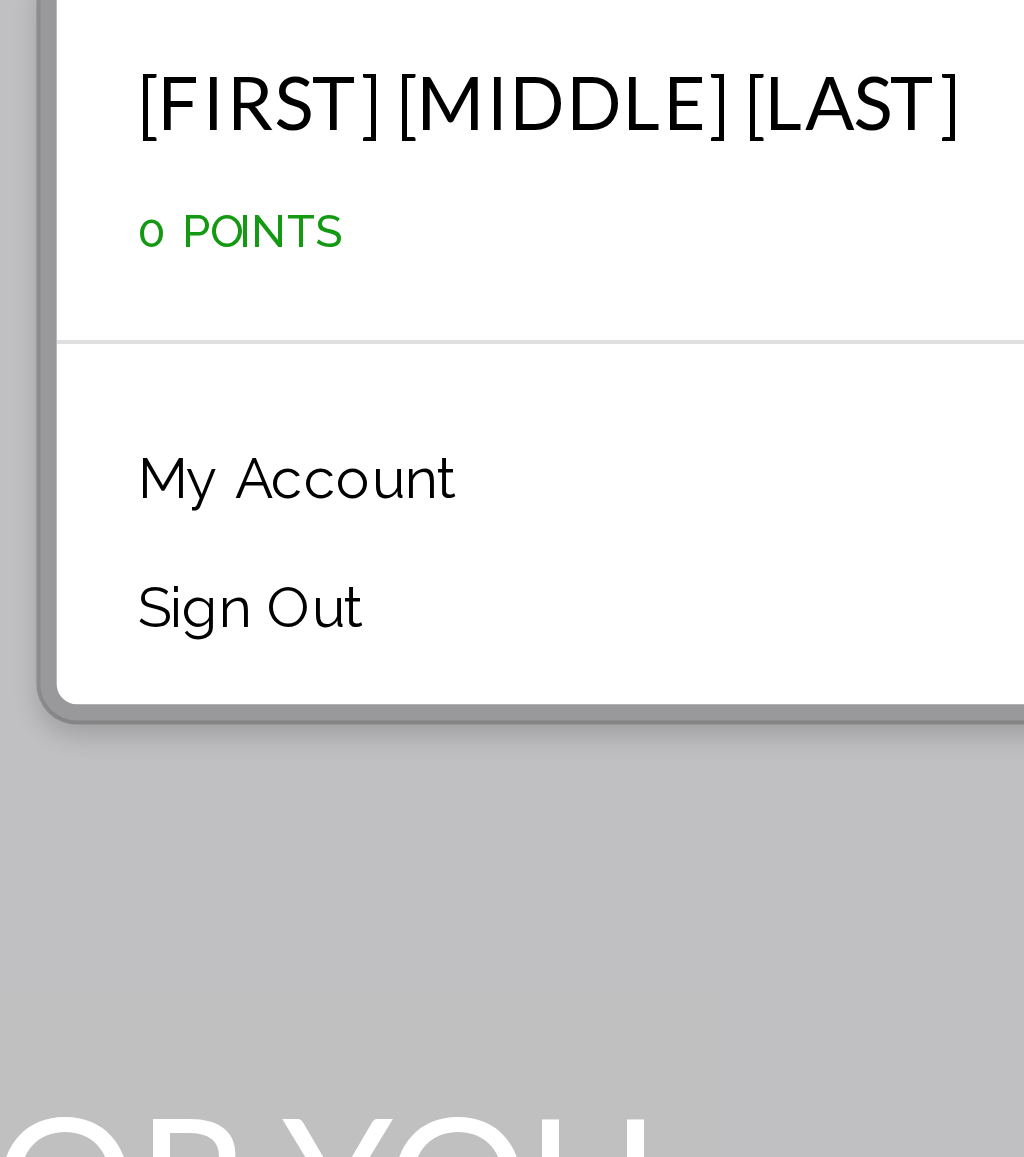 click on "My Account" at bounding box center [774, 188] 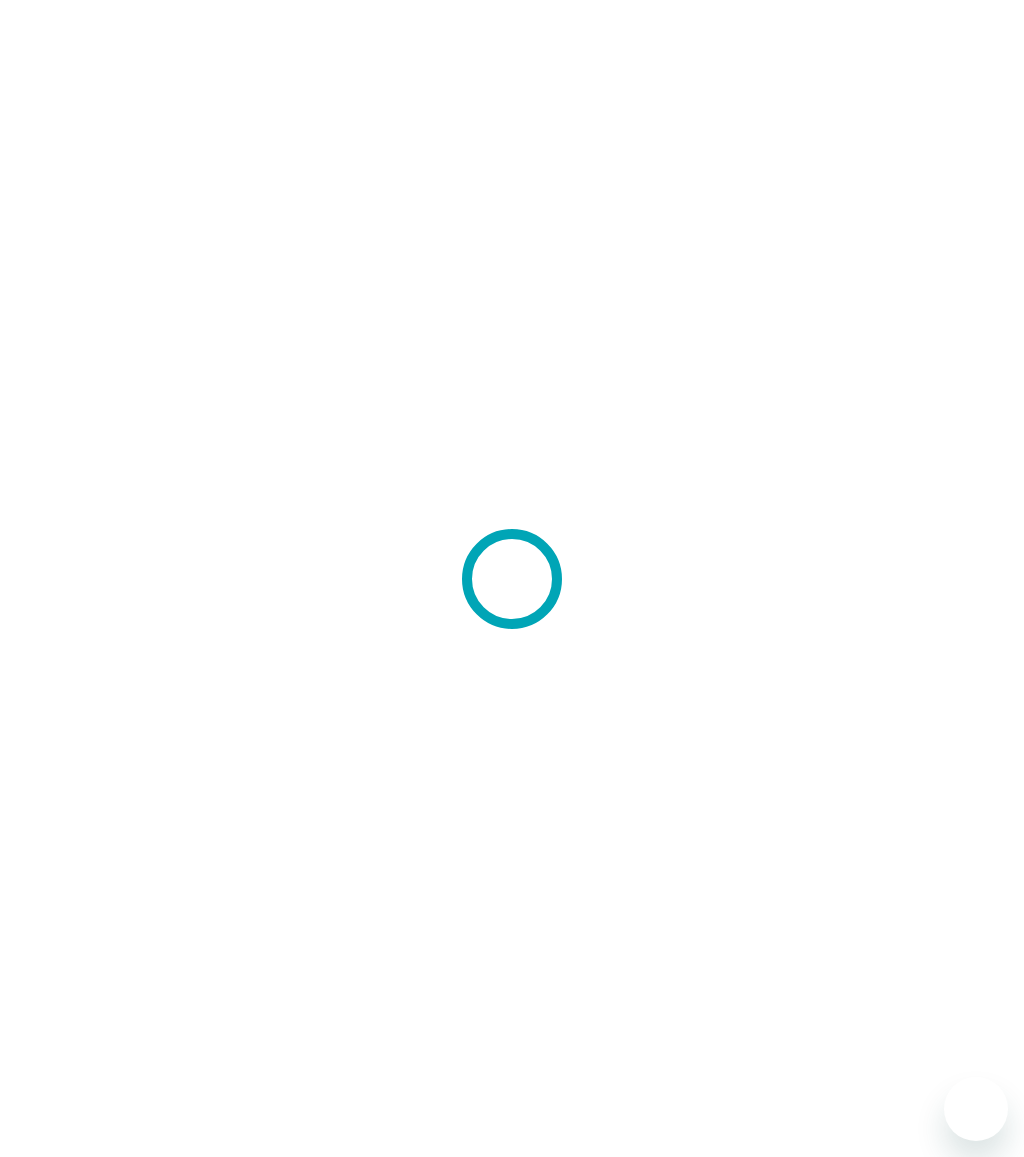 scroll, scrollTop: 0, scrollLeft: 0, axis: both 